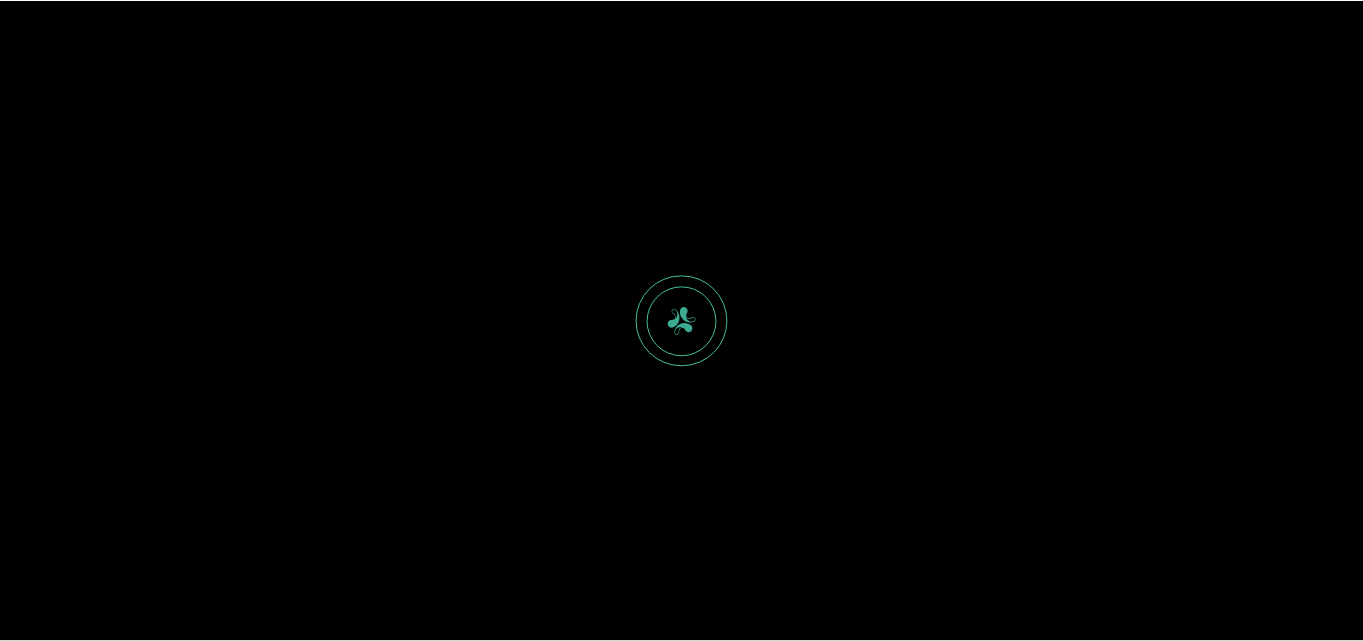 scroll, scrollTop: 0, scrollLeft: 0, axis: both 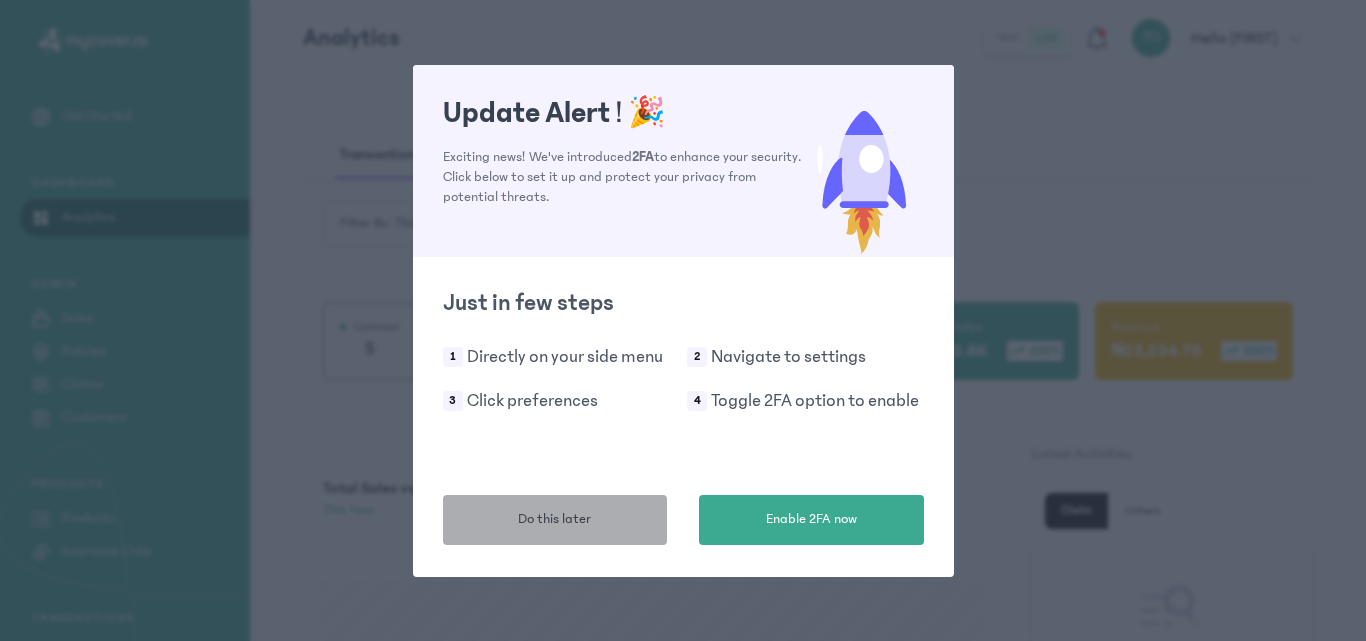 click on "Do this later" at bounding box center (555, 520) 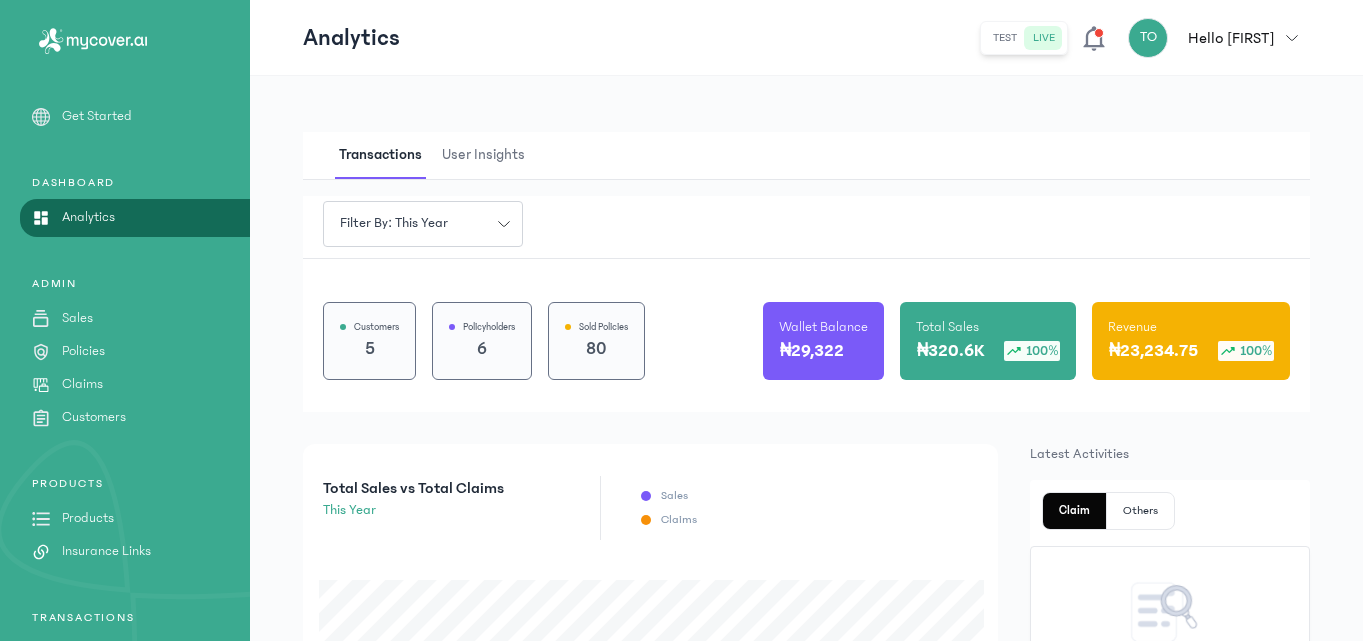 click on "Products" at bounding box center (88, 518) 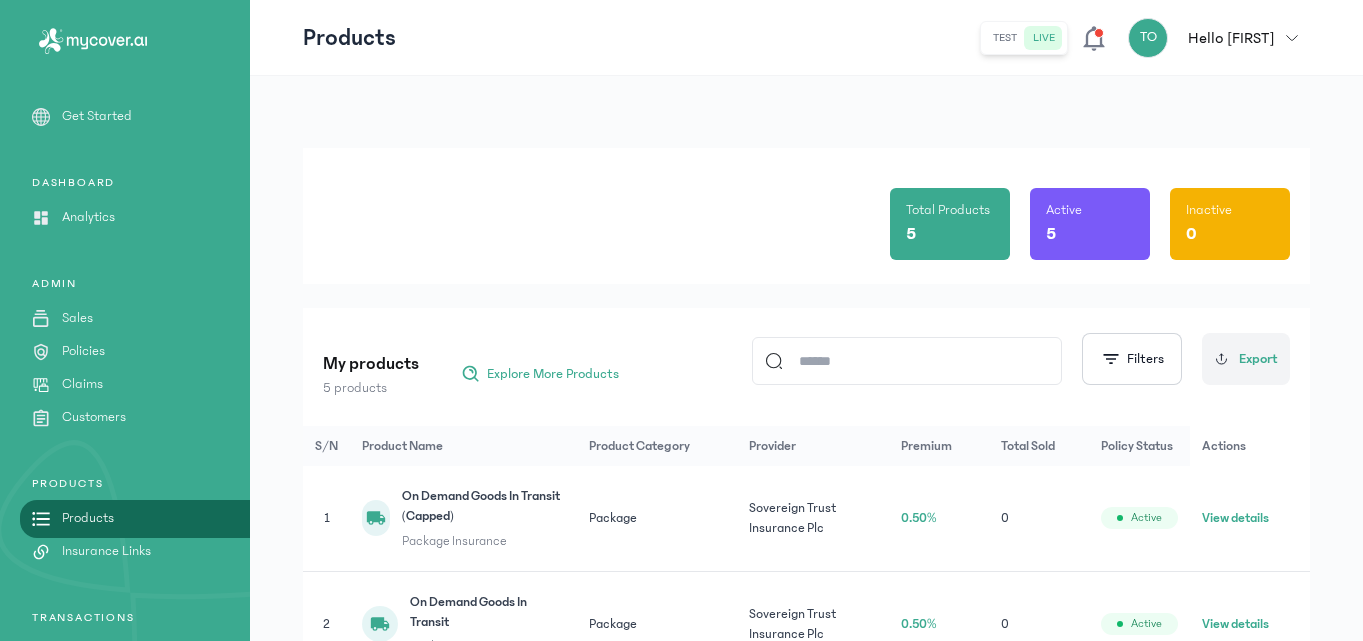 click on "Total Products 5 Active 5 Inactive 0" 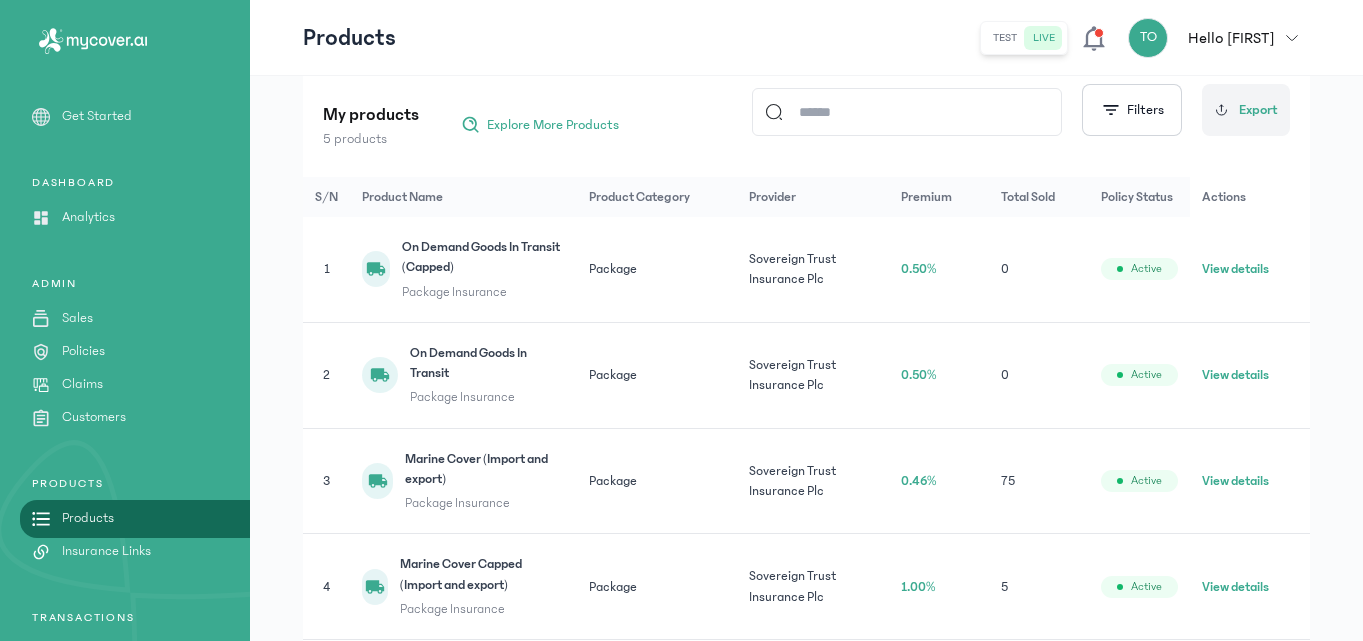 scroll, scrollTop: 280, scrollLeft: 0, axis: vertical 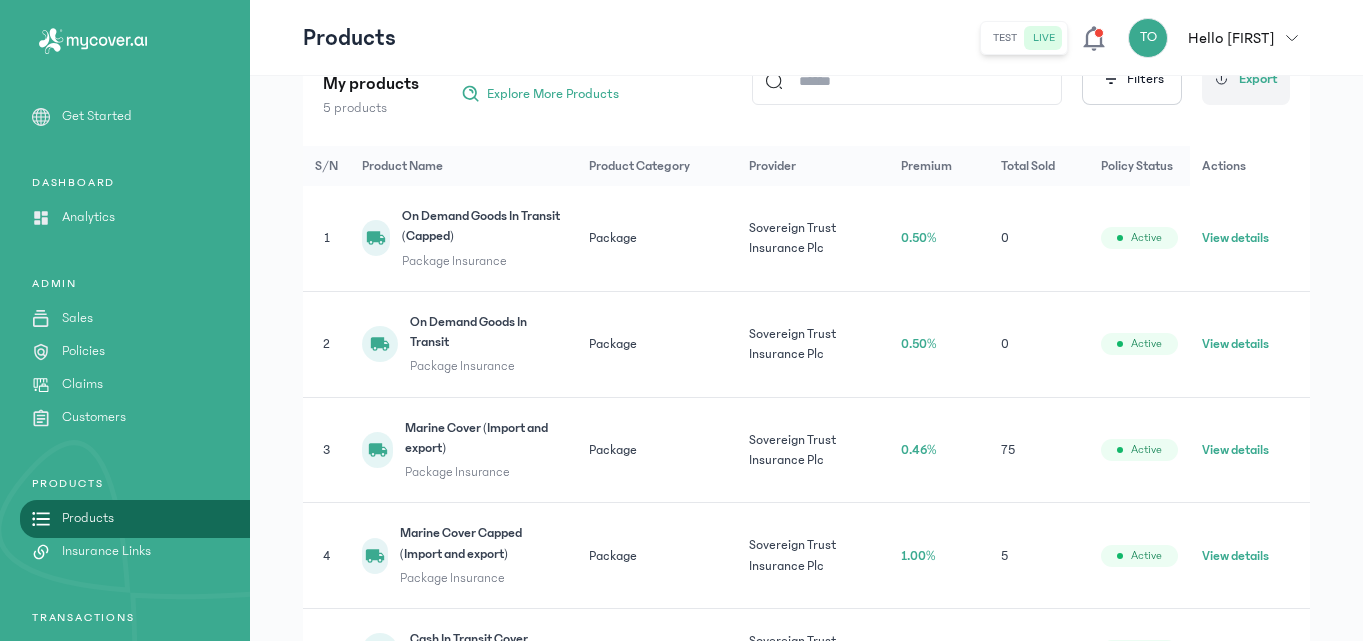 click on "View details" 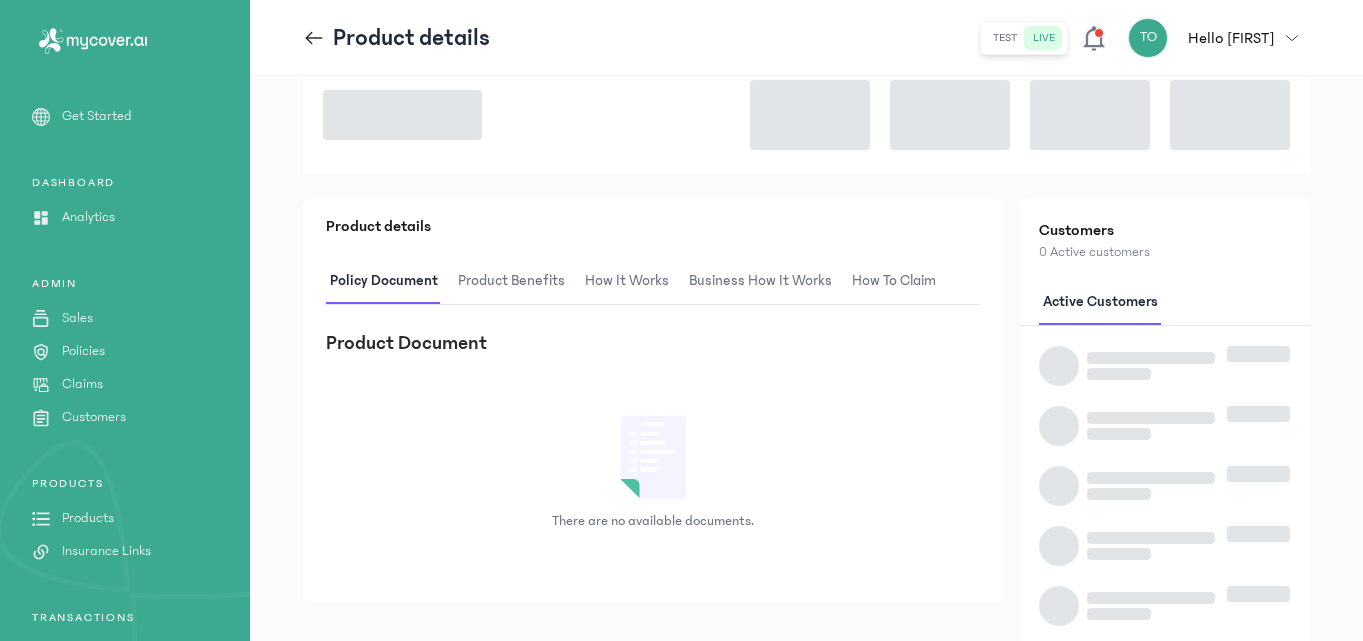 scroll, scrollTop: 0, scrollLeft: 0, axis: both 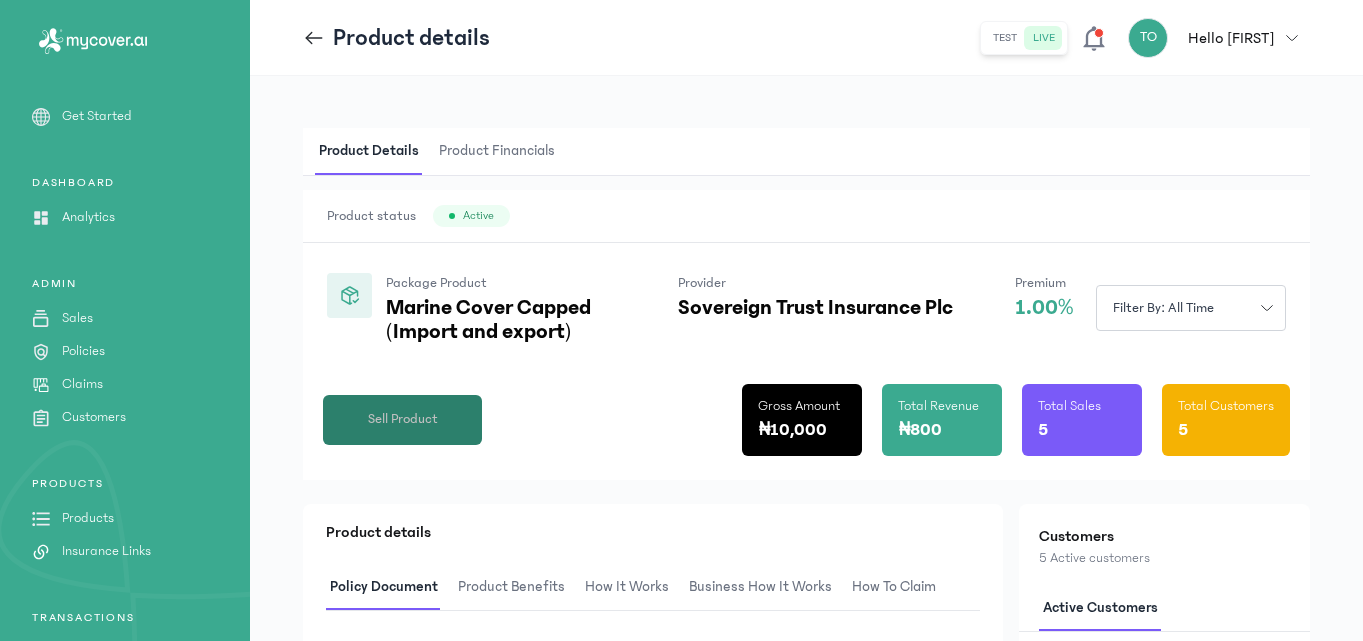 click on "Sell Product" 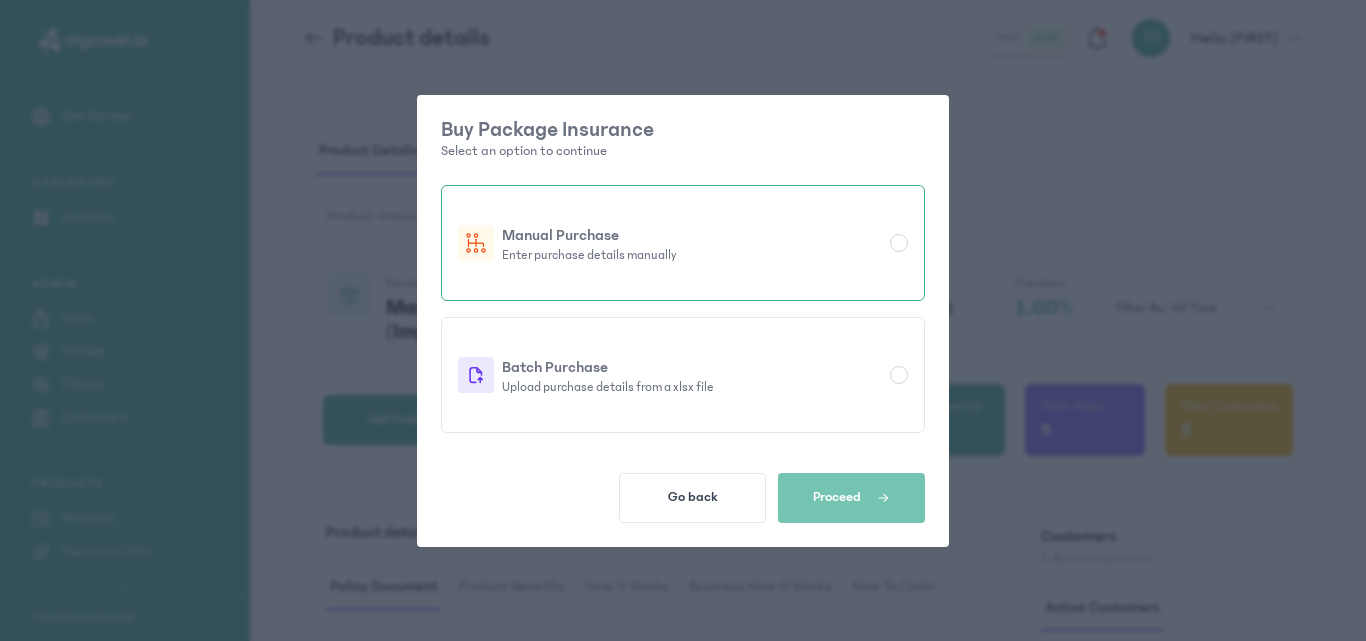 click at bounding box center (899, 243) 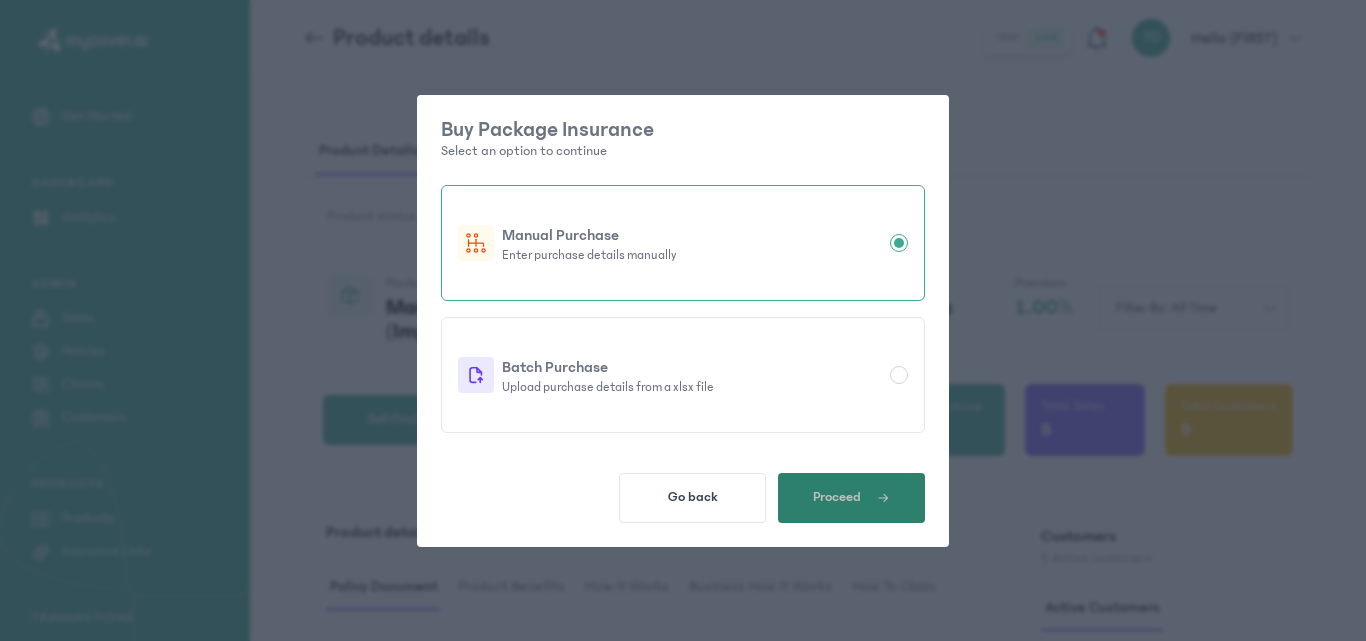click on "Proceed" 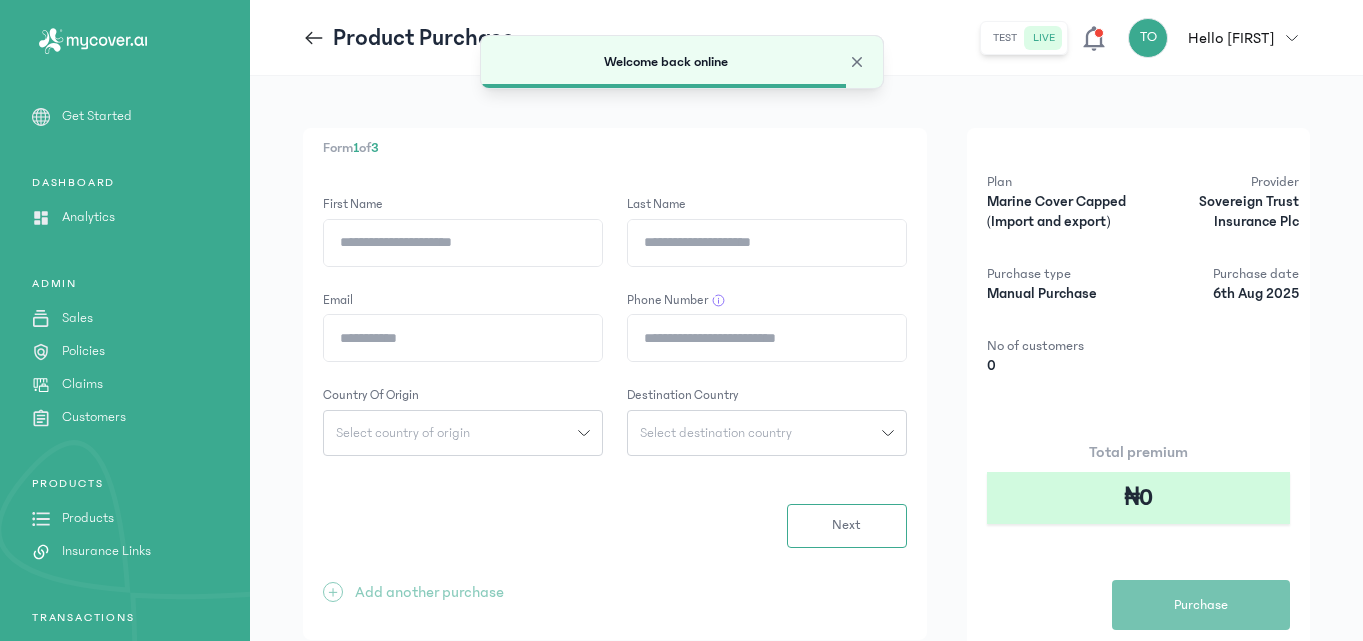 drag, startPoint x: 693, startPoint y: 243, endPoint x: 479, endPoint y: 238, distance: 214.05841 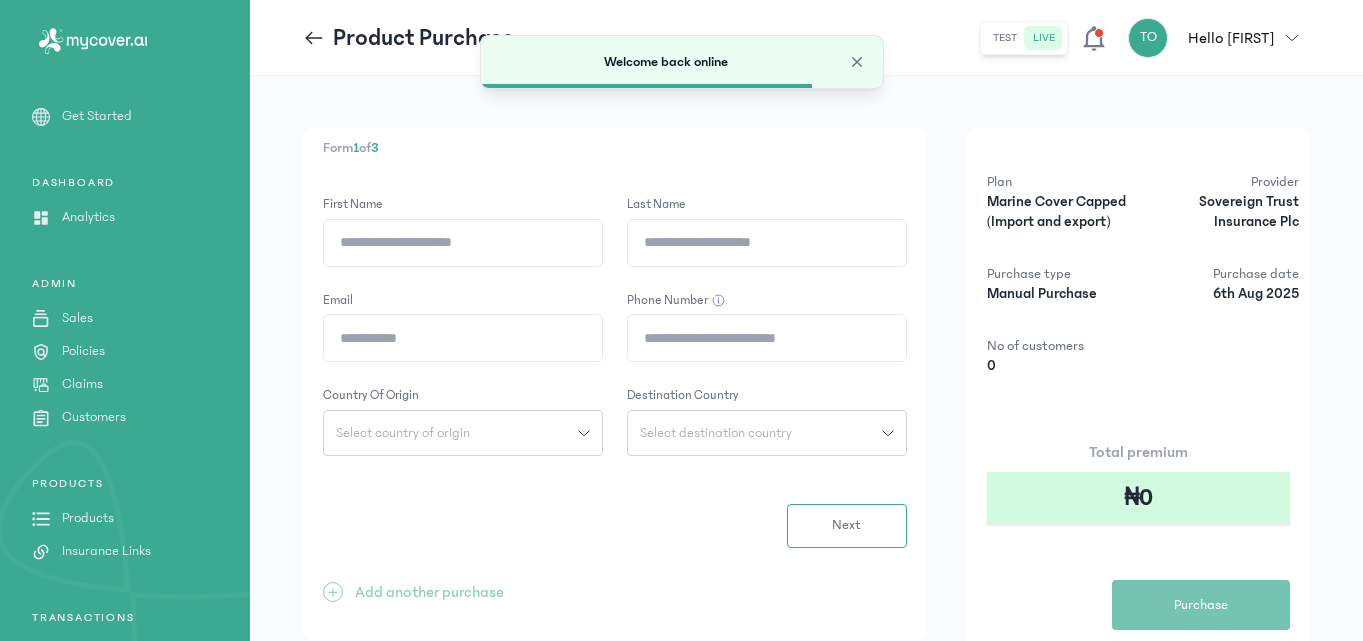 click on "First Name" 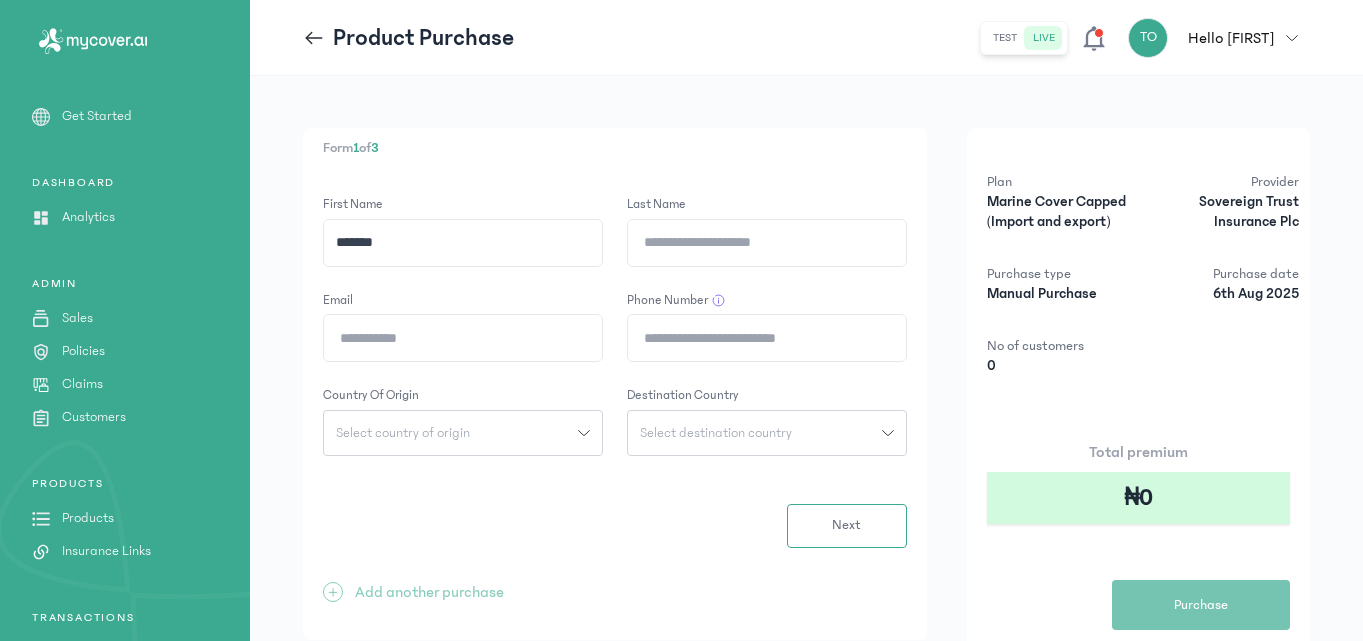 type on "******" 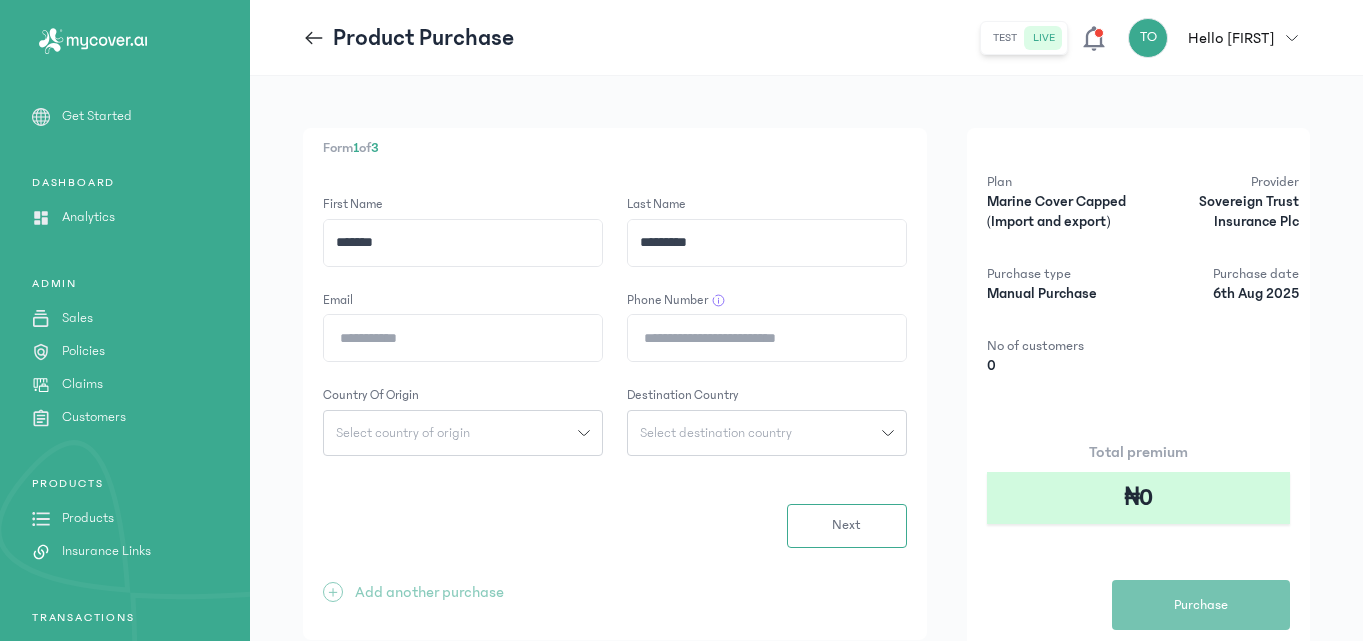 type on "*********" 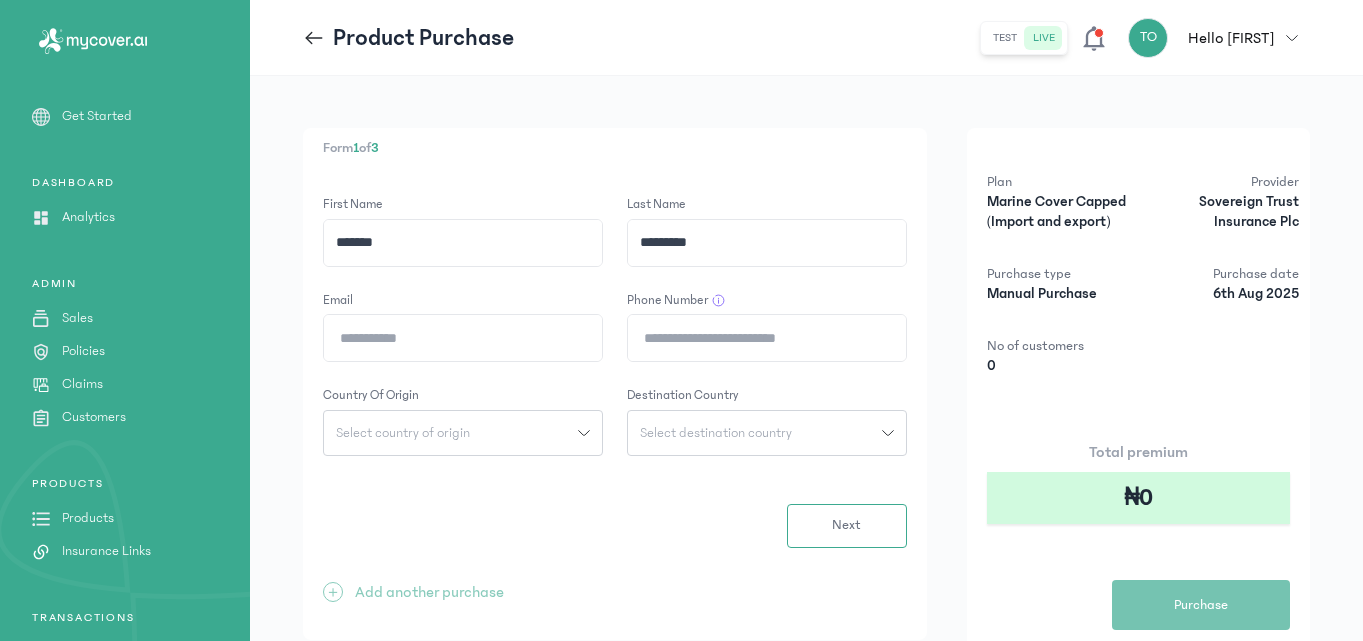 type on "**********" 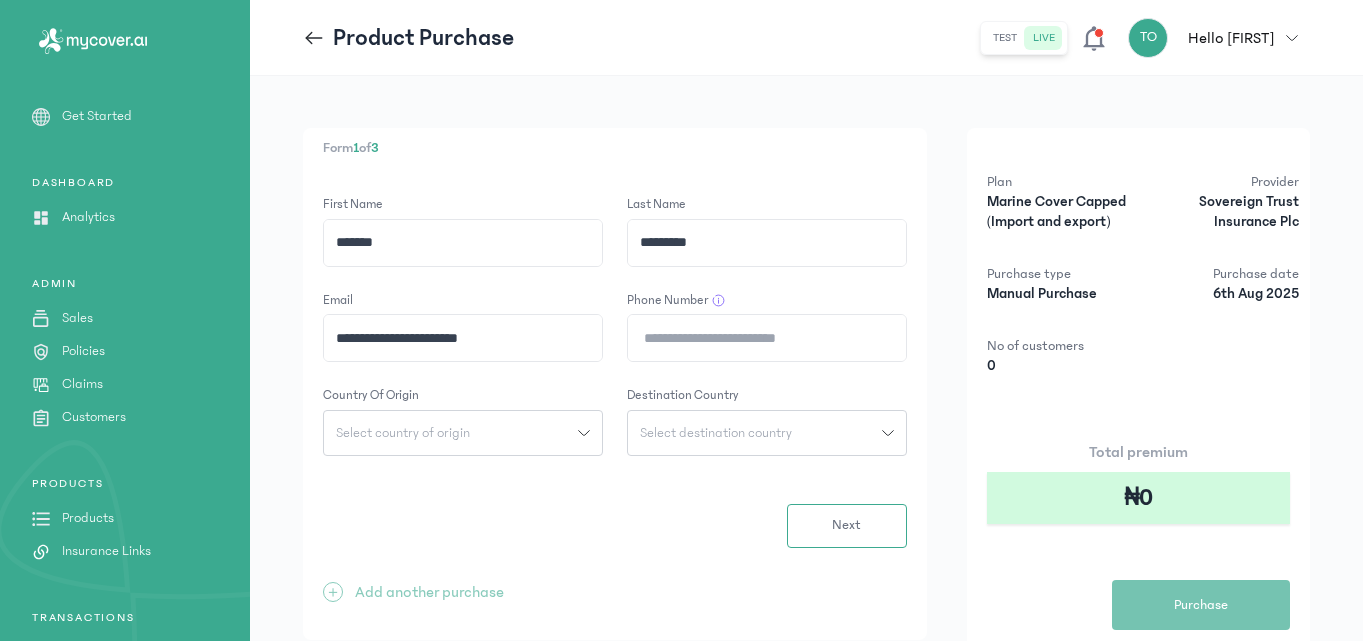 click on "Phone Number" 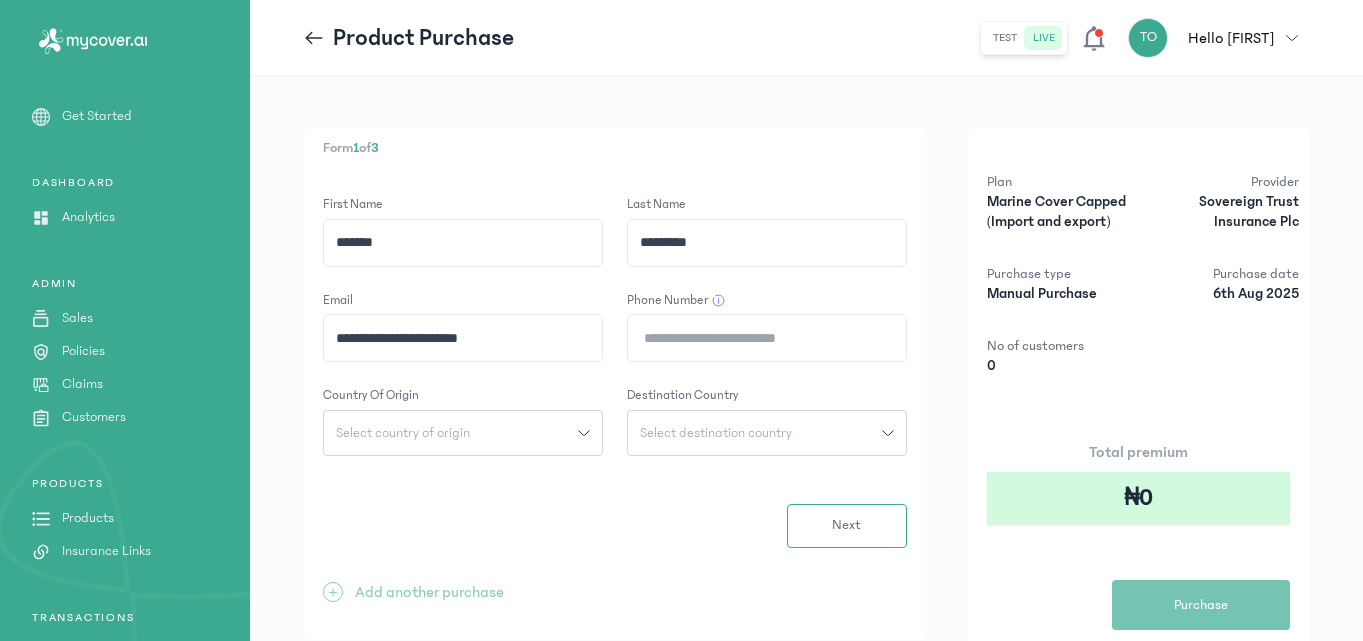 type on "**********" 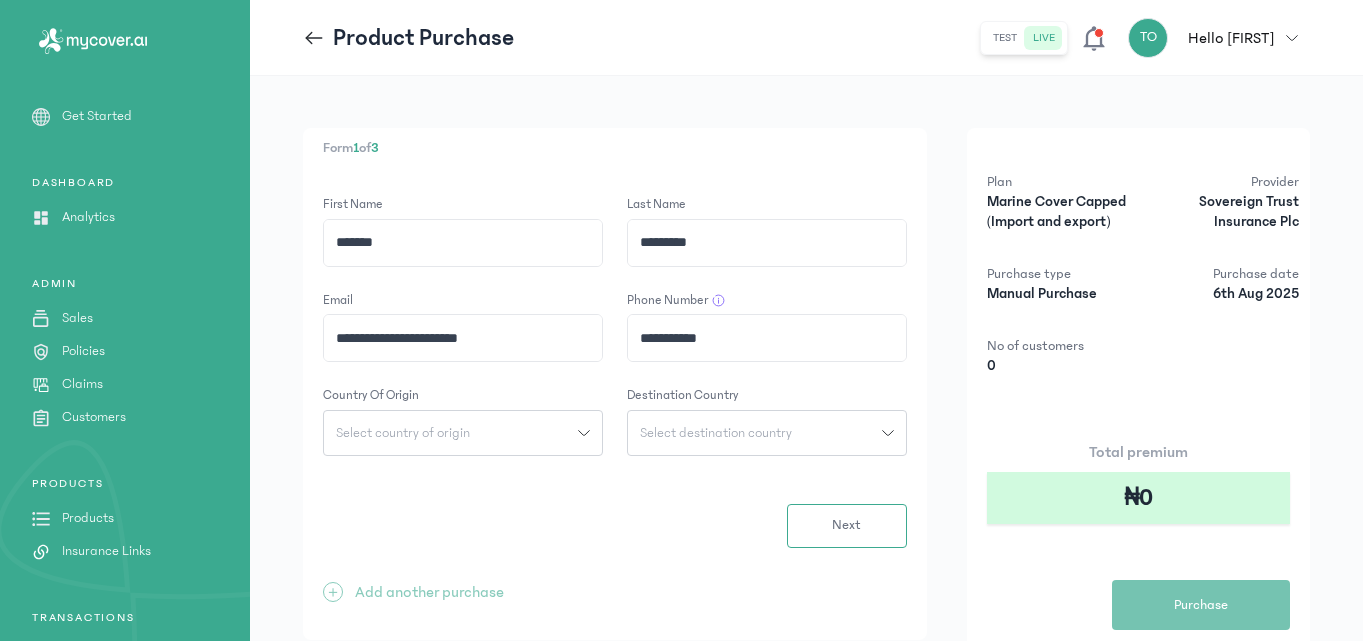 click on "Select country of origin" 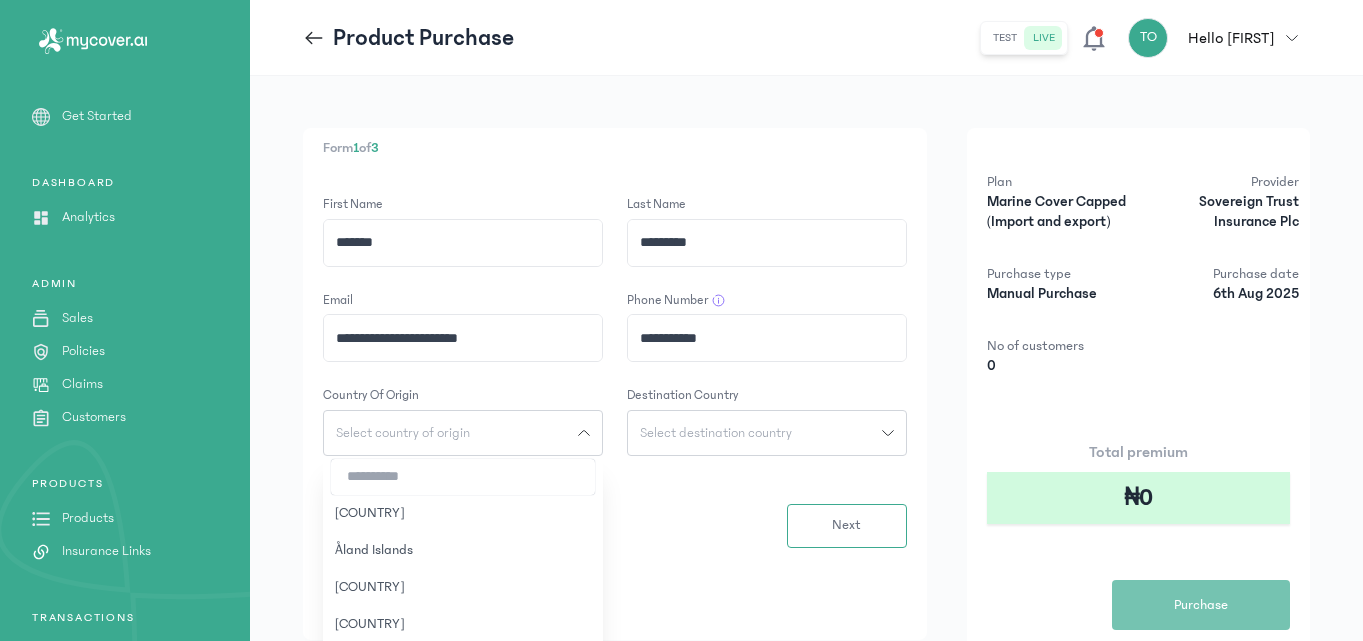 type 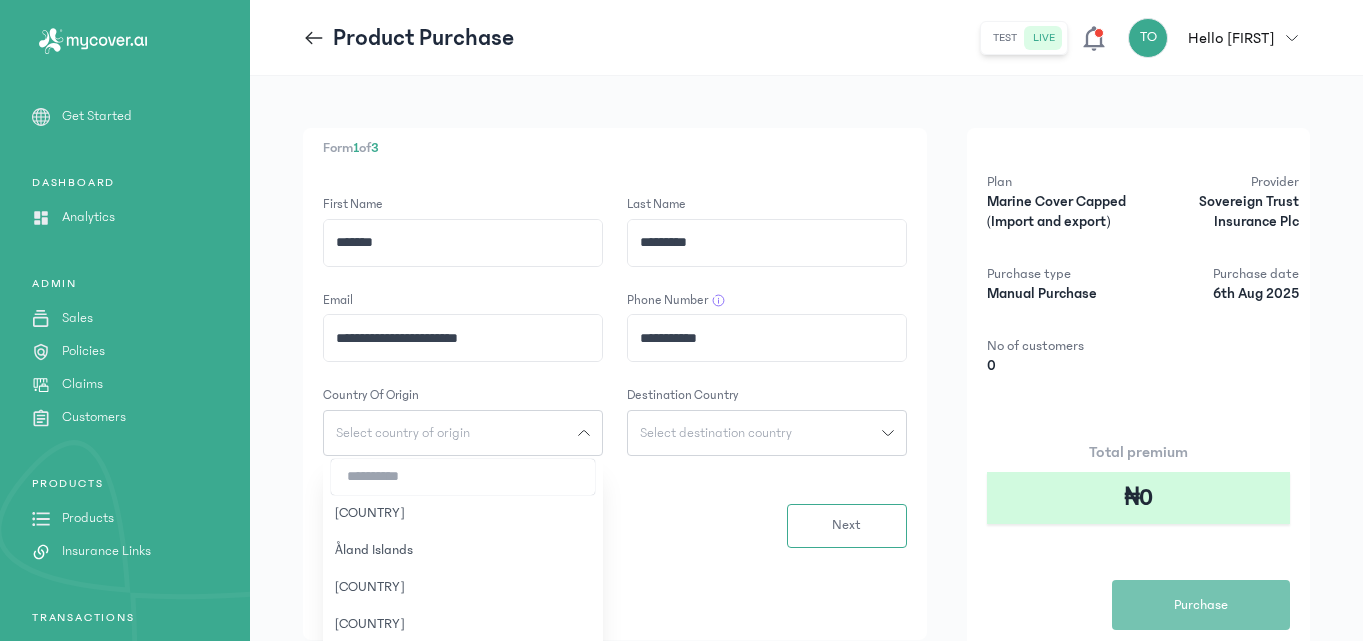 click at bounding box center (463, 477) 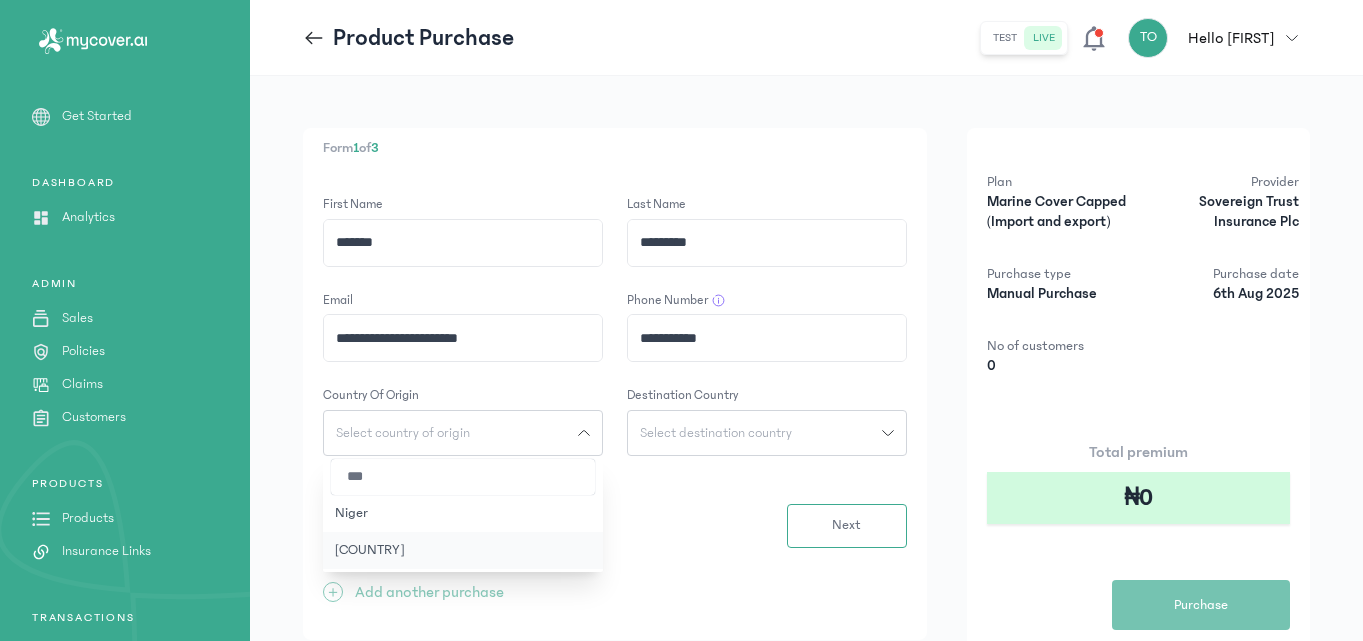 type on "***" 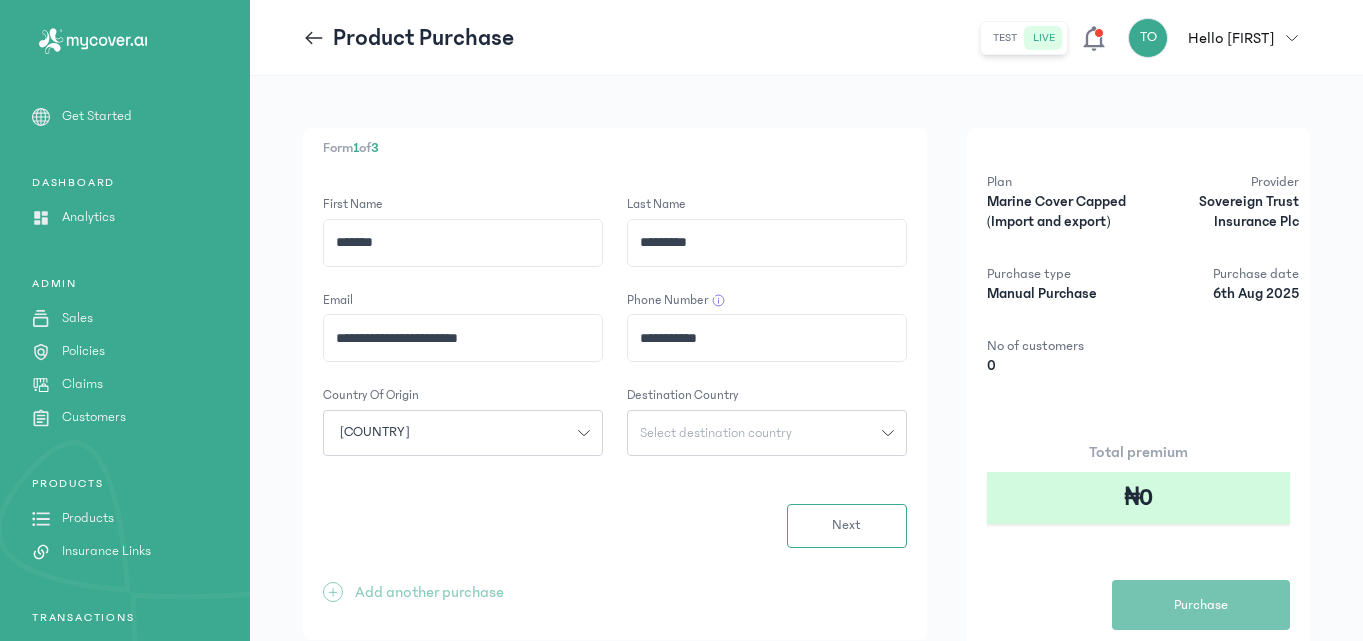 click on "Select destination country" at bounding box center (755, 433) 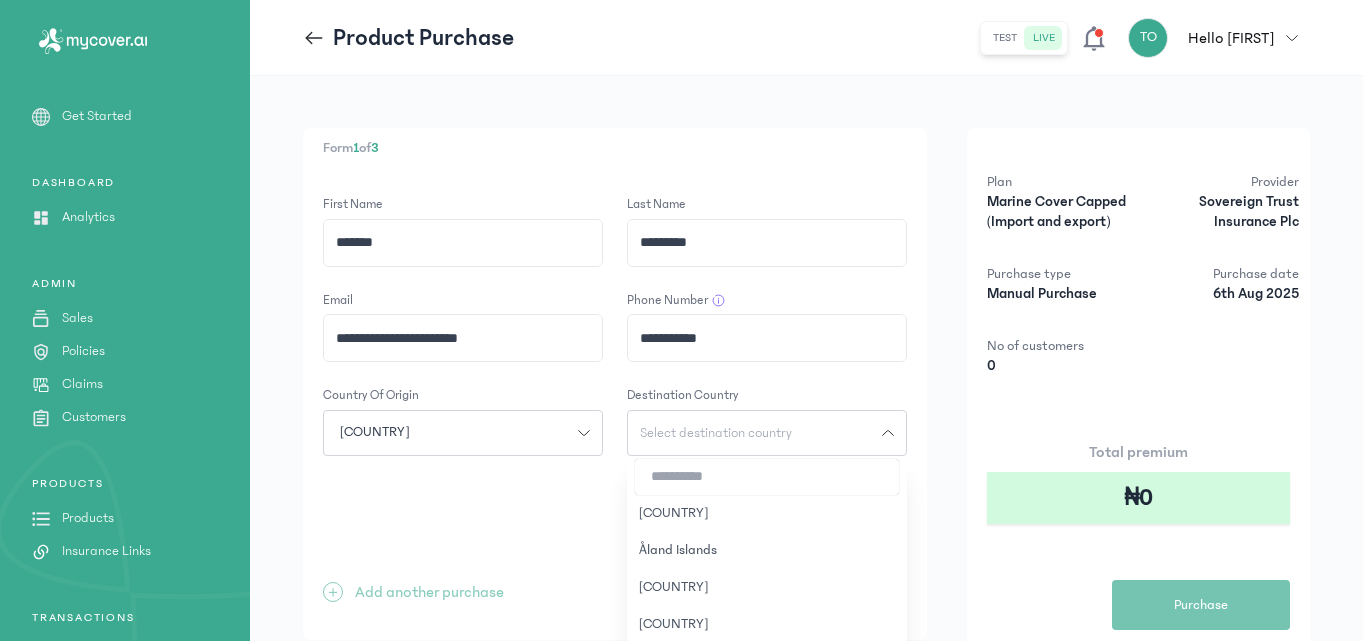 click at bounding box center (767, 477) 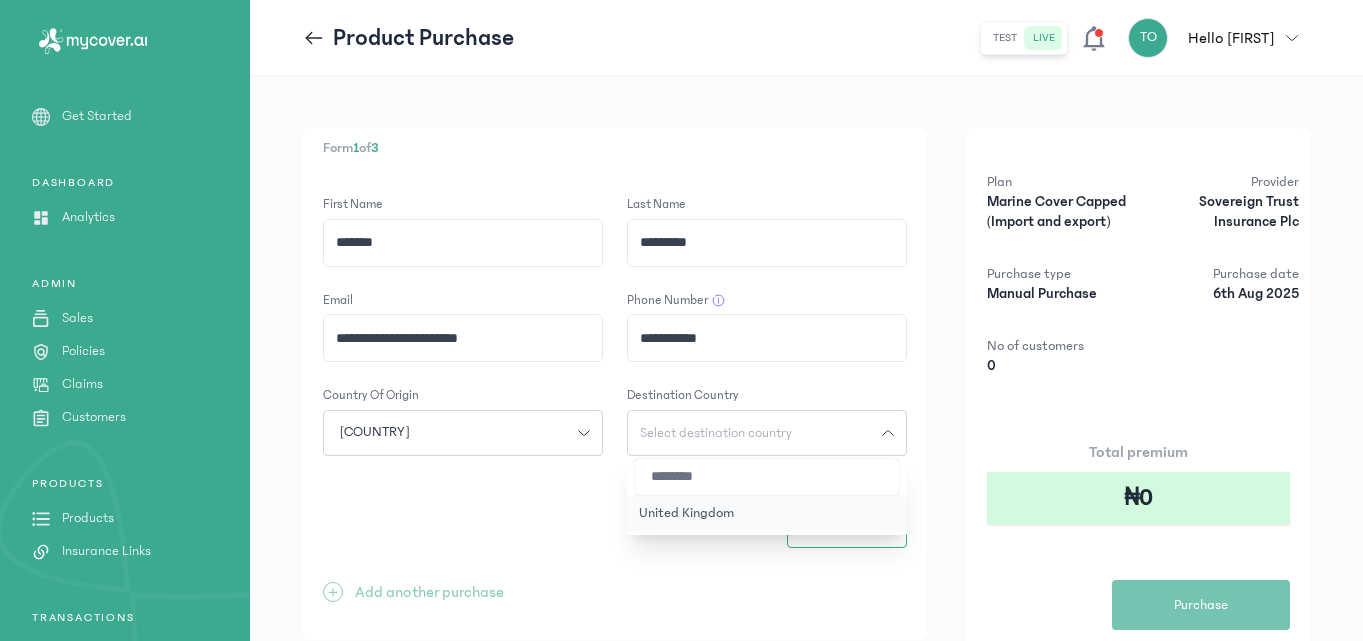 type on "********" 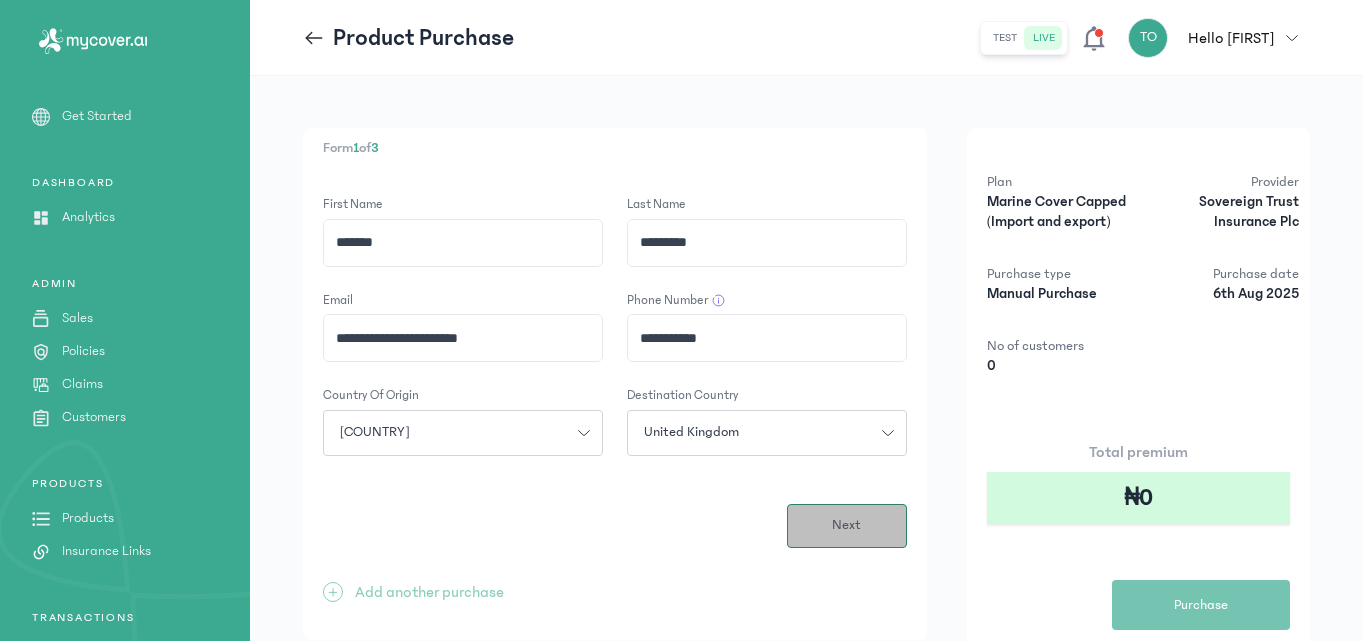 click on "Next" at bounding box center (847, 526) 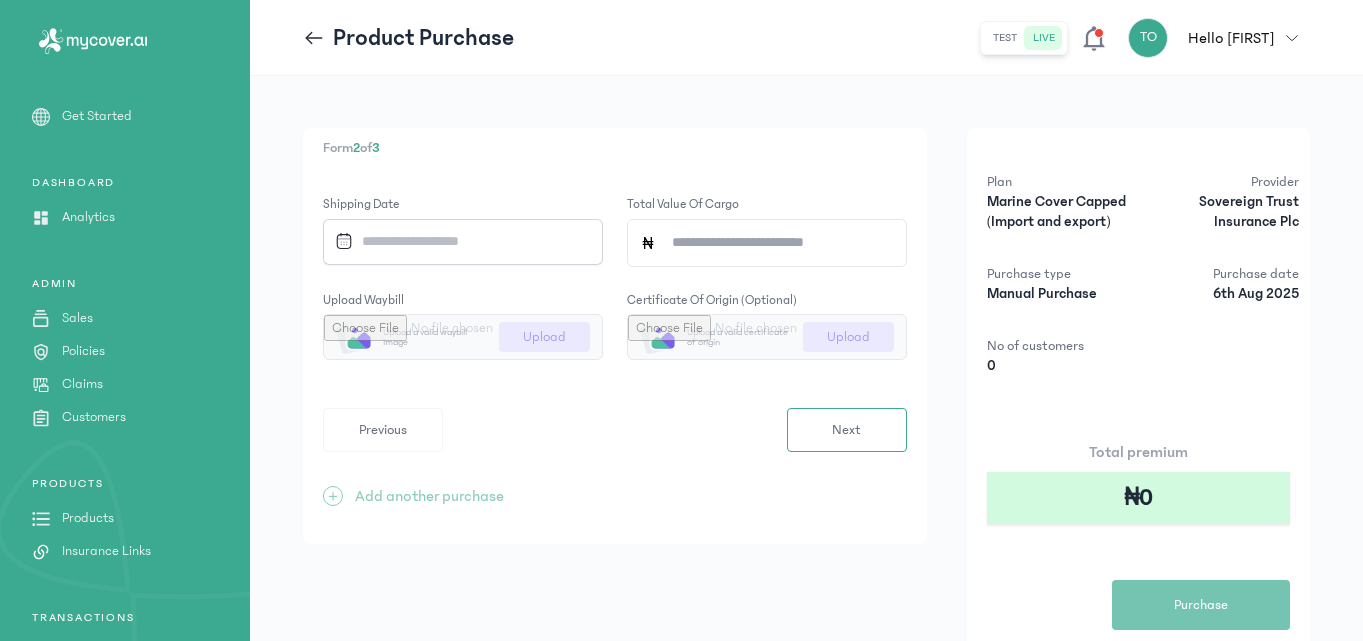 click at bounding box center [456, 241] 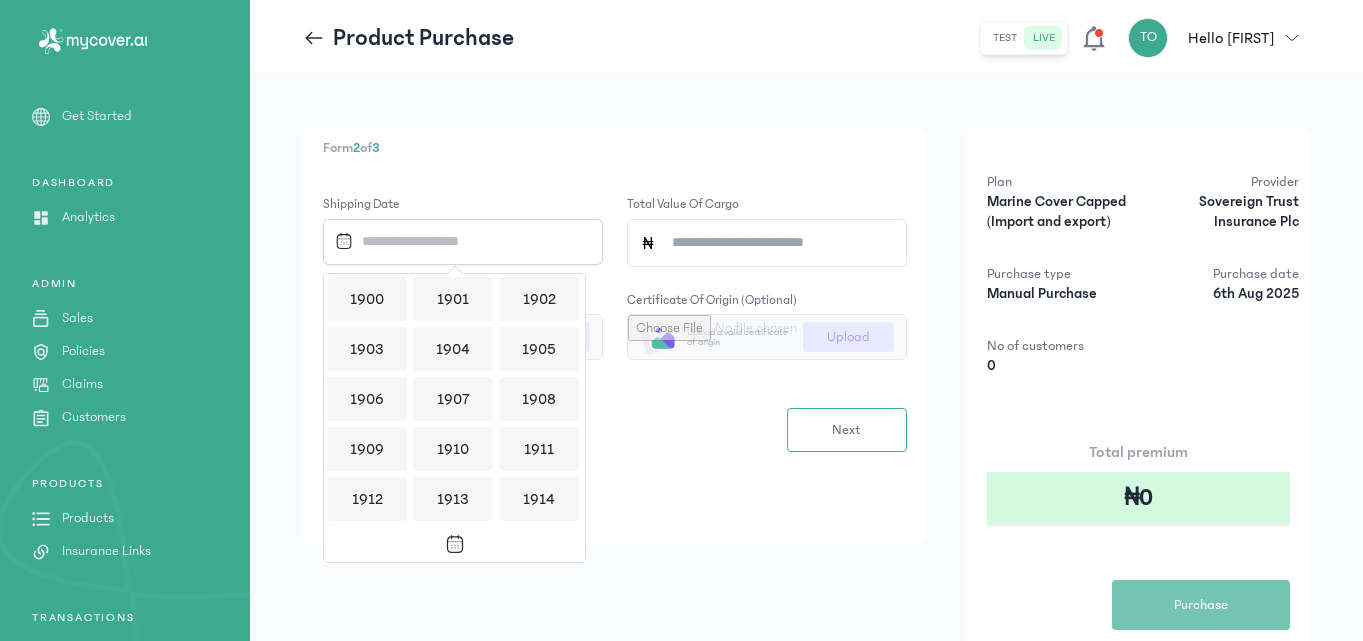 scroll, scrollTop: 1939, scrollLeft: 0, axis: vertical 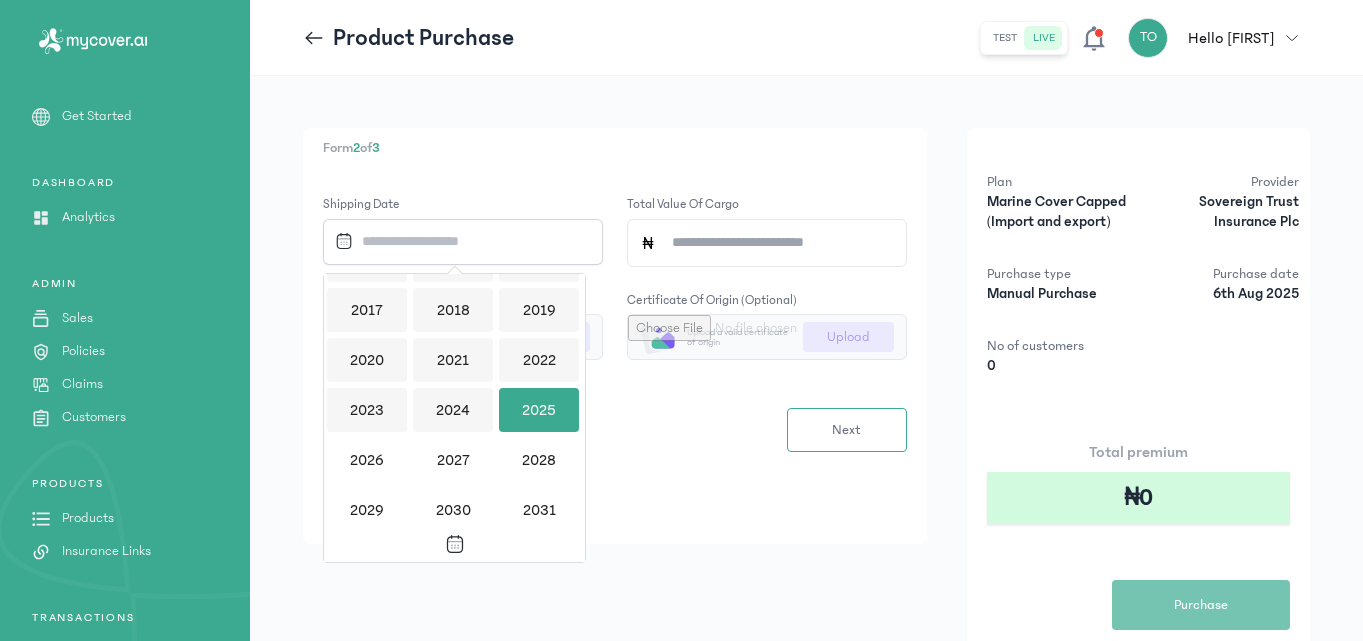 click on "2025" at bounding box center (539, 410) 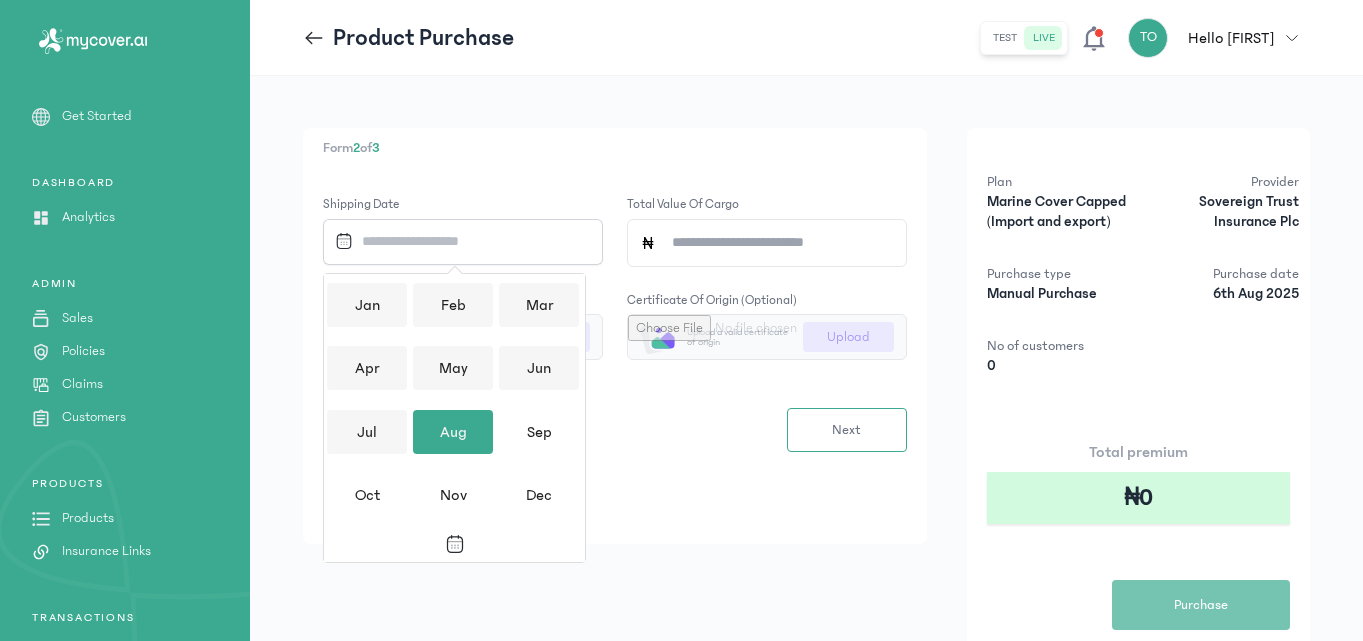 click on "Aug" at bounding box center (453, 432) 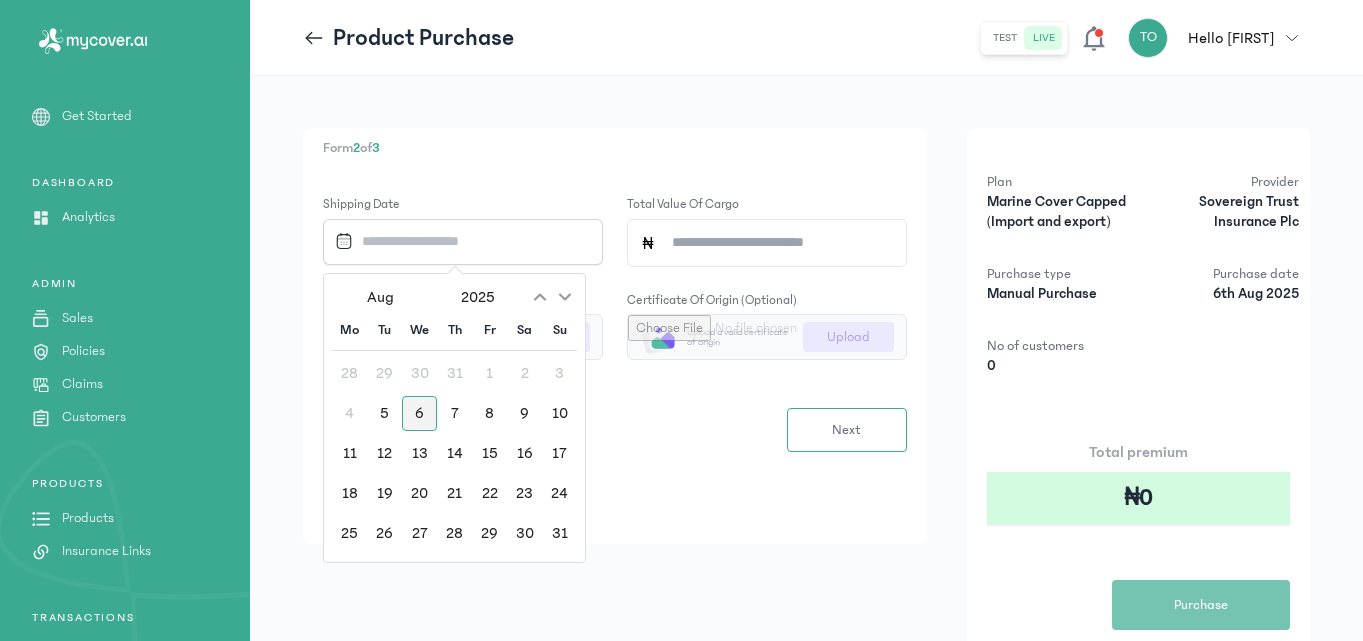 click on "6" at bounding box center (419, 413) 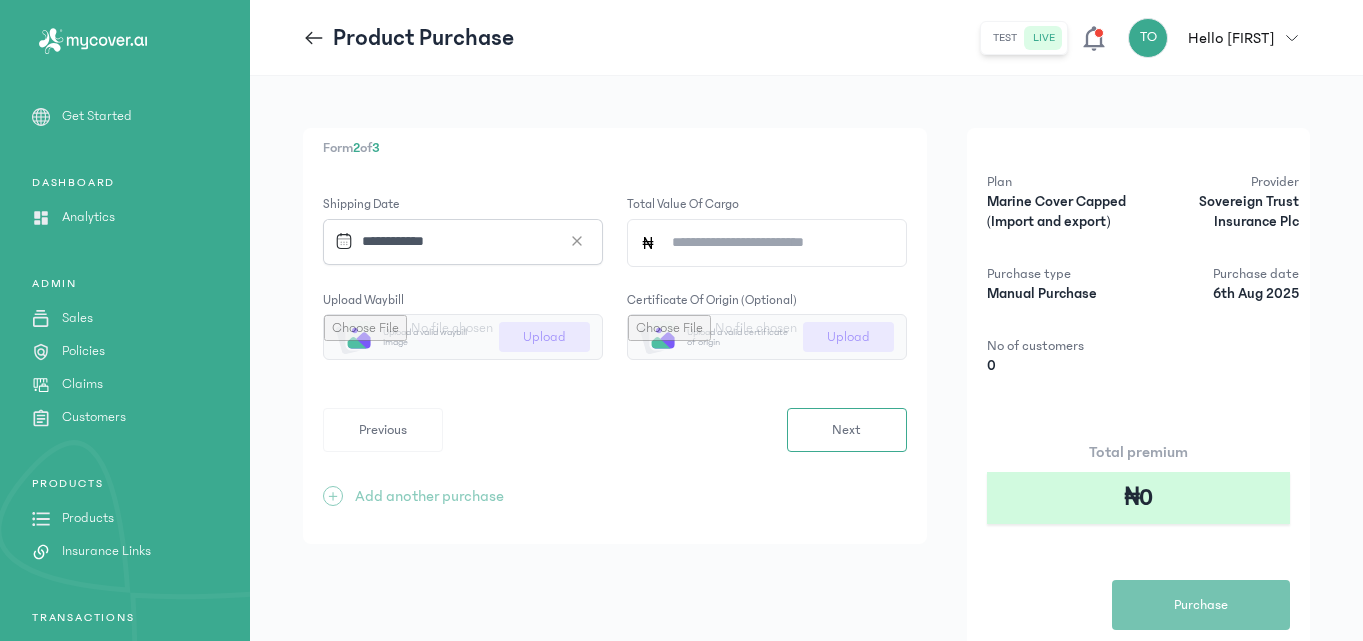 click on "Total value of cargo" 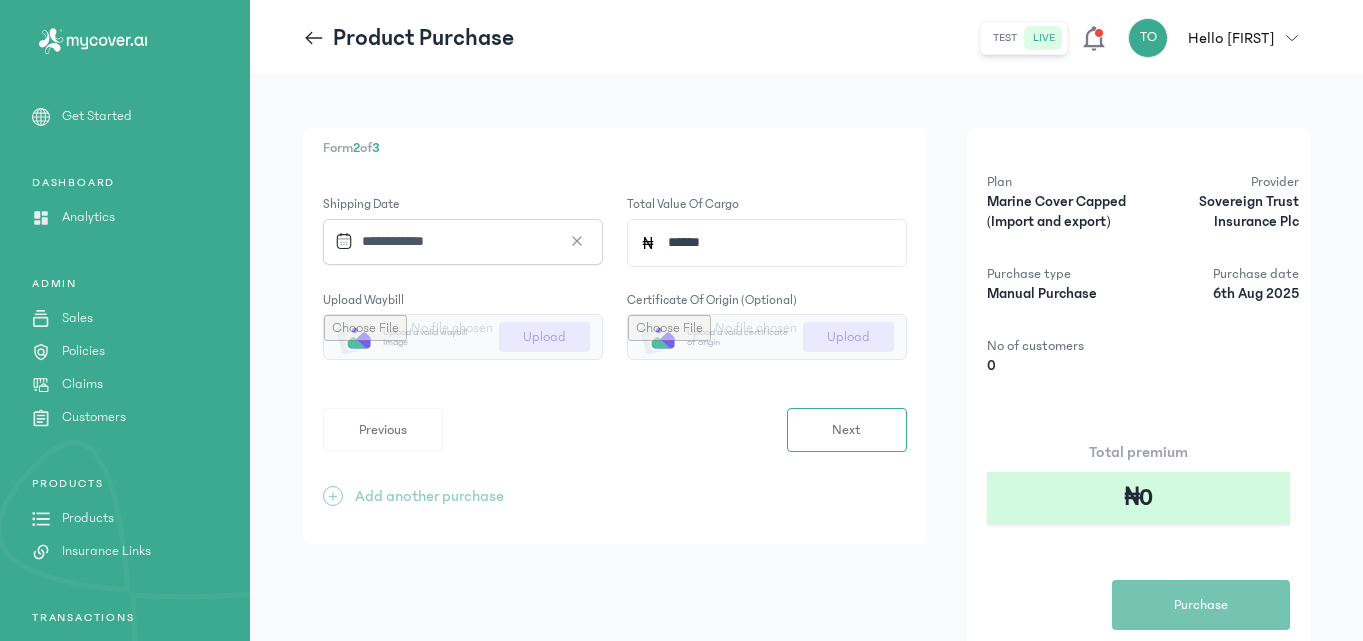 type on "*******" 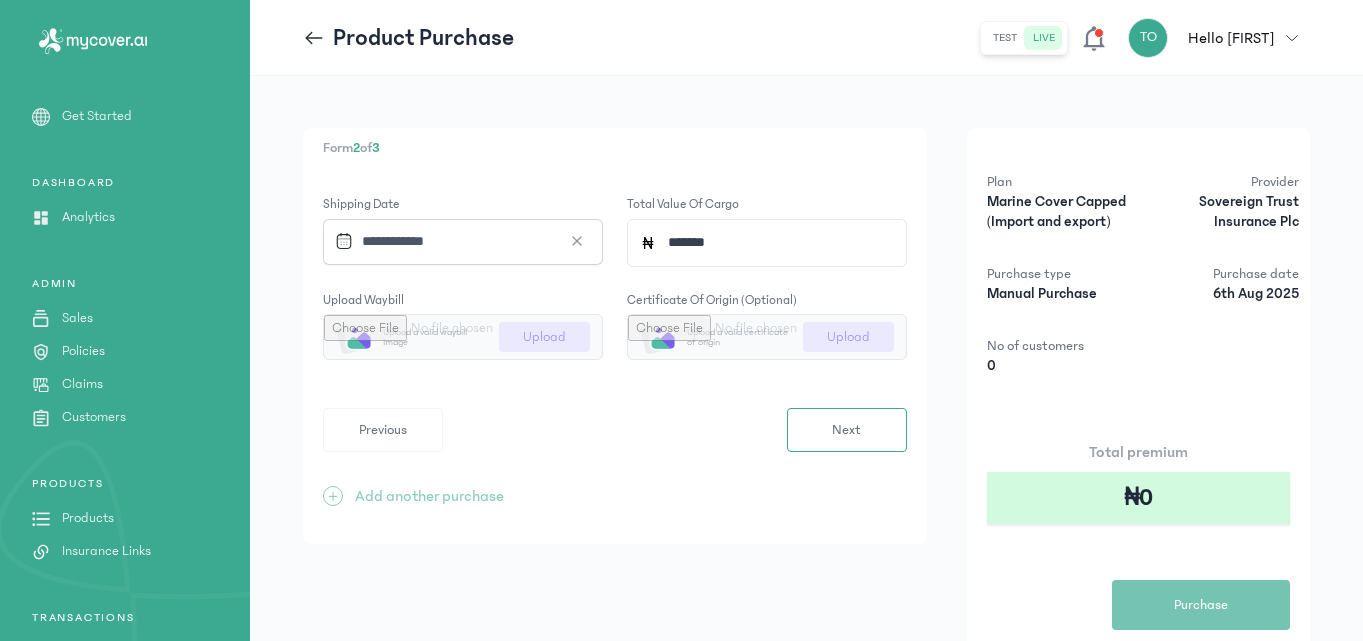 click on "Shipping Date
Total value of cargo ******* Upload waybill
Upload a valid waybill image Upload Certificate of origin (optional)
Upload a valid certificate of origin Upload  Previous  Next" 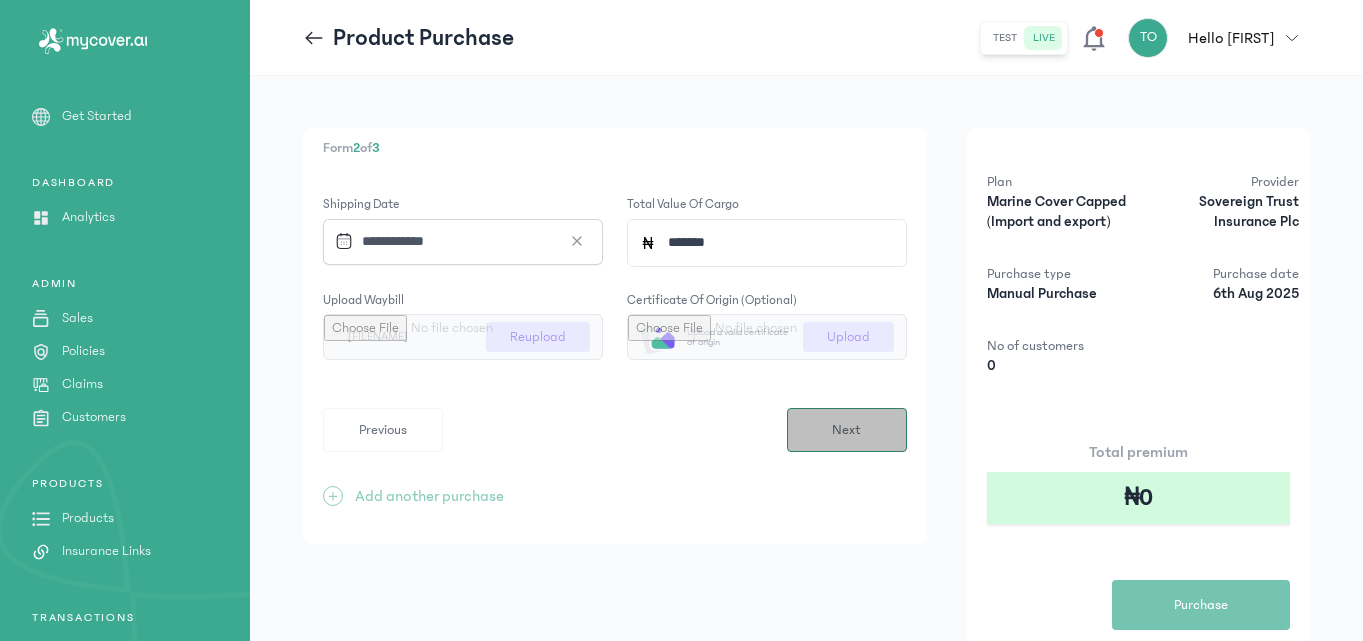 click on "Next" at bounding box center [847, 430] 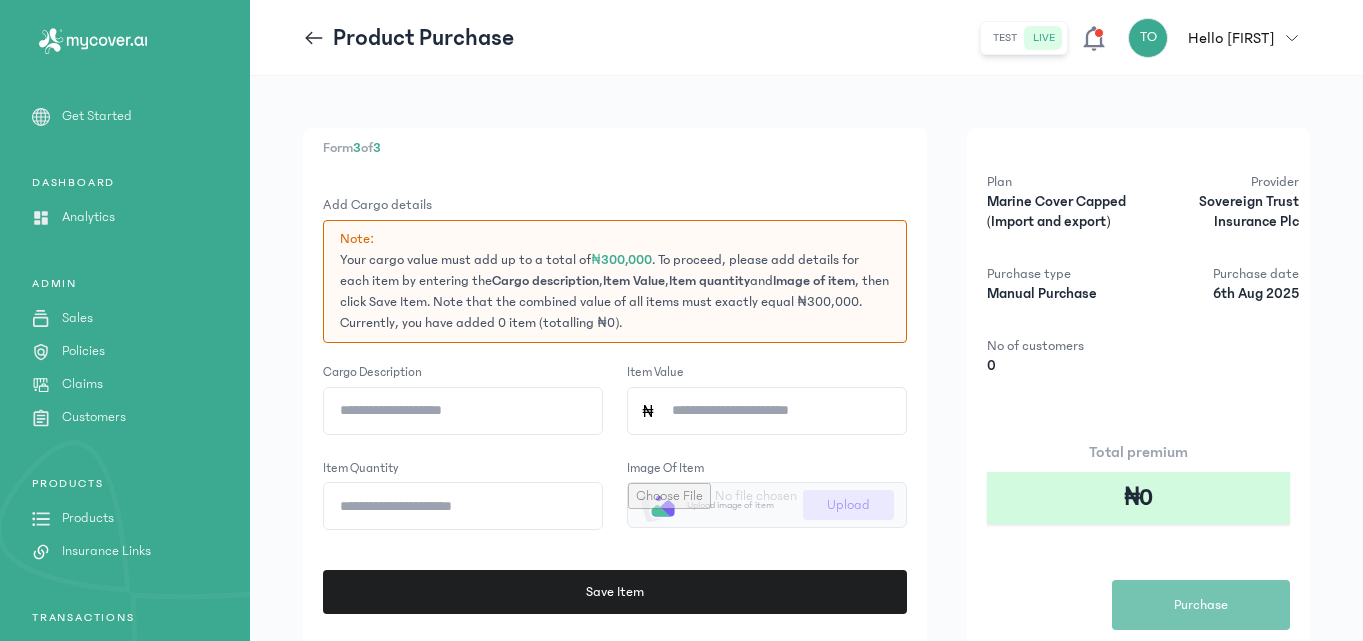 click on "Form 3 of 3 Add Cargo details Note: Your cargo value must add up to a total of ₦300,000 . To proceed, please add details for each item by entering the Cargo description , Item Value , Item quantity and Image of item , then click Save Item. Note that the combined value of all items must exactly equal ₦300,000. Currently, you have added 0 item (totalling ₦0). Cargo description Item Value Item quantity Image of item
Upload image of item Upload Save Item Previous Save + Add another purchase Plan Marine Cover Capped (Import and export) Provider Sovereign Trust Insurance Plc Purchase type Manual Purchase Purchase date 6th Aug 2025 No of customers 0 Total premium ₦0 Purchase" at bounding box center (806, 469) 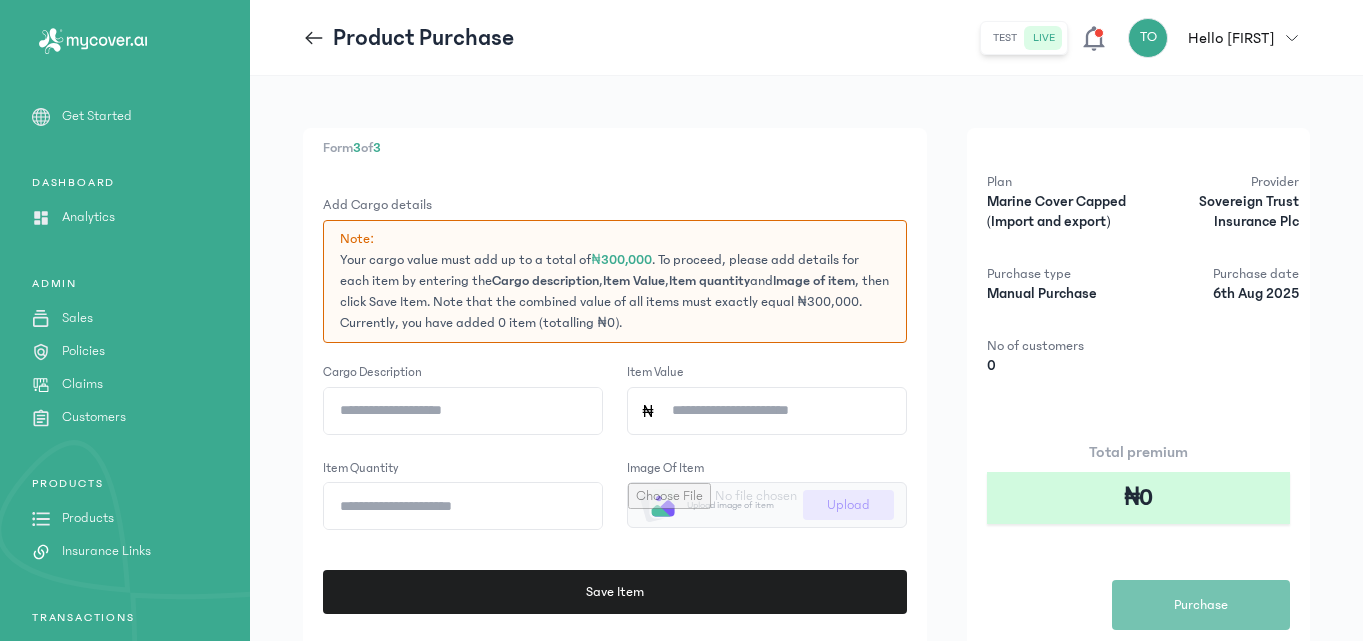 click on "Cargo description" 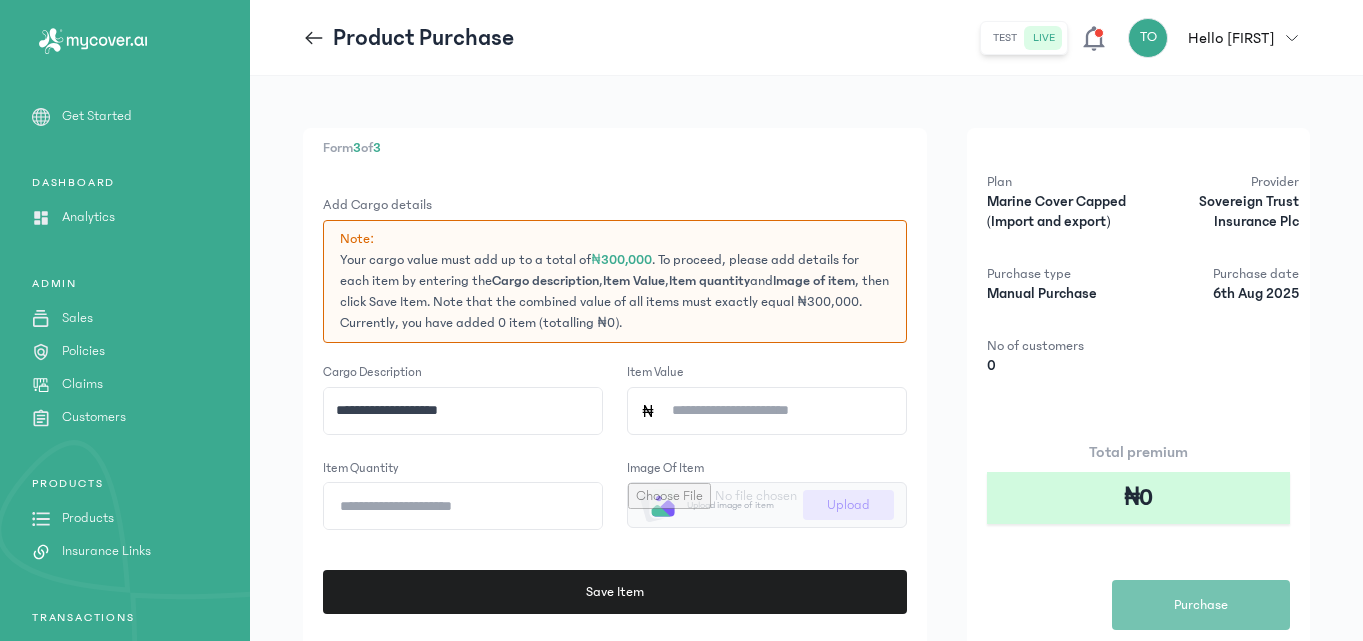 type on "**********" 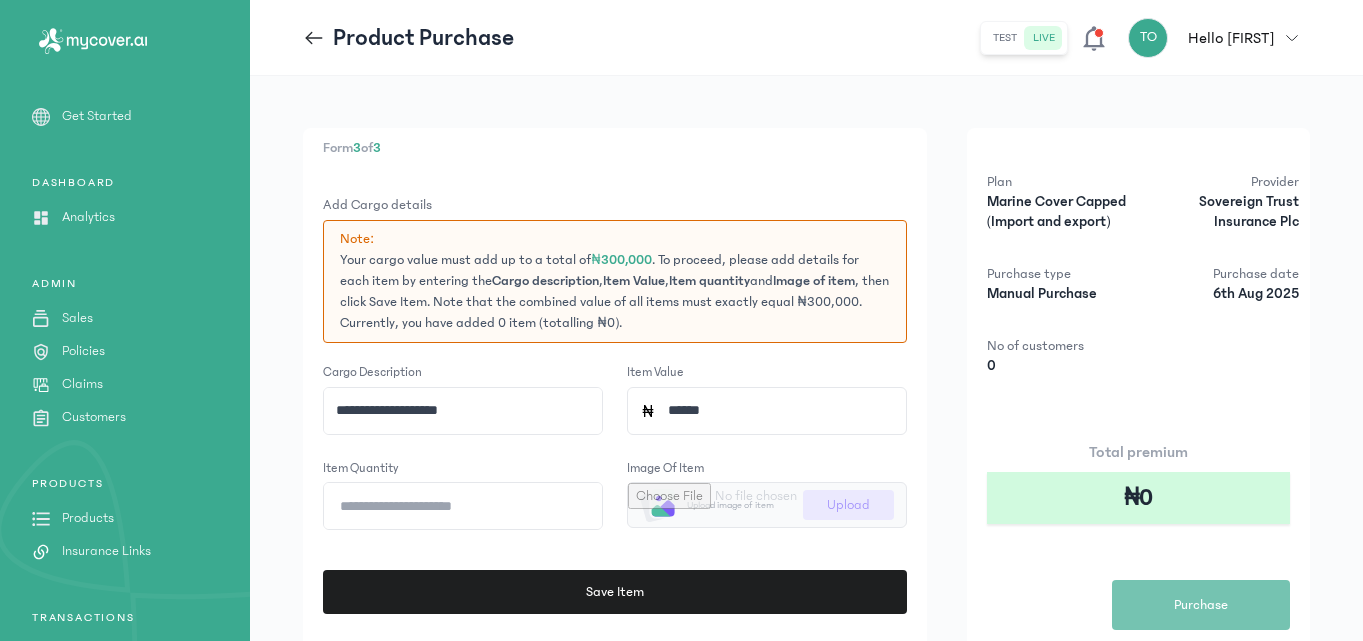 type on "*******" 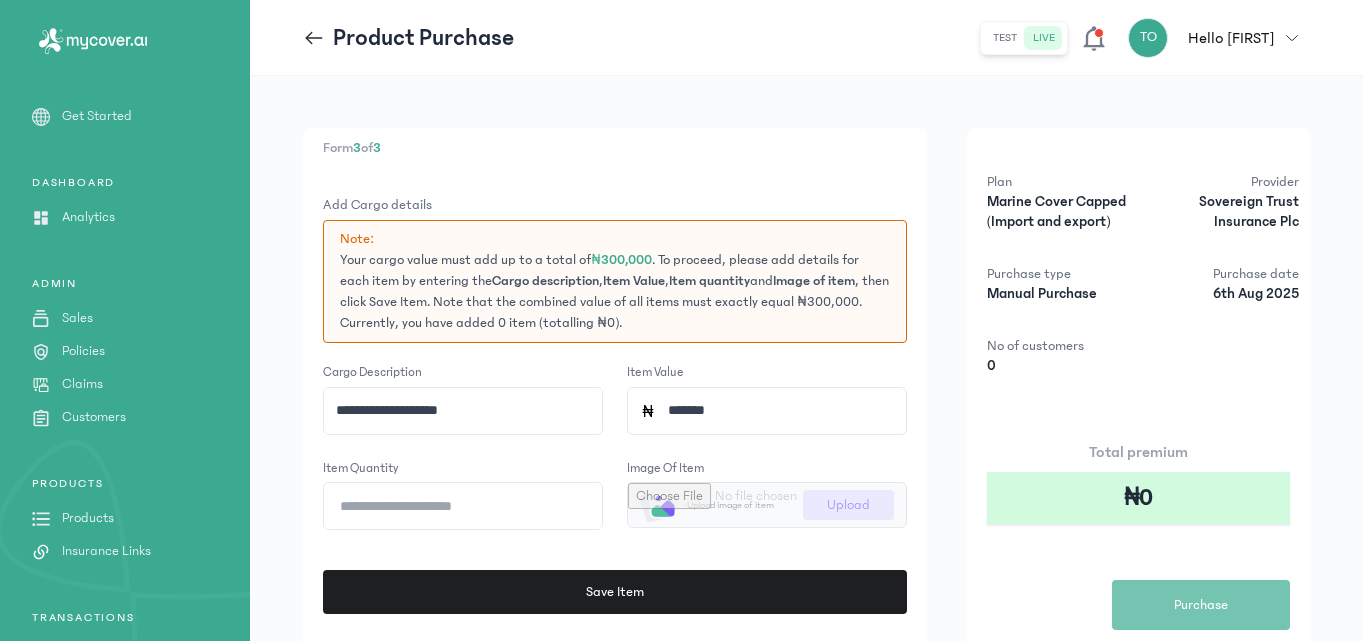 click on "Item quantity" 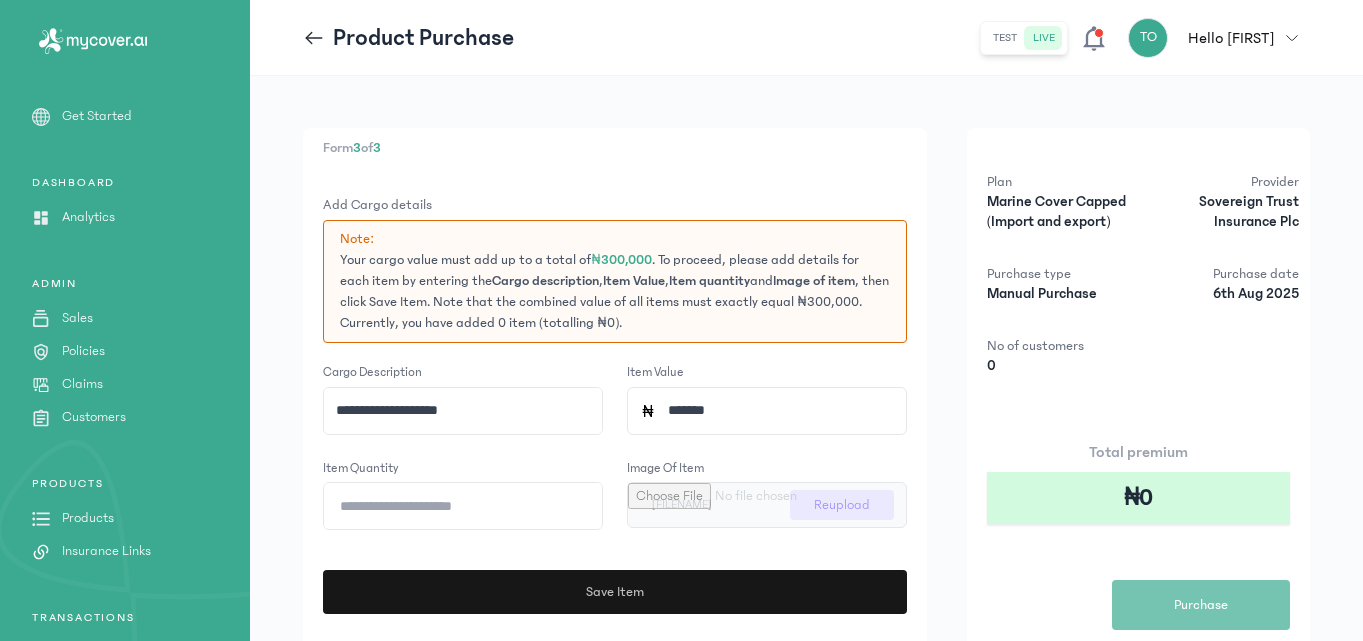click on "Save Item" at bounding box center (610, 592) 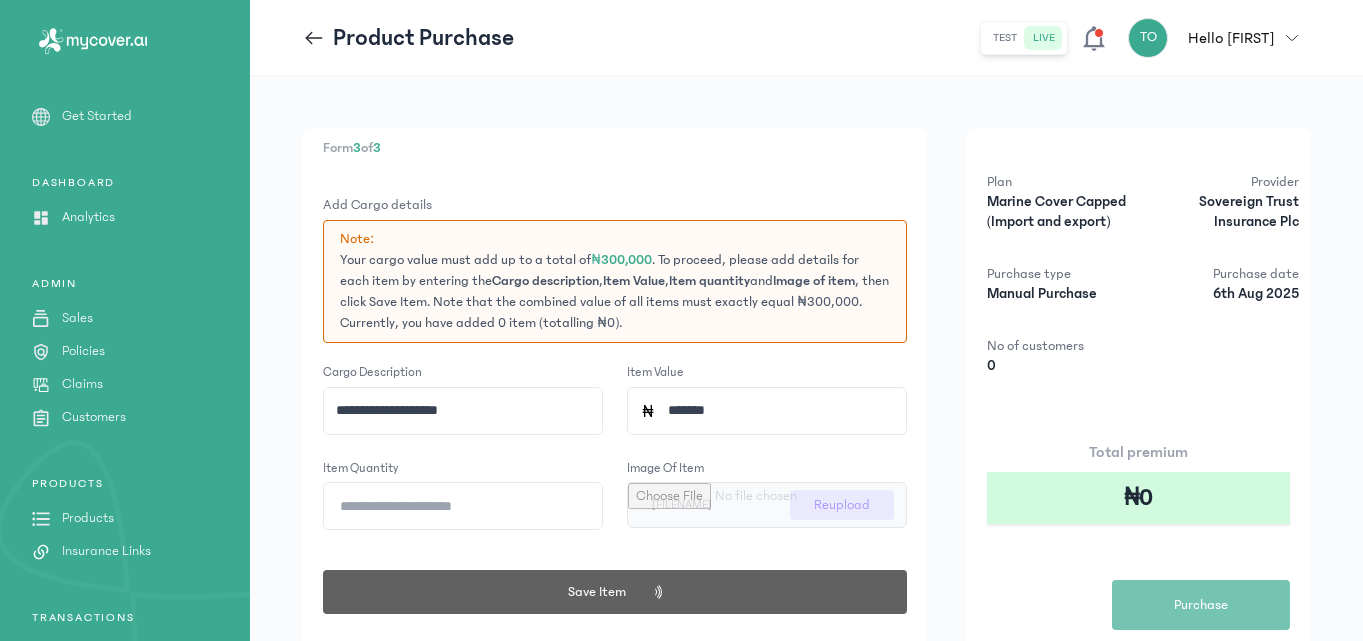 click on "Total premium ₦0  Purchase" at bounding box center (1138, 535) 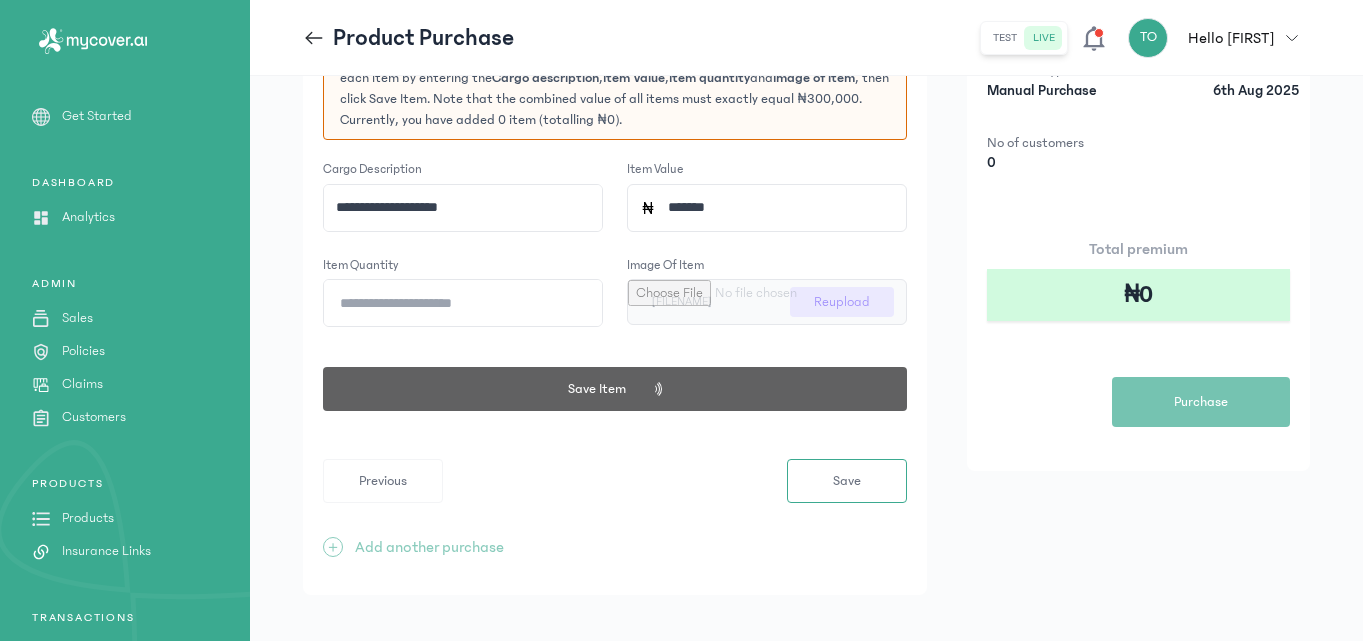 scroll, scrollTop: 221, scrollLeft: 0, axis: vertical 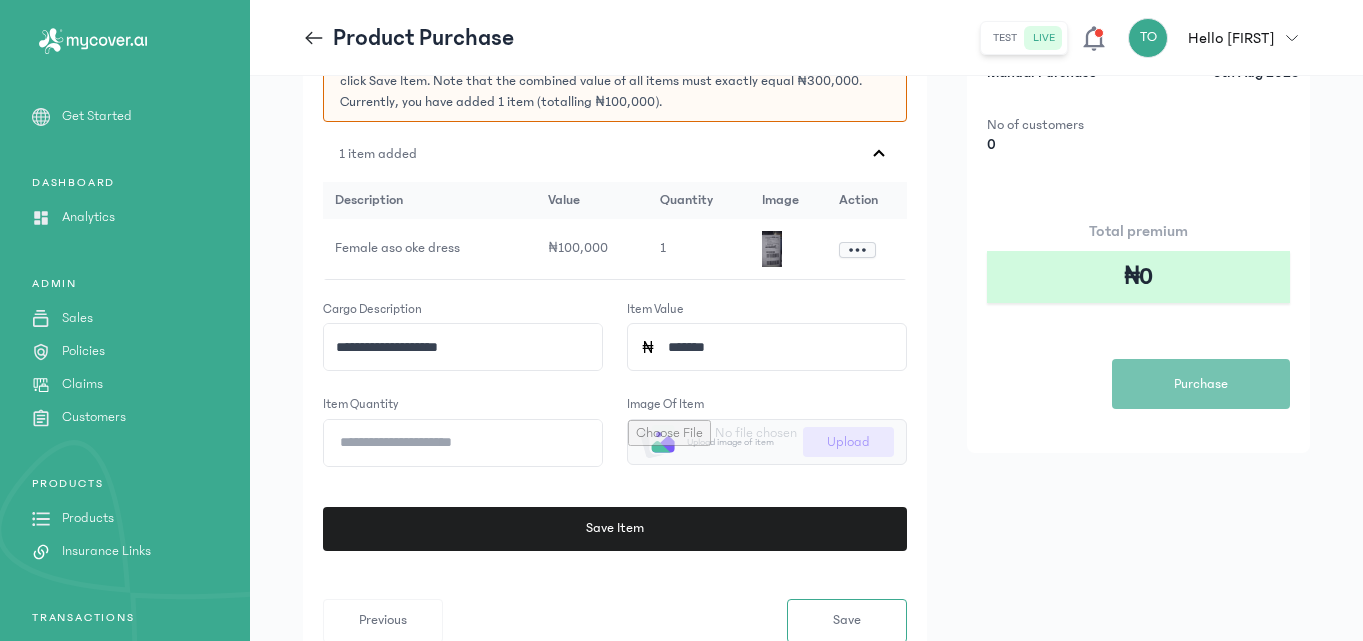click on "**********" 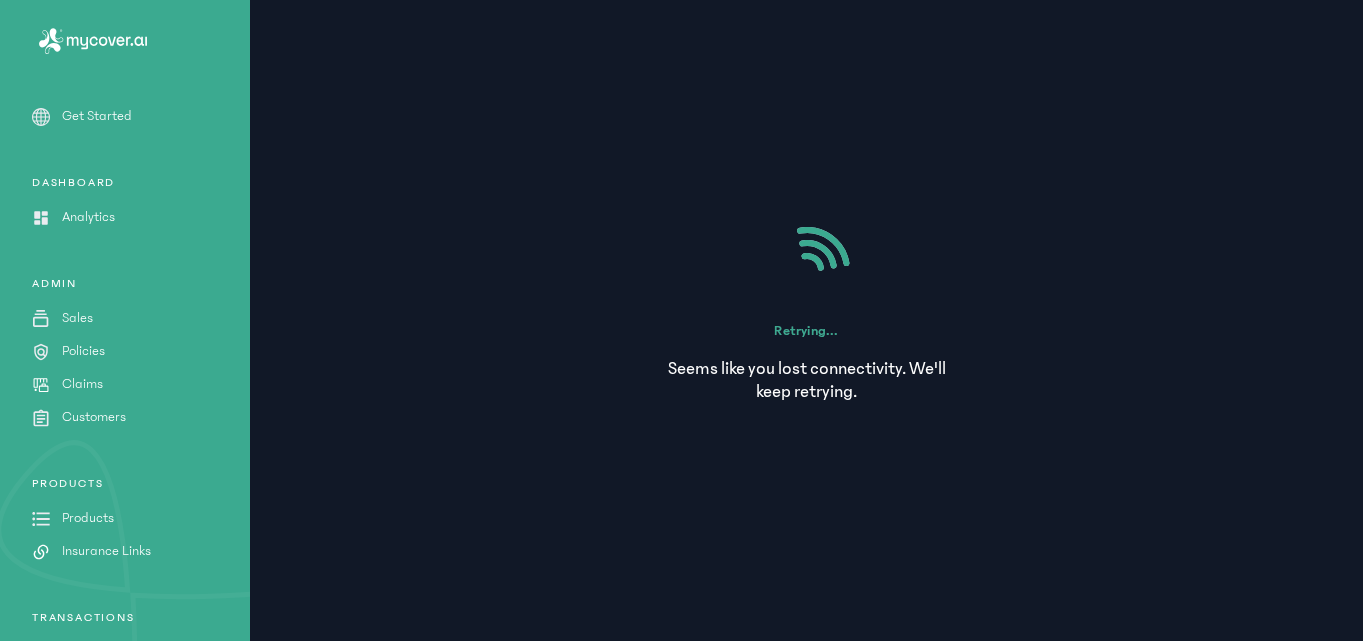 scroll, scrollTop: 0, scrollLeft: 0, axis: both 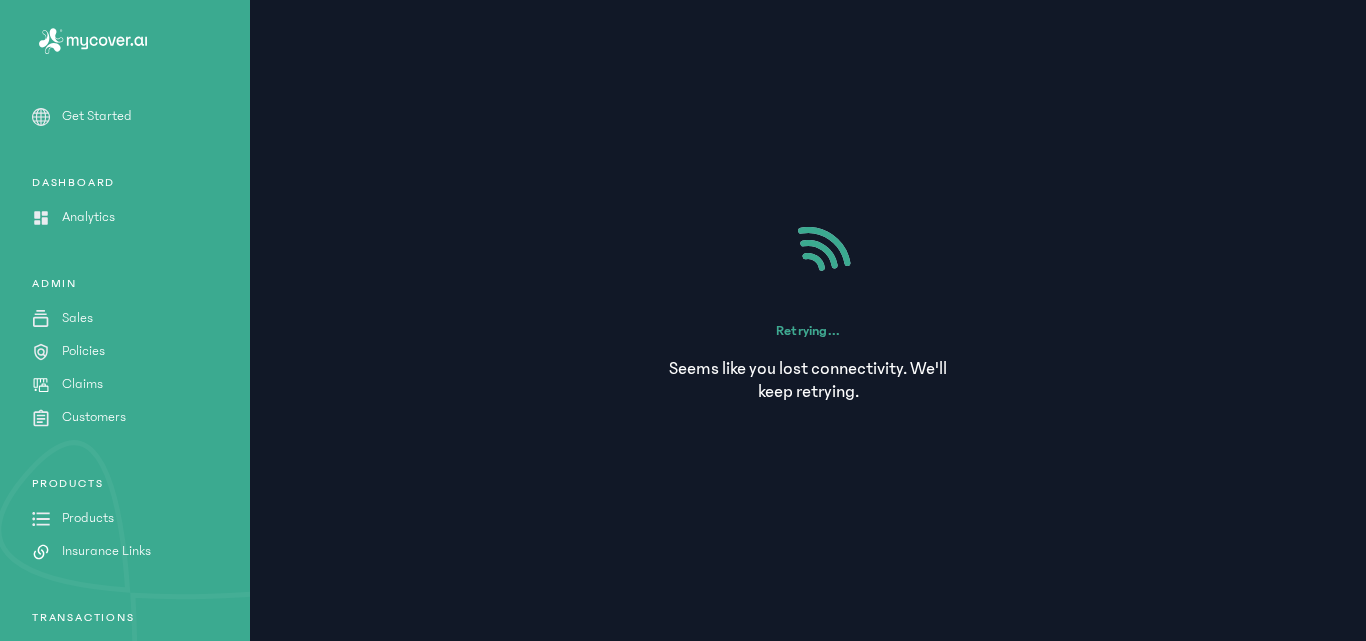 type on "**********" 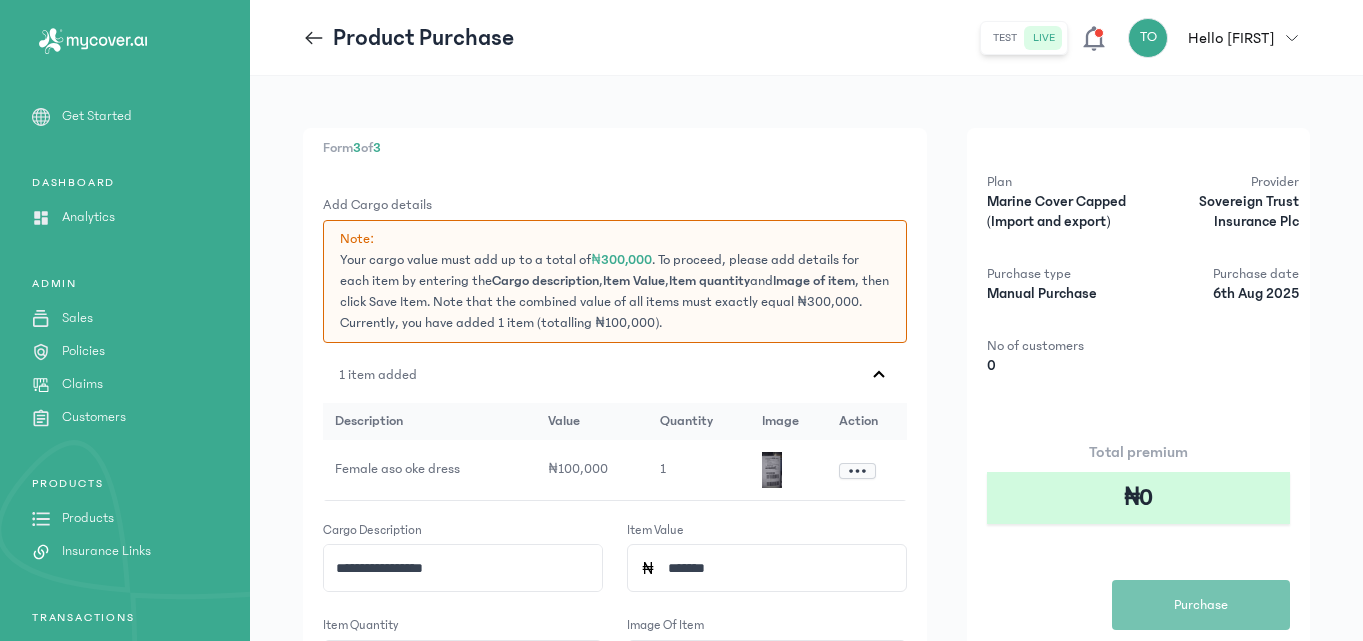 click on "**********" 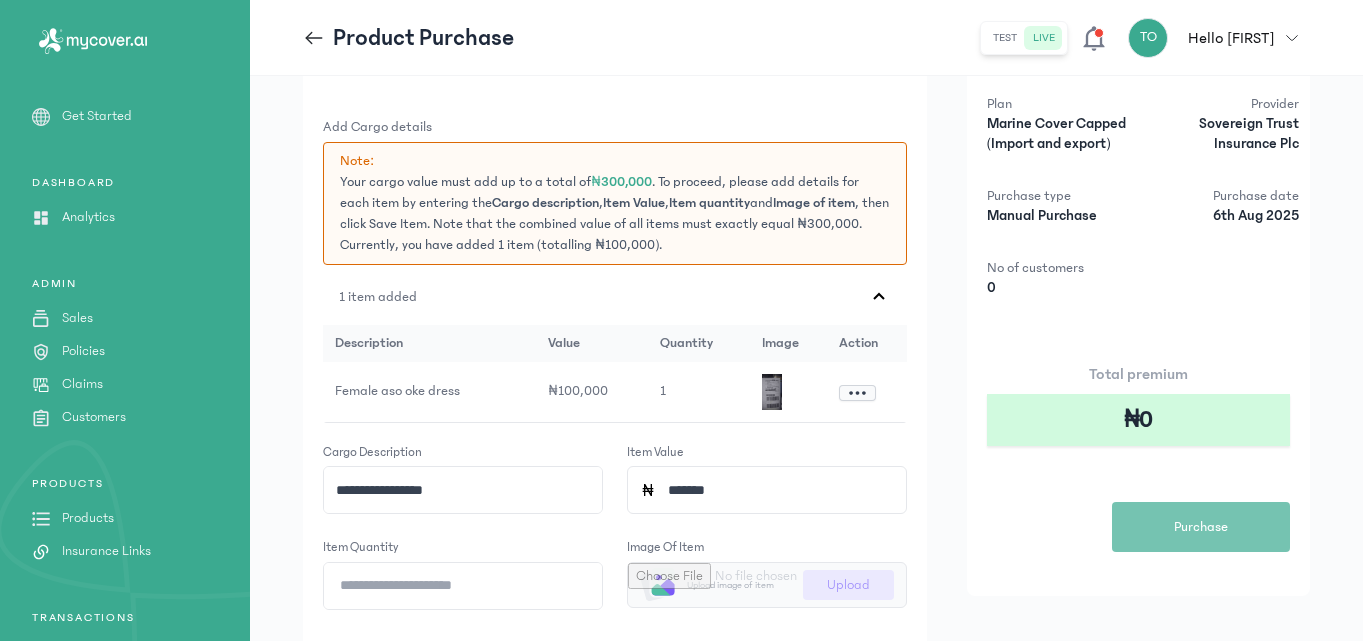 scroll, scrollTop: 80, scrollLeft: 0, axis: vertical 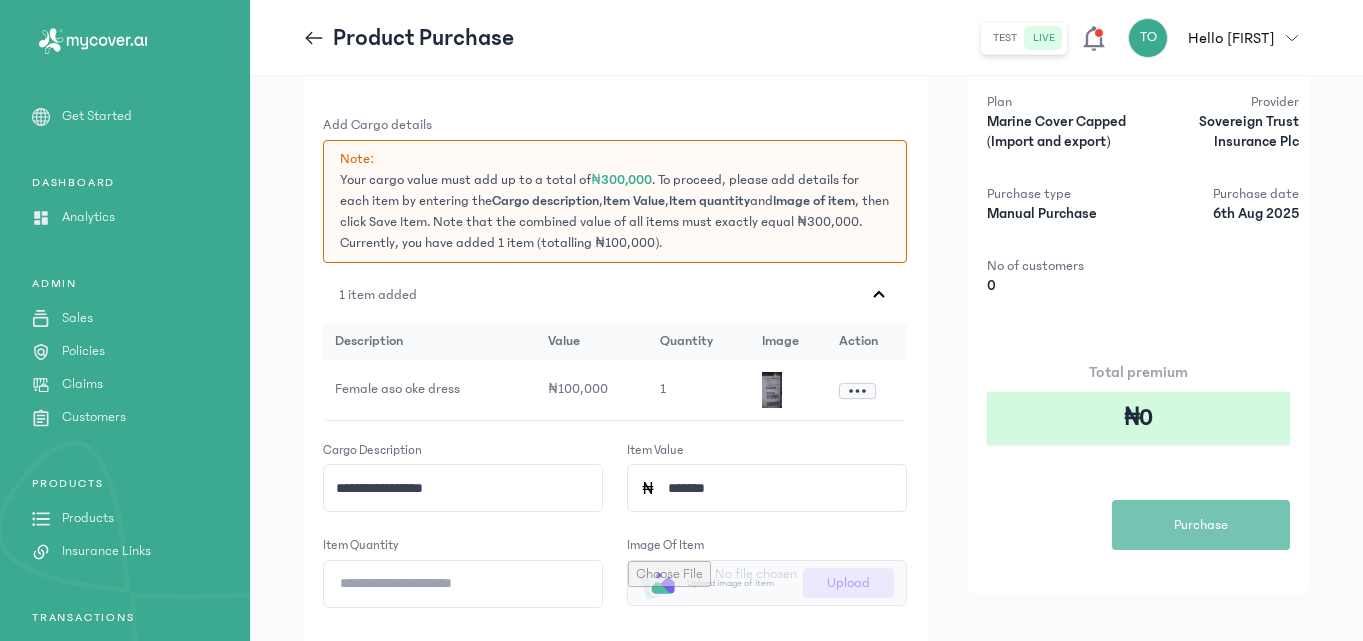 click on "*******" 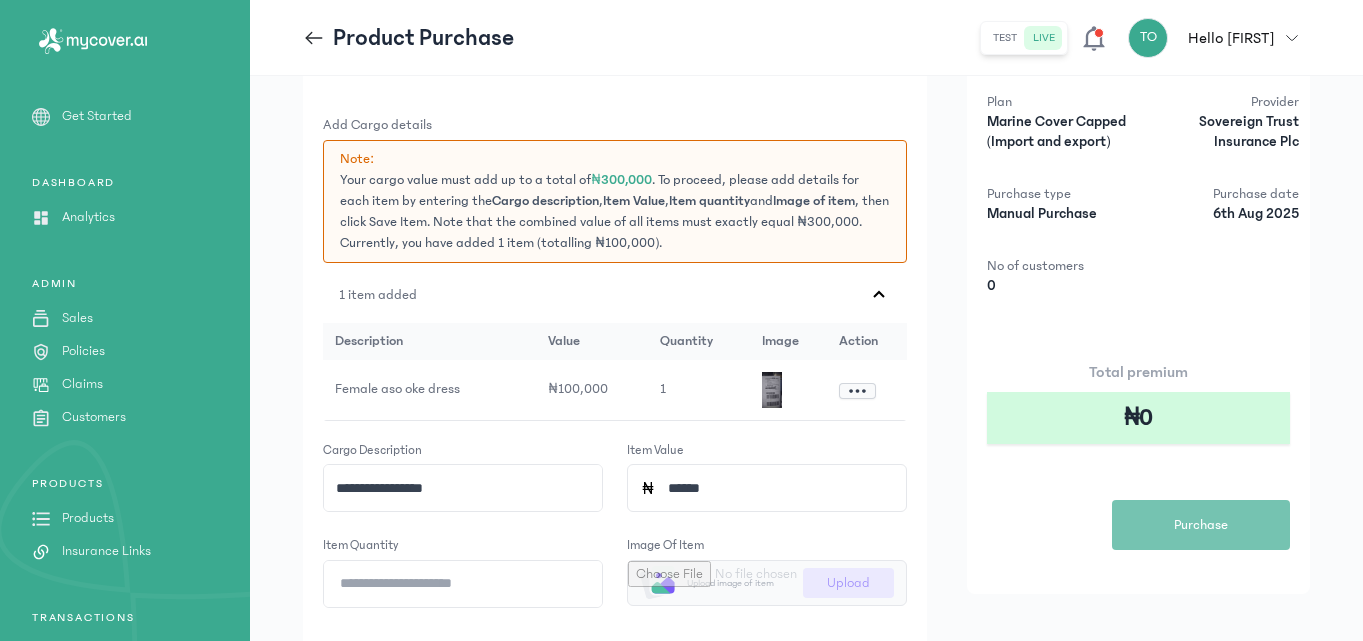 type on "*******" 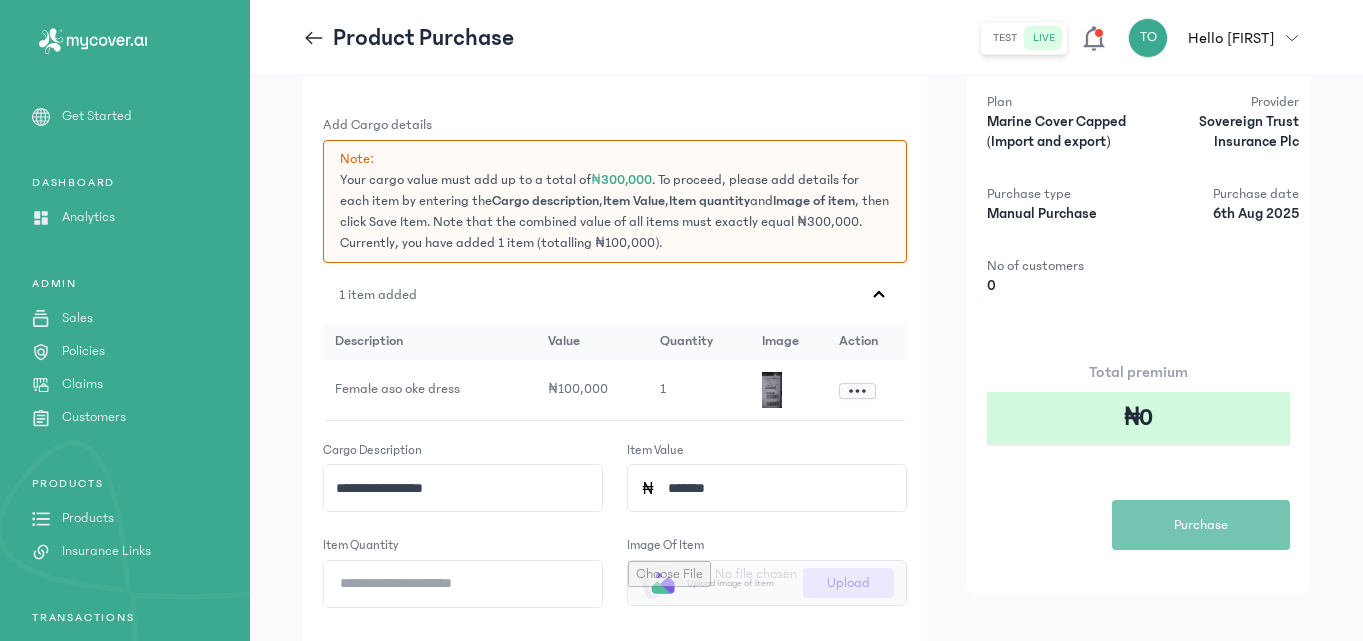 drag, startPoint x: 767, startPoint y: 503, endPoint x: 1024, endPoint y: 518, distance: 257.43738 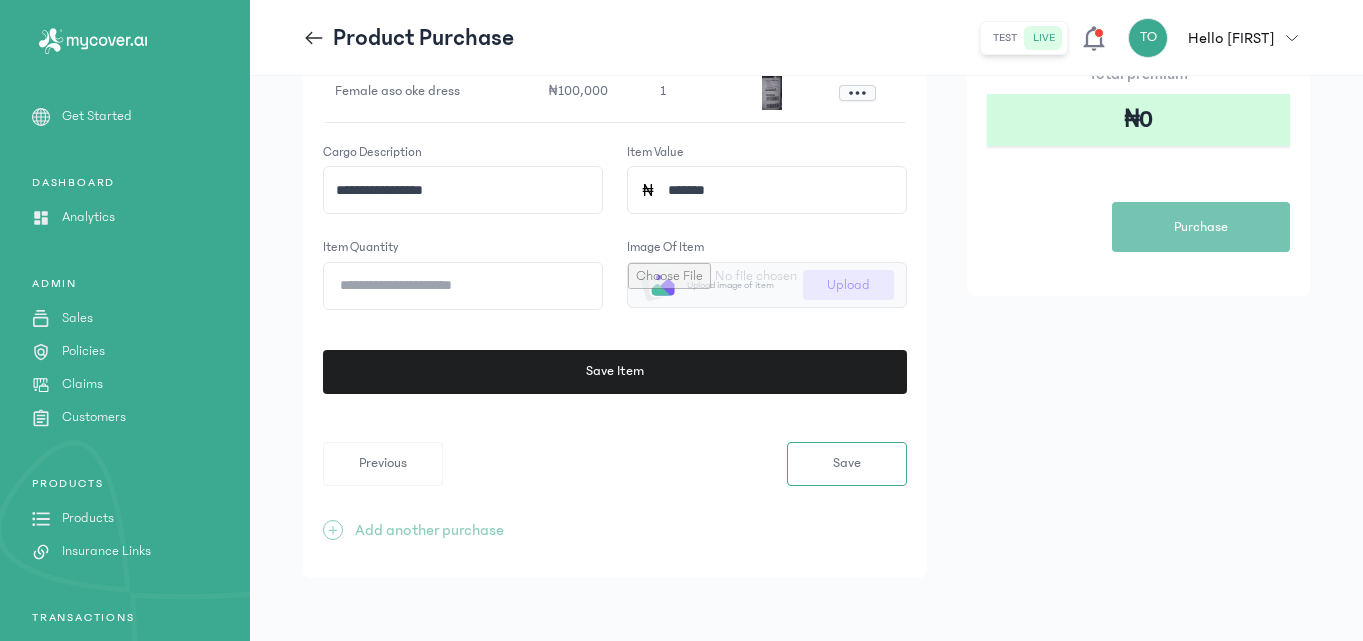 scroll, scrollTop: 379, scrollLeft: 0, axis: vertical 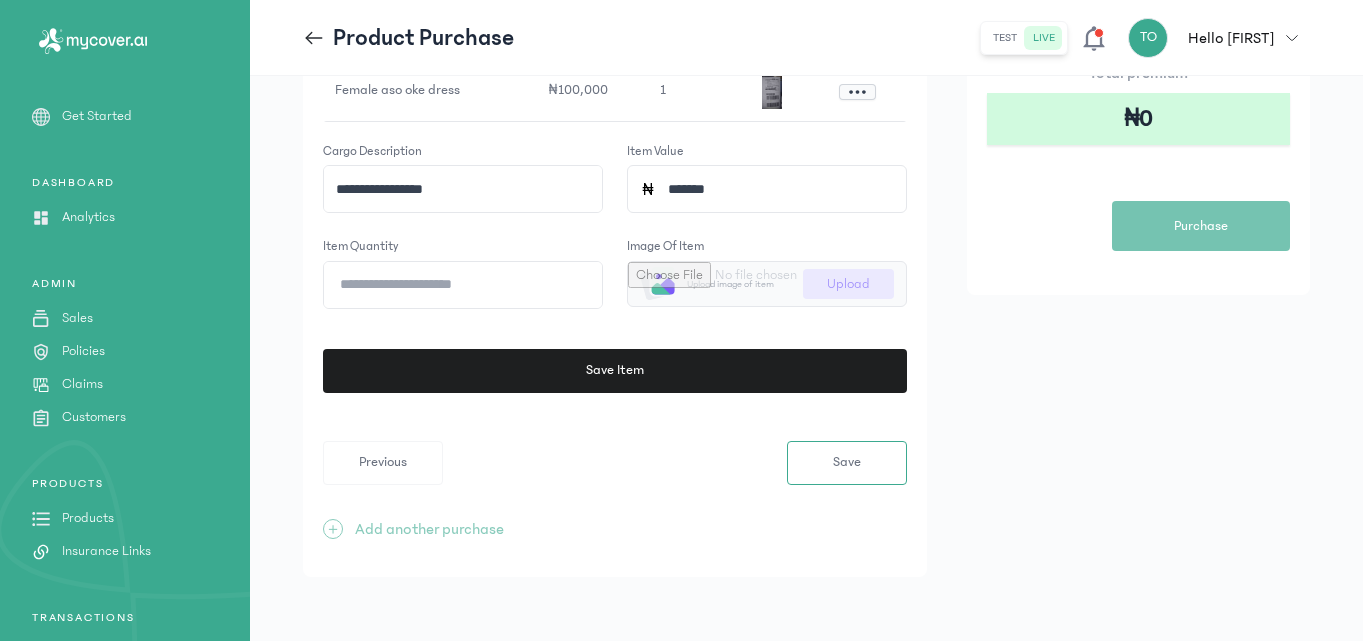 click on "*" 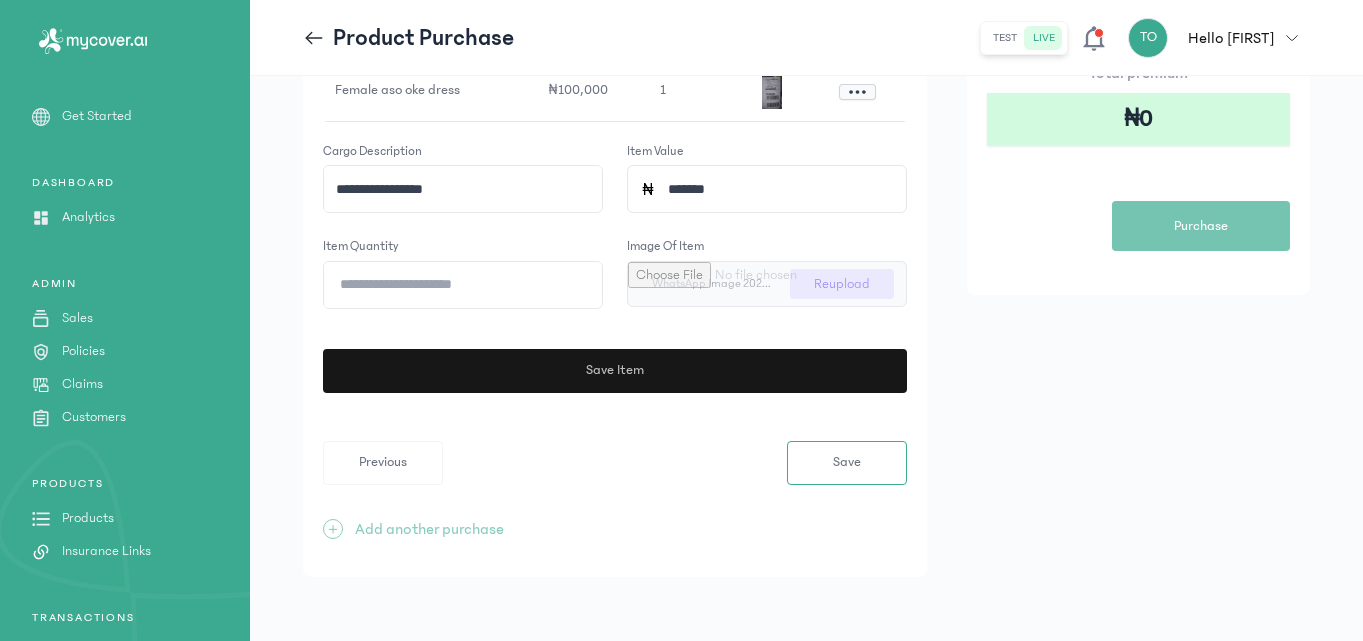 click on "Save Item" at bounding box center (609, 371) 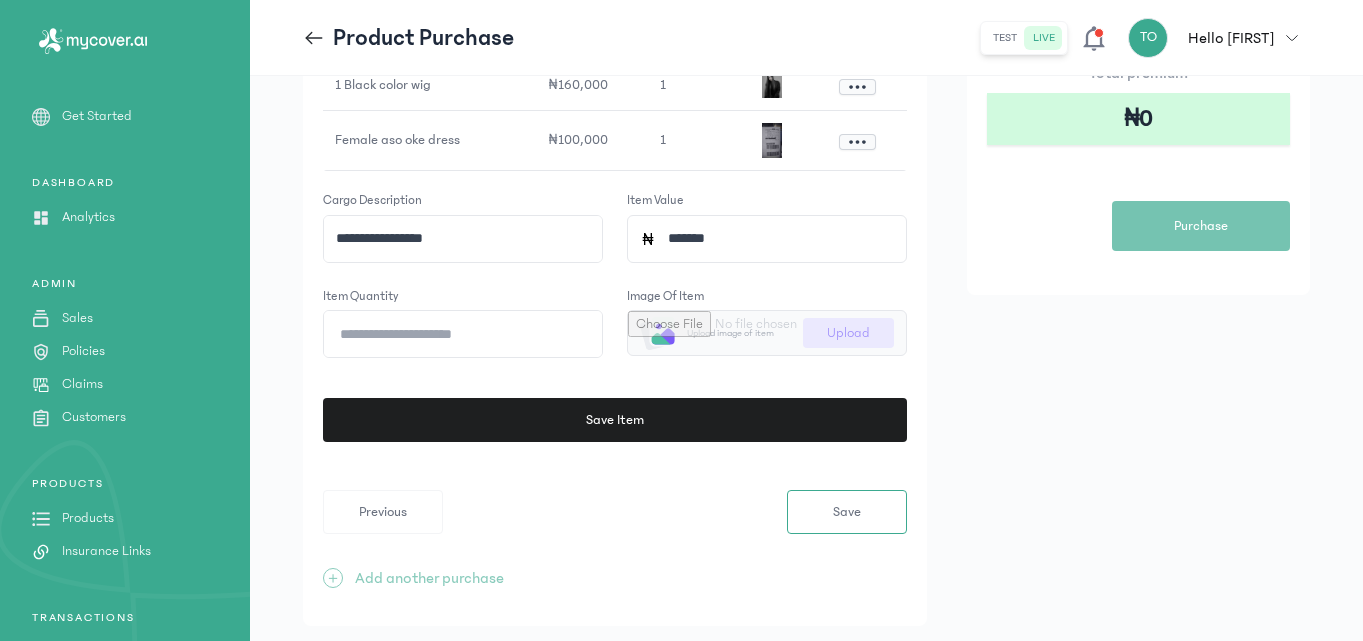 click on "**********" 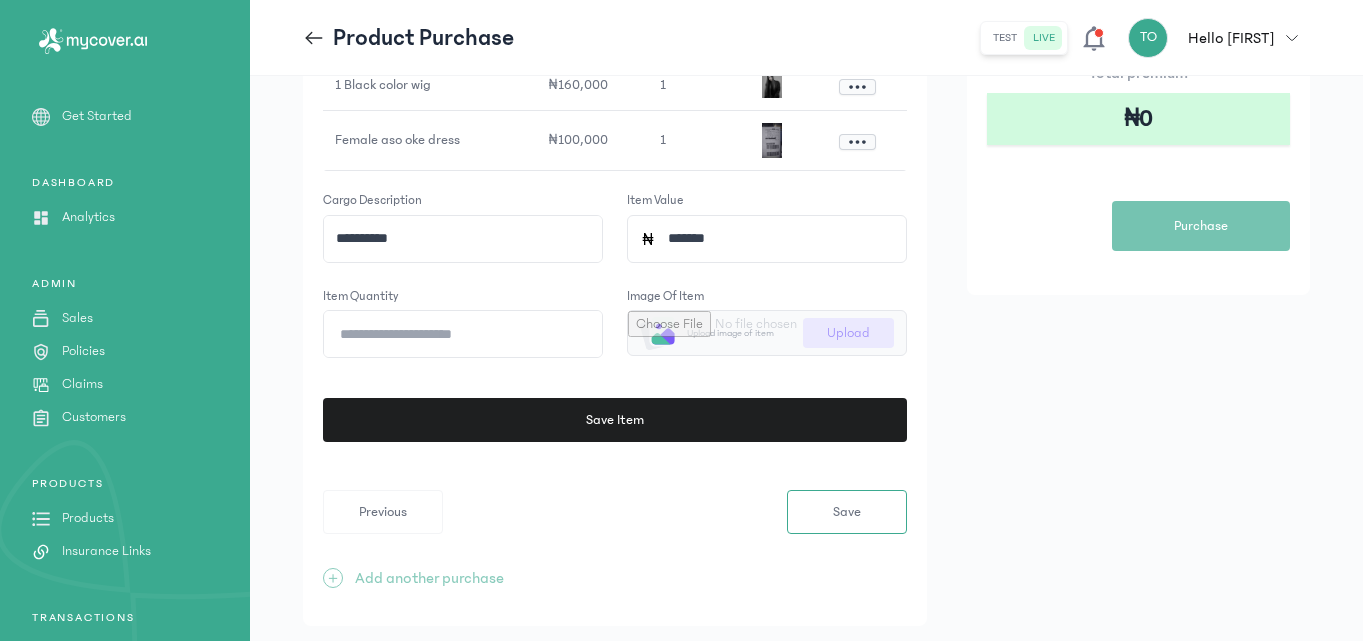 type on "**********" 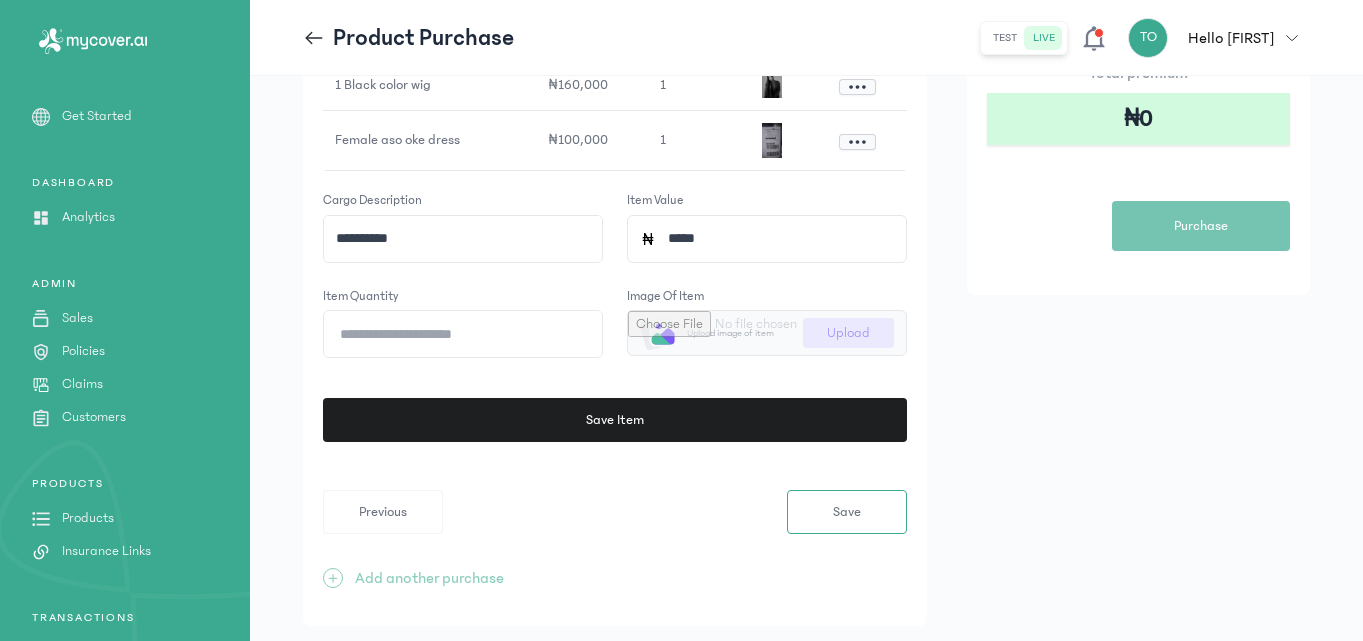 type on "******" 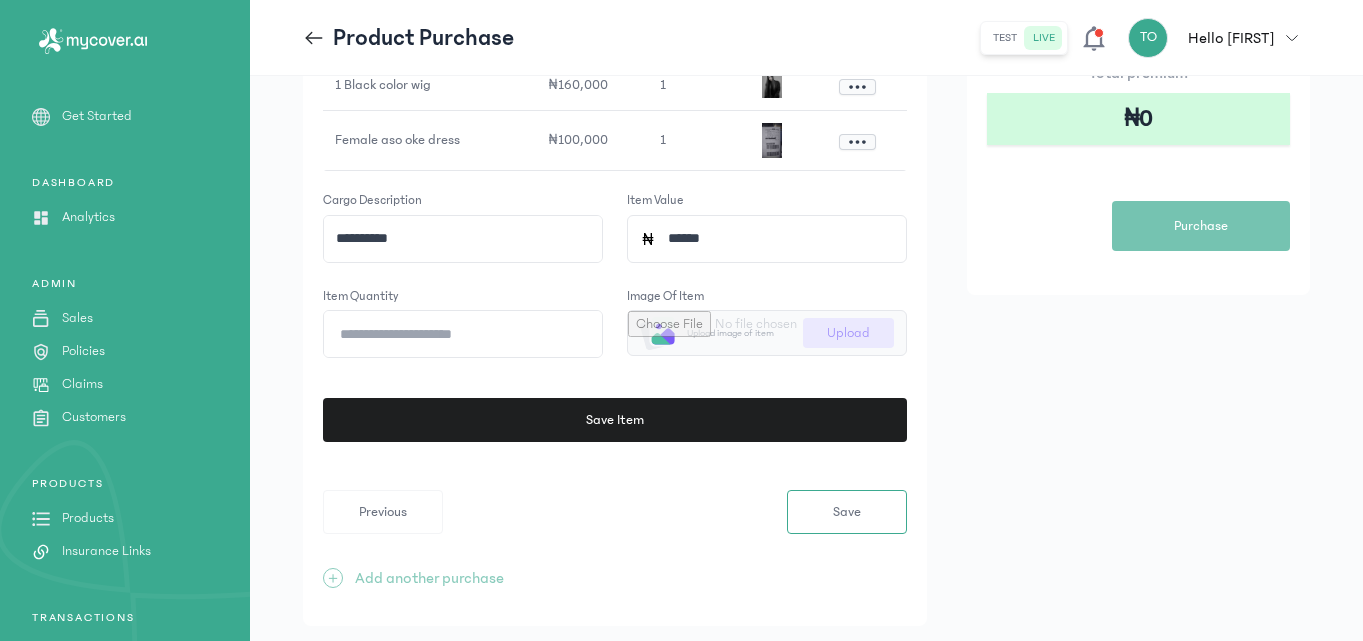click on "Item quantity" 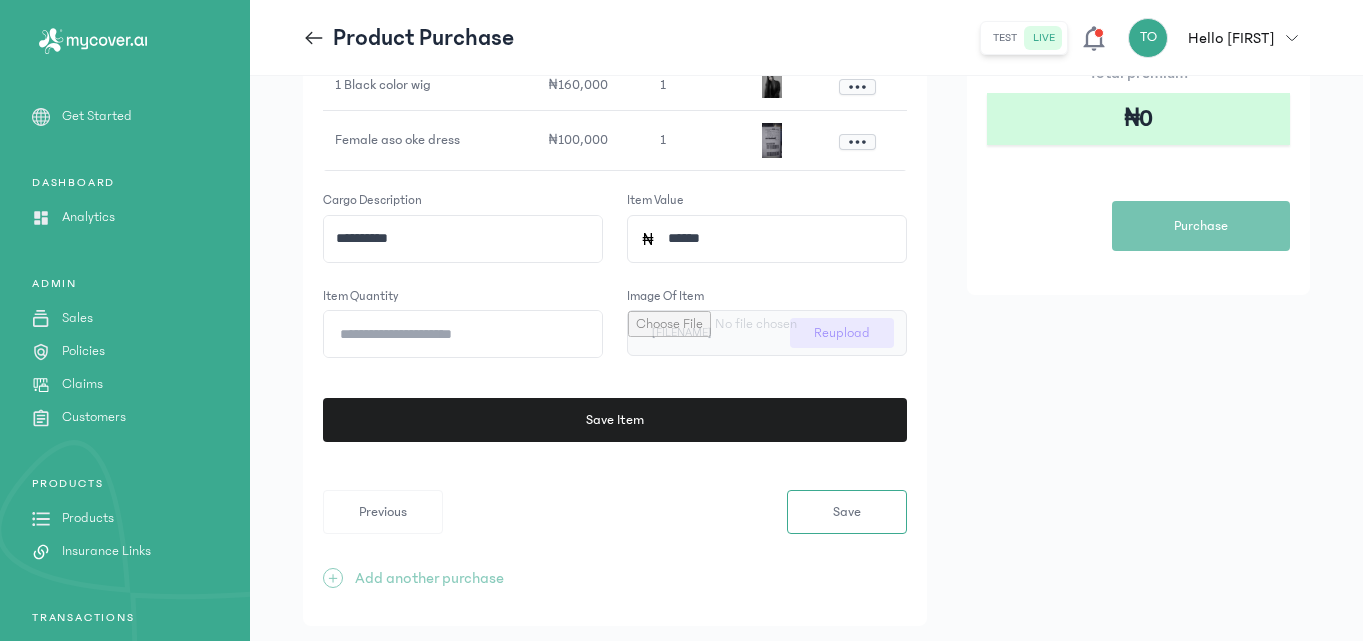click on "**********" 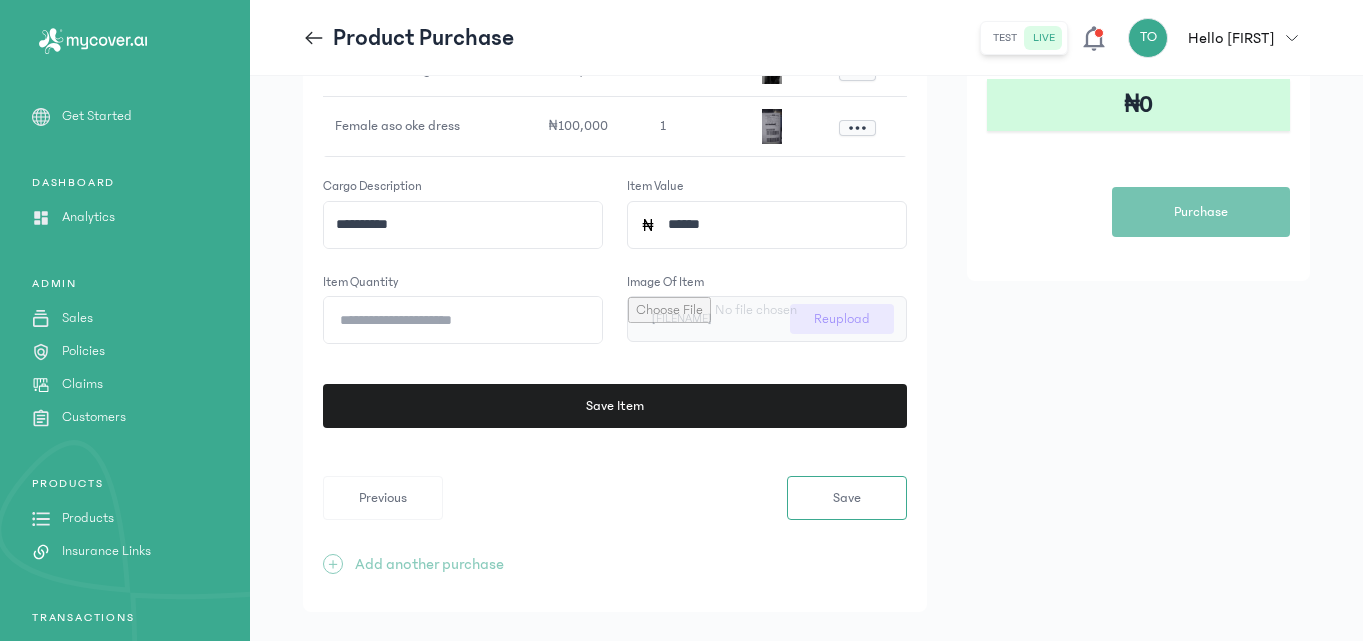 scroll, scrollTop: 428, scrollLeft: 0, axis: vertical 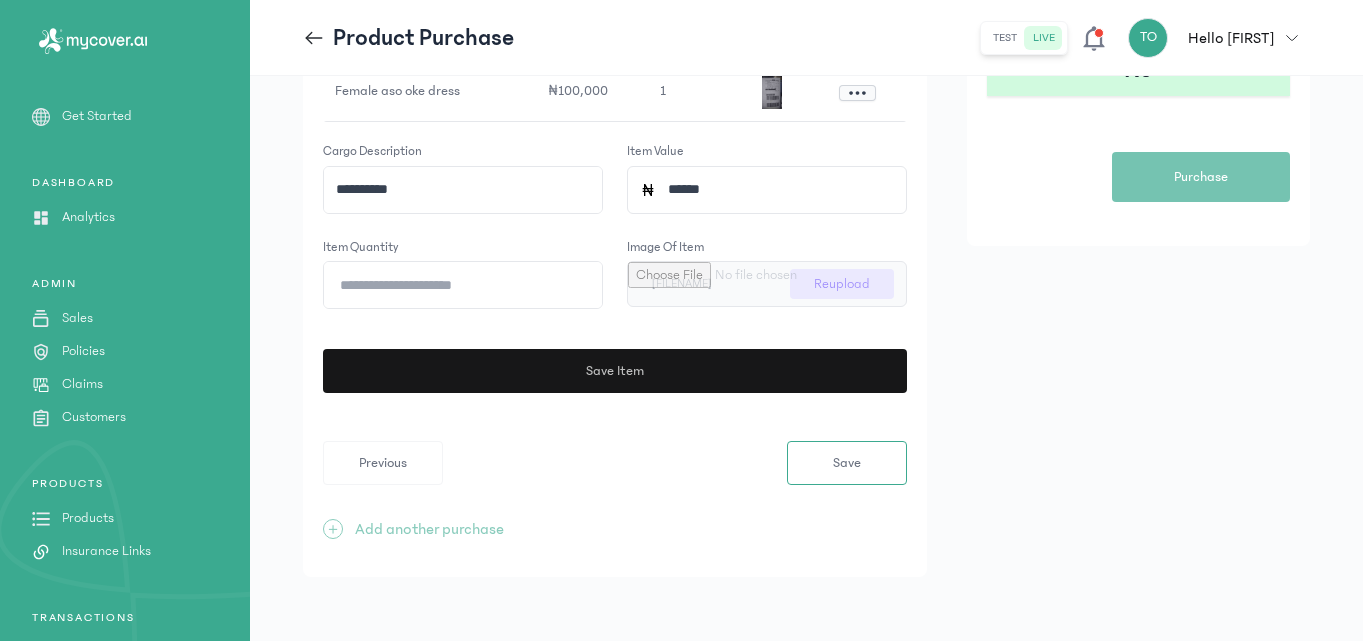 click on "Save Item" at bounding box center [611, 371] 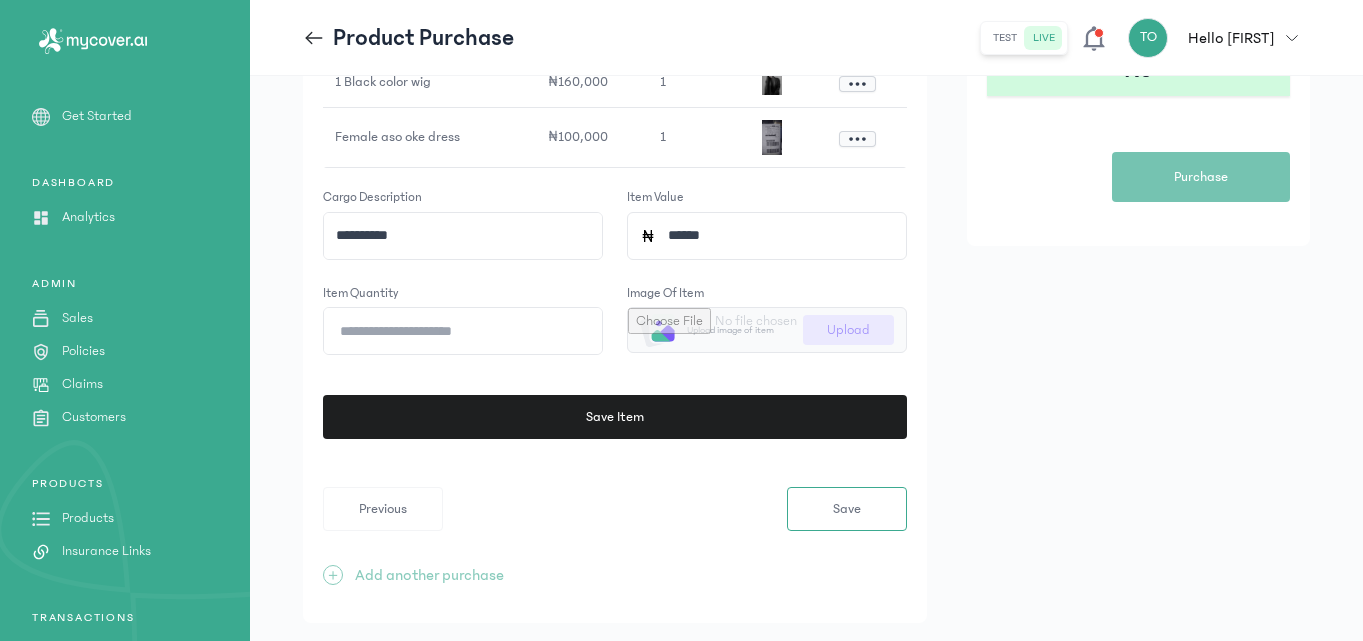 click on "**********" 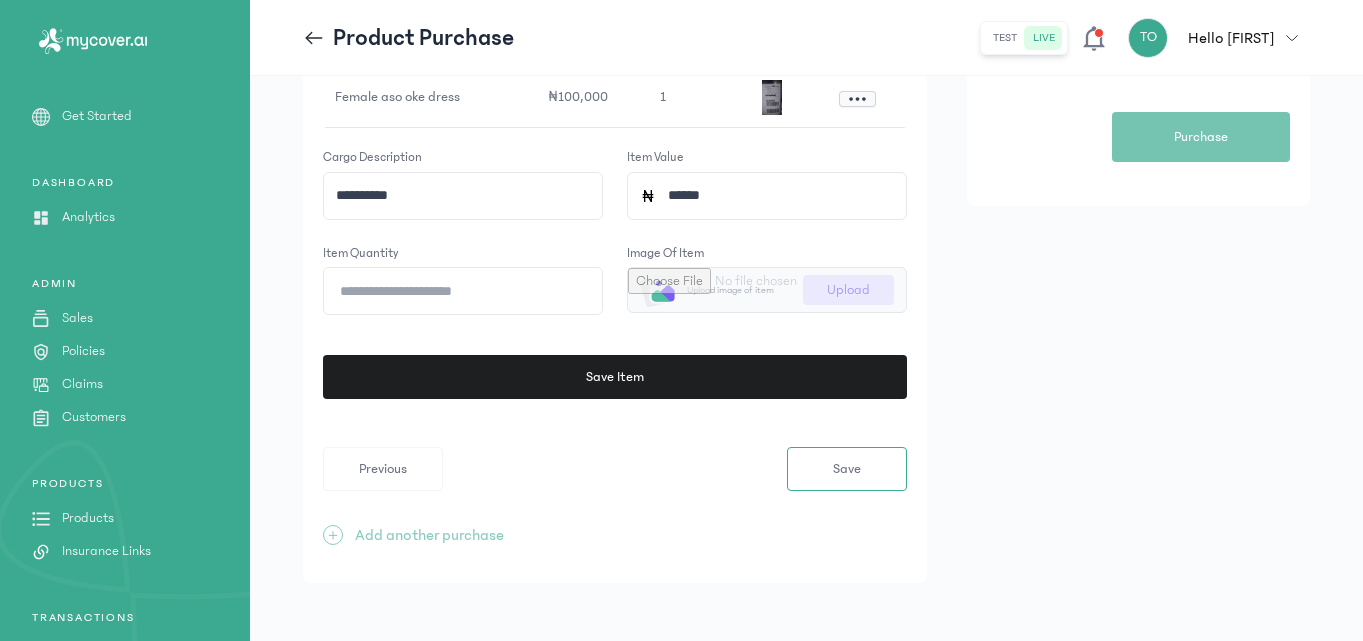 scroll, scrollTop: 474, scrollLeft: 0, axis: vertical 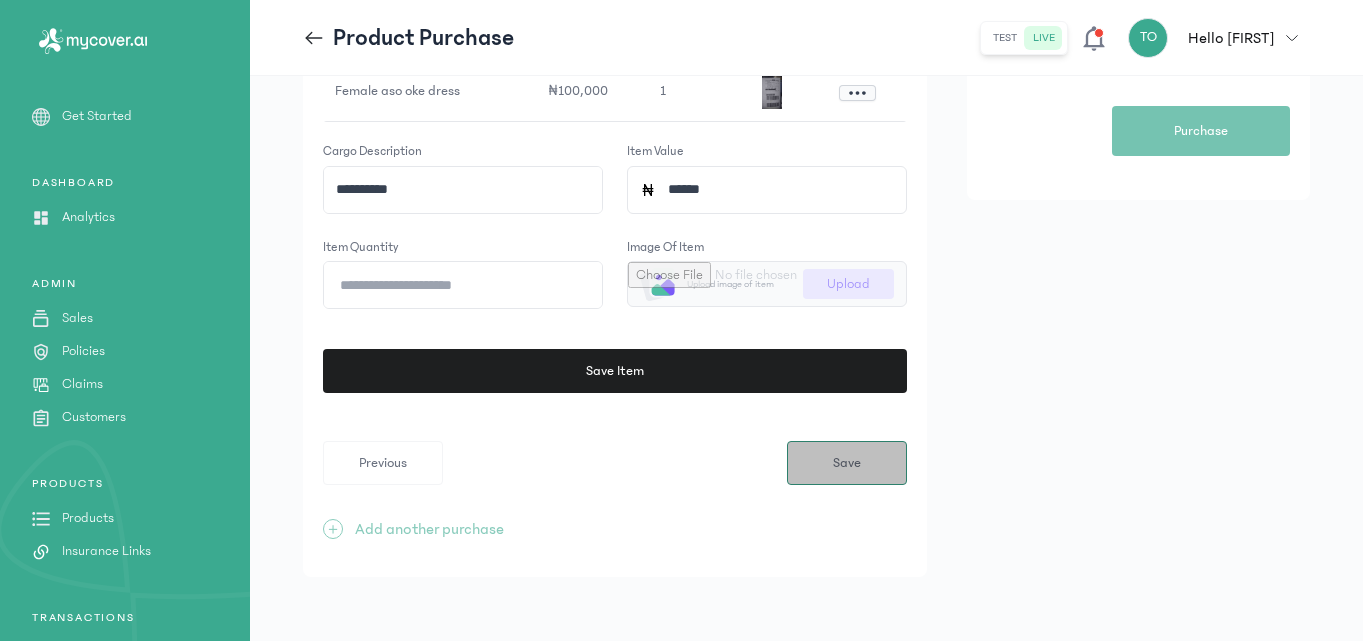 click on "Save" at bounding box center [847, 463] 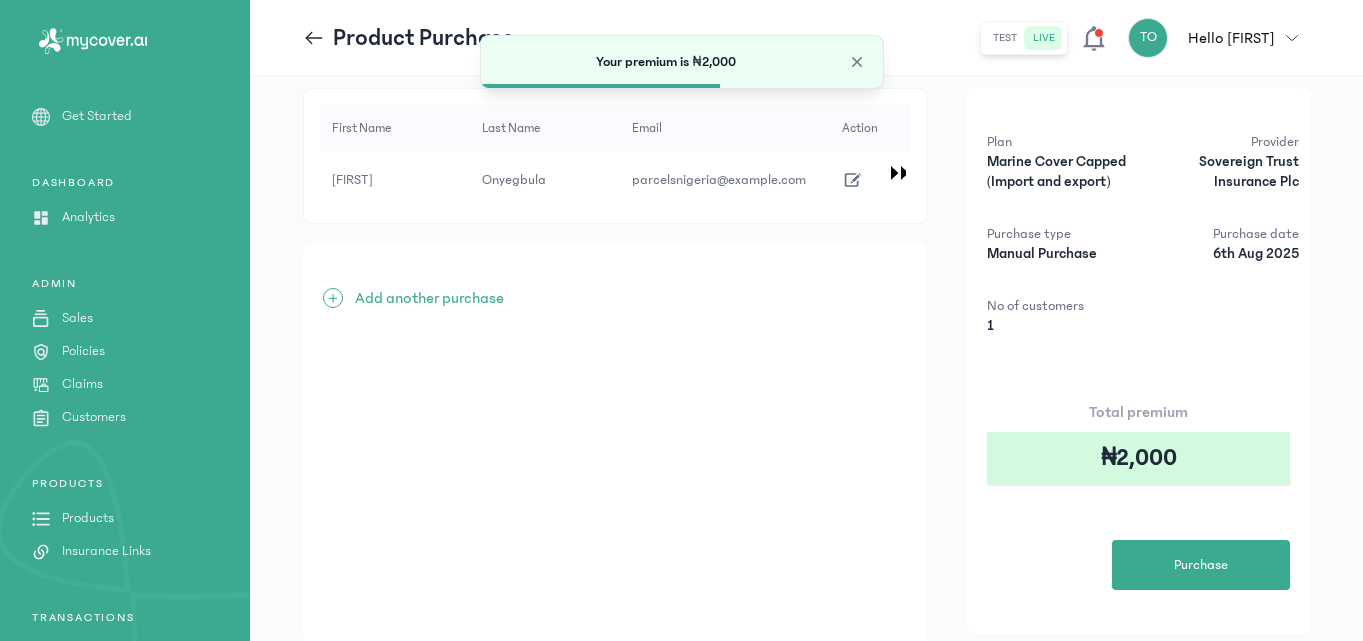 scroll, scrollTop: 110, scrollLeft: 0, axis: vertical 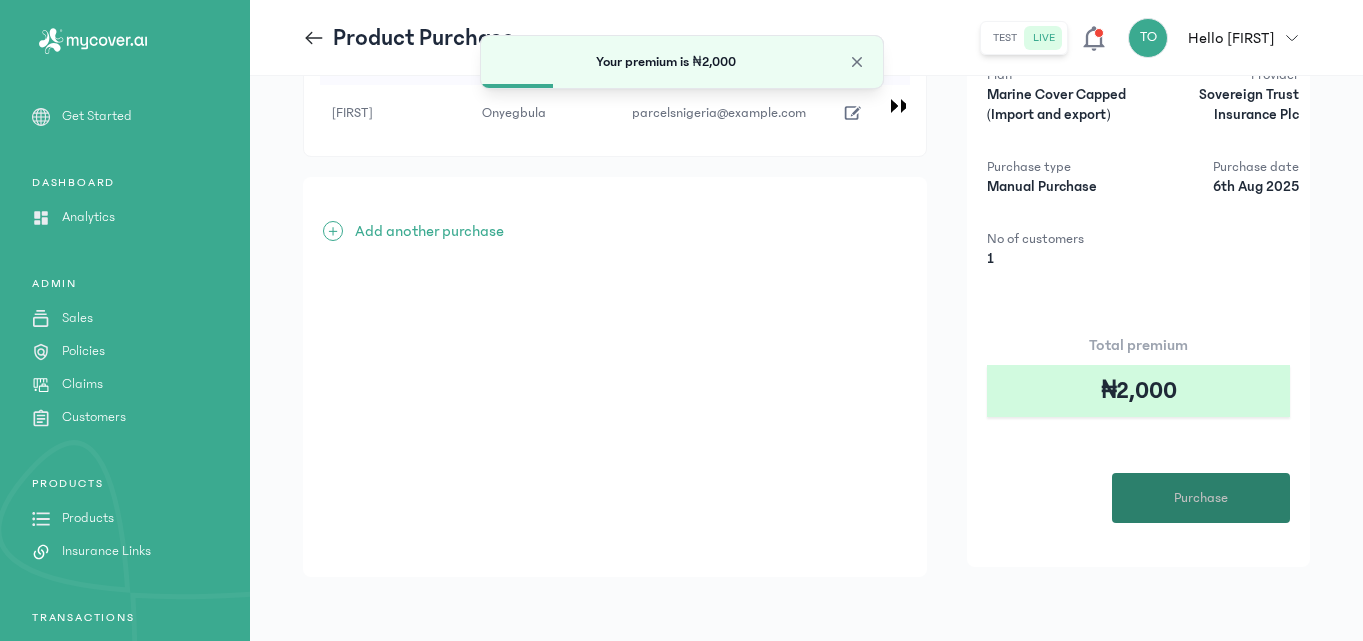 click on "Purchase" at bounding box center (1201, 498) 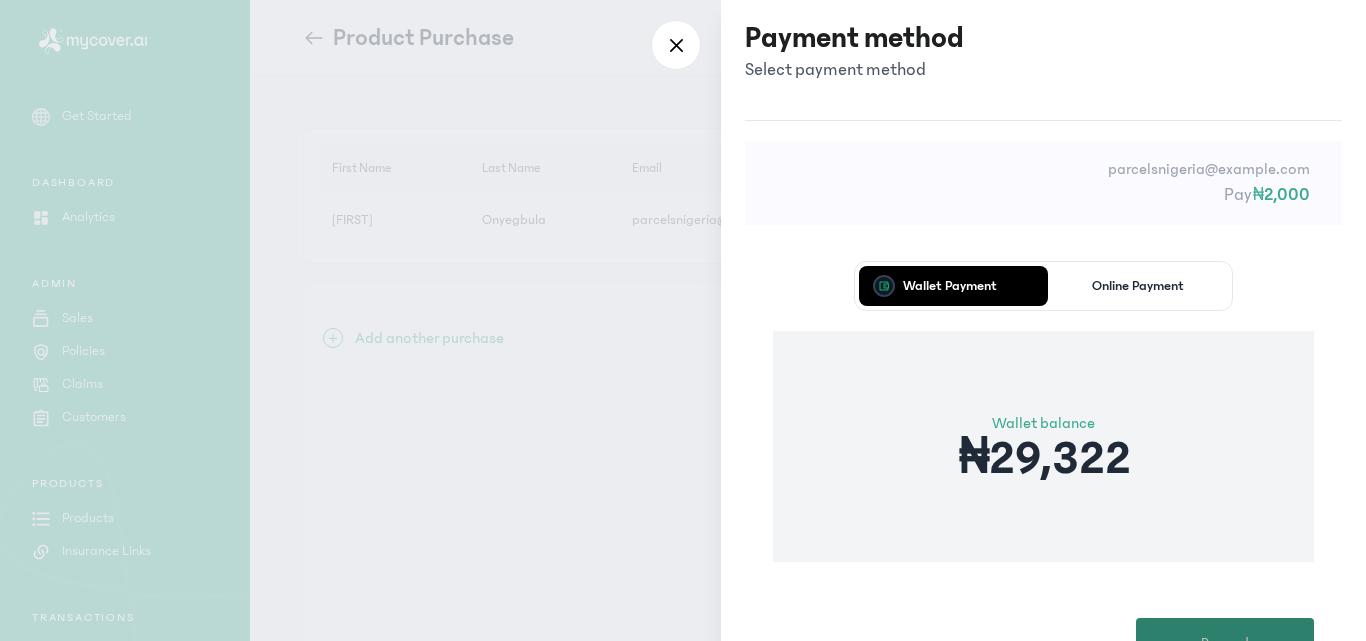 click on "Proceed" at bounding box center (1225, 643) 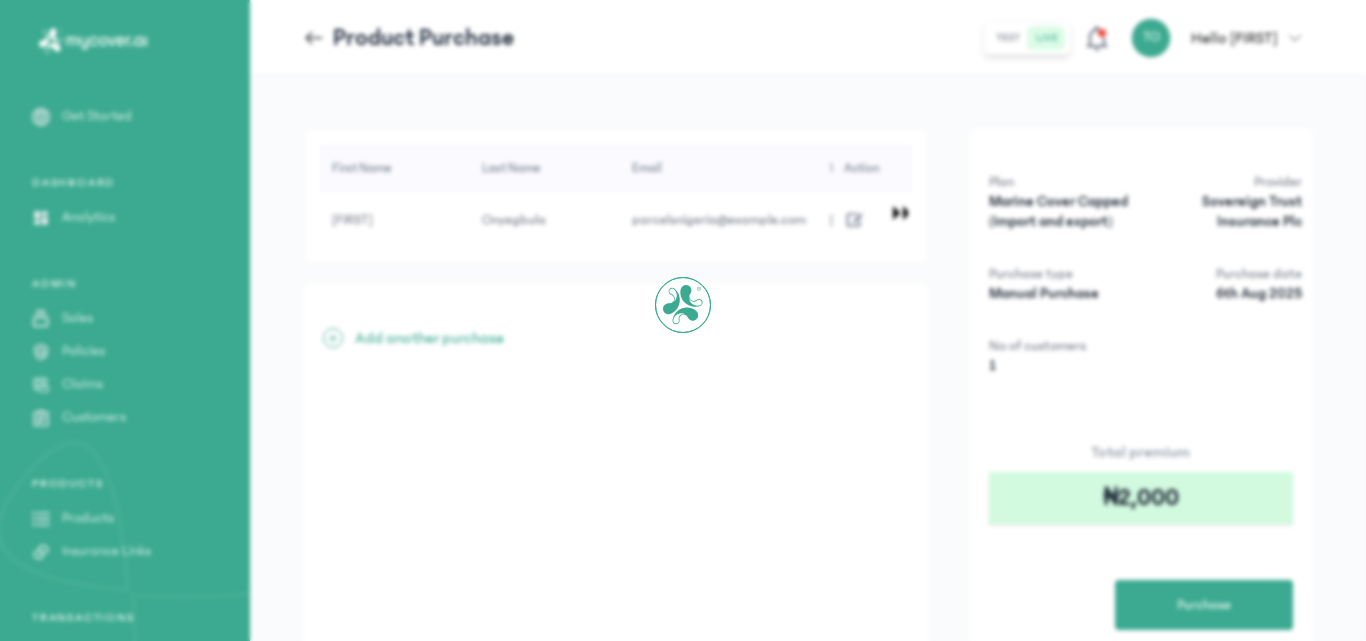 click 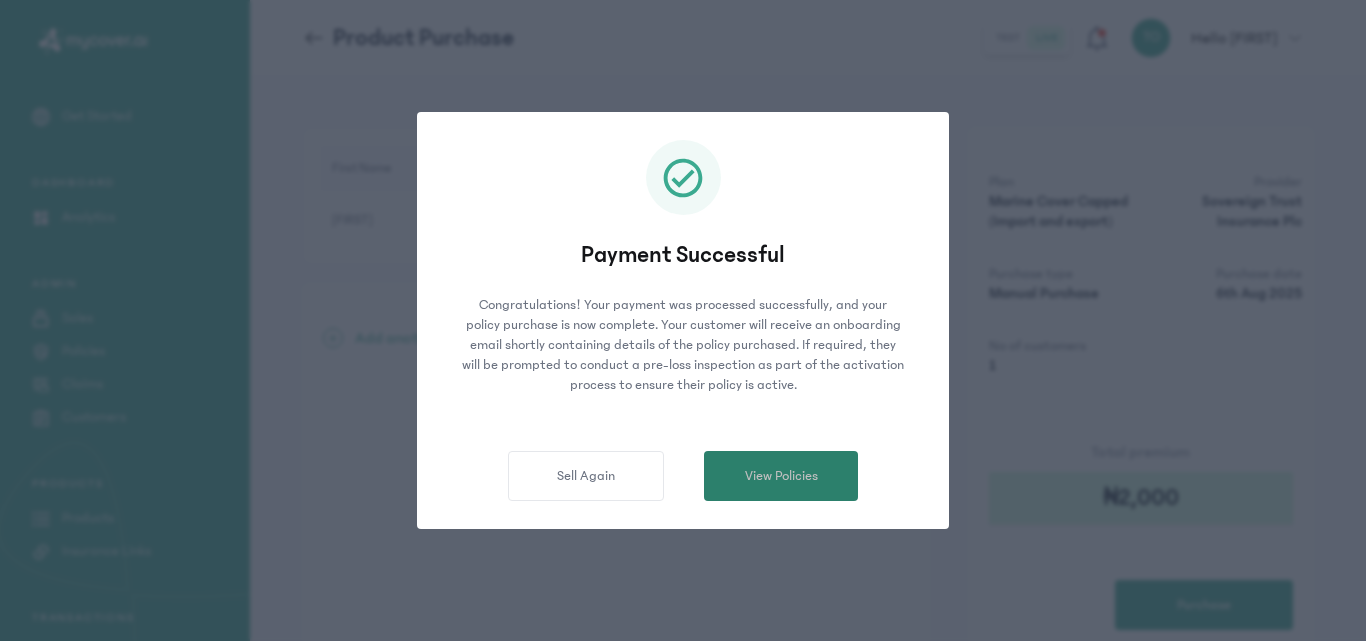 click on "View Policies" at bounding box center (781, 476) 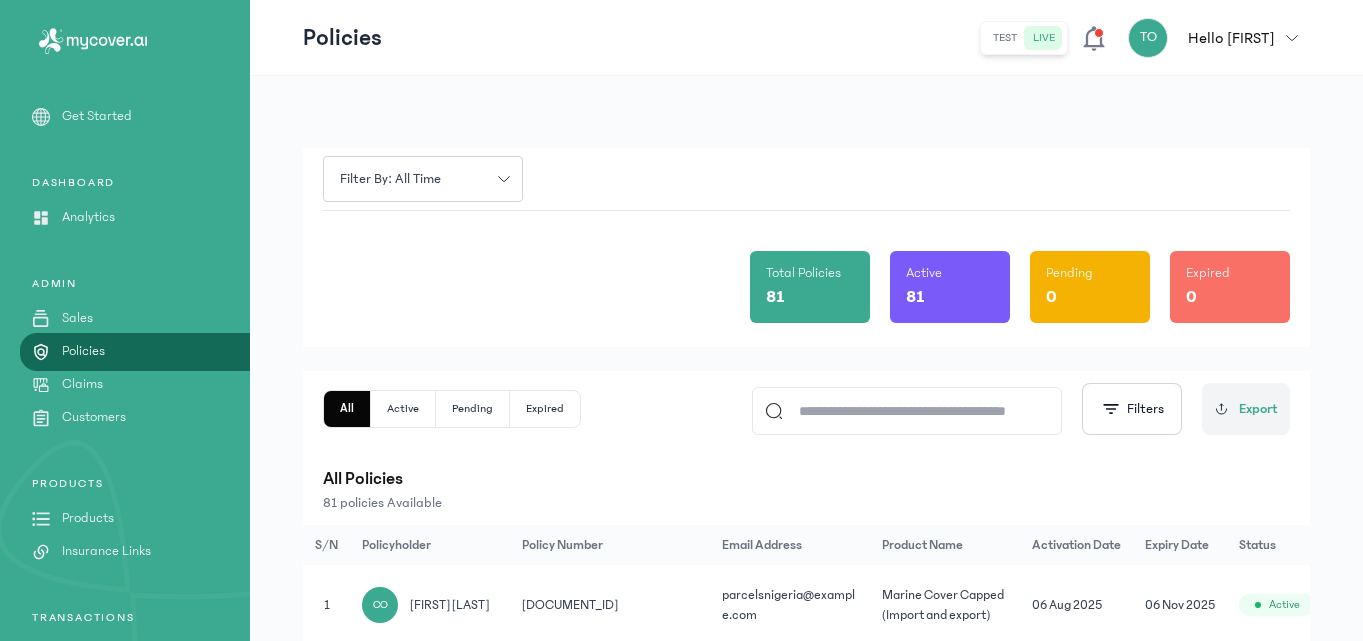 click on "Total Policies 81 Active 81 Pending 0 Expired 0" 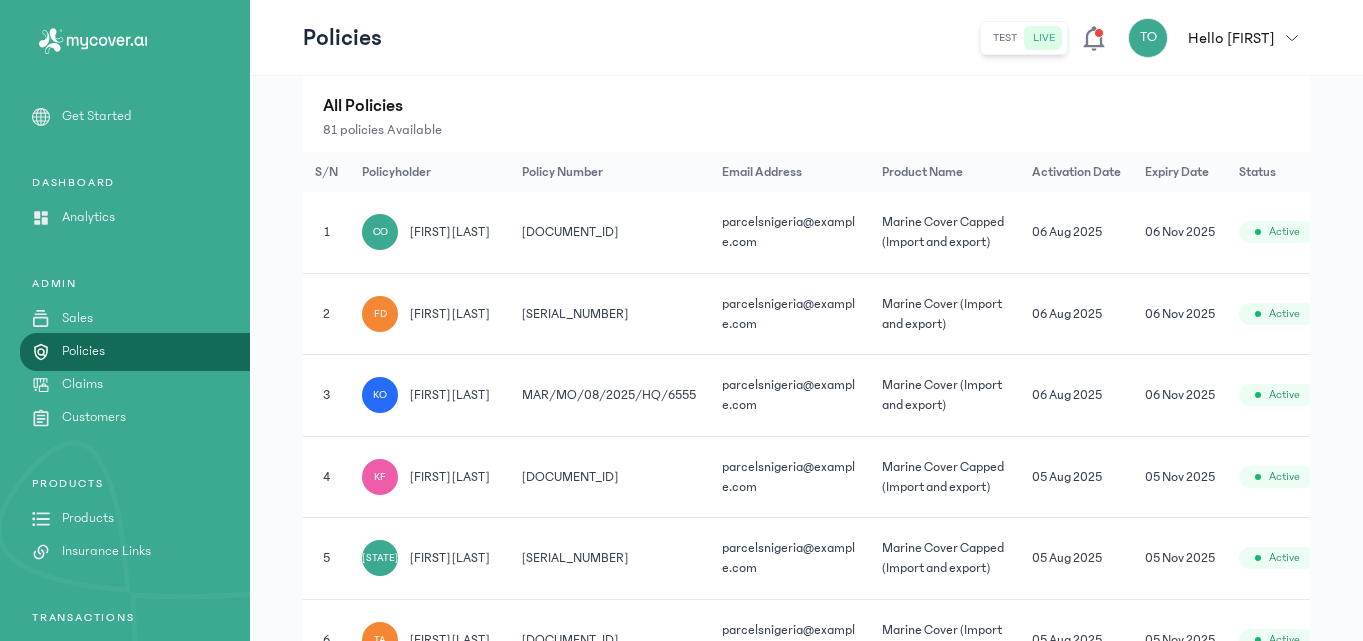 scroll, scrollTop: 400, scrollLeft: 0, axis: vertical 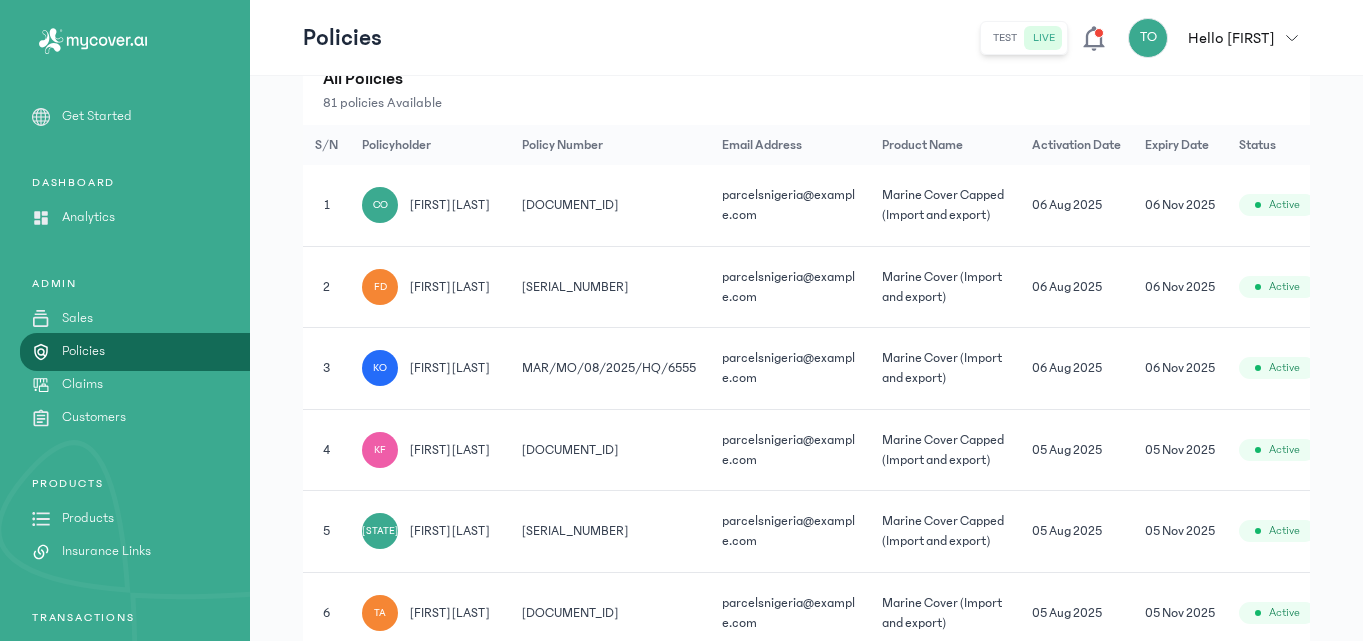 click on "Active" at bounding box center (1284, 450) 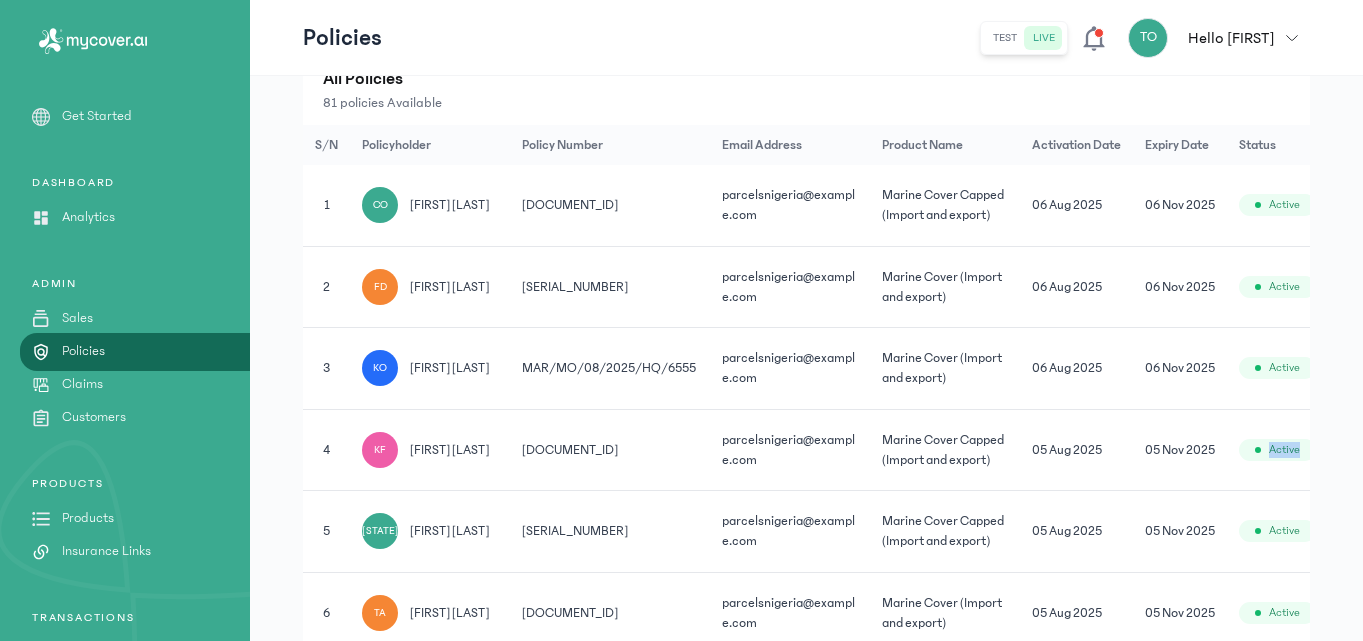click on "Active" at bounding box center [1284, 450] 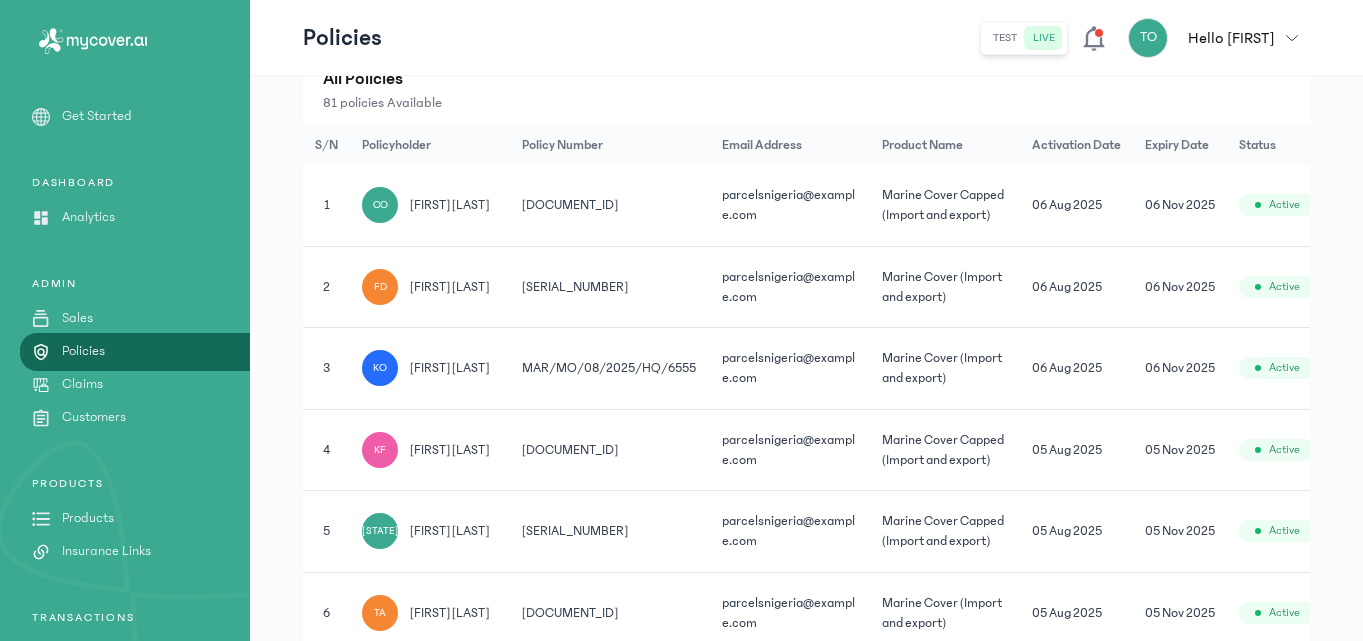 scroll, scrollTop: 0, scrollLeft: 0, axis: both 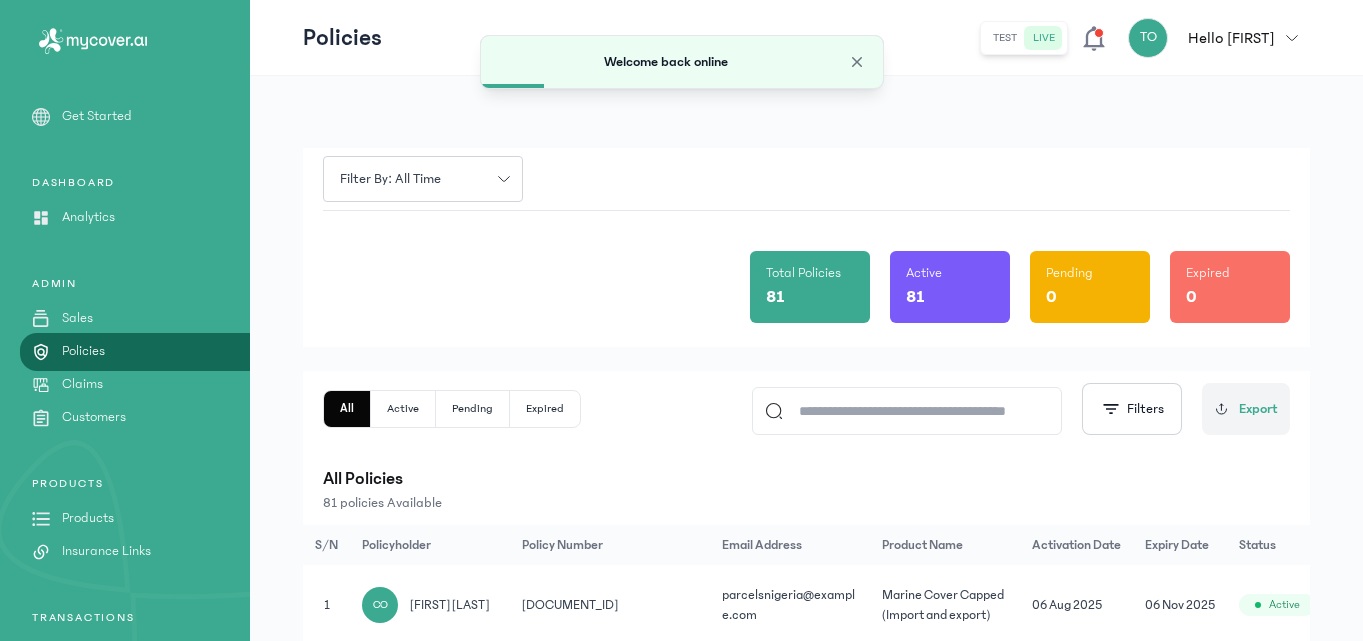 click on "Total Policies 81 Active 81 Pending 0 Expired 0" 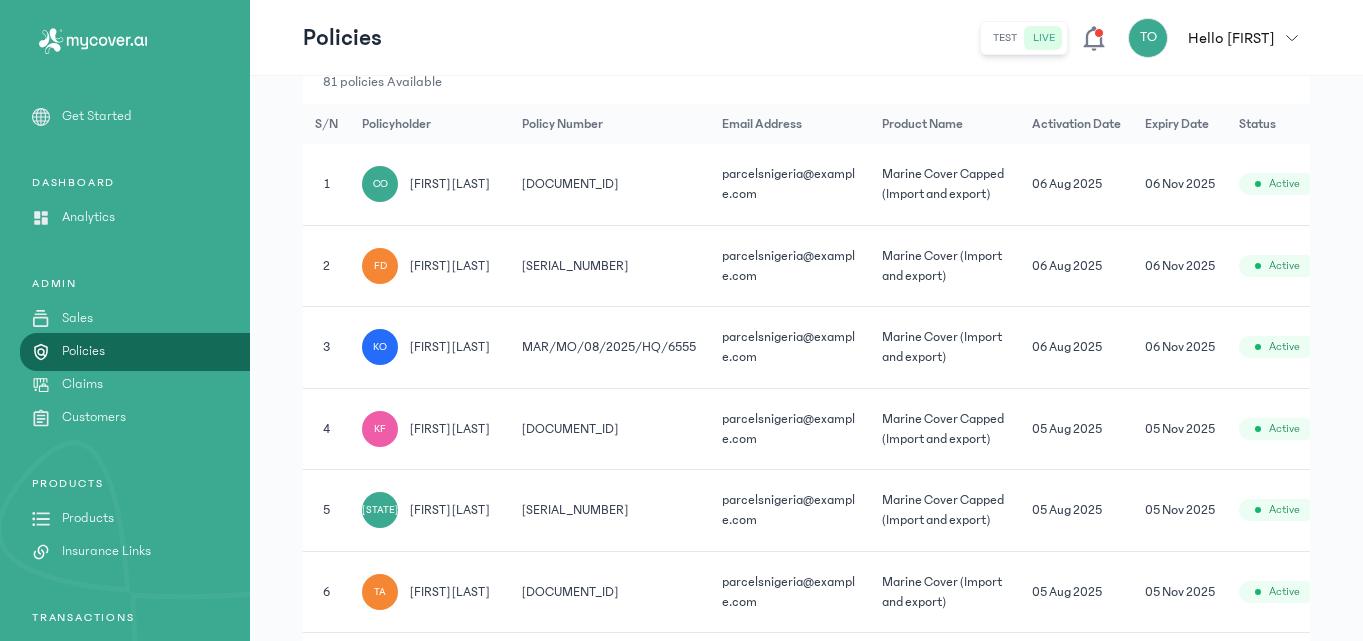 scroll, scrollTop: 440, scrollLeft: 0, axis: vertical 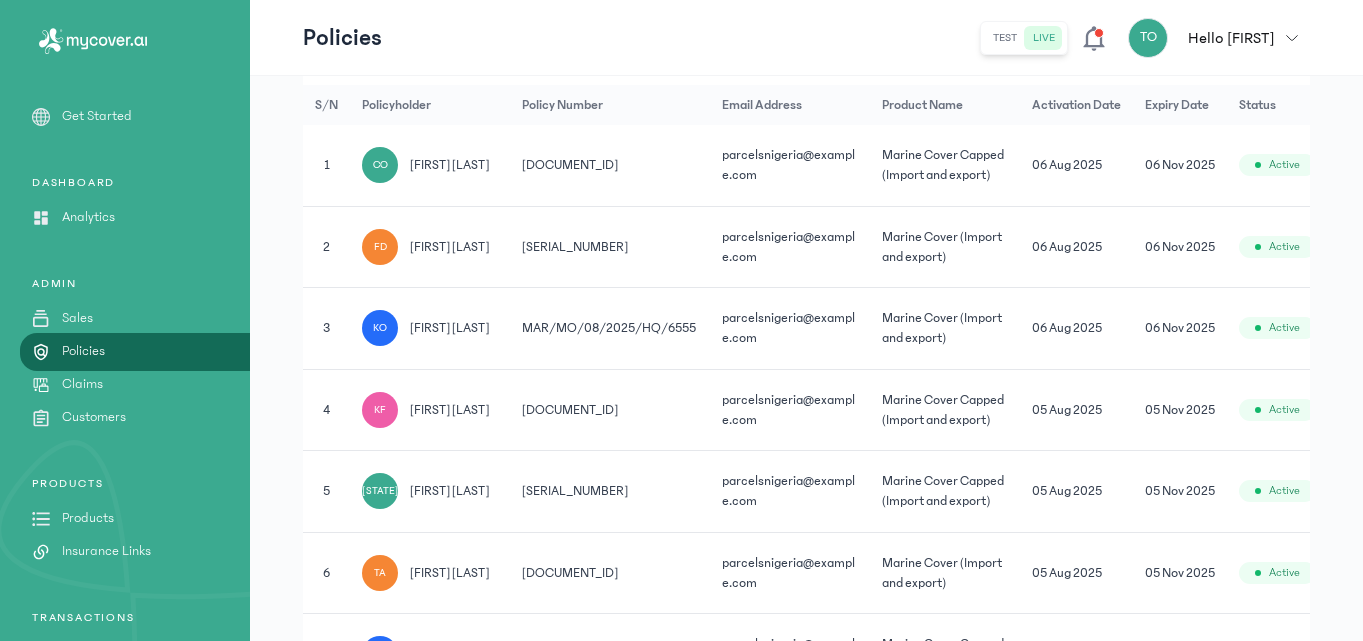 click on "Active" at bounding box center [1284, 410] 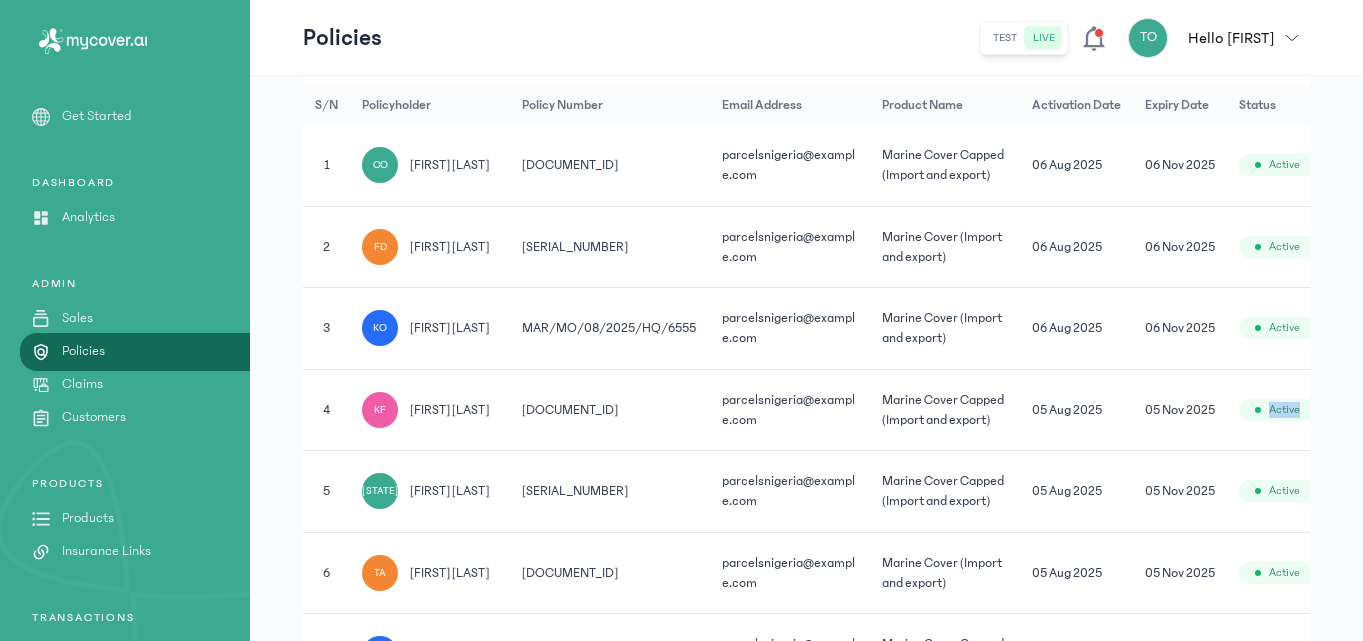 click on "Active" 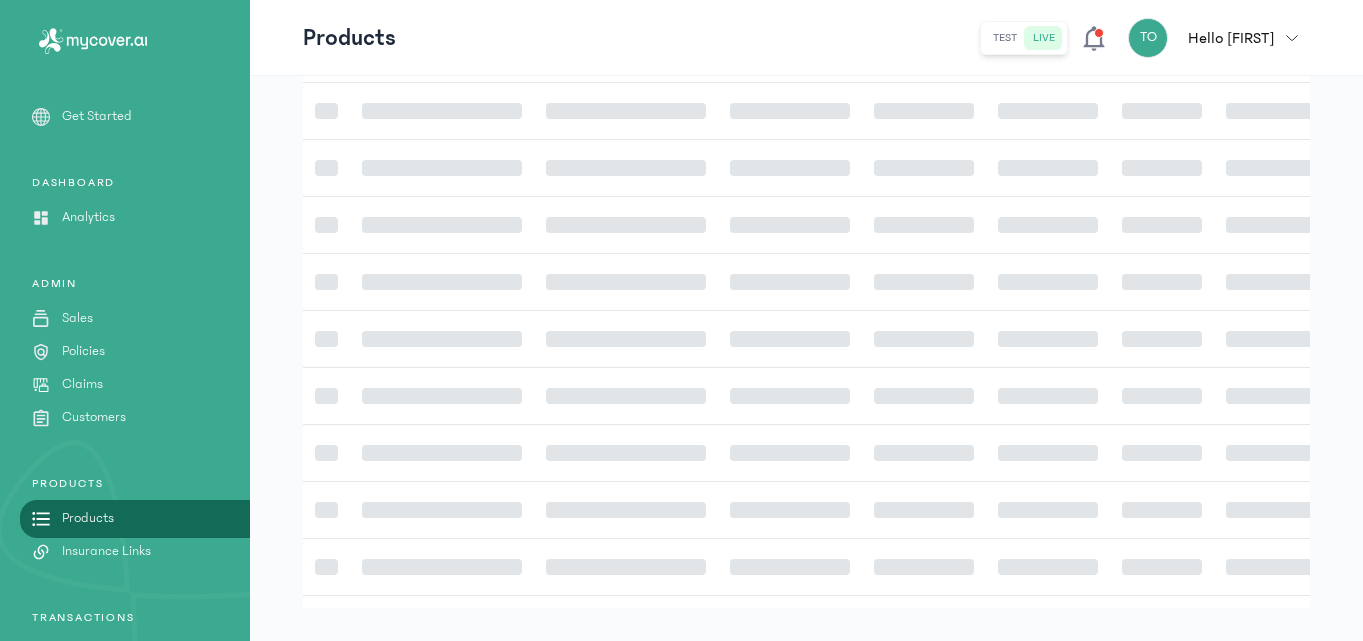 scroll, scrollTop: 0, scrollLeft: 0, axis: both 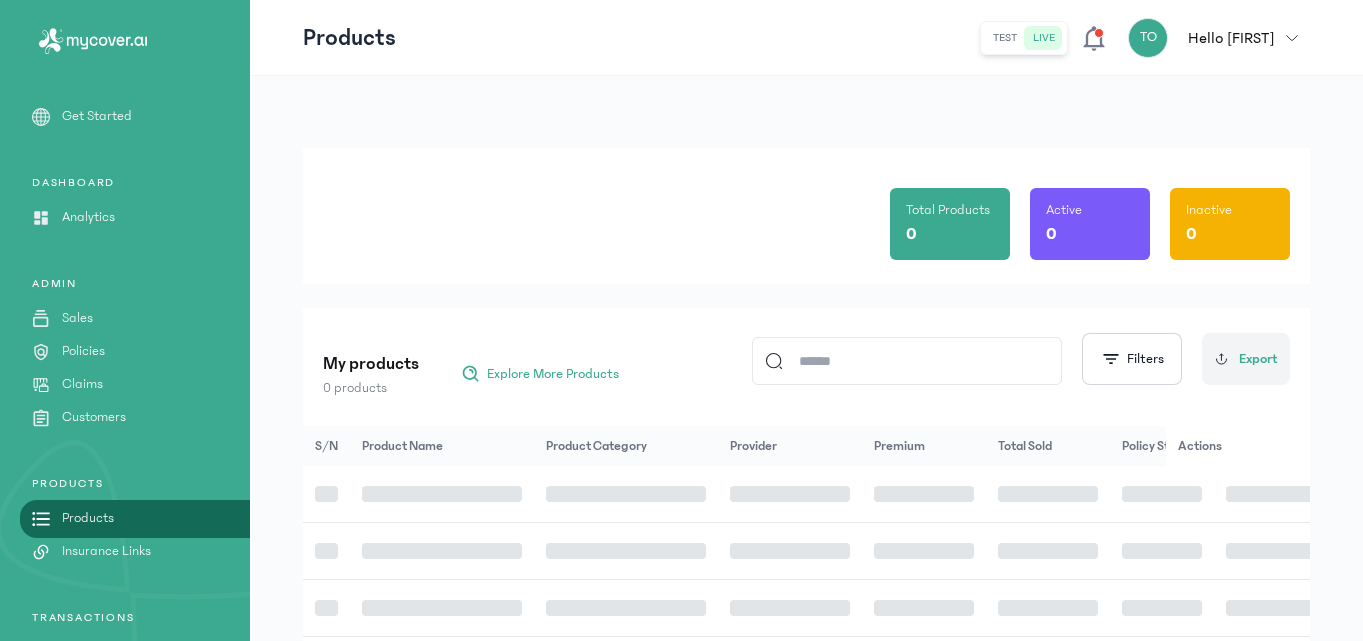click on "Total Products 0 Active 0 Inactive 0" 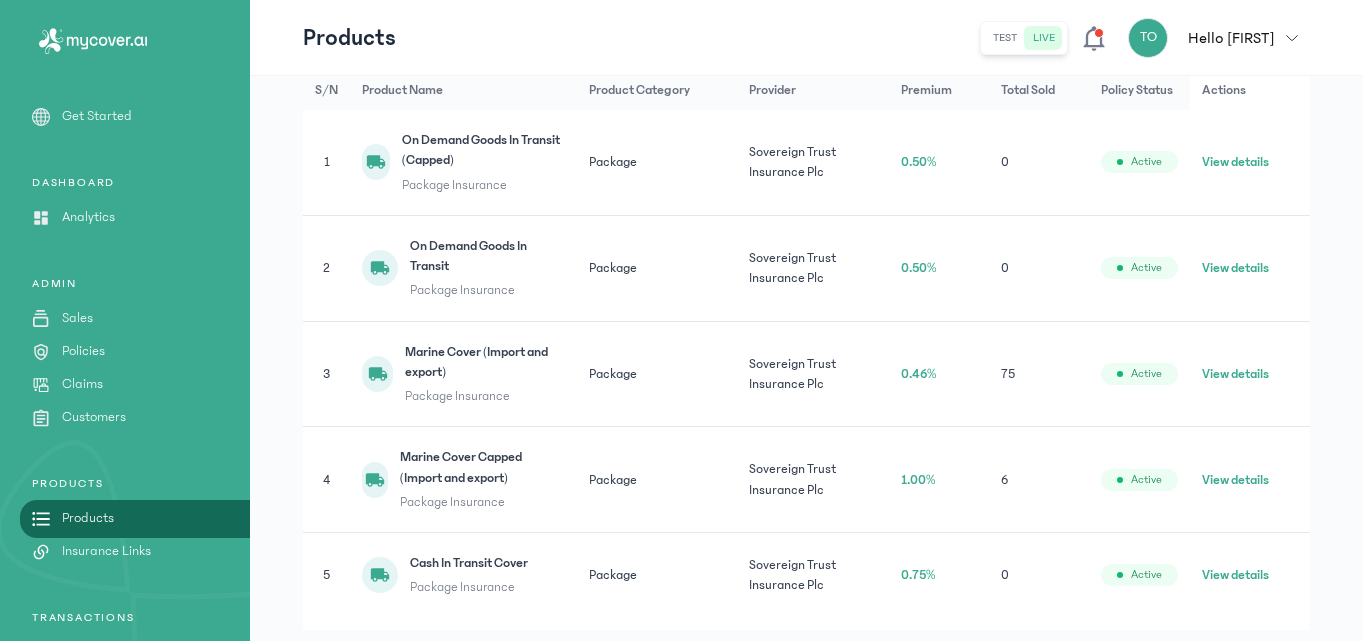 scroll, scrollTop: 360, scrollLeft: 0, axis: vertical 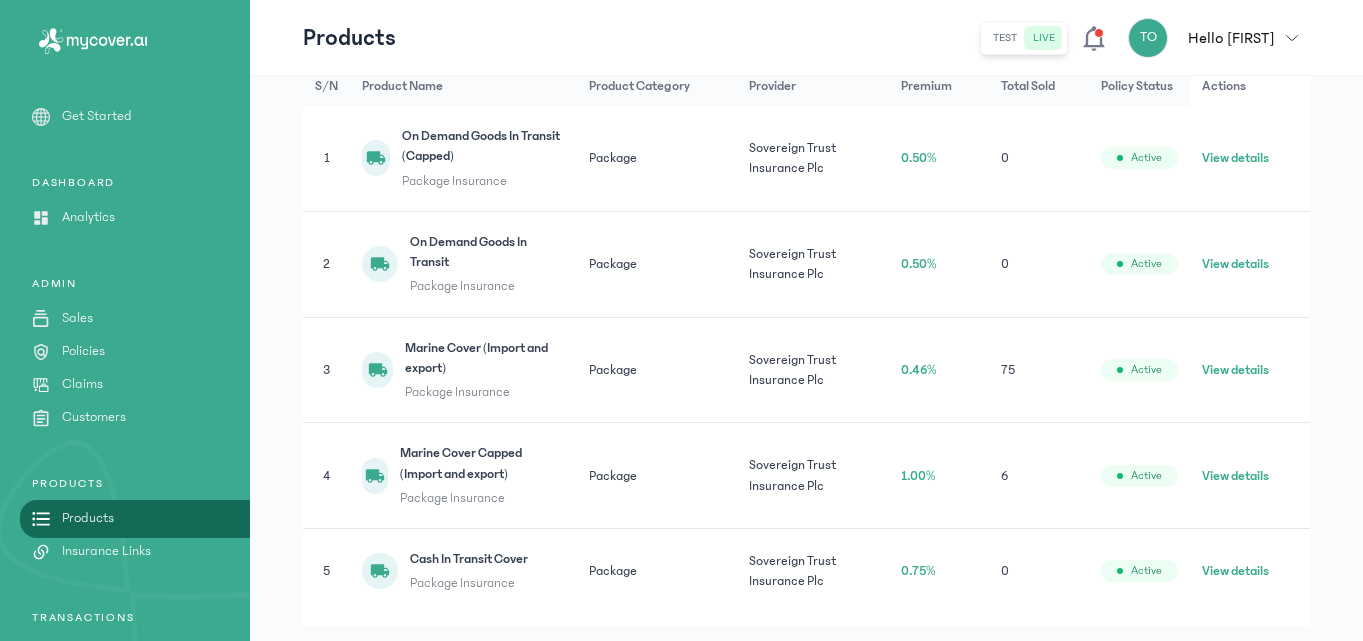 click on "View details" 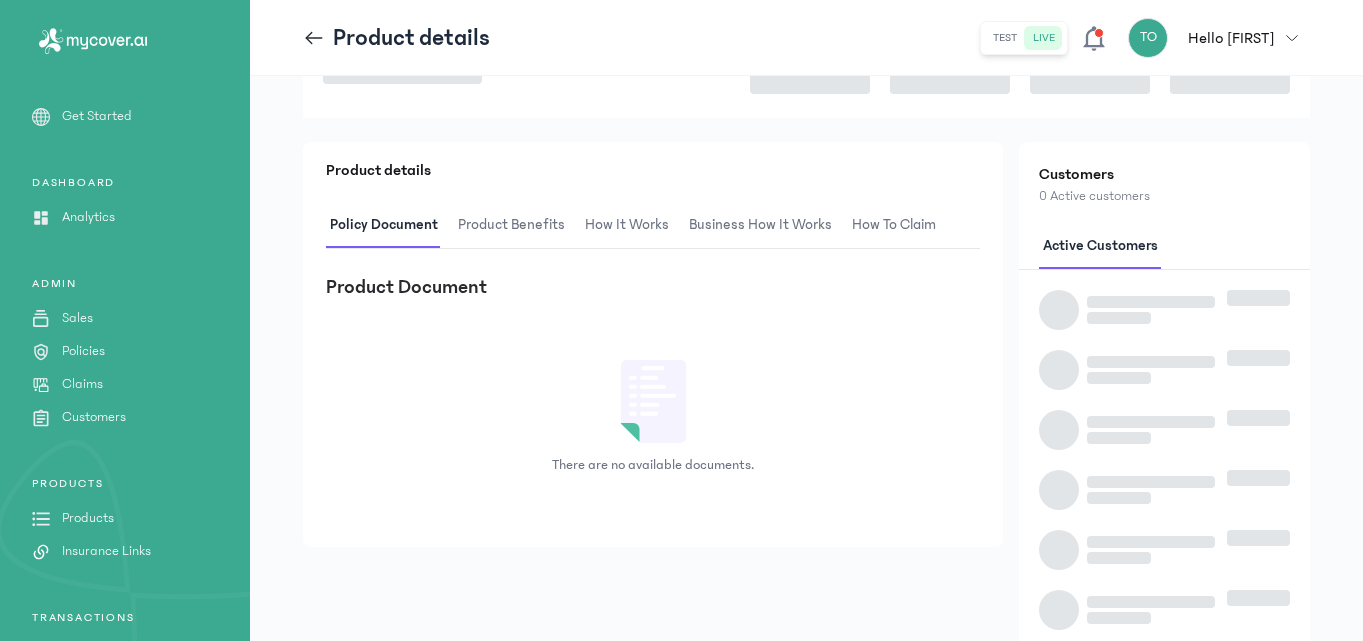 scroll, scrollTop: 0, scrollLeft: 0, axis: both 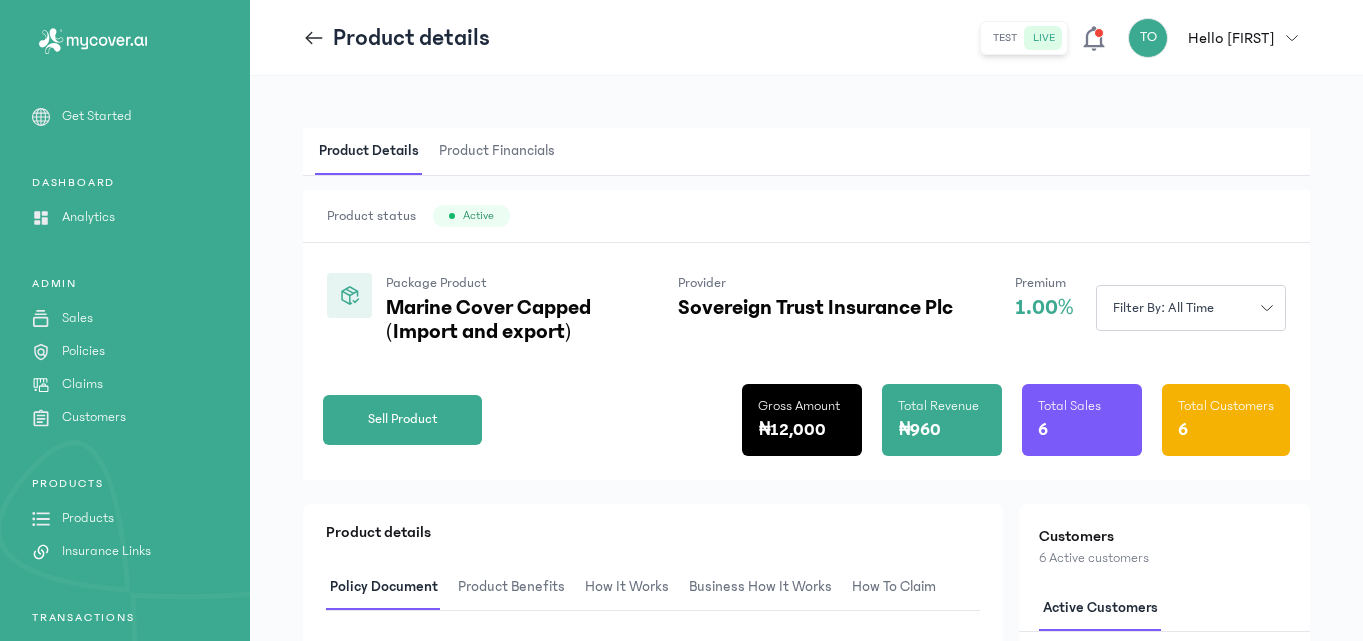 click on "Product Details Product Financials Product status Active
Package Product Marine Cover Capped (Import and export) Provider Sovereign Trust Insurance Plc Premium 1.00% Filter by: all time
Sell Product  Gross Amount ₦12,000 Total Revenue ₦960 Total Sales 6 Total Customers 6 Product details Policy Document Product Benefits How It Works Business How It Works How to claim  Product Document
There are no available documents. Customers 6 Active customers  Active customers BT Bisola  Toluwanimi 08157569011  view profile  BT Bisola  Toluwanimi 08157569011  view profile  BT Bisola  Toluwanimi 08157569011  view profile  BT Bisola  Toluwanimi 08157569011  view profile  BT Bisola  Toluwanimi 08157569011  view profile  BT Bisola  Toluwanimi 08157569011  view profile" at bounding box center (806, 596) 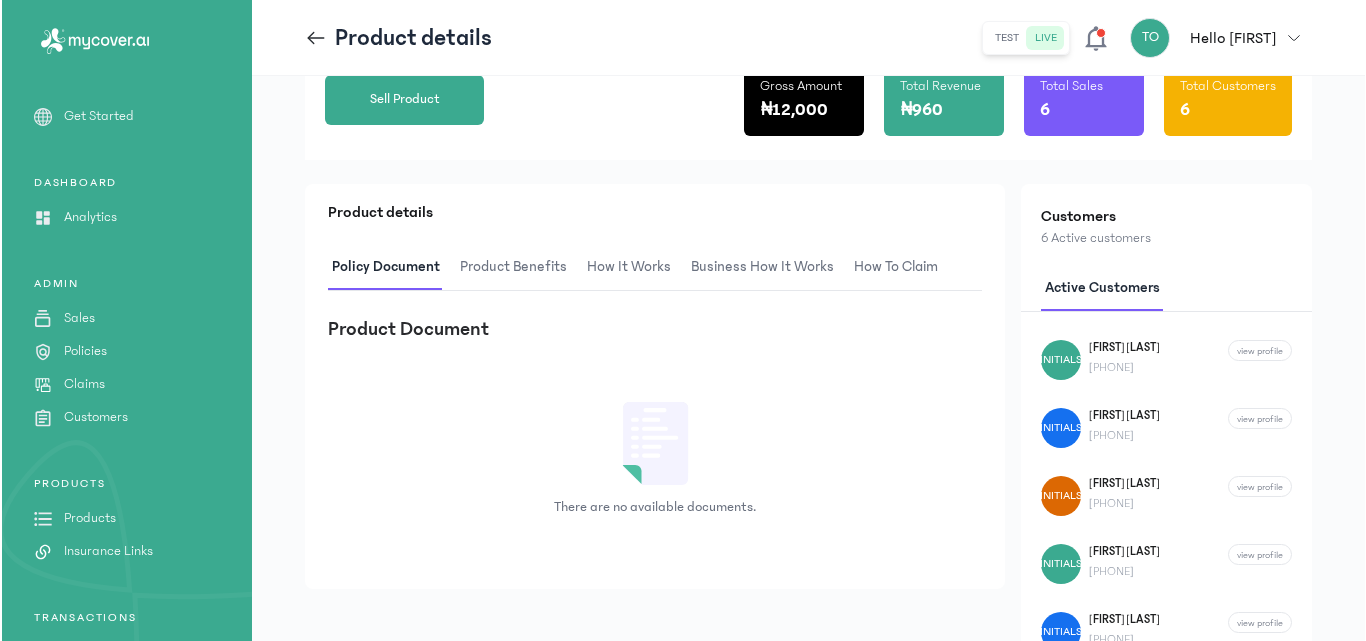 scroll, scrollTop: 280, scrollLeft: 0, axis: vertical 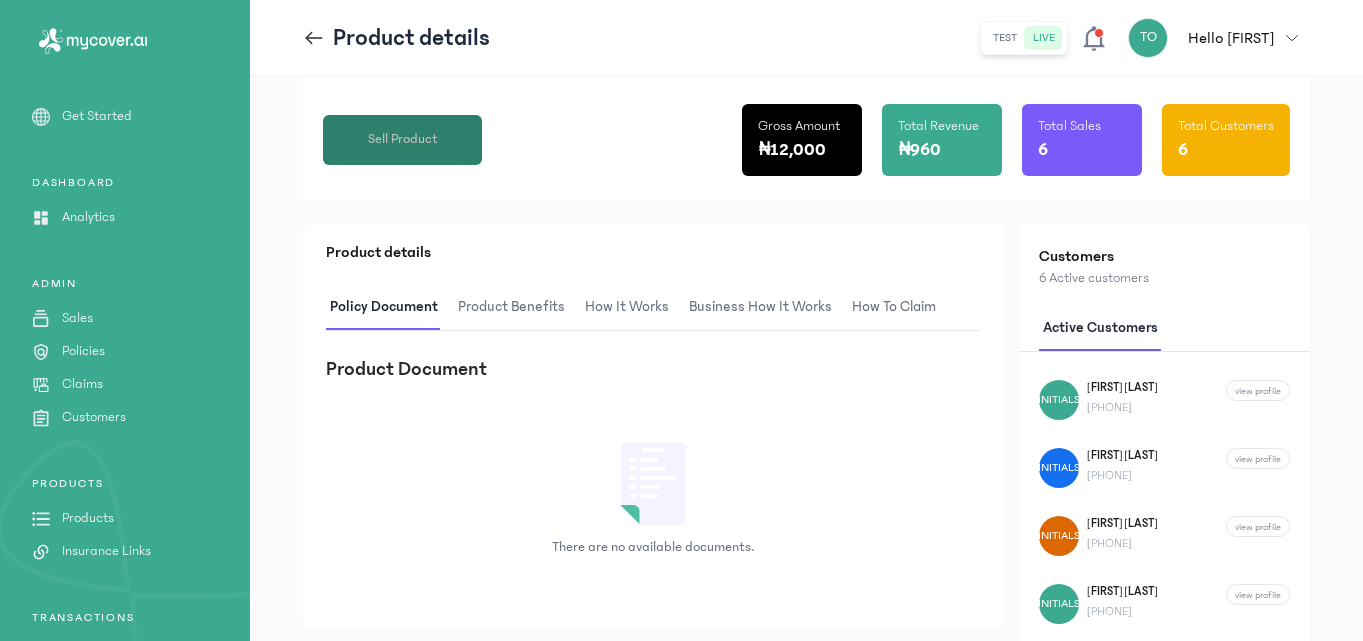 click on "Sell Product" at bounding box center [403, 139] 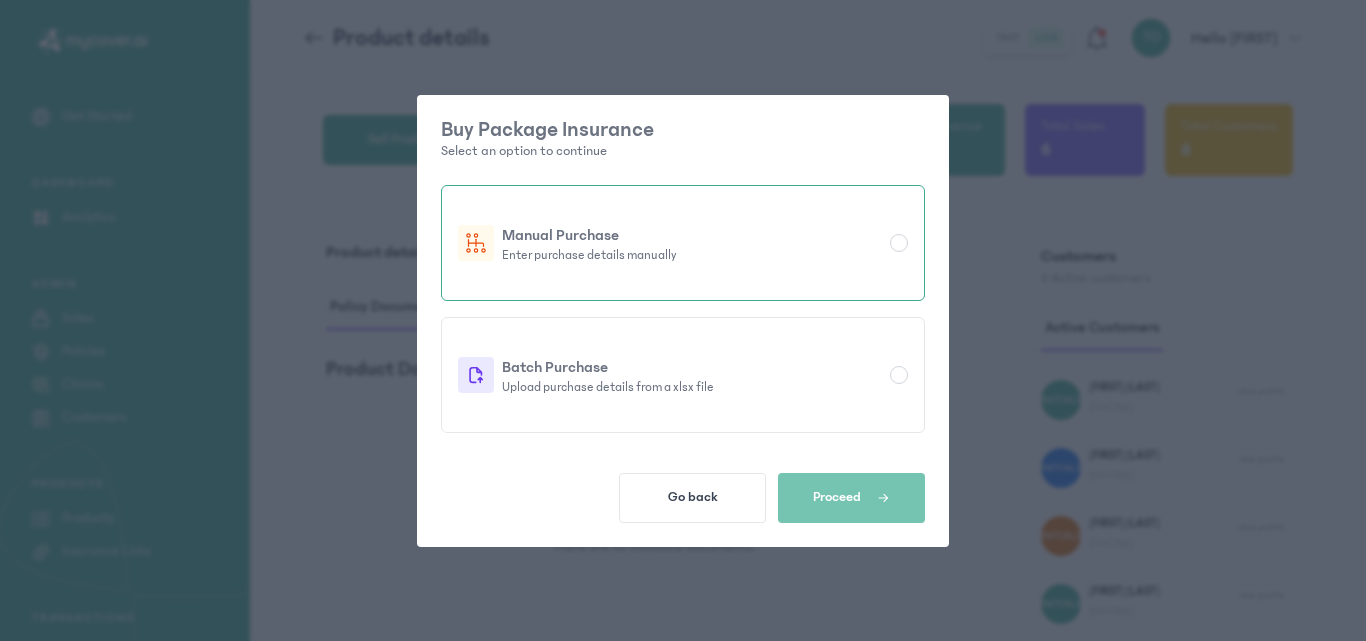 click at bounding box center [899, 243] 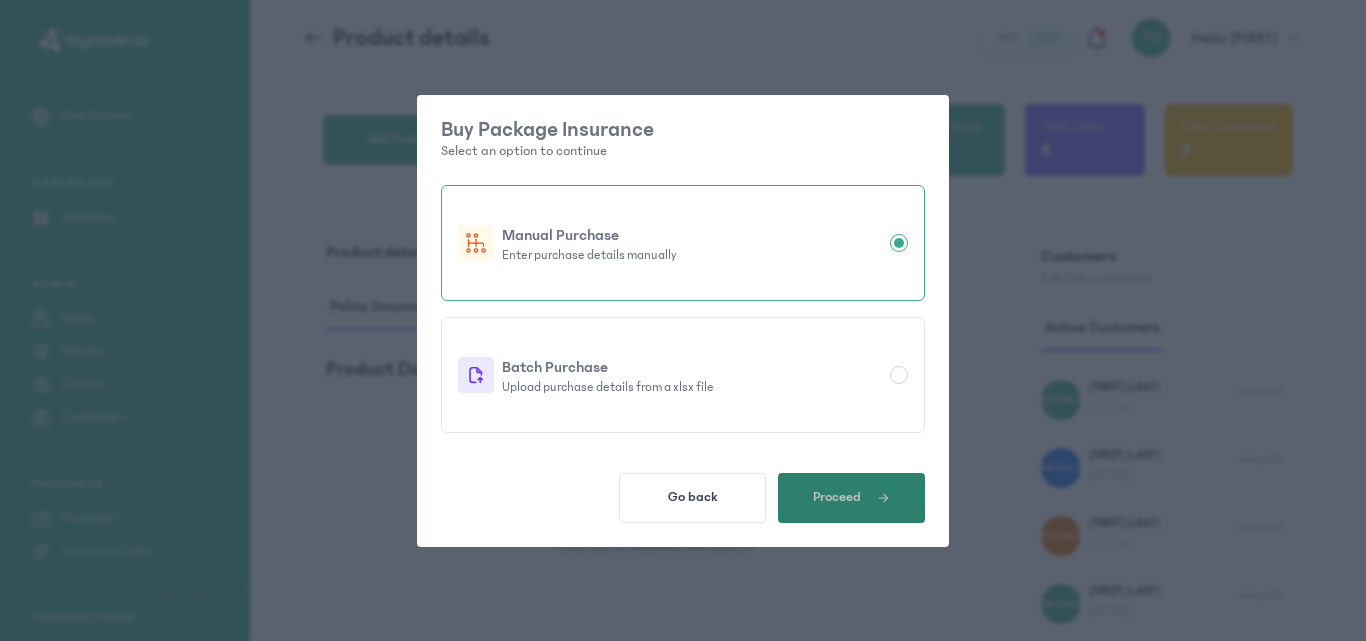 click at bounding box center (875, 498) 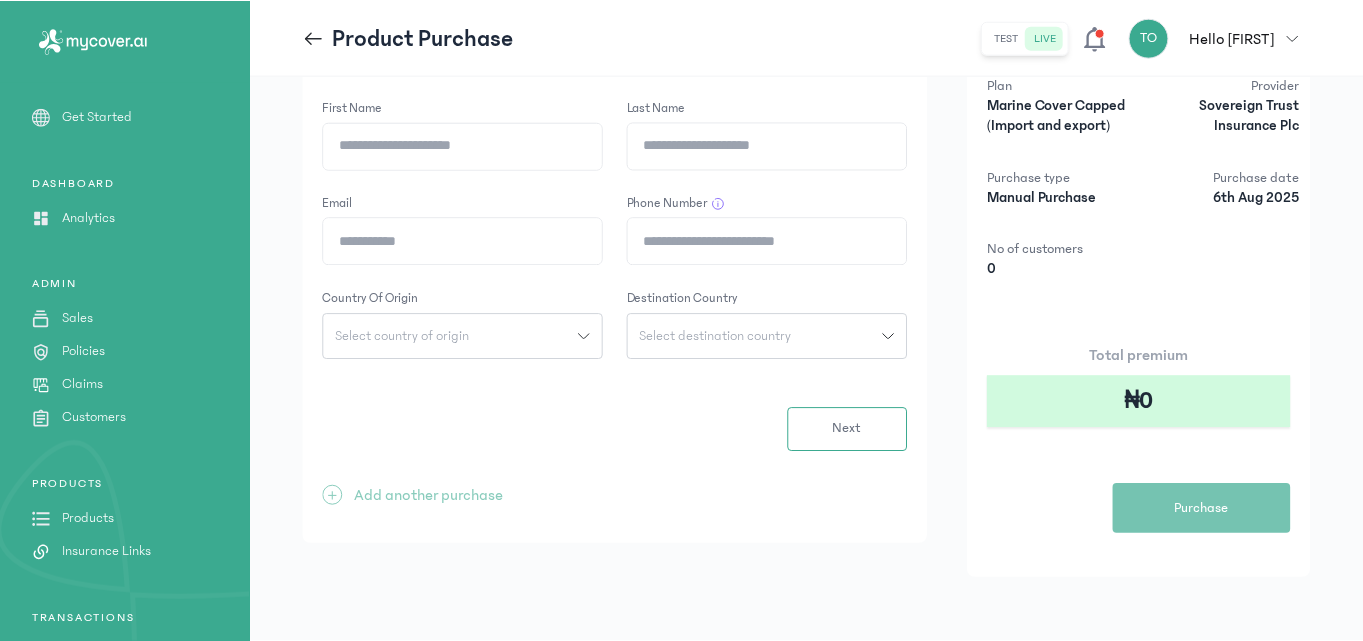 scroll, scrollTop: 0, scrollLeft: 0, axis: both 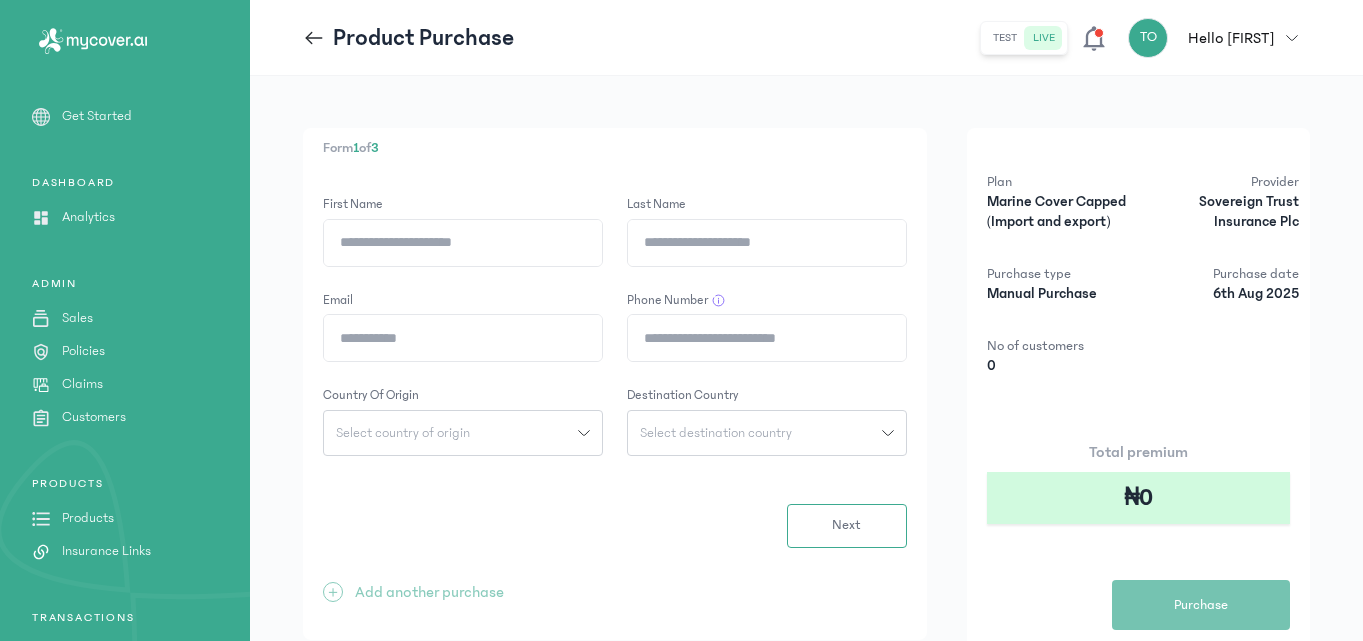 click on "Form 1 of 3" at bounding box center [615, 148] 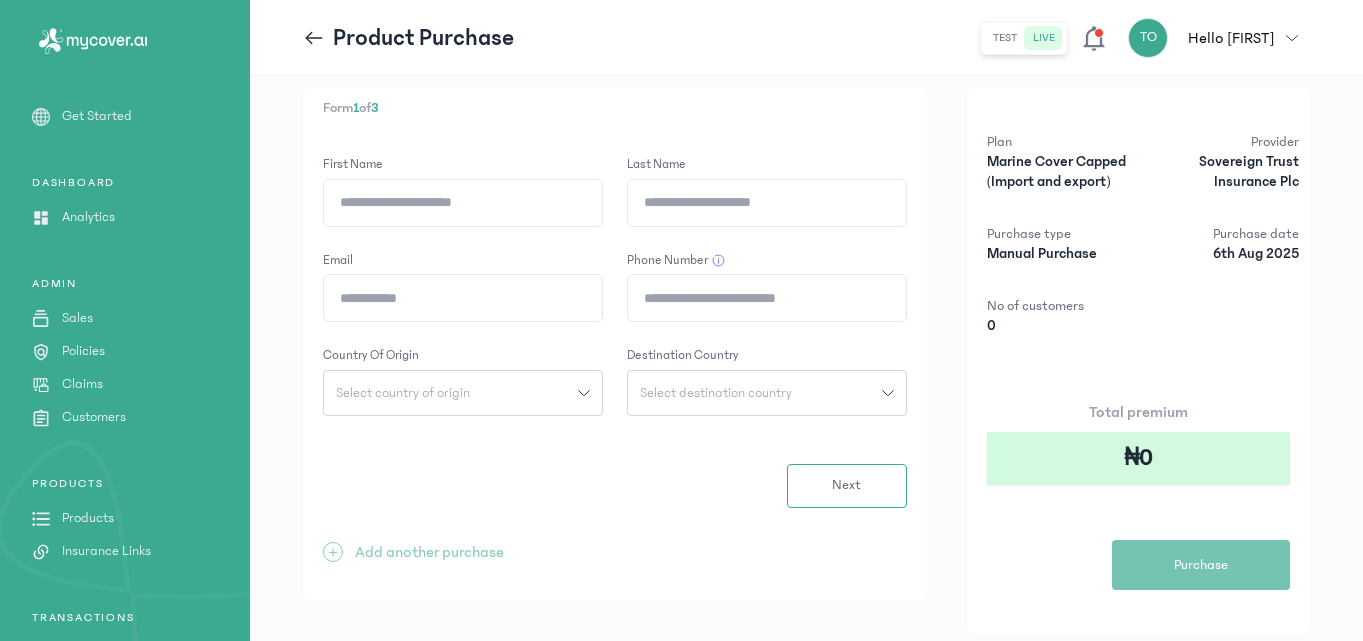 scroll, scrollTop: 97, scrollLeft: 0, axis: vertical 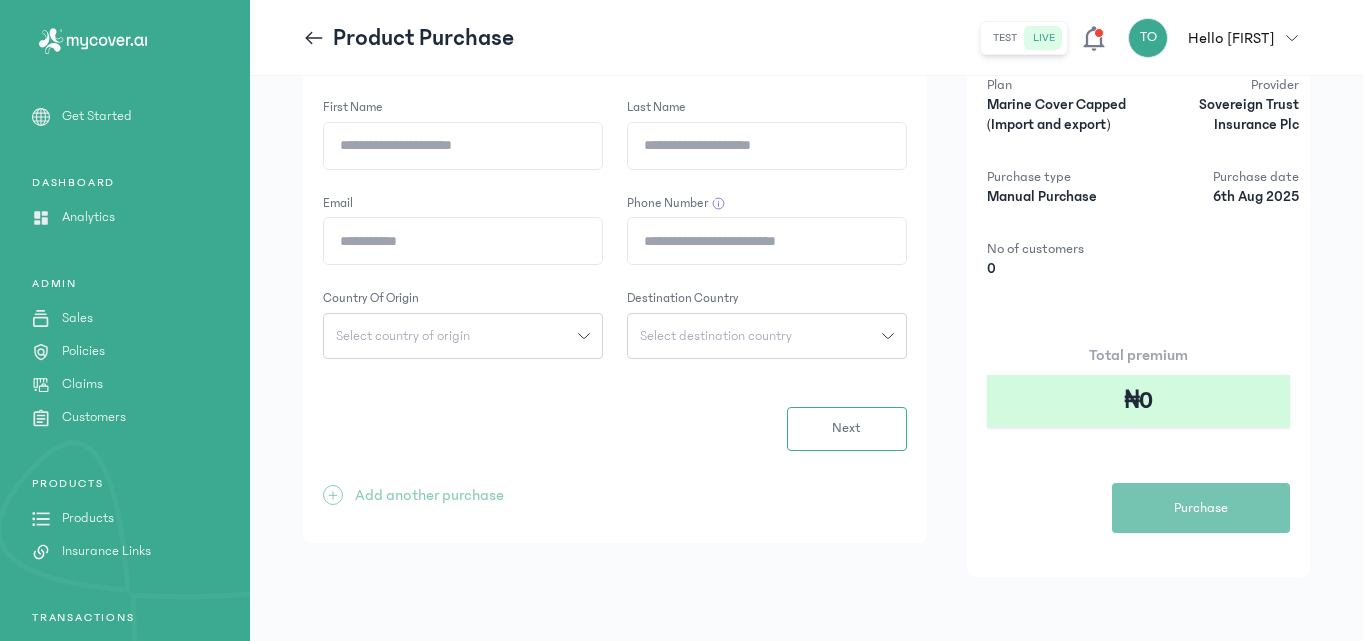 click on "First Name" 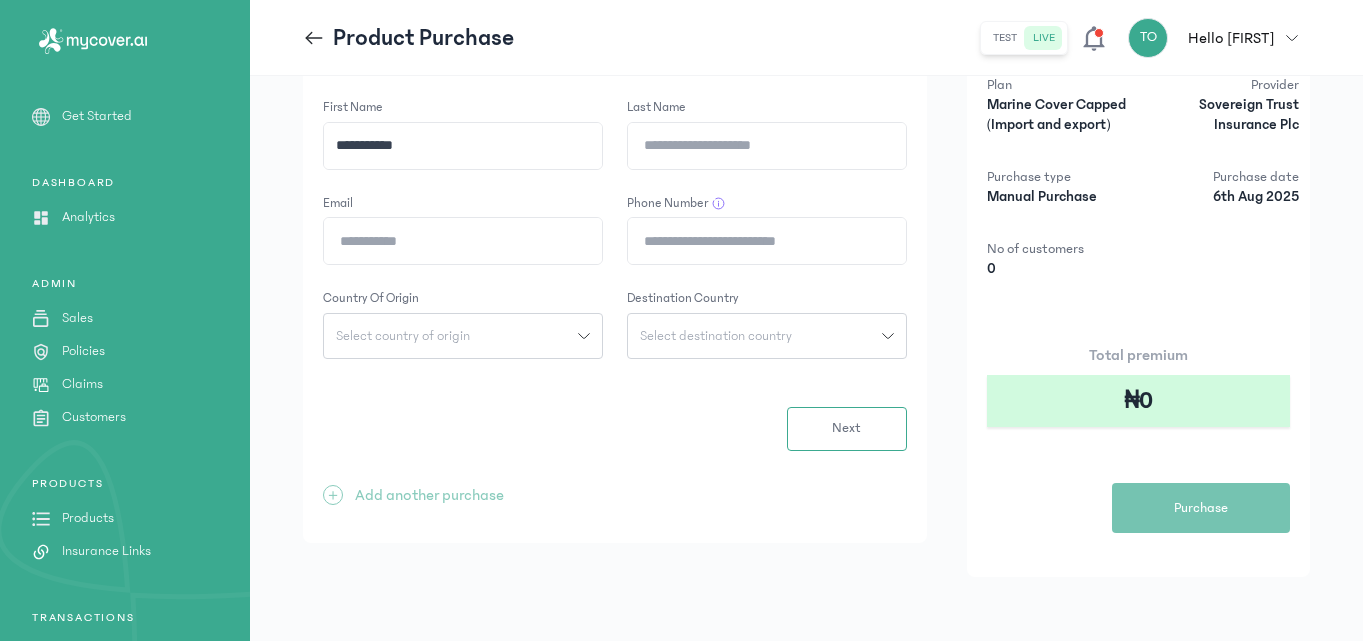 type on "**********" 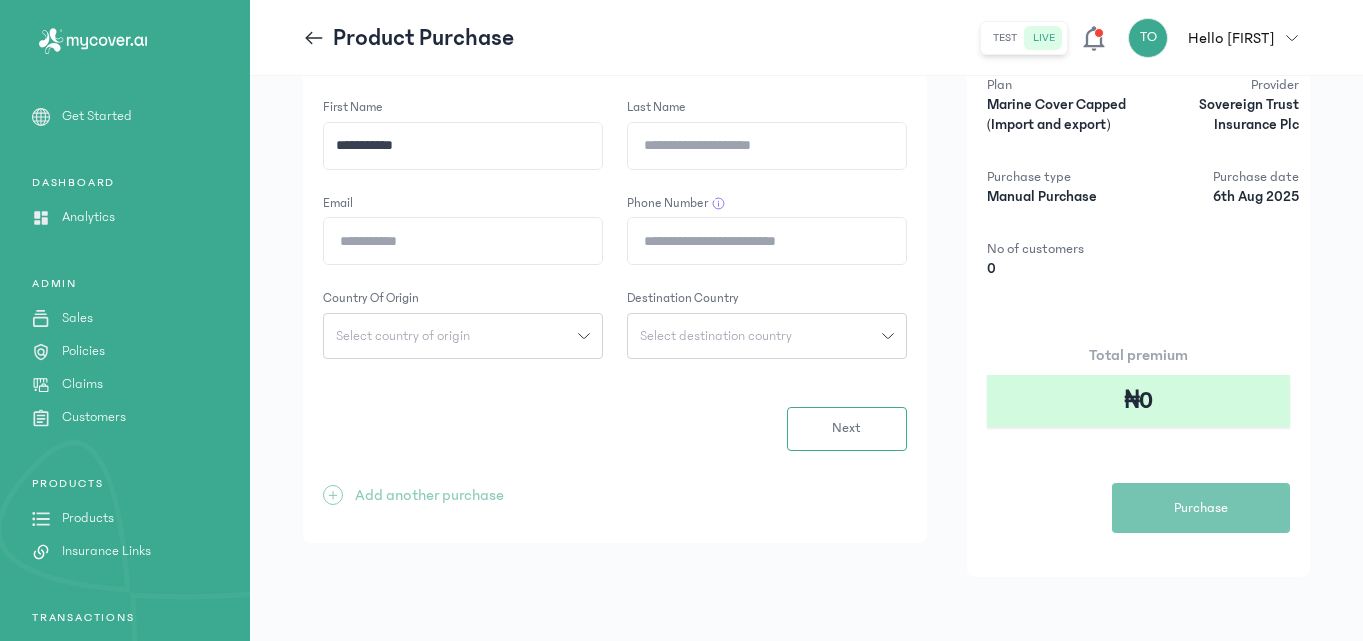 click on "Last Name" 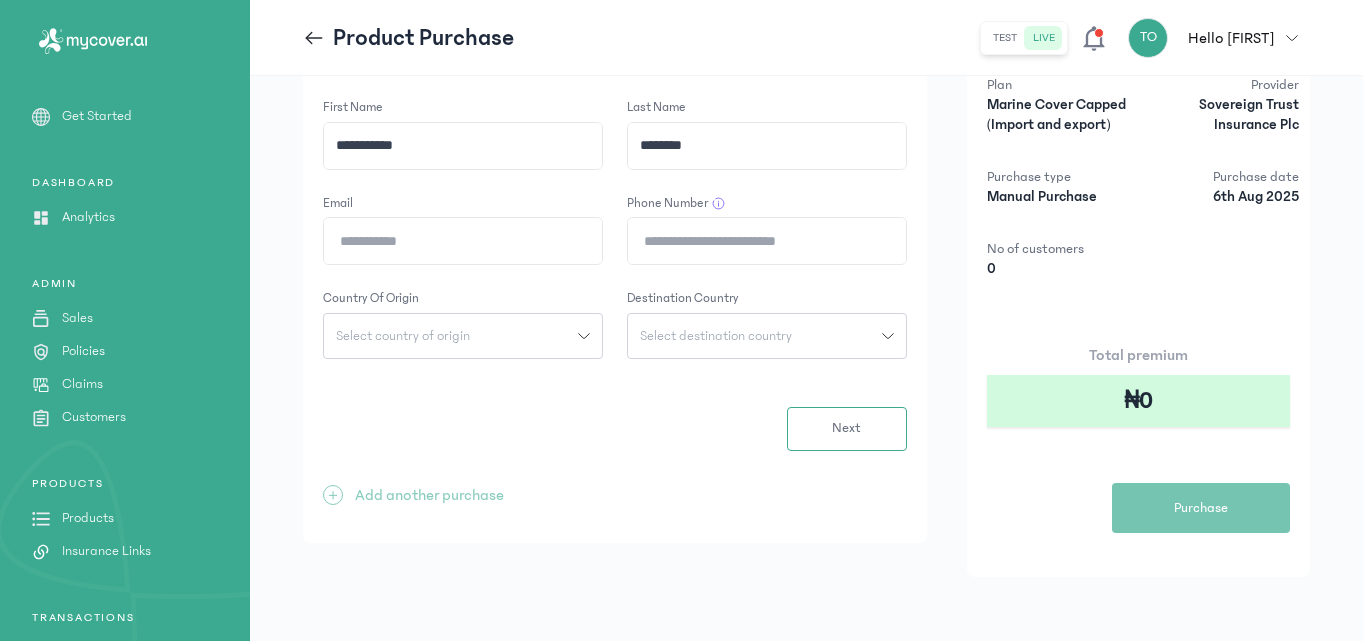 type on "********" 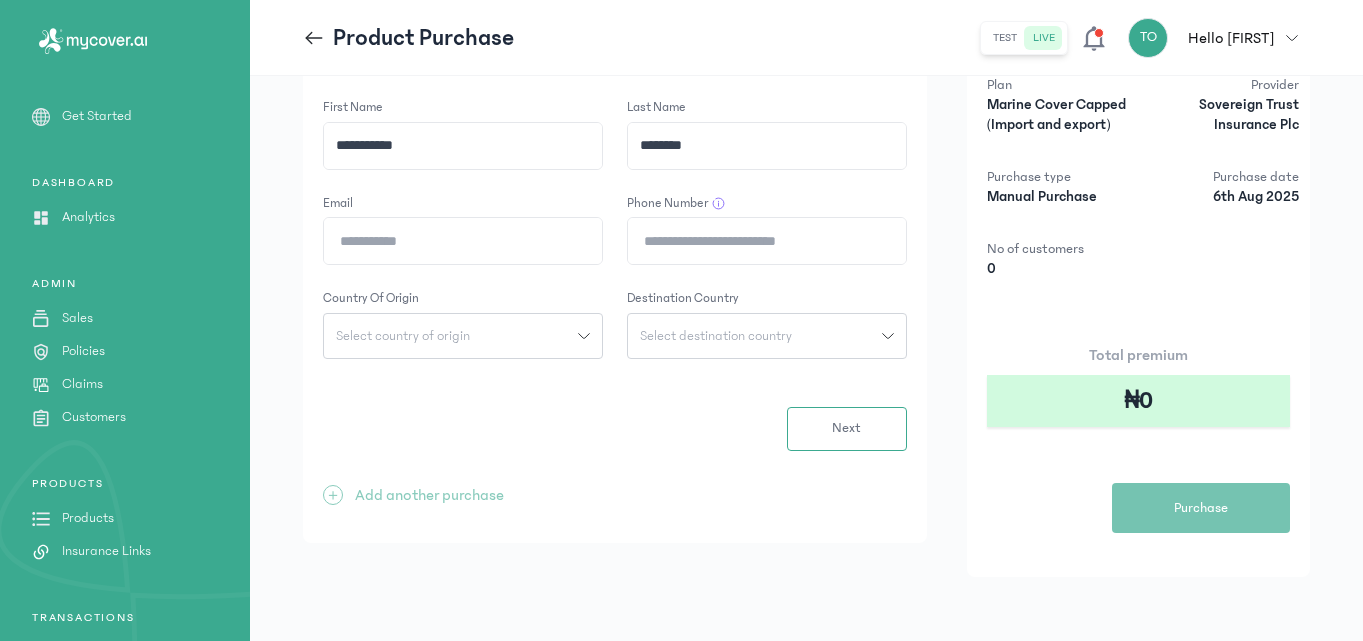 click on "Email" 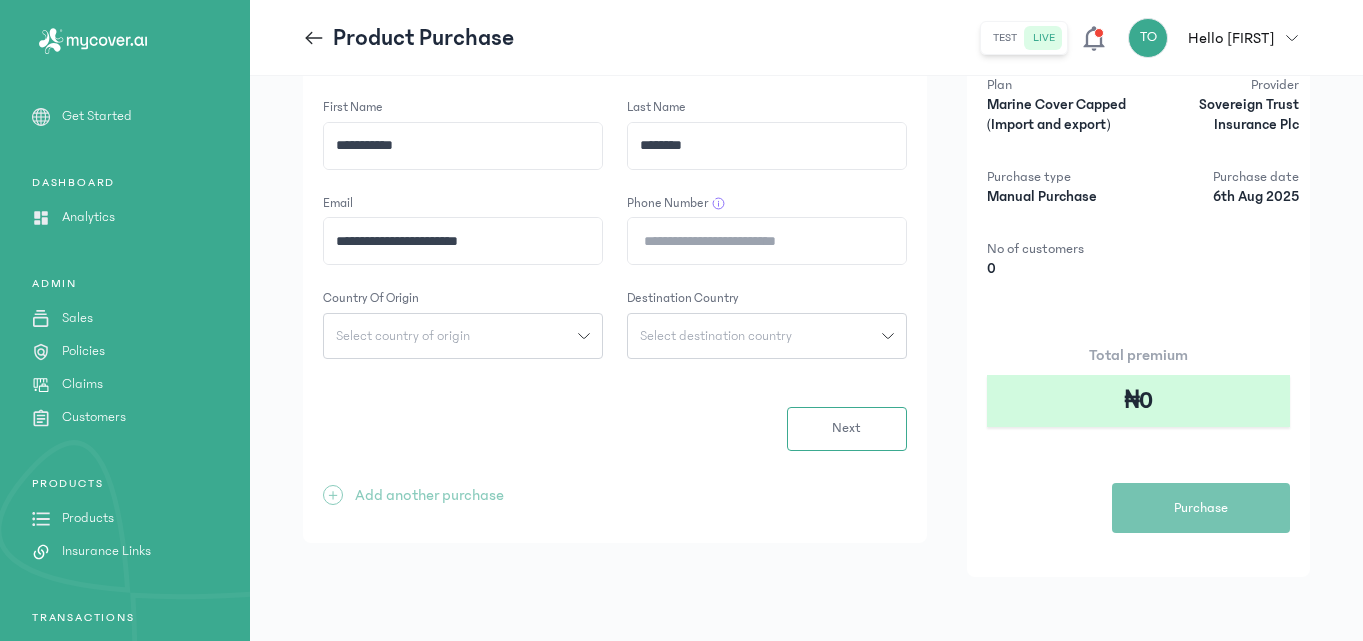 click on "Phone Number" 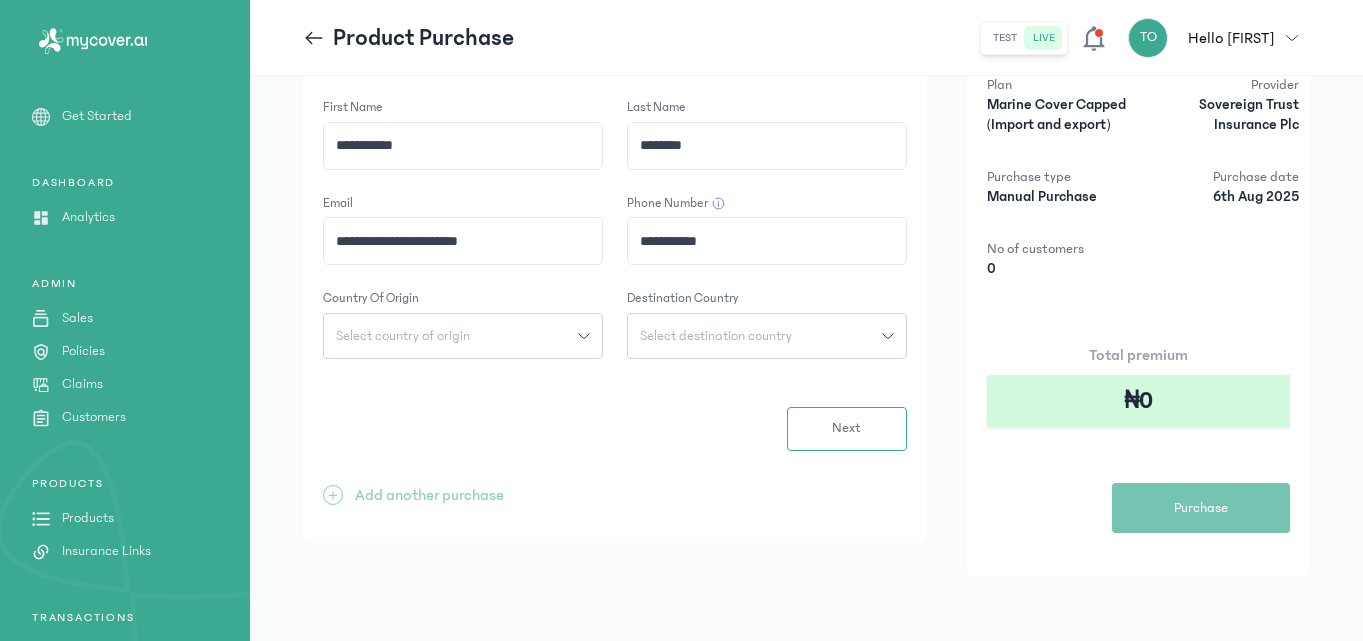 click on "Select country of origin" 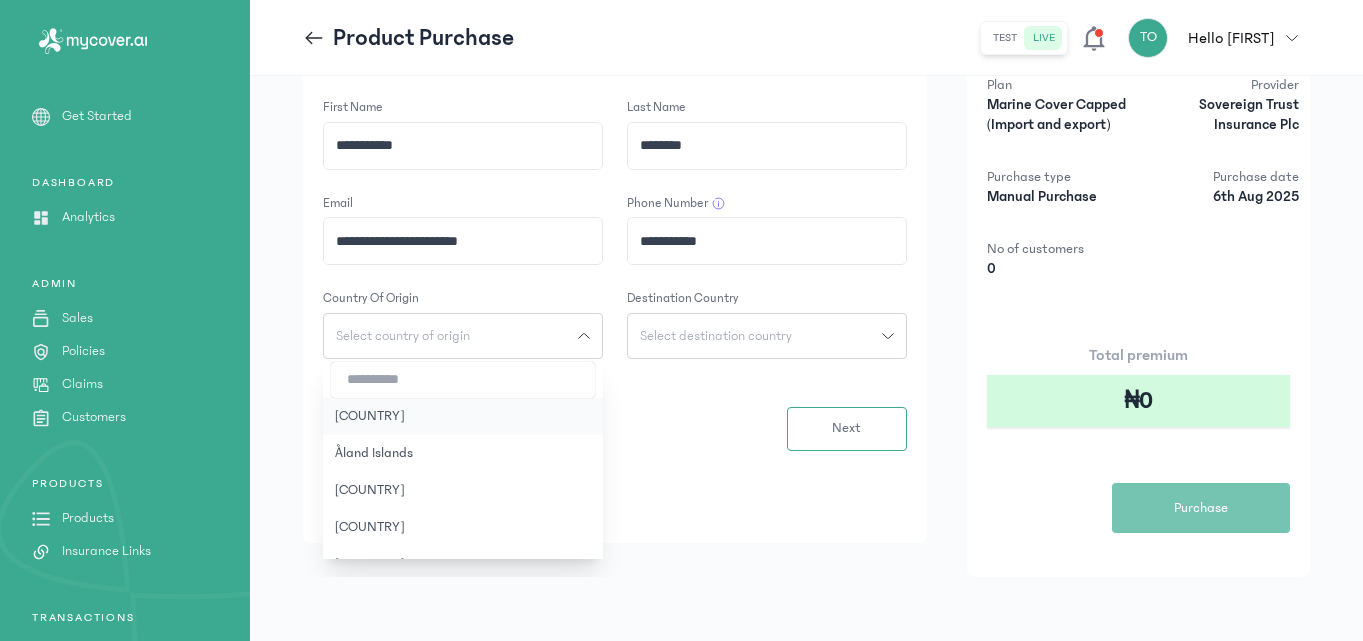 click on "[COUNTRY]" 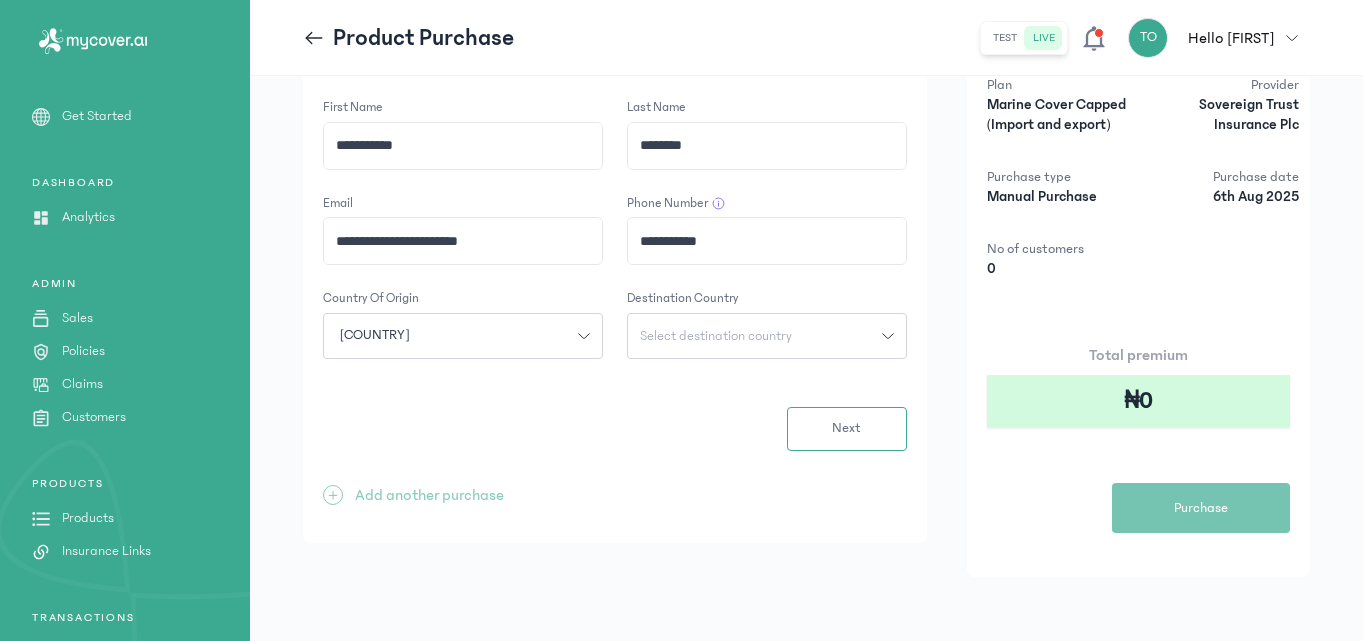 click on "[COUNTRY]" at bounding box center (374, 335) 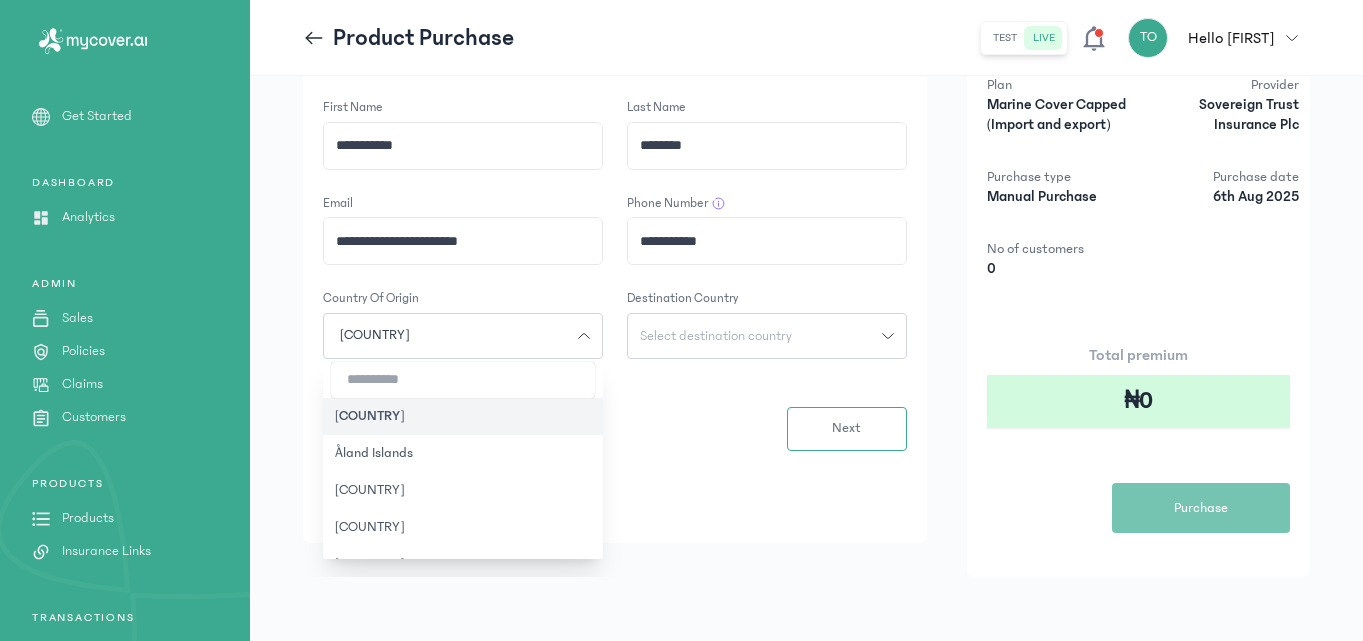click at bounding box center (463, 380) 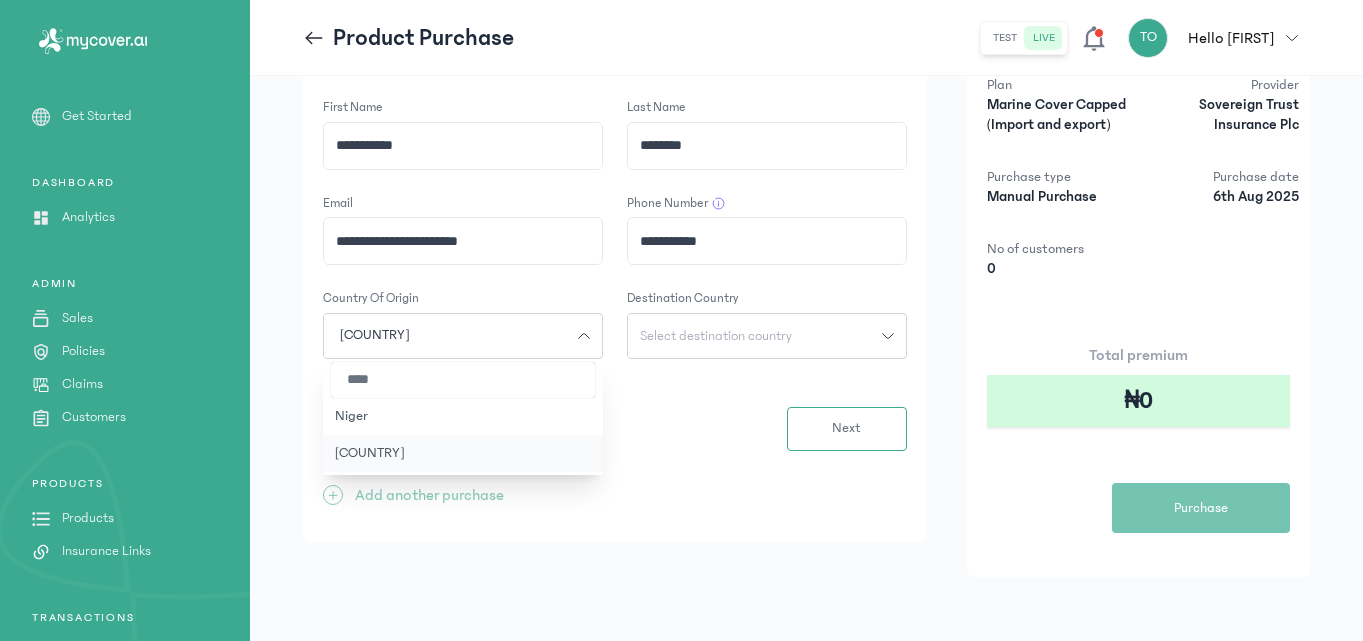 type on "****" 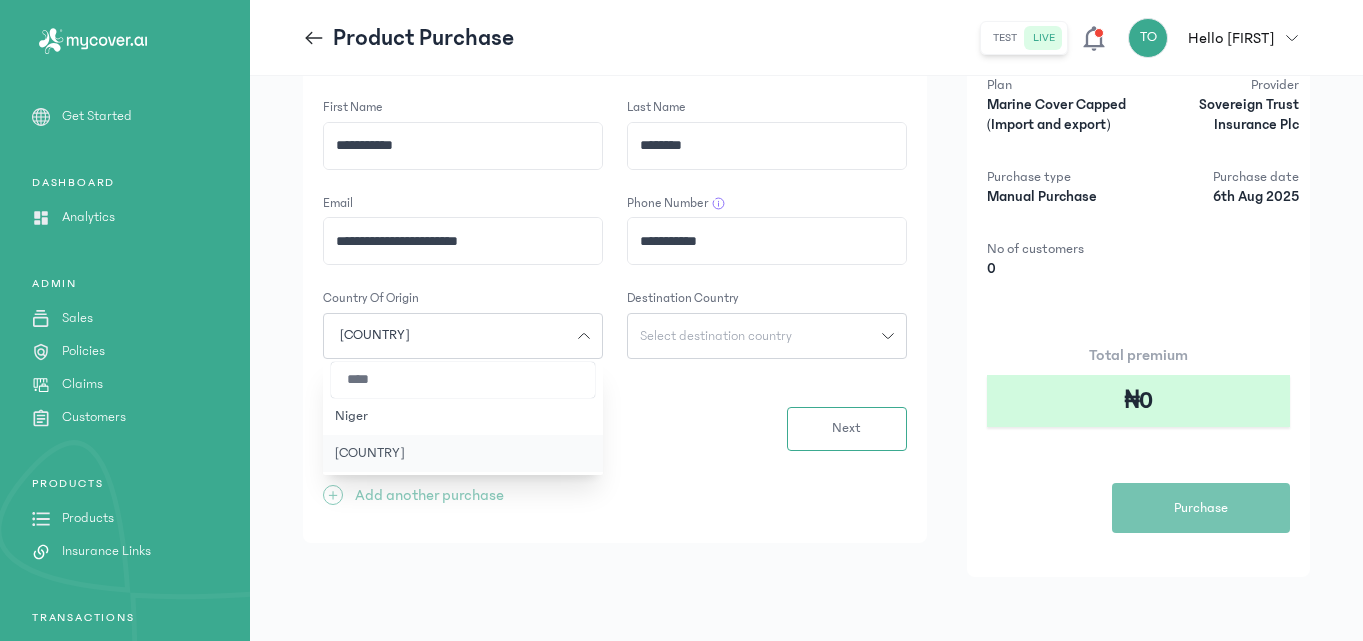 click on "[COUNTRY]" 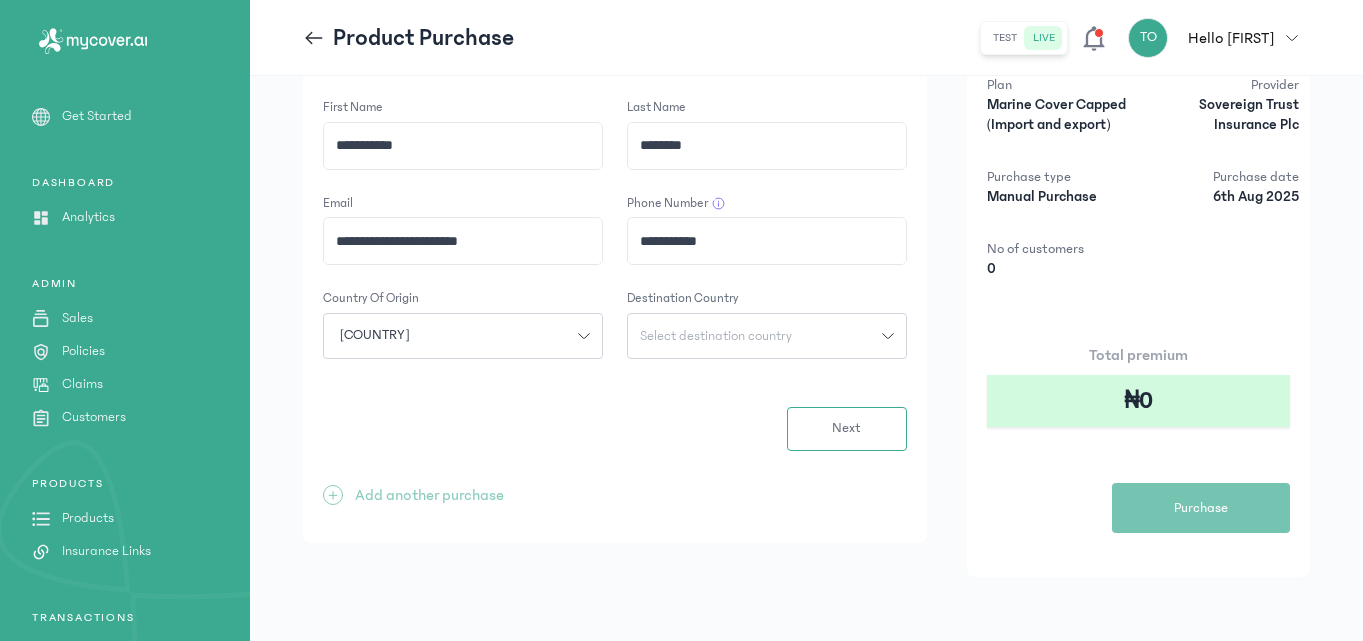 click on "Select destination country" 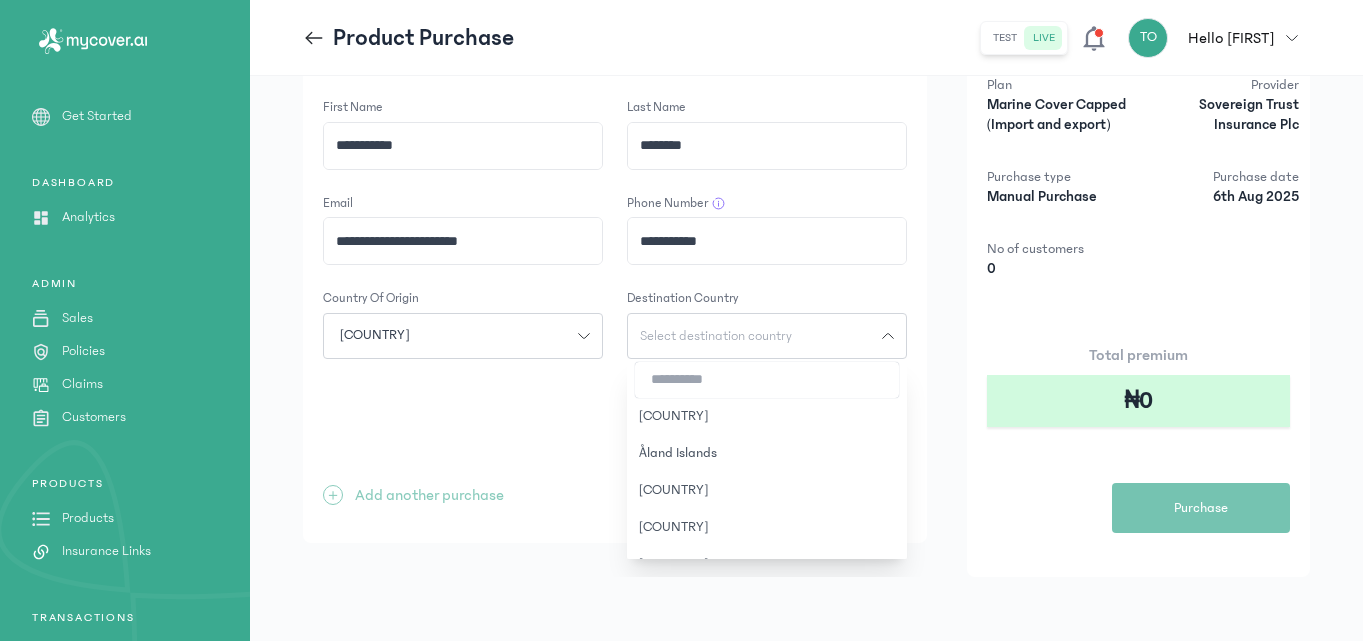 click at bounding box center (767, 380) 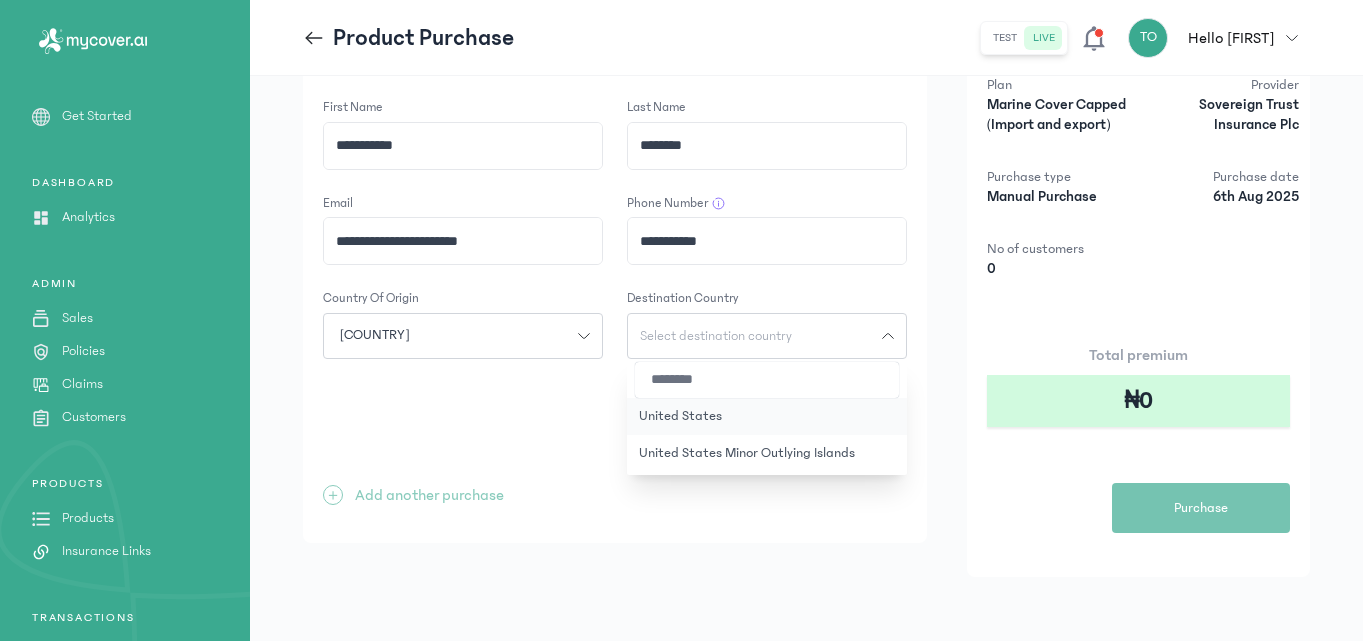 type on "********" 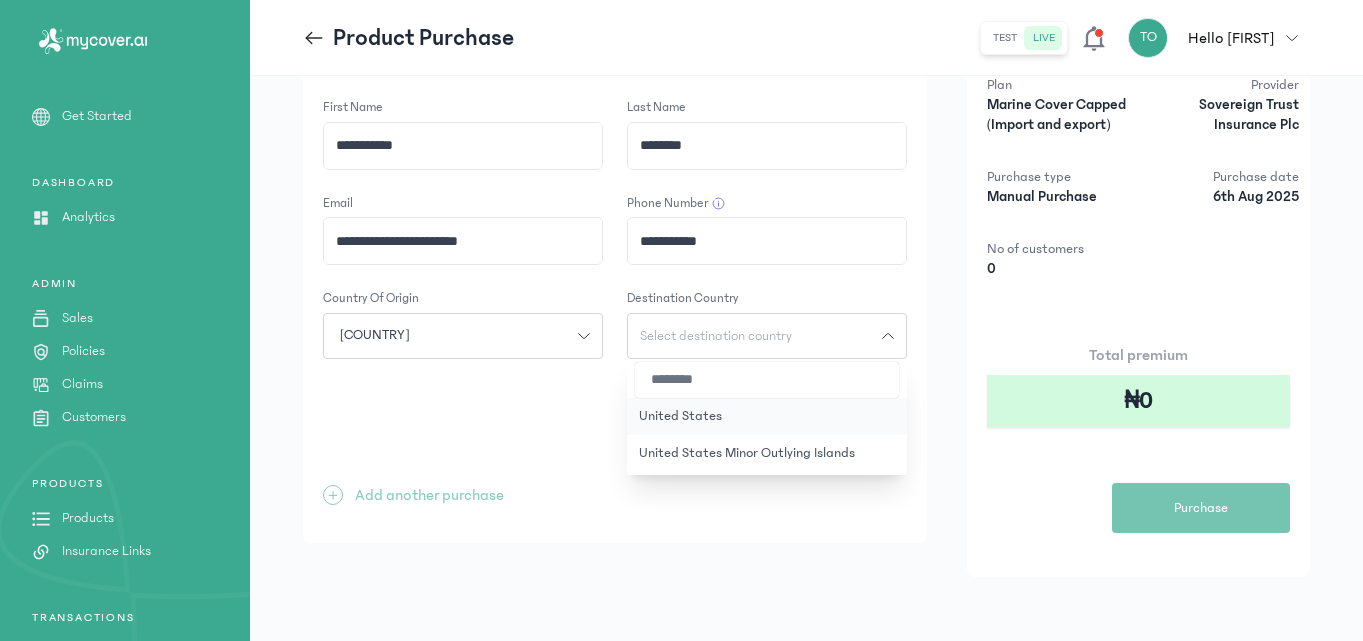 click on "United States" 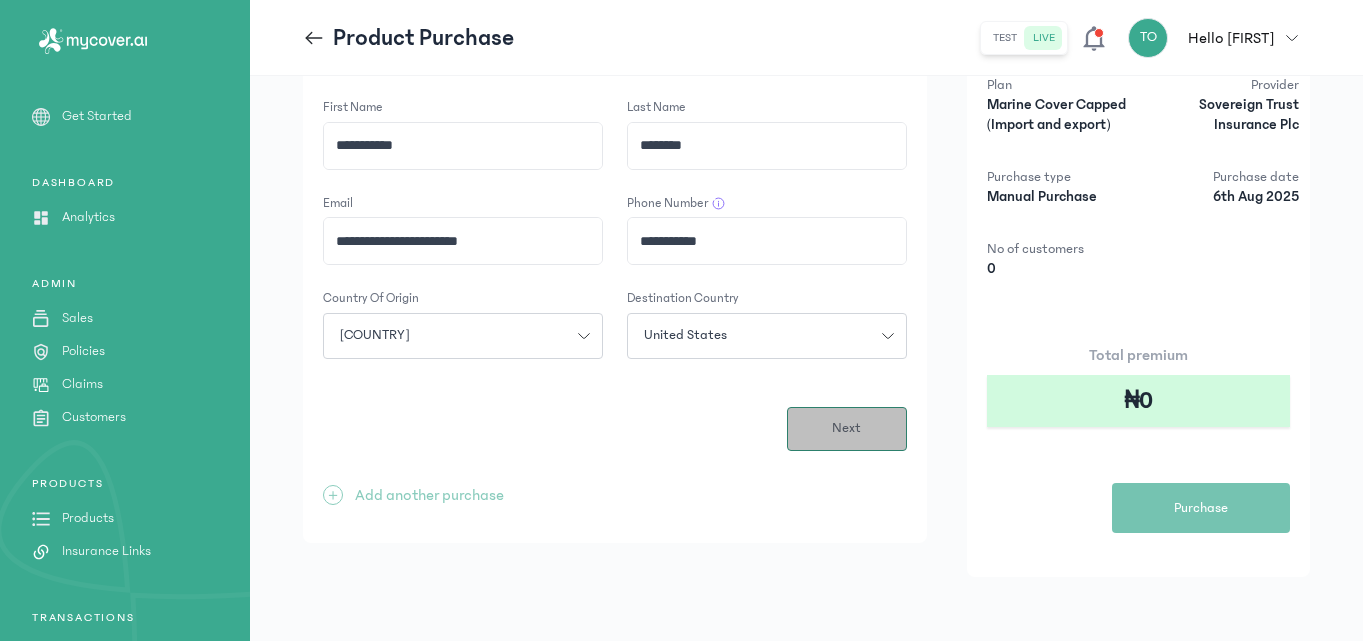click on "Next" at bounding box center (847, 429) 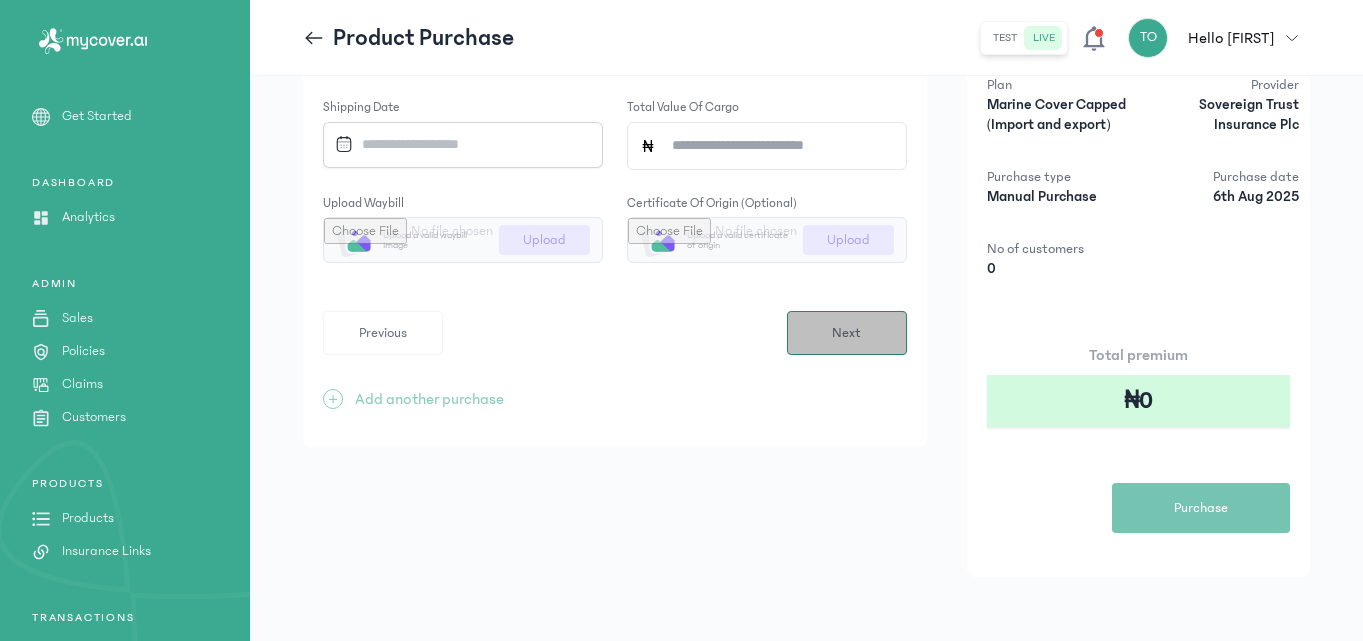 scroll, scrollTop: 0, scrollLeft: 0, axis: both 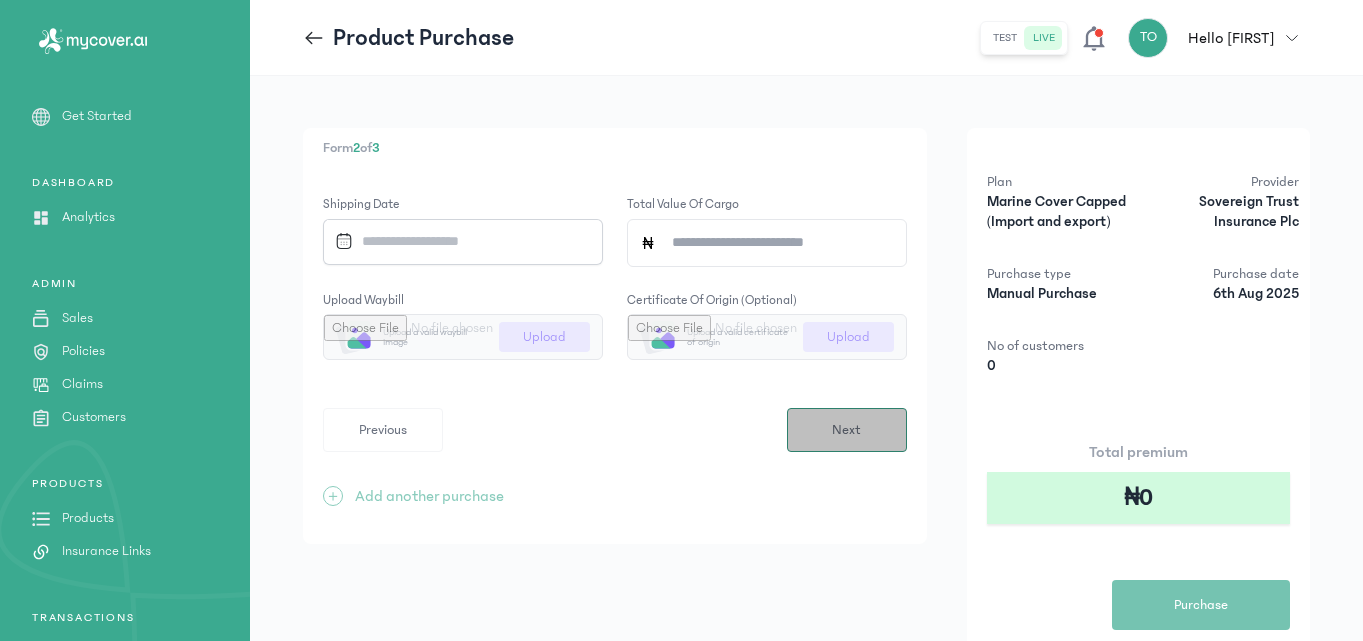 type 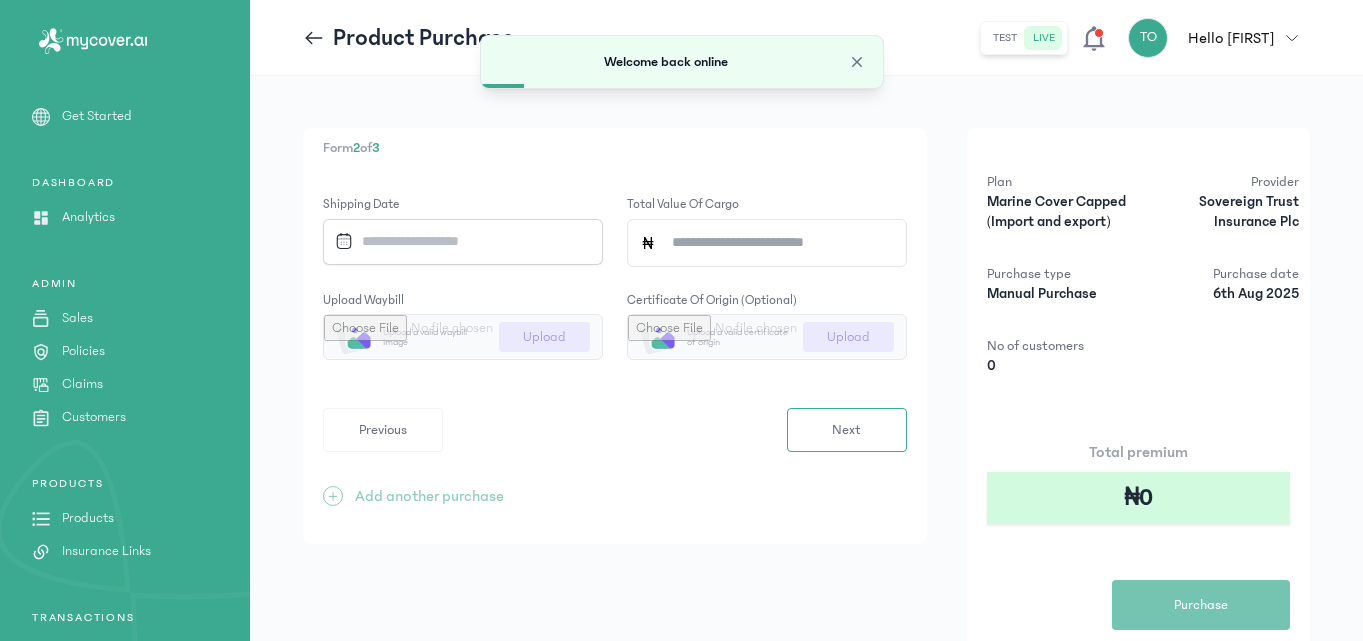 click at bounding box center [456, 241] 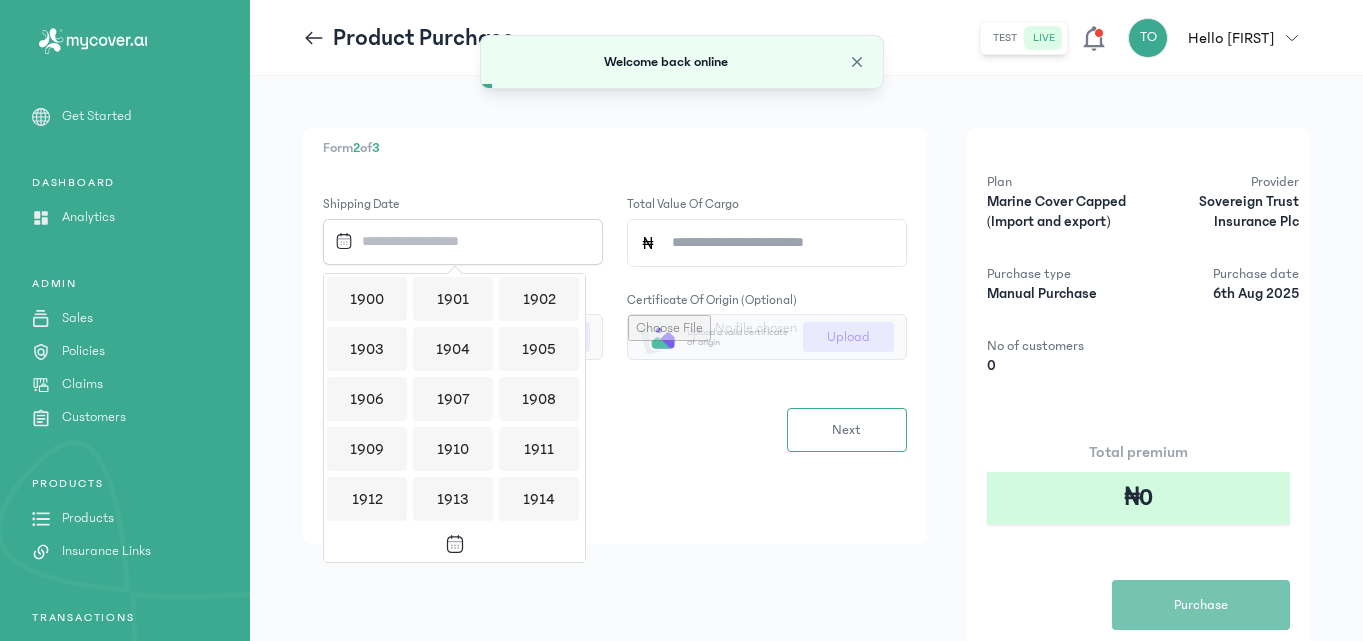 scroll, scrollTop: 1939, scrollLeft: 0, axis: vertical 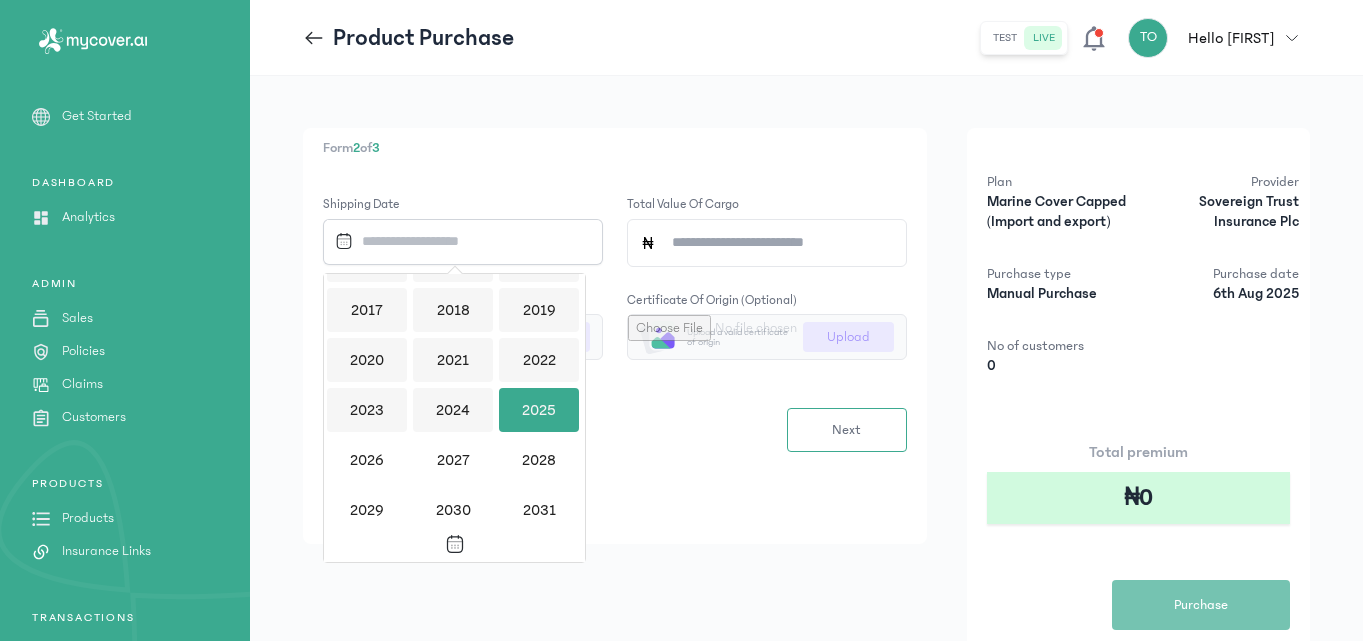 click on "2025" at bounding box center (539, 410) 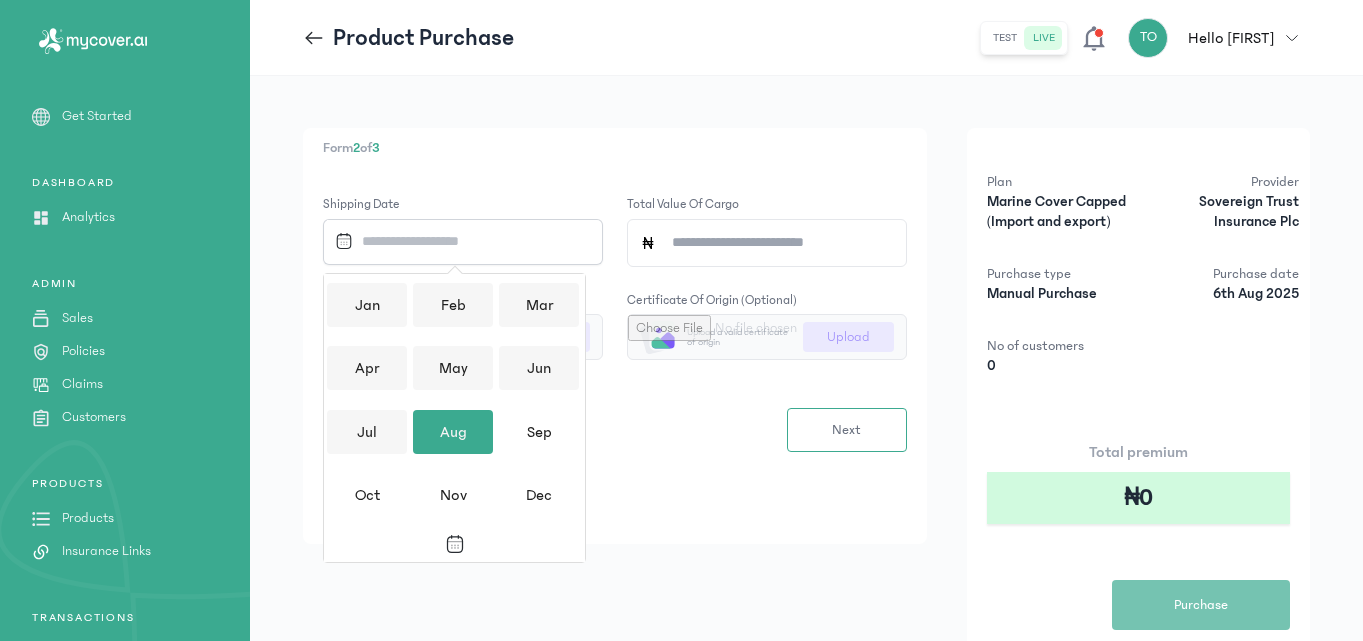 click on "Aug" at bounding box center [453, 432] 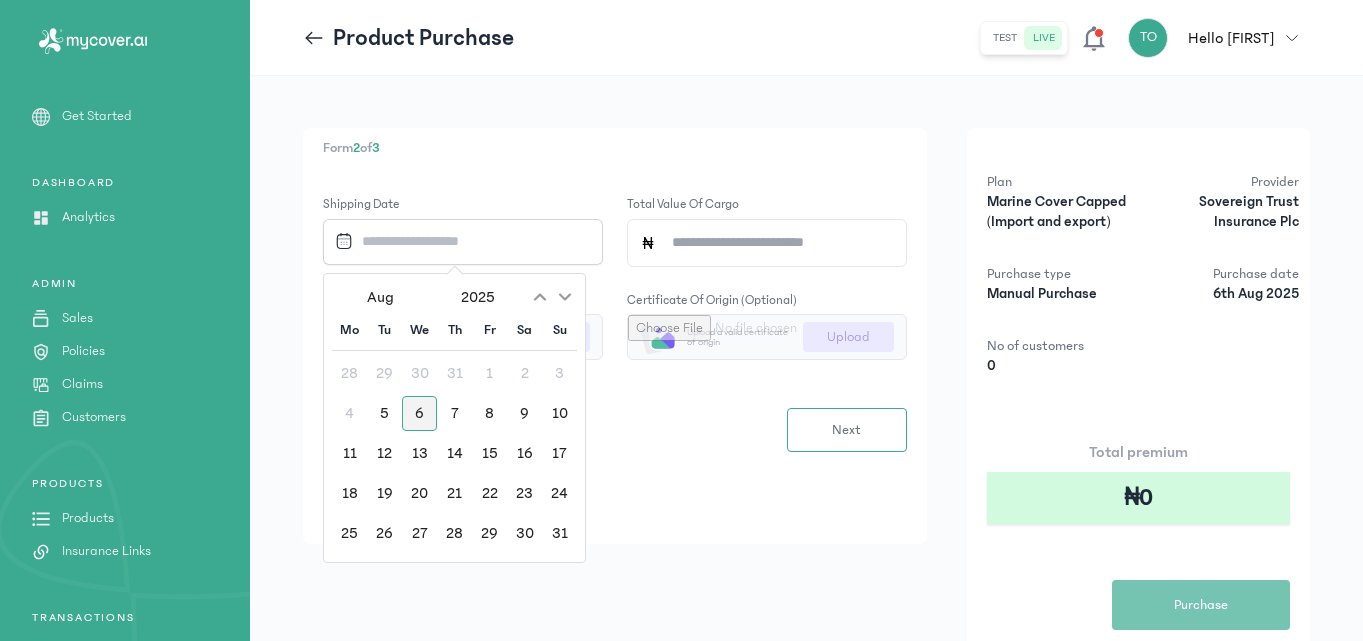 click on "6" at bounding box center (419, 413) 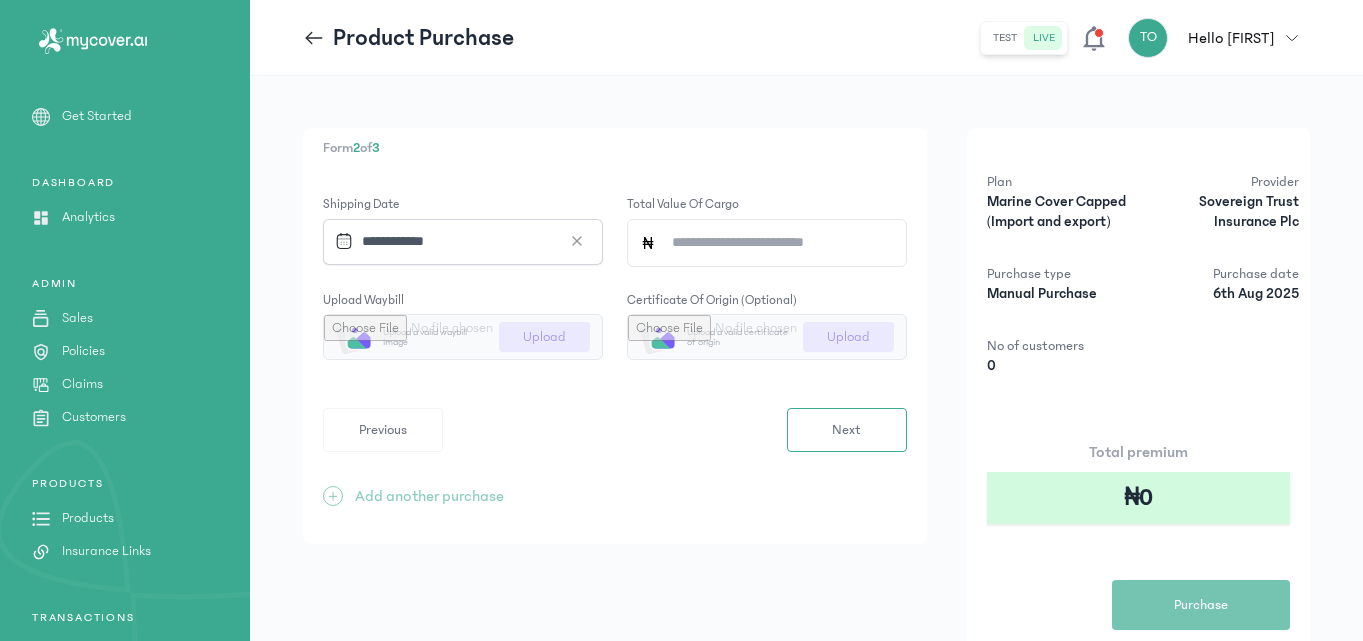 click on "Total value of cargo" 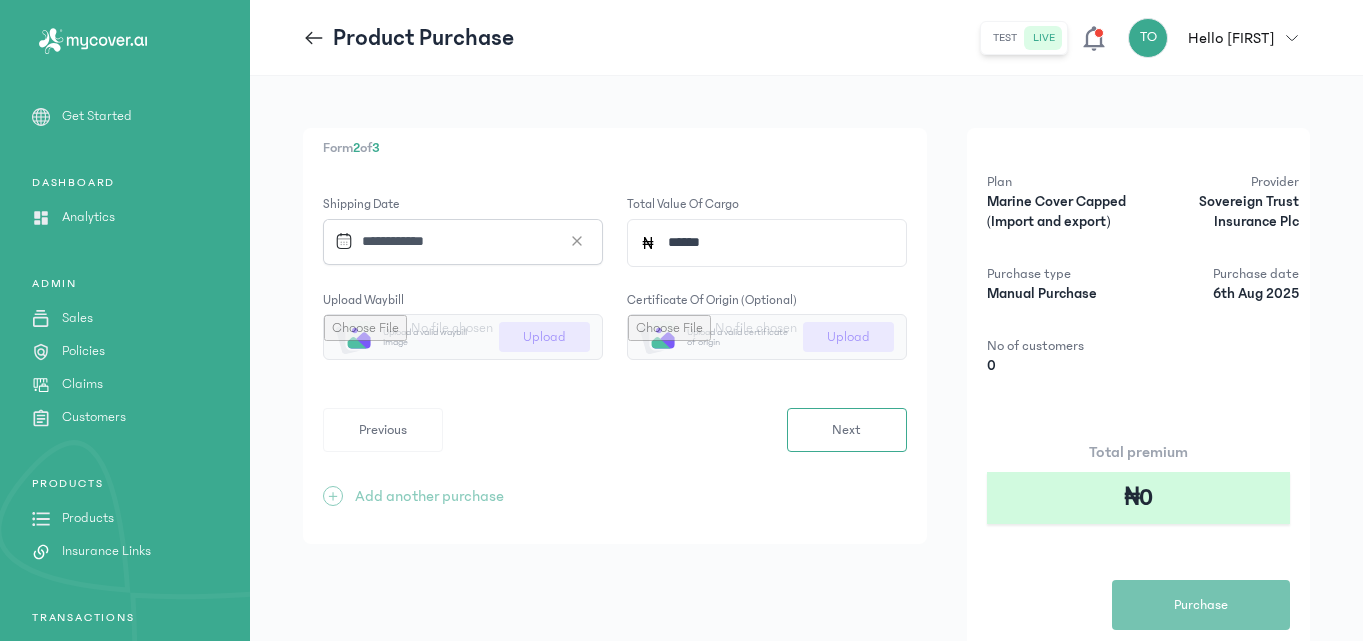 type on "*******" 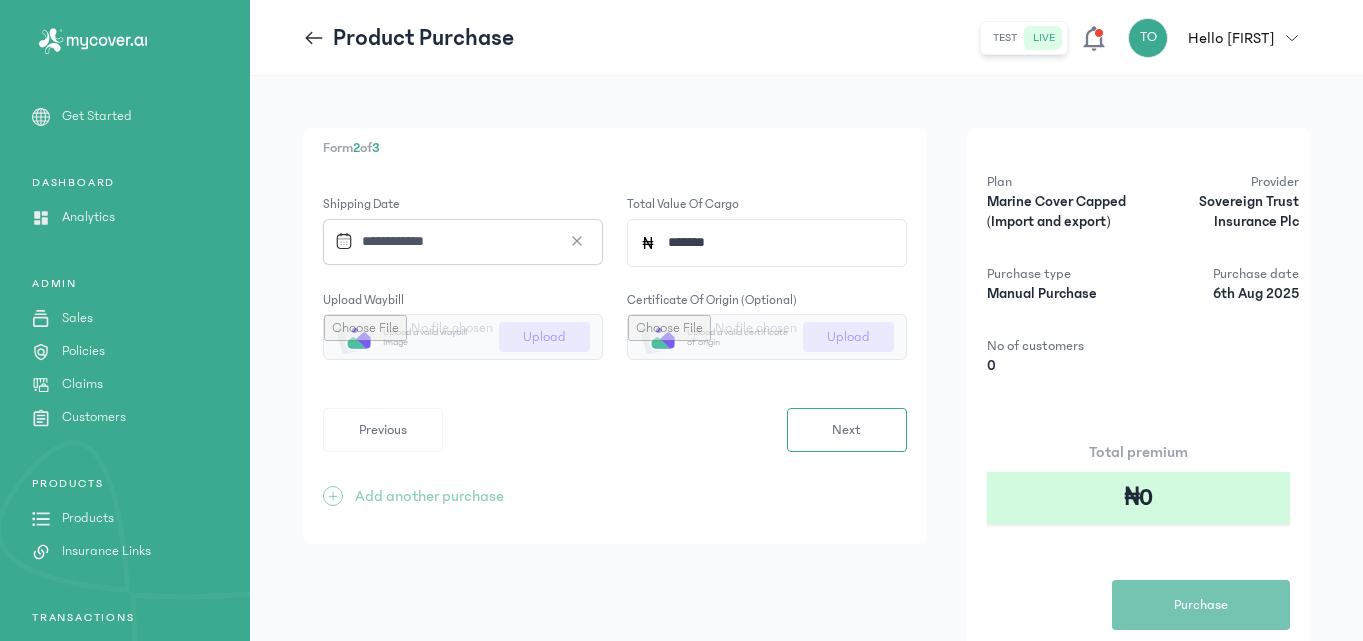 click at bounding box center (463, 337) 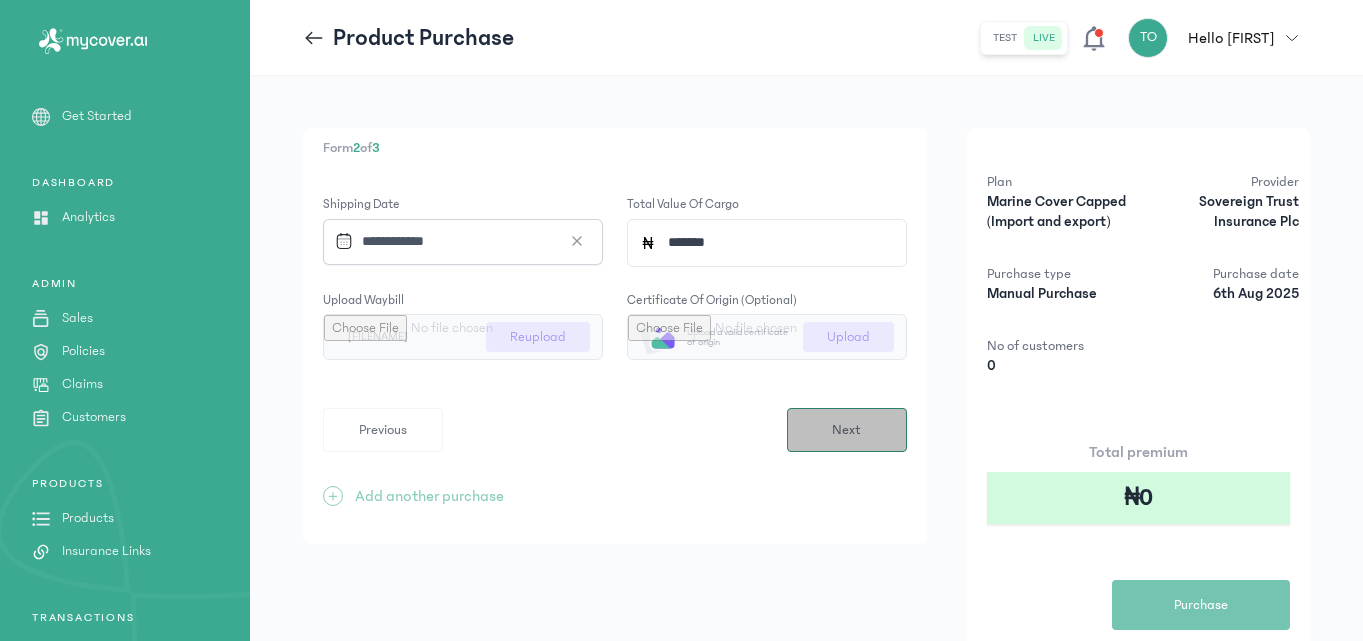 click on "Next" at bounding box center [846, 430] 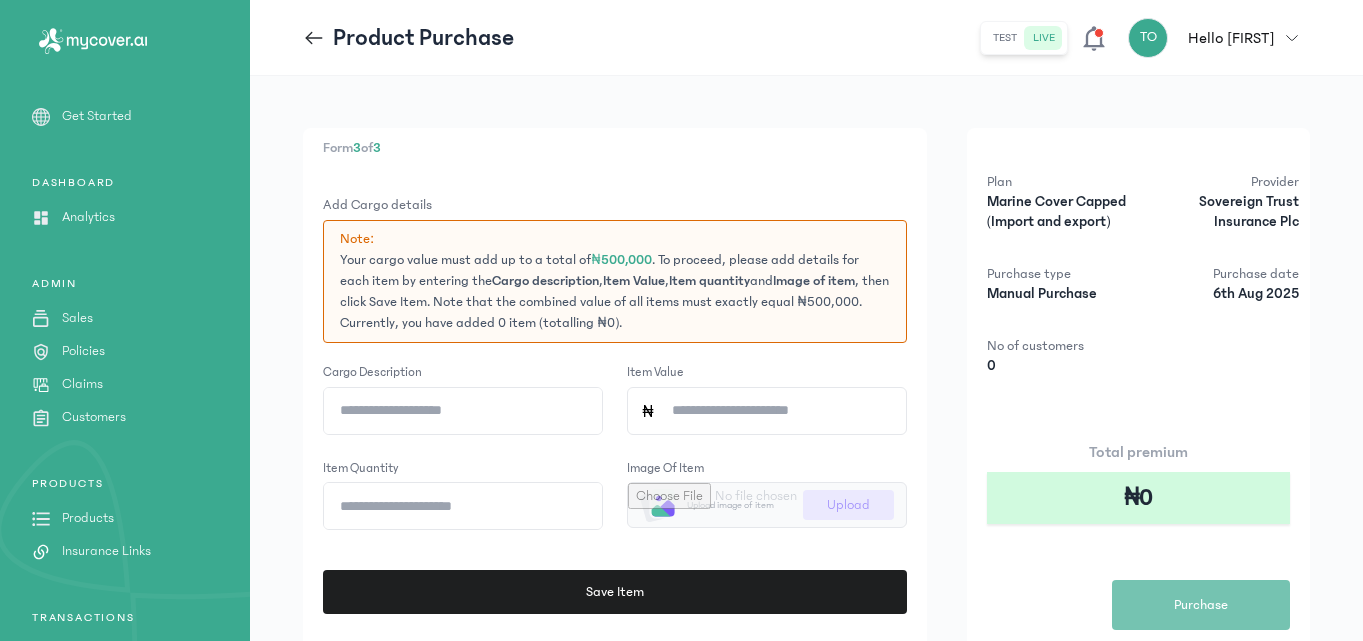 click on "Form  3  of  3 Add Cargo details Note:  Your cargo value must add up to a total of  ₦500,000 . To proceed, please add details for each item by entering the  Cargo description ,  Item Value ,  Item quantity  and  Image of item , then click Save Item. Note that the combined value of all items must exactly equal ₦500,000. Currently, you have added 0 item (totalling ₦0).  Cargo description Item Value Item quantity Image of item
Upload image of item Upload  Save Item   Previous  Save  +  Add another purchase" at bounding box center [615, 463] 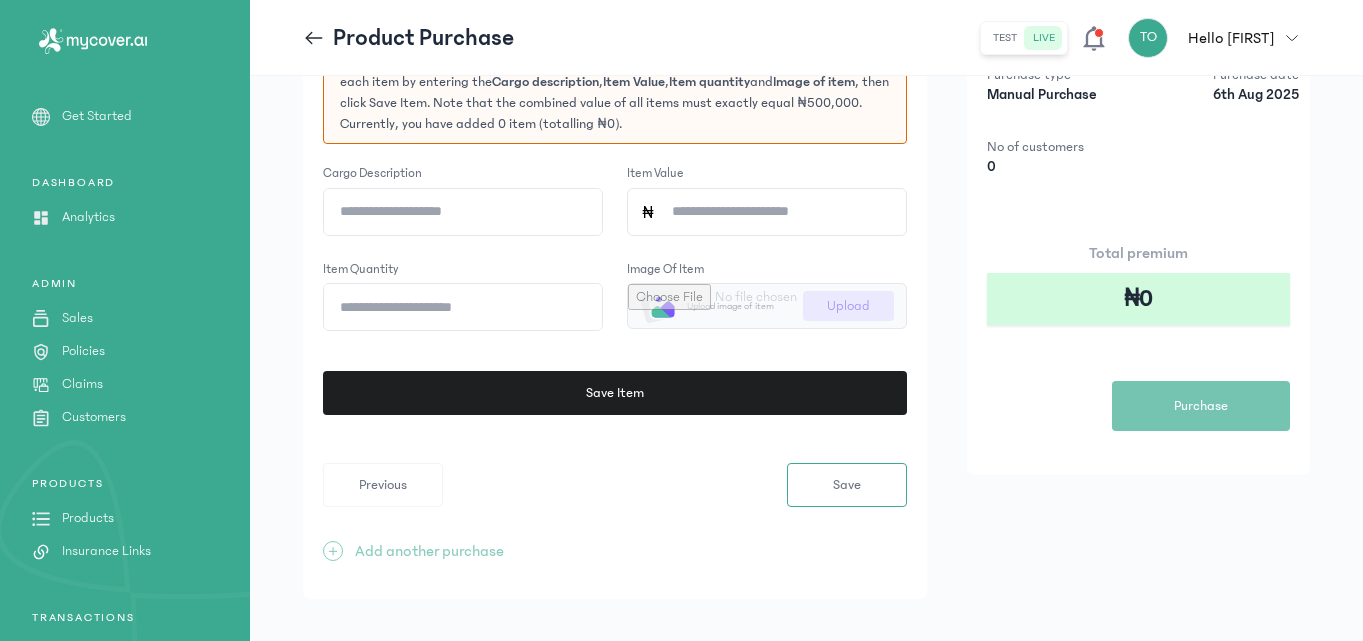 scroll, scrollTop: 200, scrollLeft: 0, axis: vertical 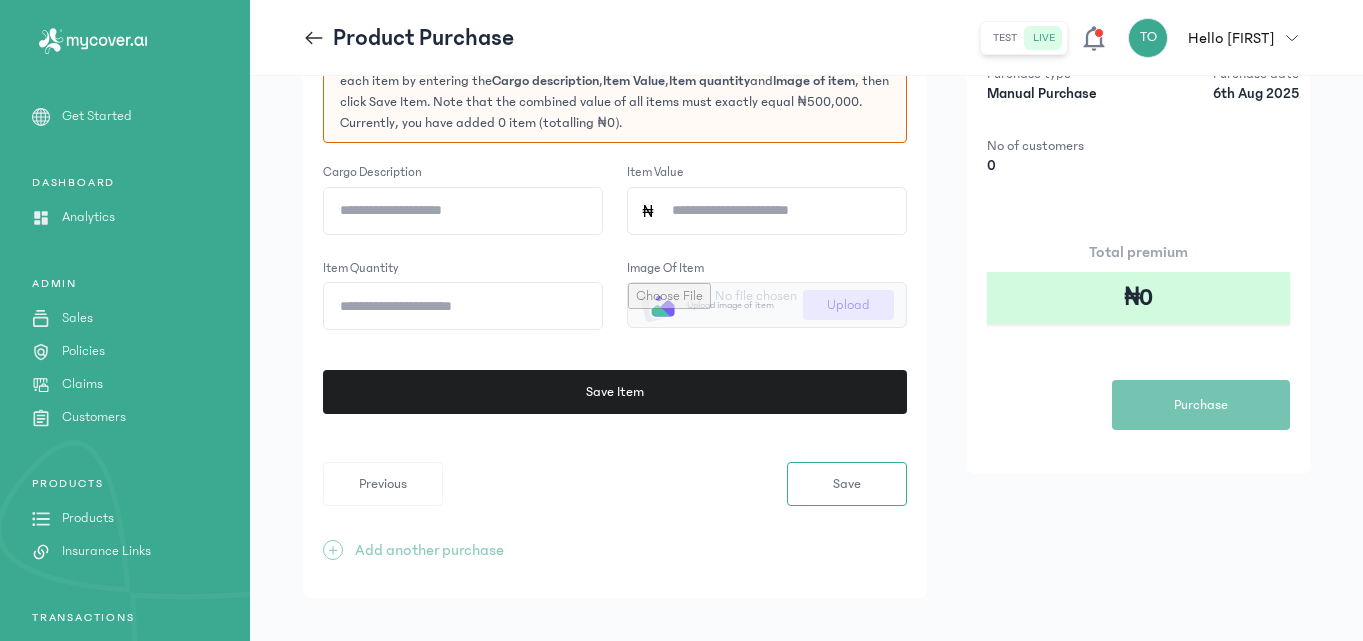 click on "Cargo description" 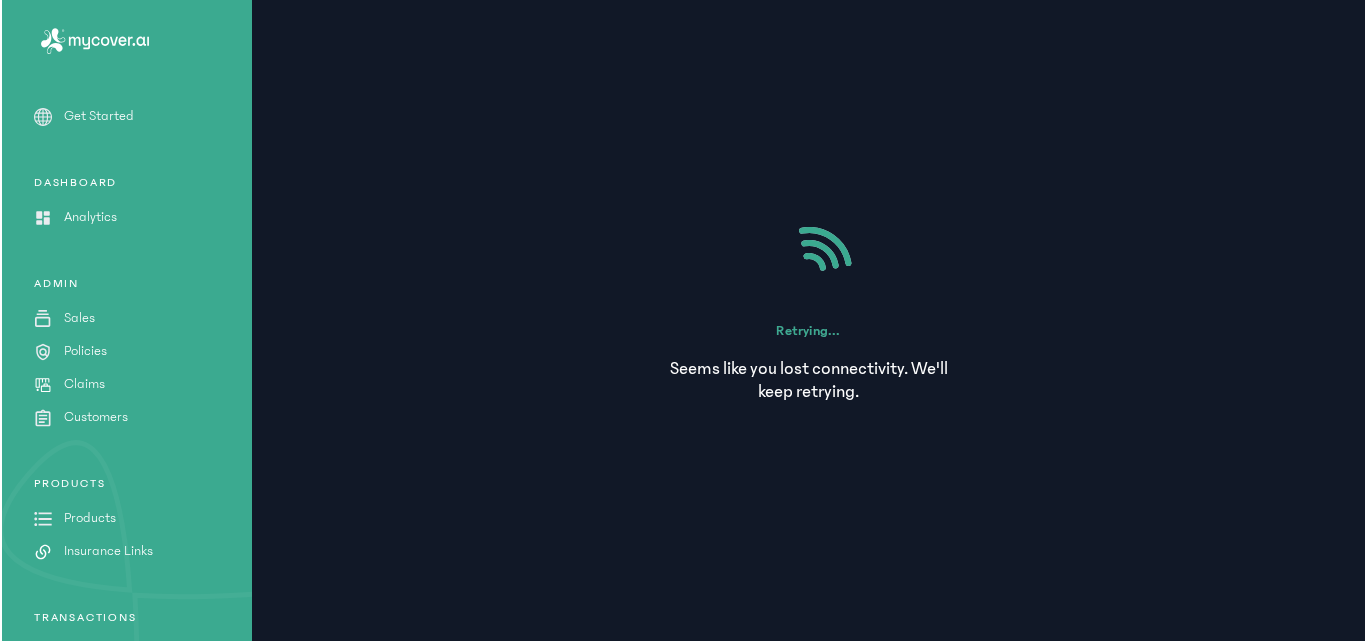 scroll, scrollTop: 0, scrollLeft: 0, axis: both 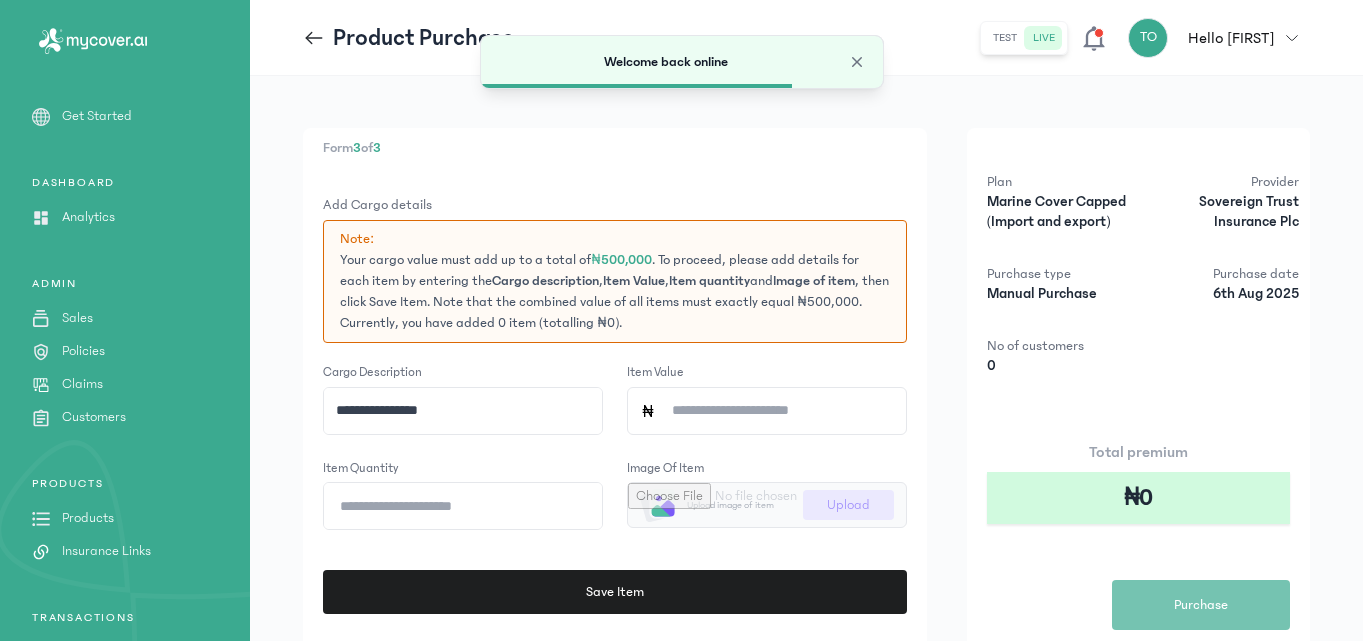 click on "**********" 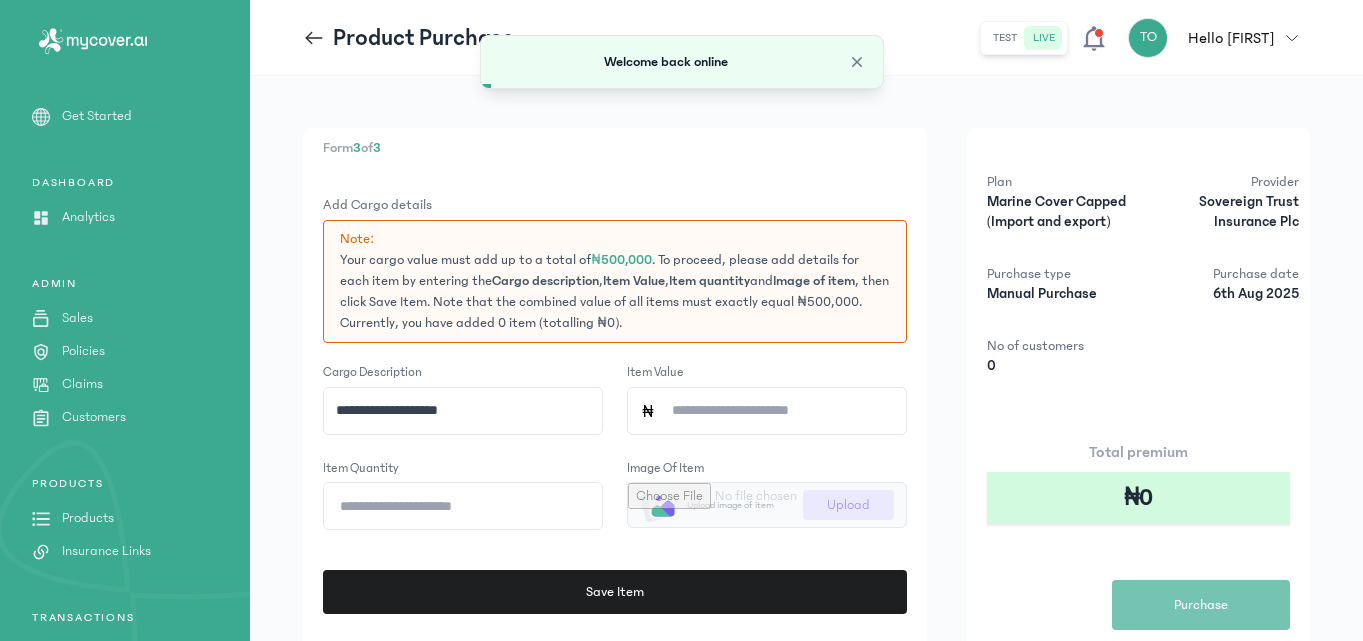 type on "**********" 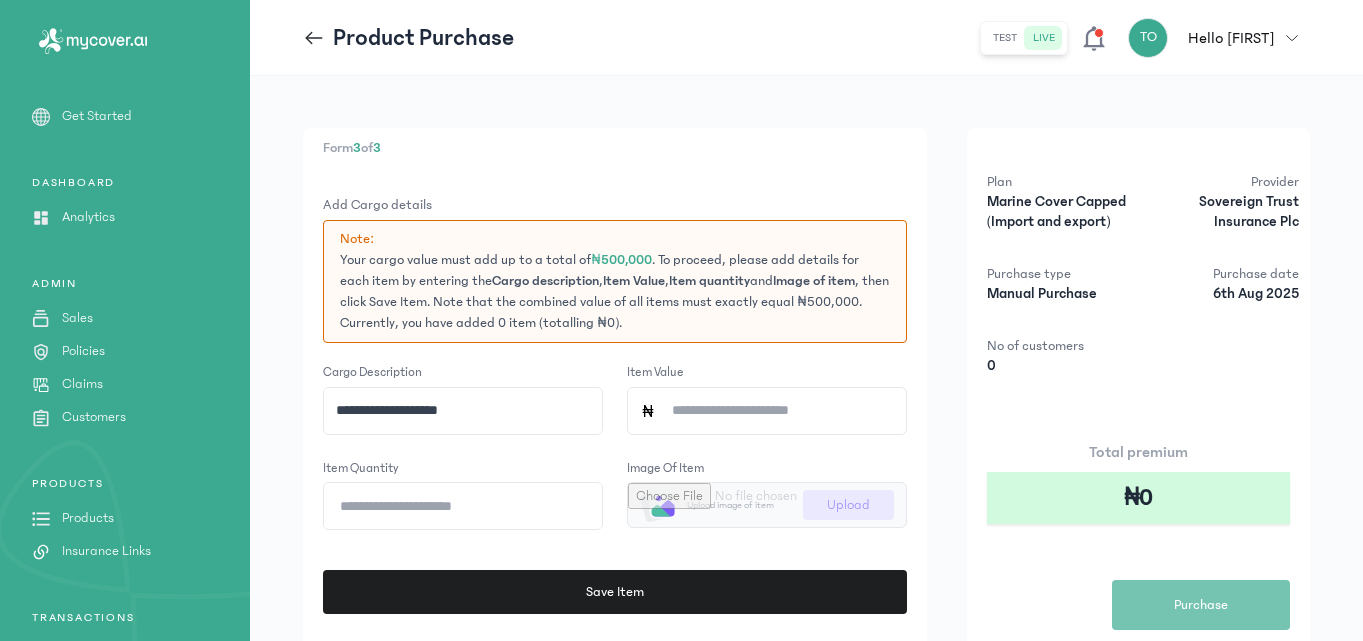 click on "Item Value" 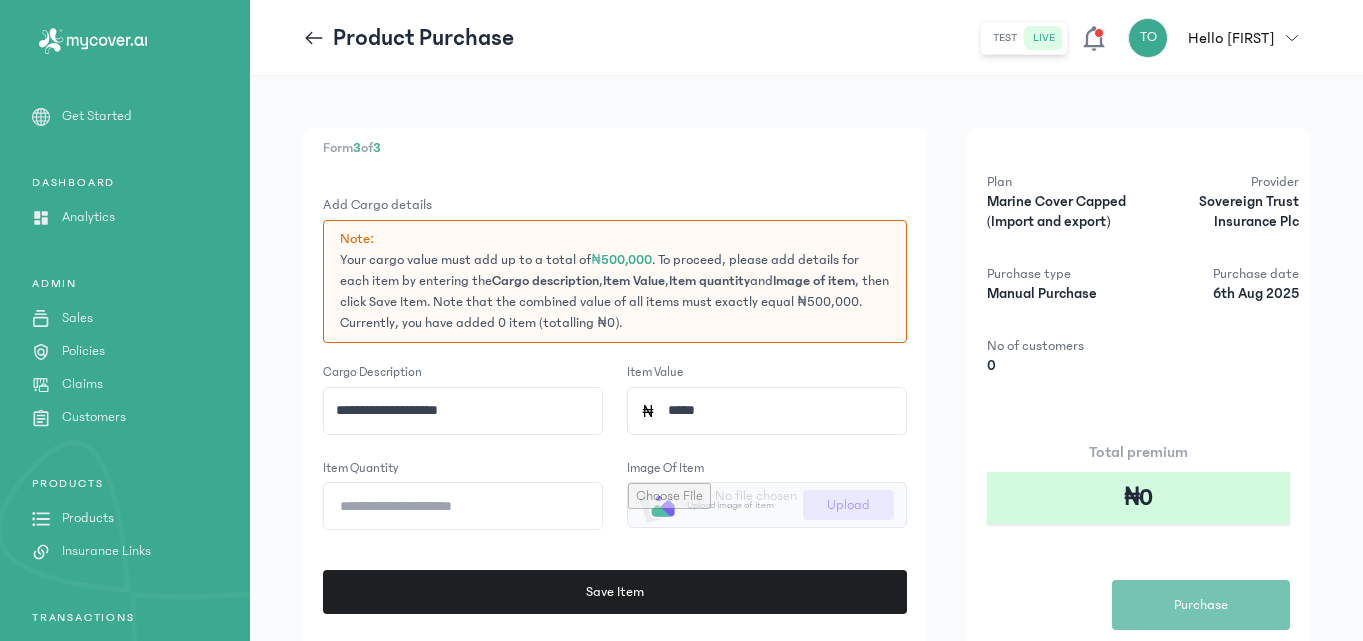 type on "******" 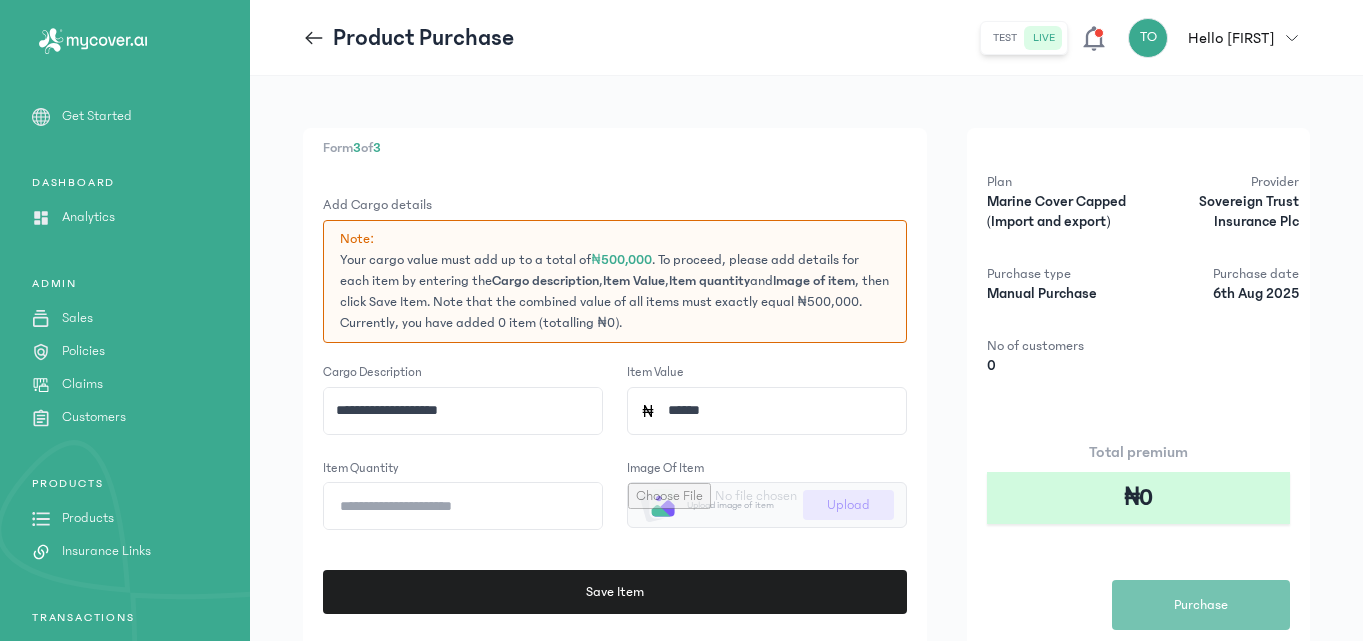 click on "Item quantity" 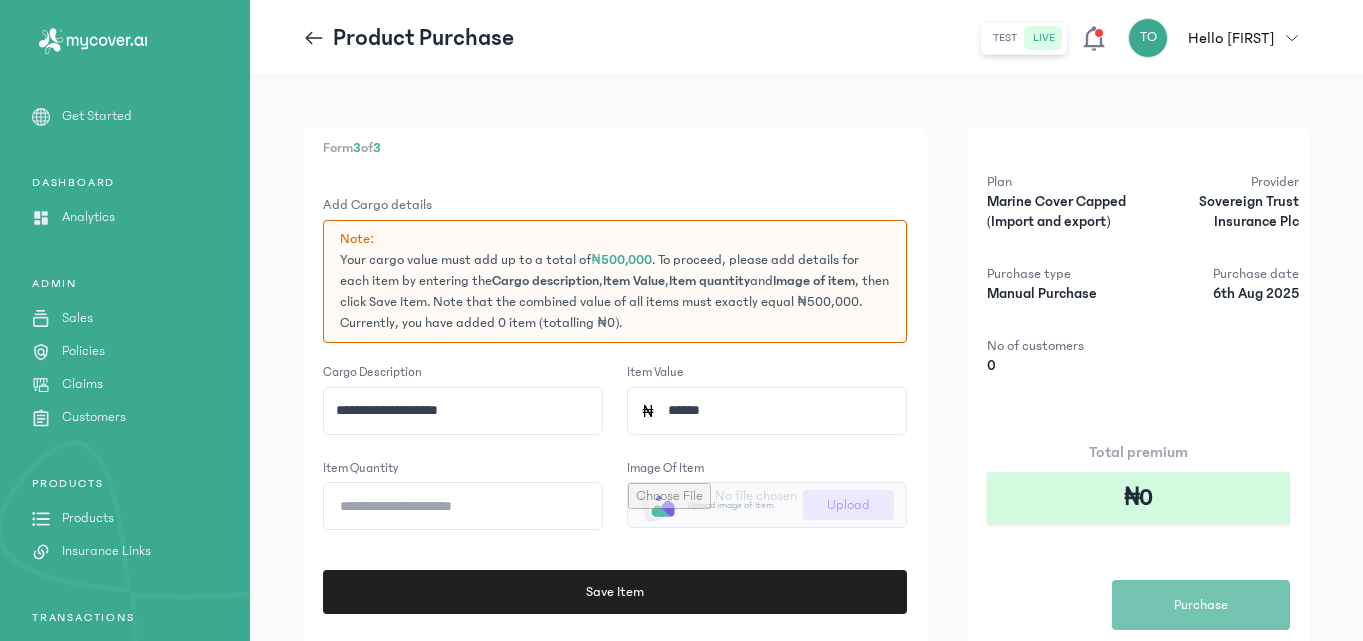 type on "**" 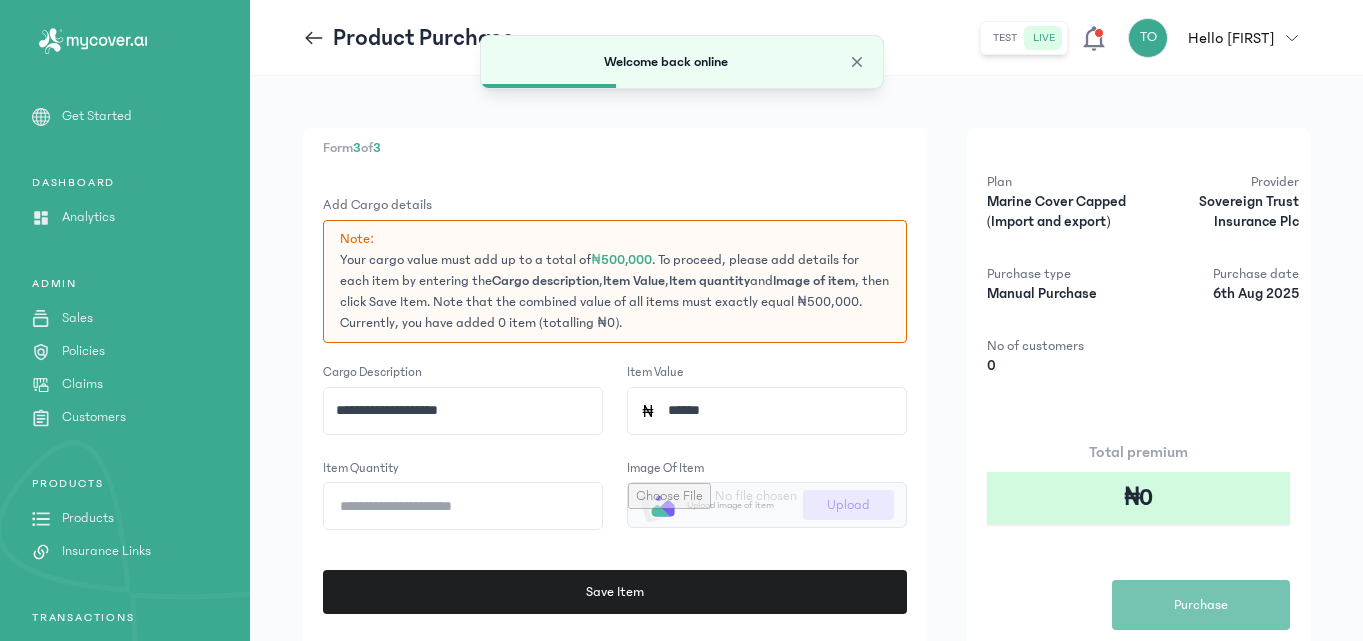 click on "Add Cargo details" at bounding box center [615, 205] 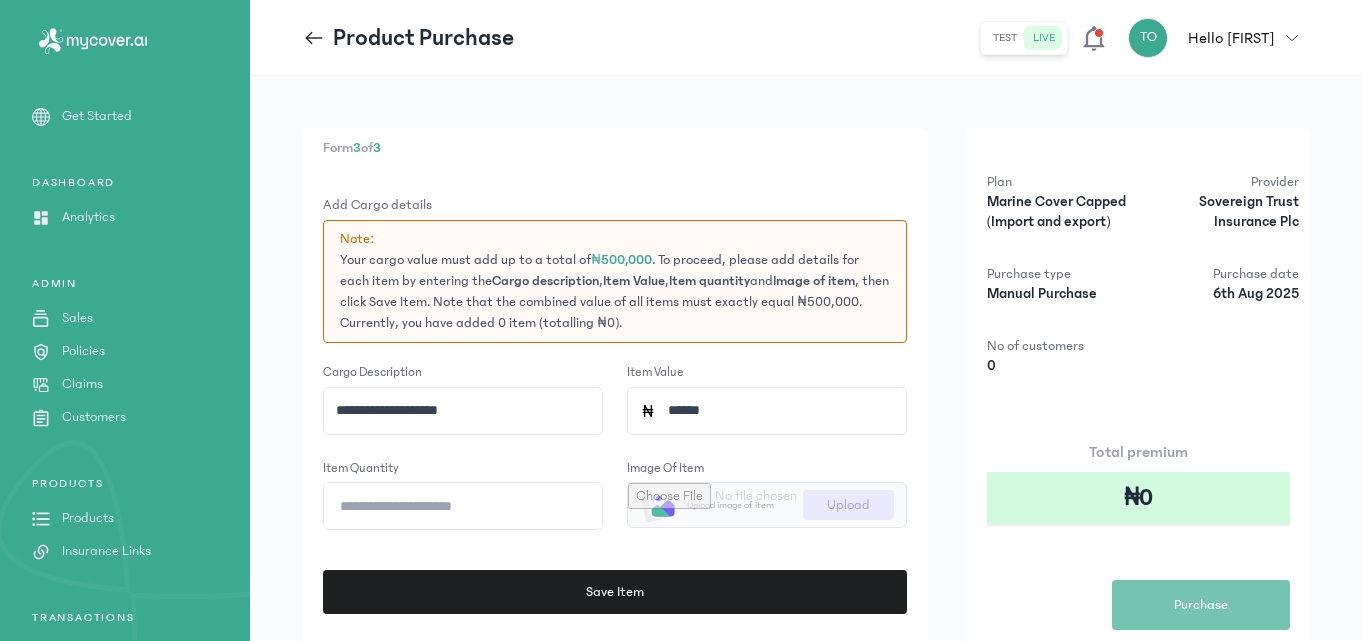 click at bounding box center (767, 505) 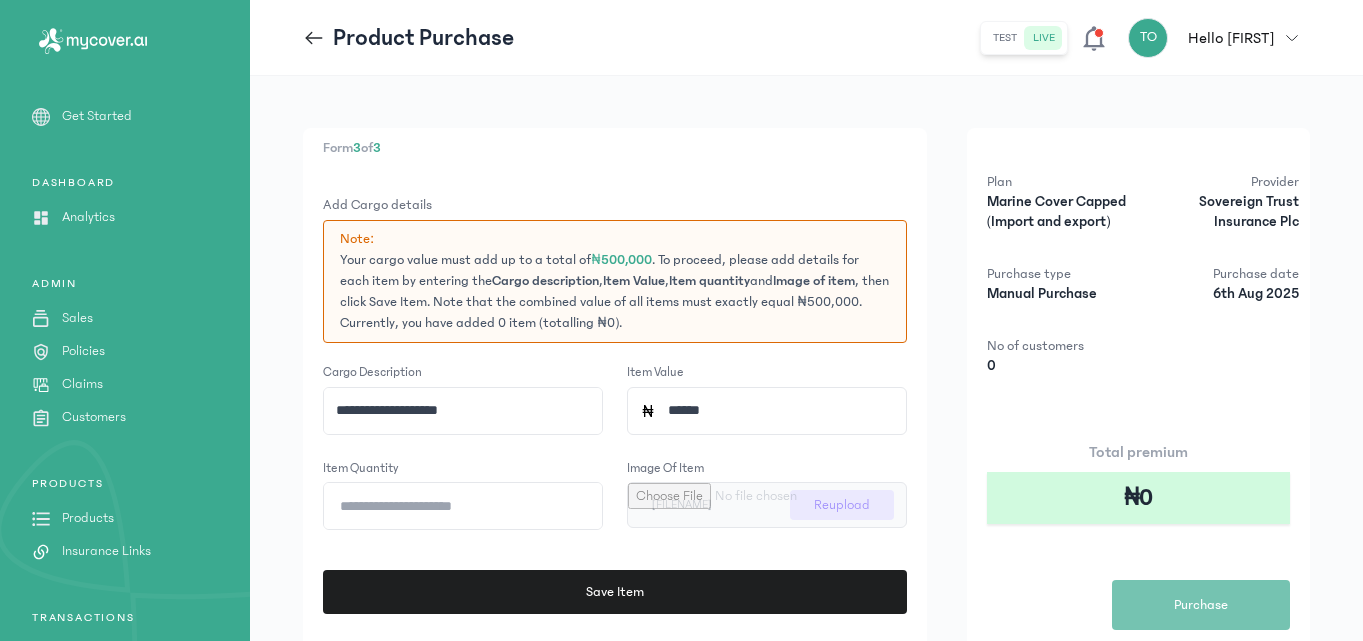 click on "**********" at bounding box center [615, 463] 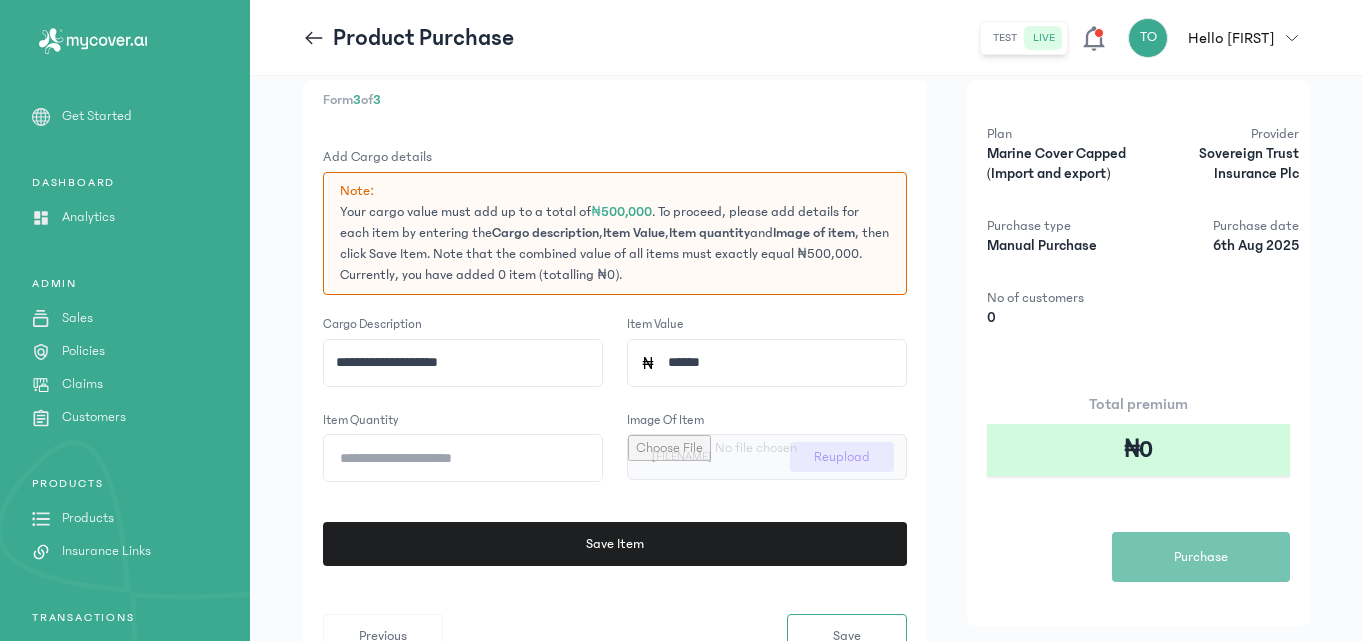 scroll, scrollTop: 80, scrollLeft: 0, axis: vertical 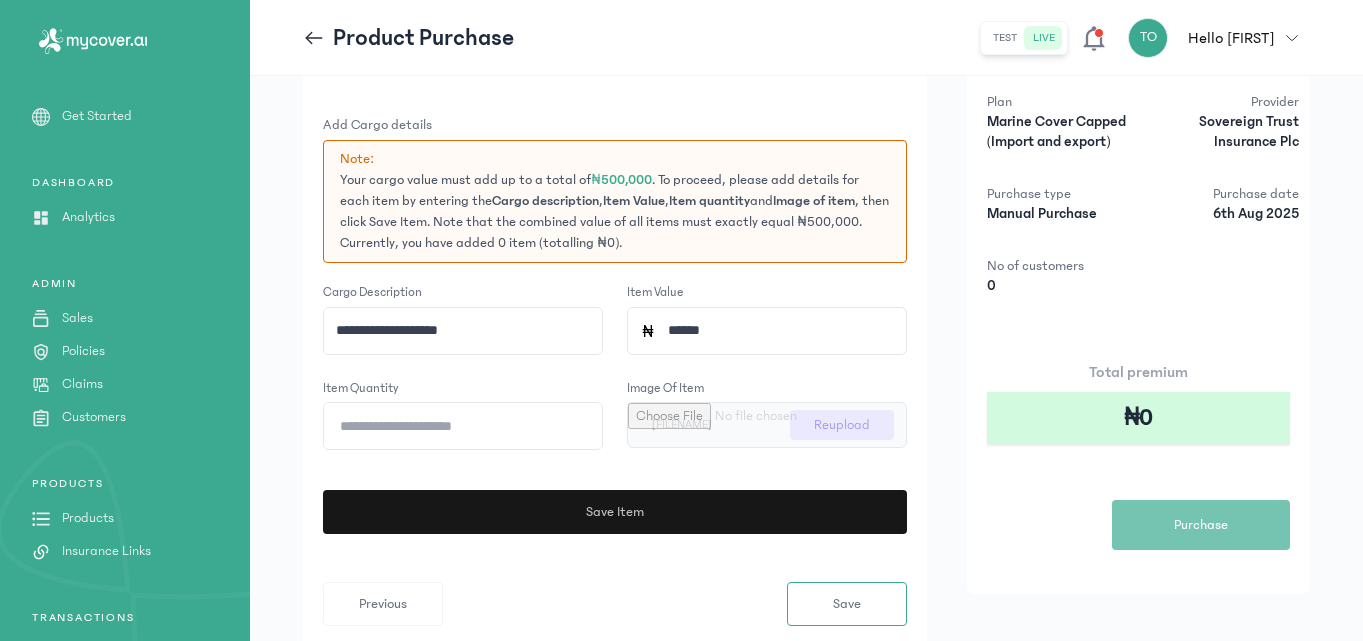 click on "Save Item" at bounding box center (612, 512) 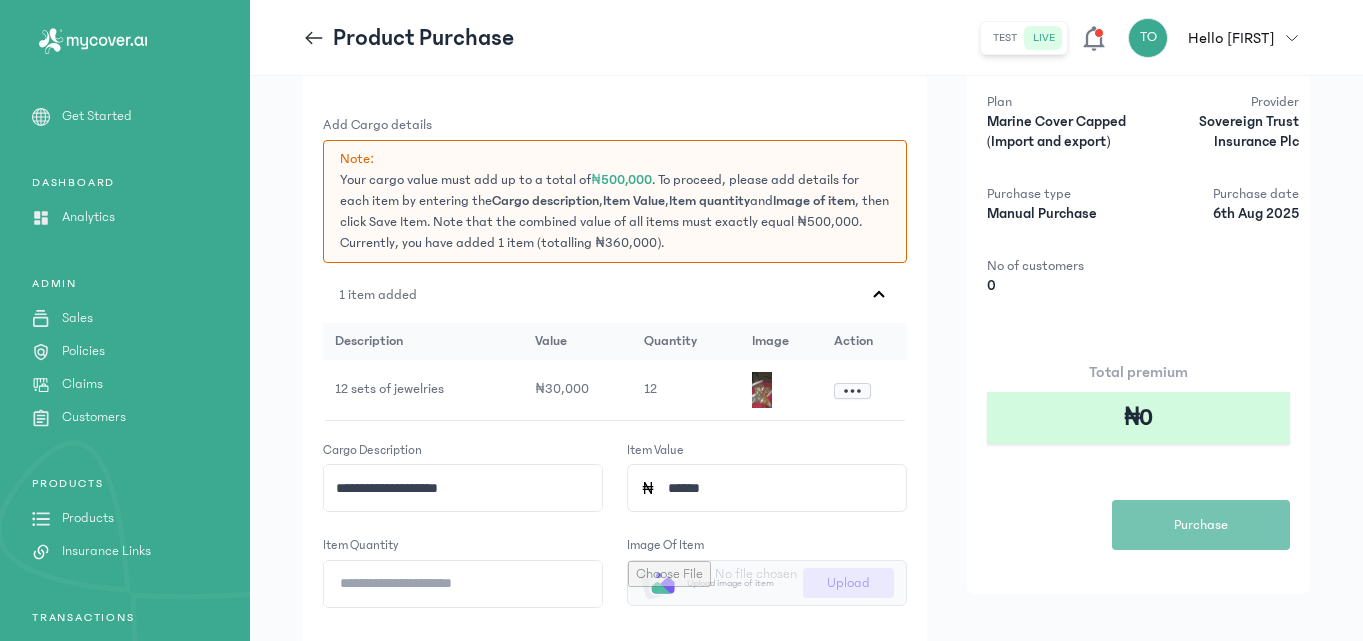 click on "**********" 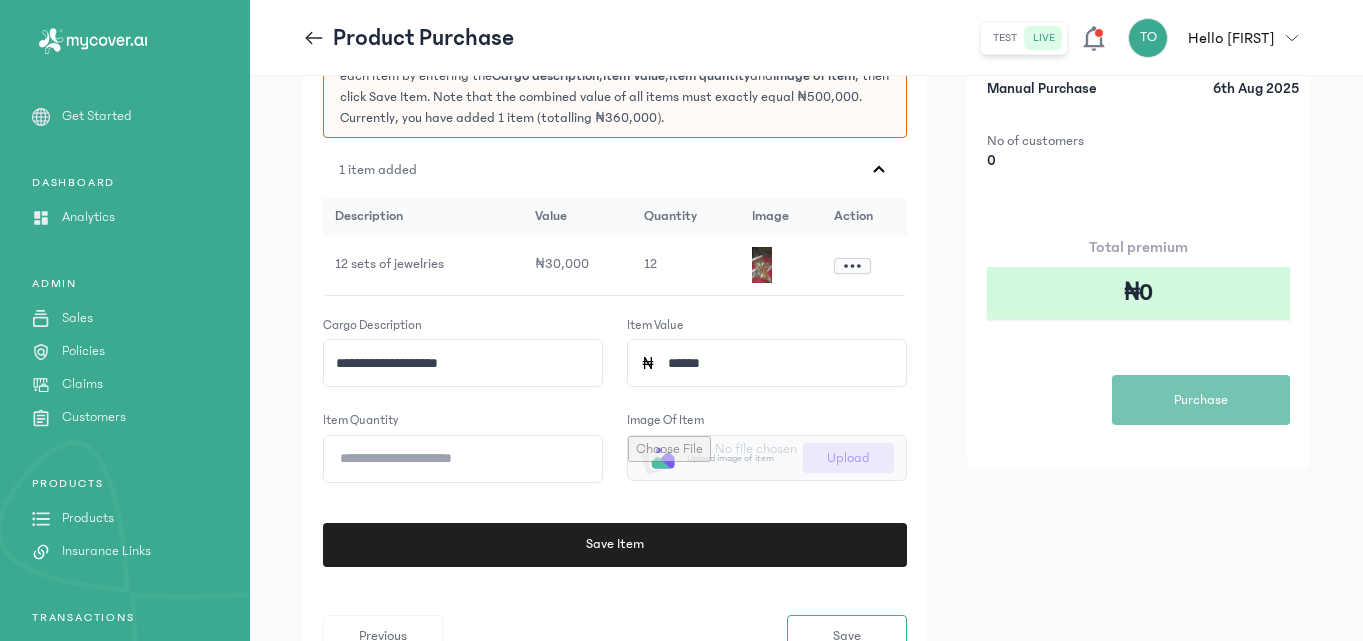 scroll, scrollTop: 240, scrollLeft: 0, axis: vertical 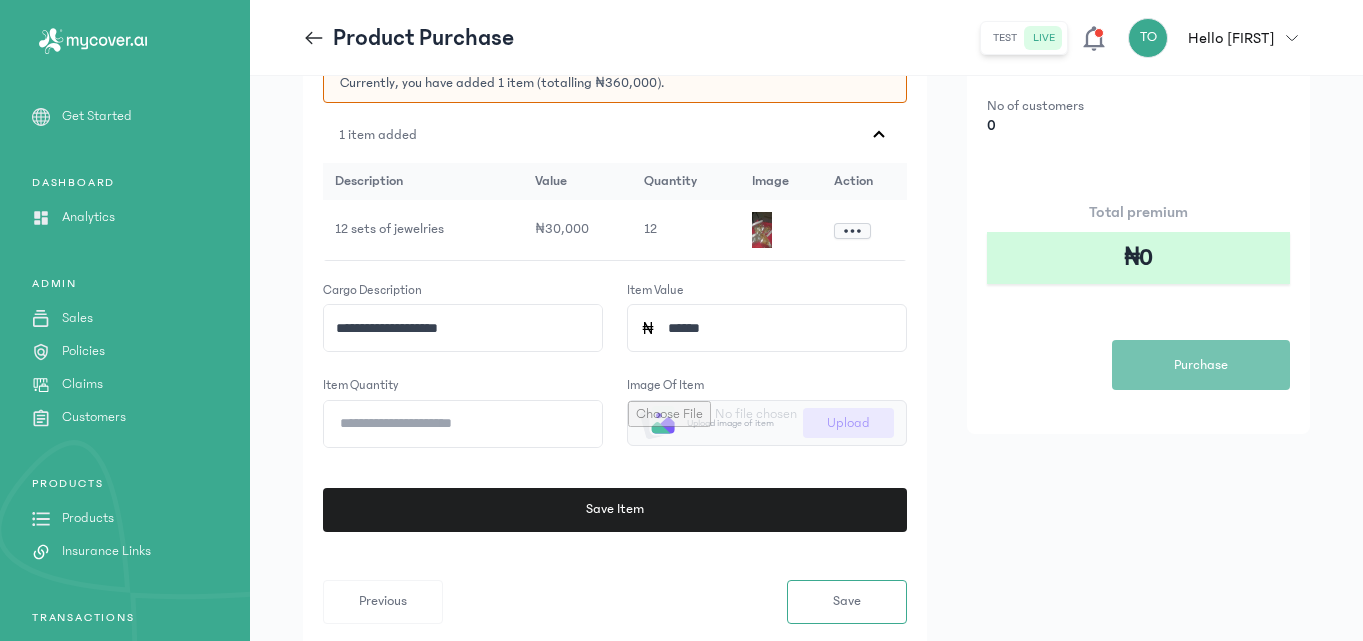 click on "**********" 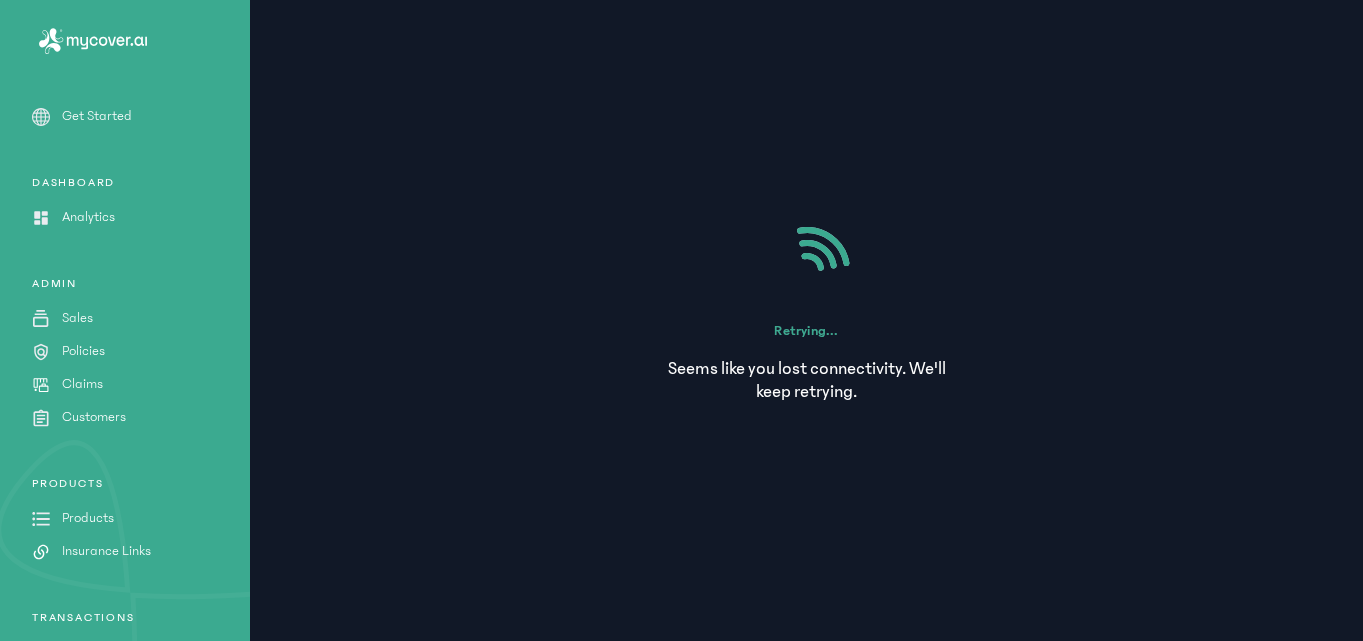 scroll, scrollTop: 0, scrollLeft: 0, axis: both 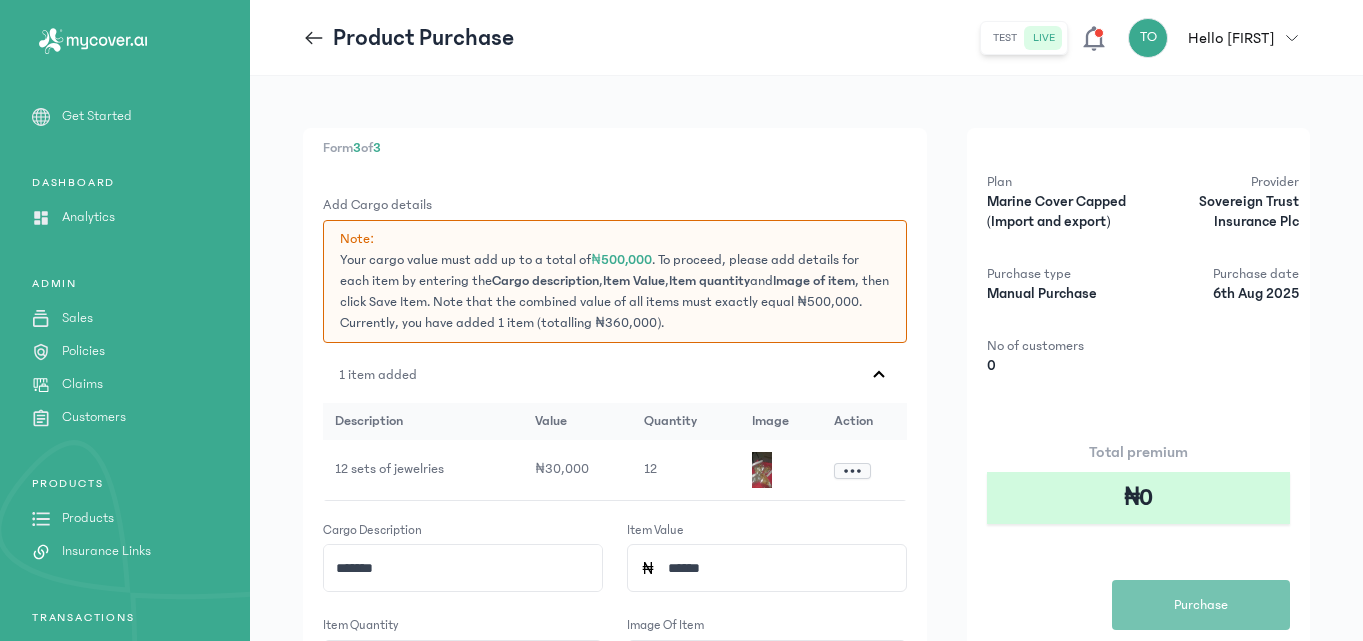 click on "Form  3  of  3 Add Cargo details Note:  Your cargo value must add up to a total of  ₦500,000 . To proceed, please add details for each item by entering the  Cargo description ,  Item Value ,  Item quantity  and  Image of item , then click Save Item. Note that the combined value of all items must exactly equal ₦500,000. Currently, you have added 1 item (totalling ₦360,000).  1 item added
description value quantity image Action 12 sets of jewelries ₦30,000 12
Cargo description ******* Item Value ****** Item quantity ** Image of item
Upload image of item Upload  Save Item   Previous  Save  +  Add another purchase" at bounding box center (615, 542) 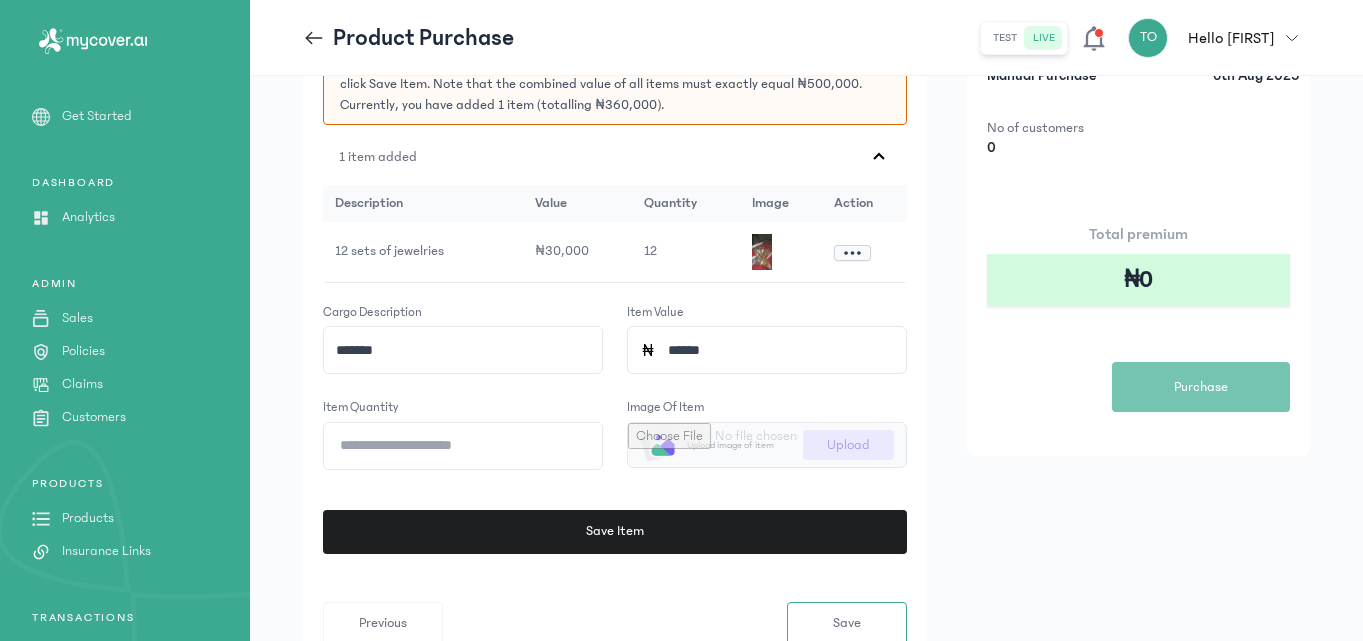 scroll, scrollTop: 280, scrollLeft: 0, axis: vertical 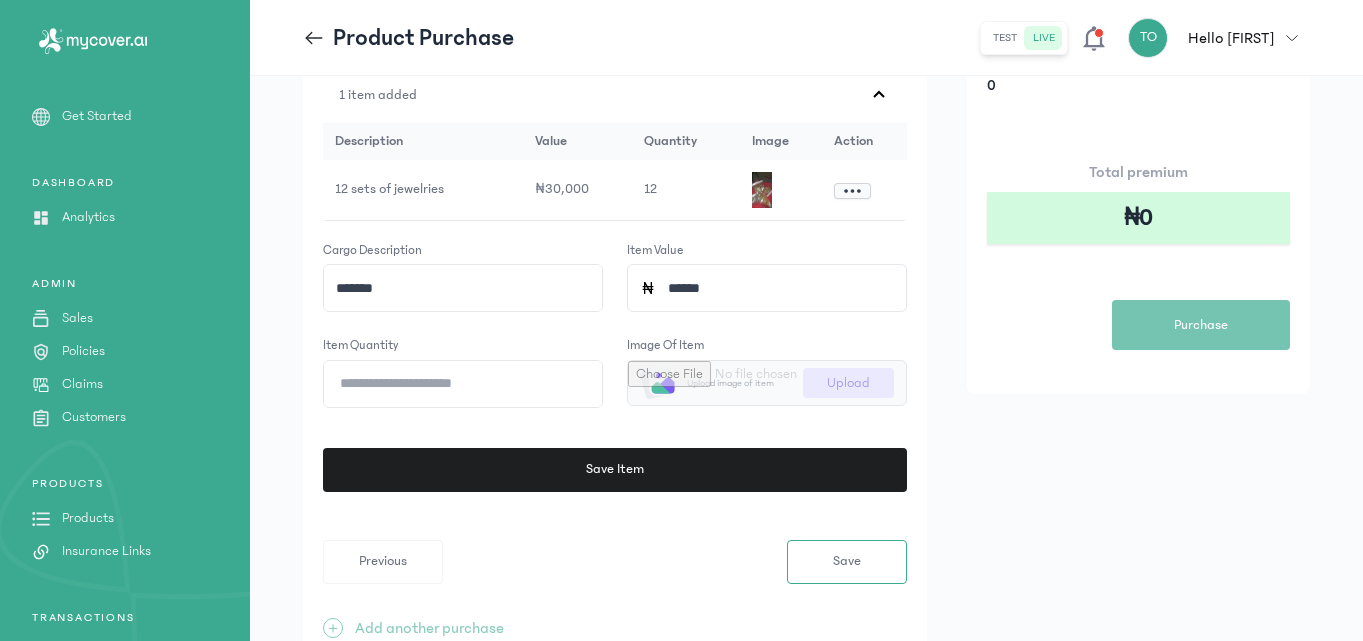 click on "*******" 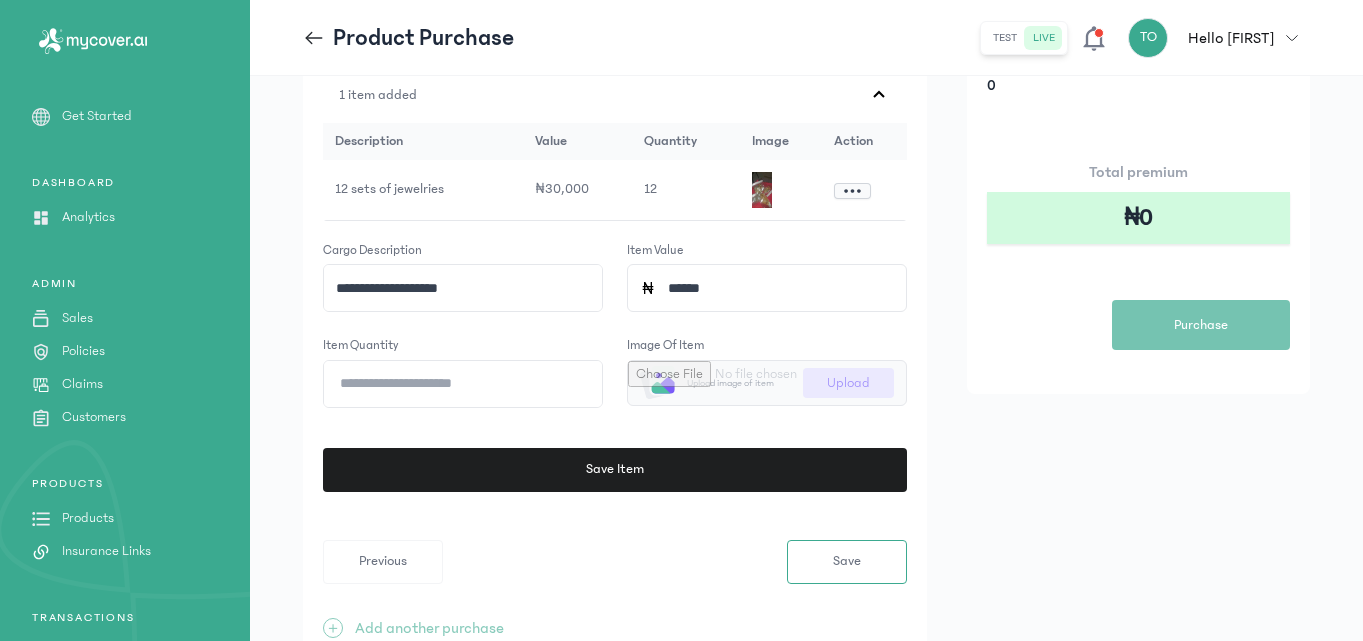 type on "**********" 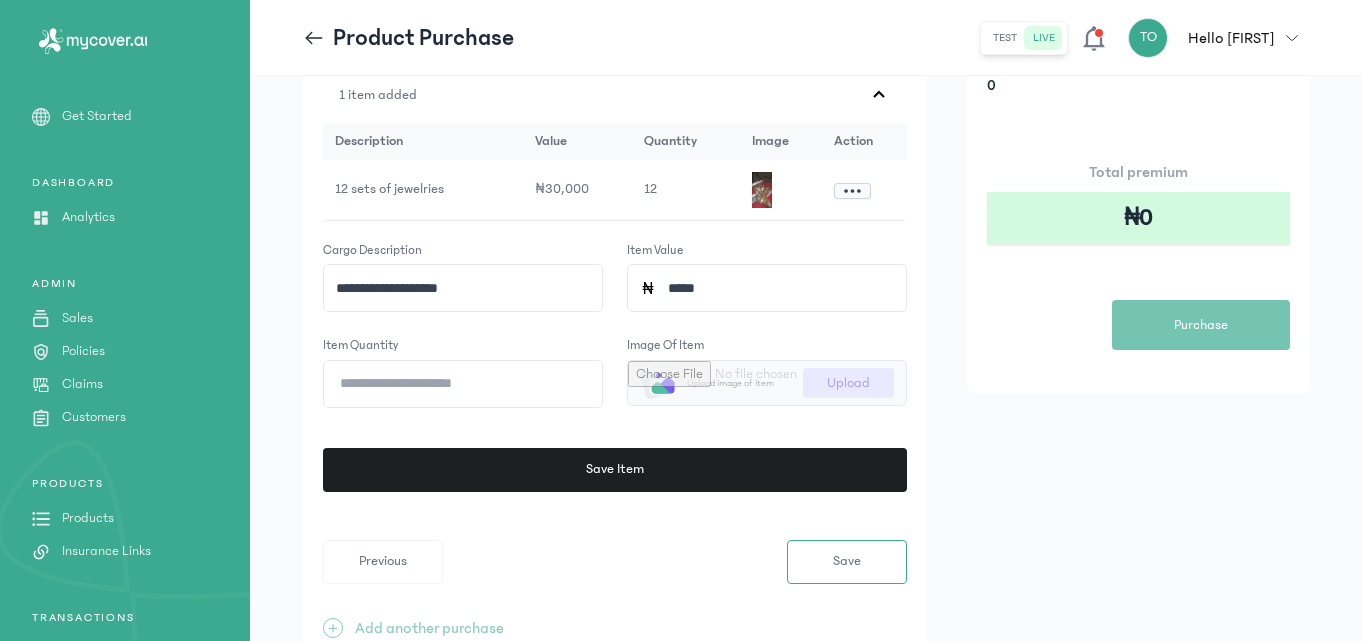 type on "******" 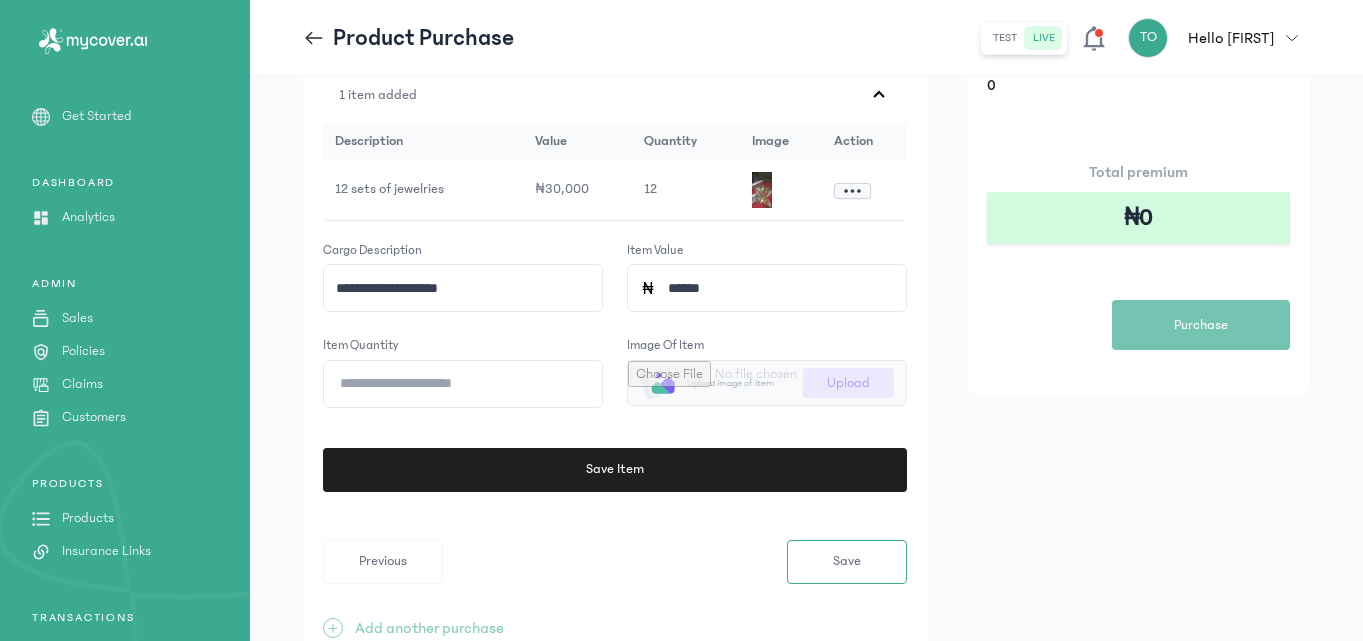 click on "**" 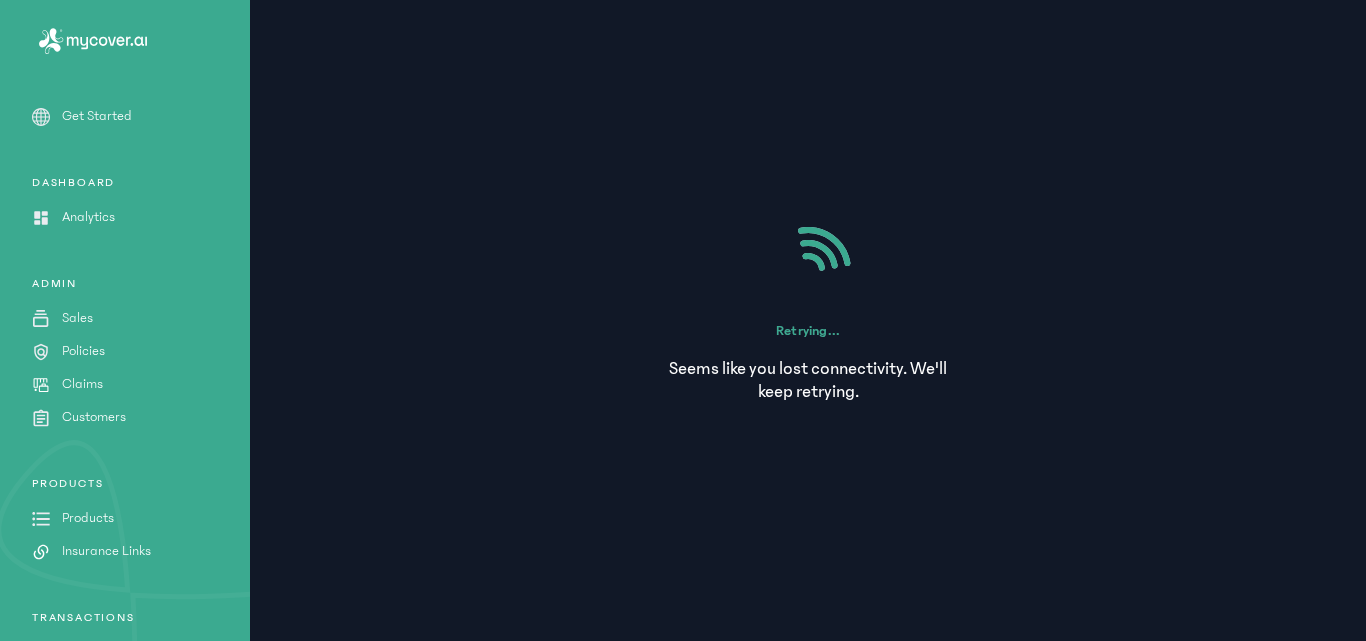 type on "*" 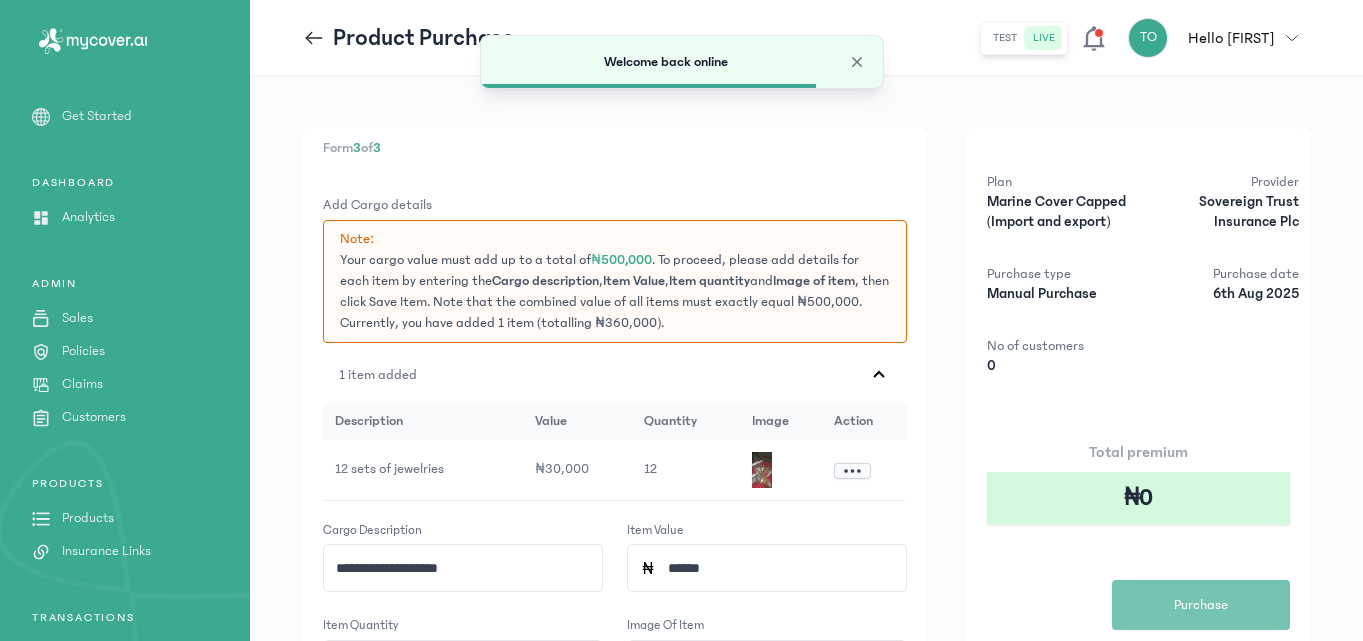 click on "Form  3  of  3" at bounding box center (615, 148) 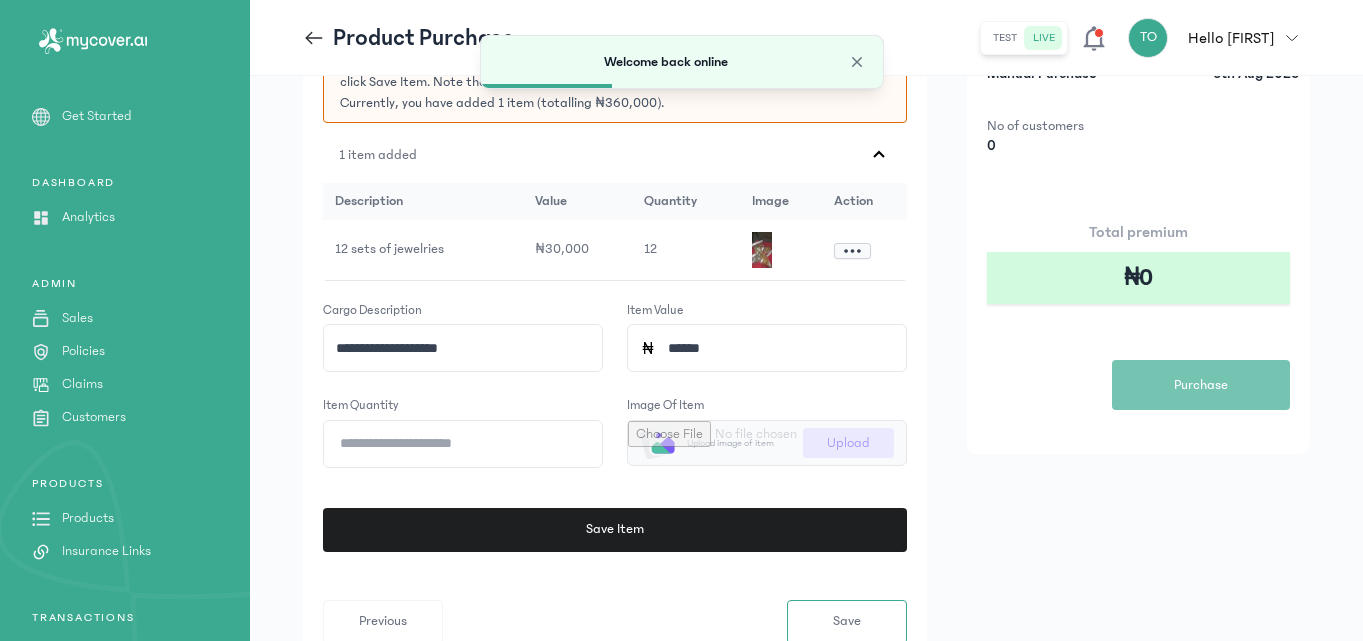 scroll, scrollTop: 280, scrollLeft: 0, axis: vertical 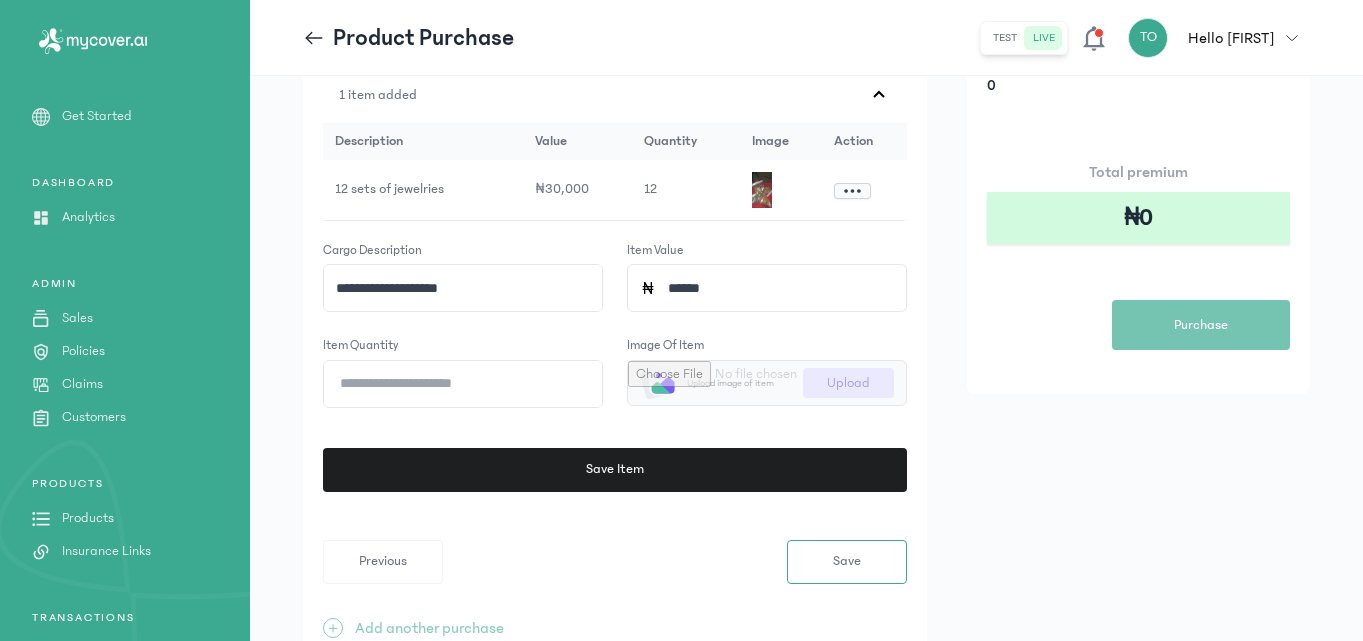 click at bounding box center (767, 383) 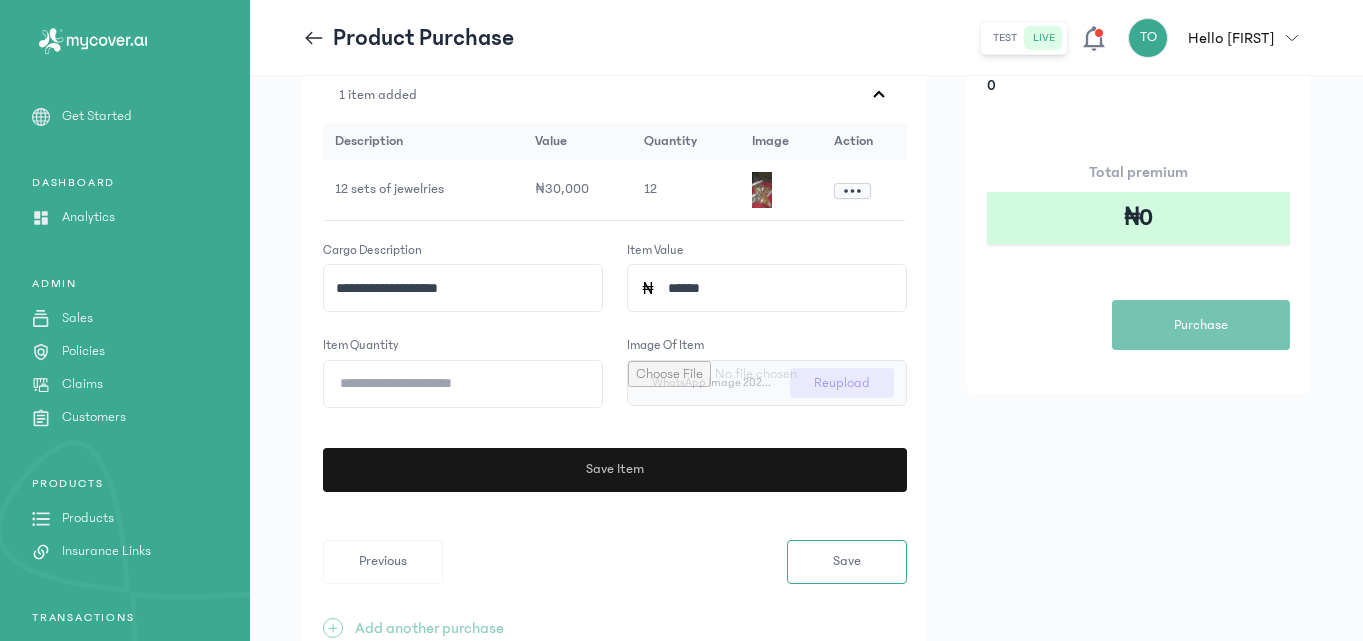 click on "Save Item" at bounding box center [609, 470] 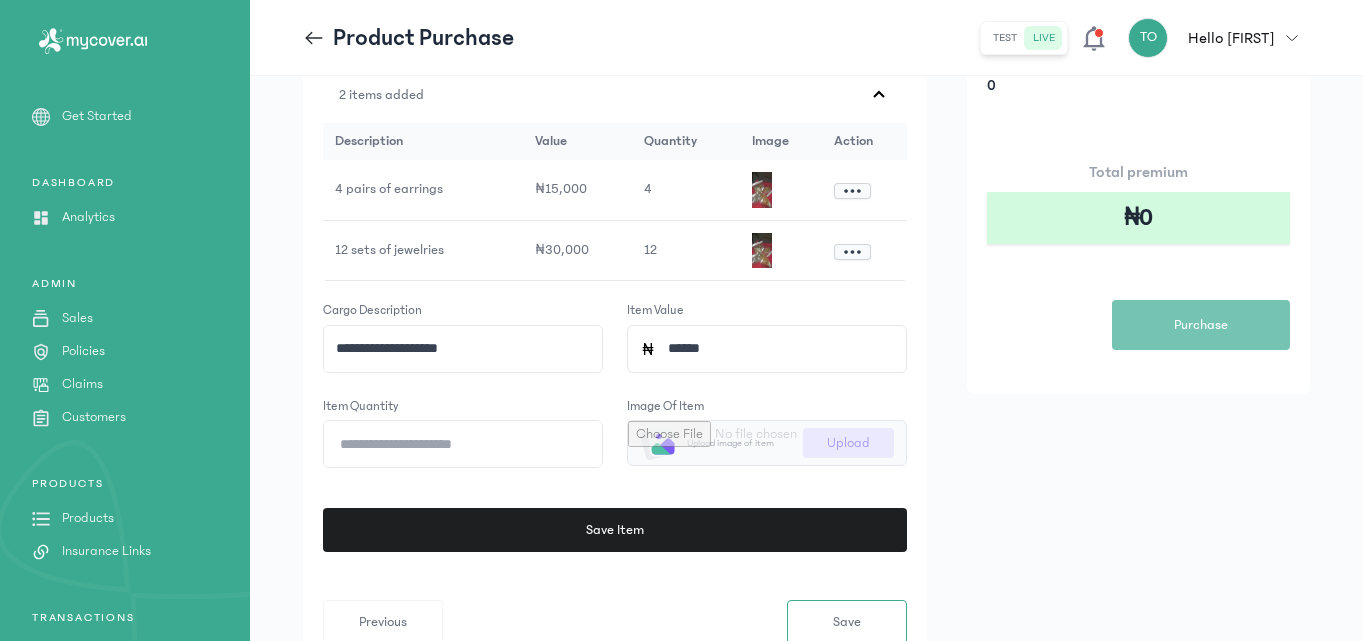 click on "**********" 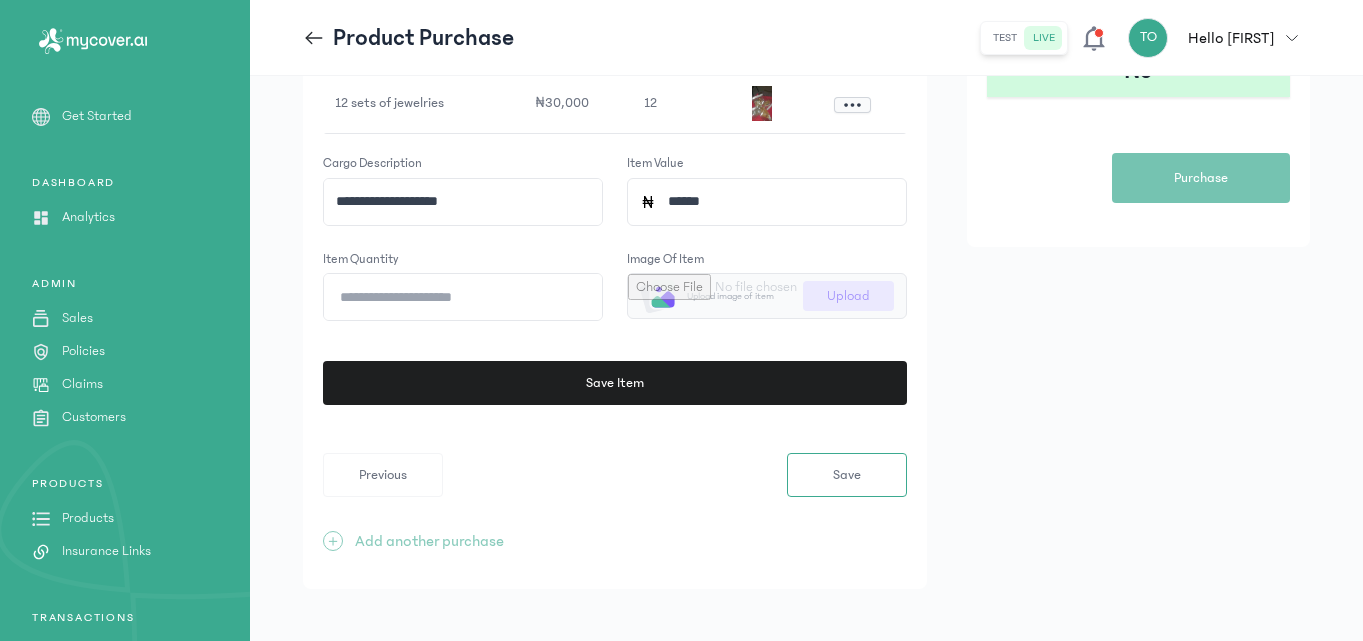 scroll, scrollTop: 439, scrollLeft: 0, axis: vertical 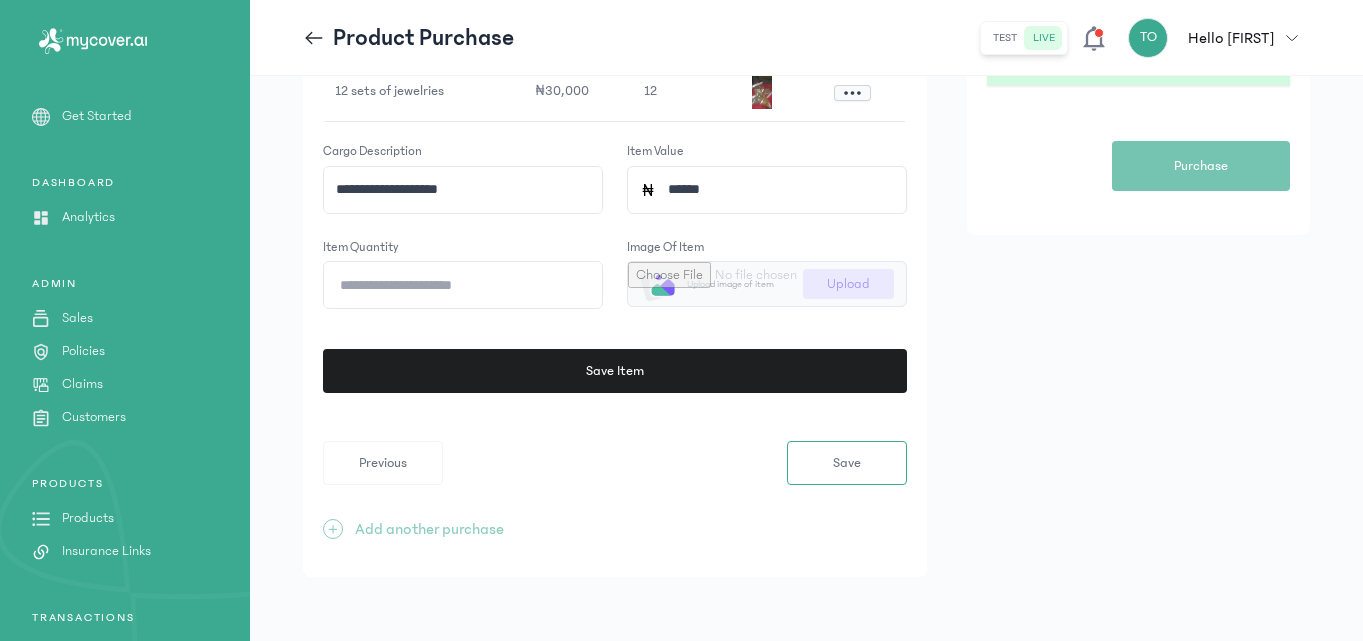 click on "**********" 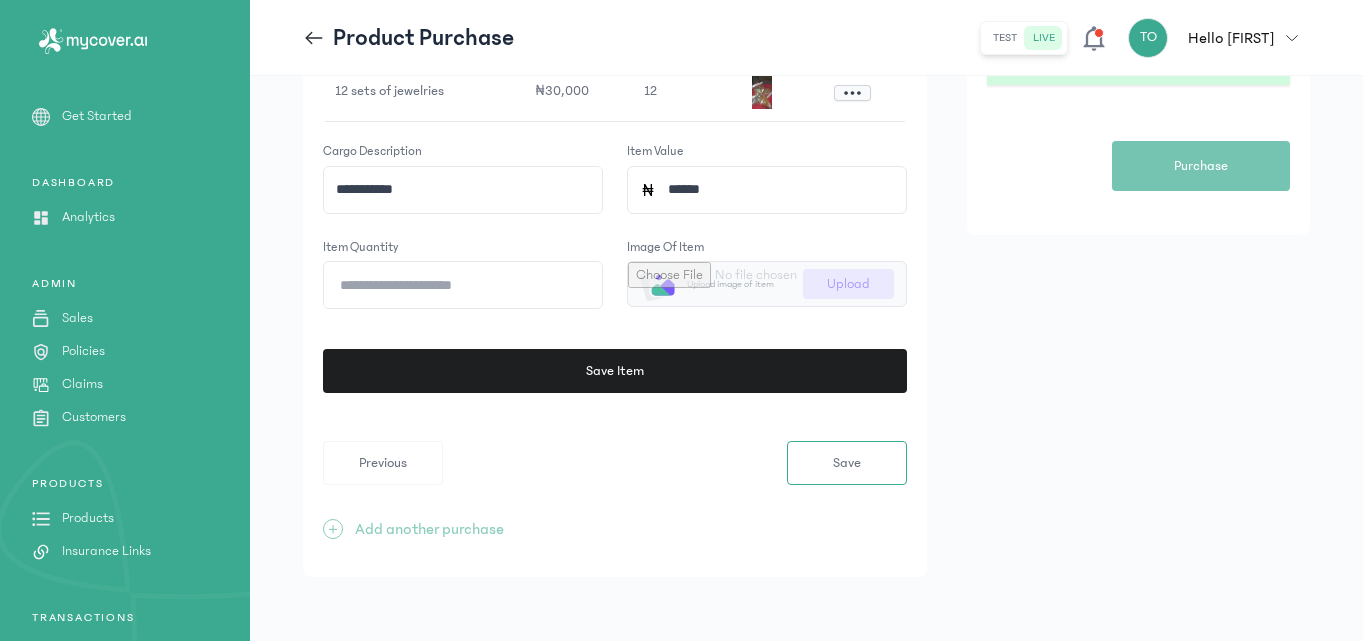 type on "**********" 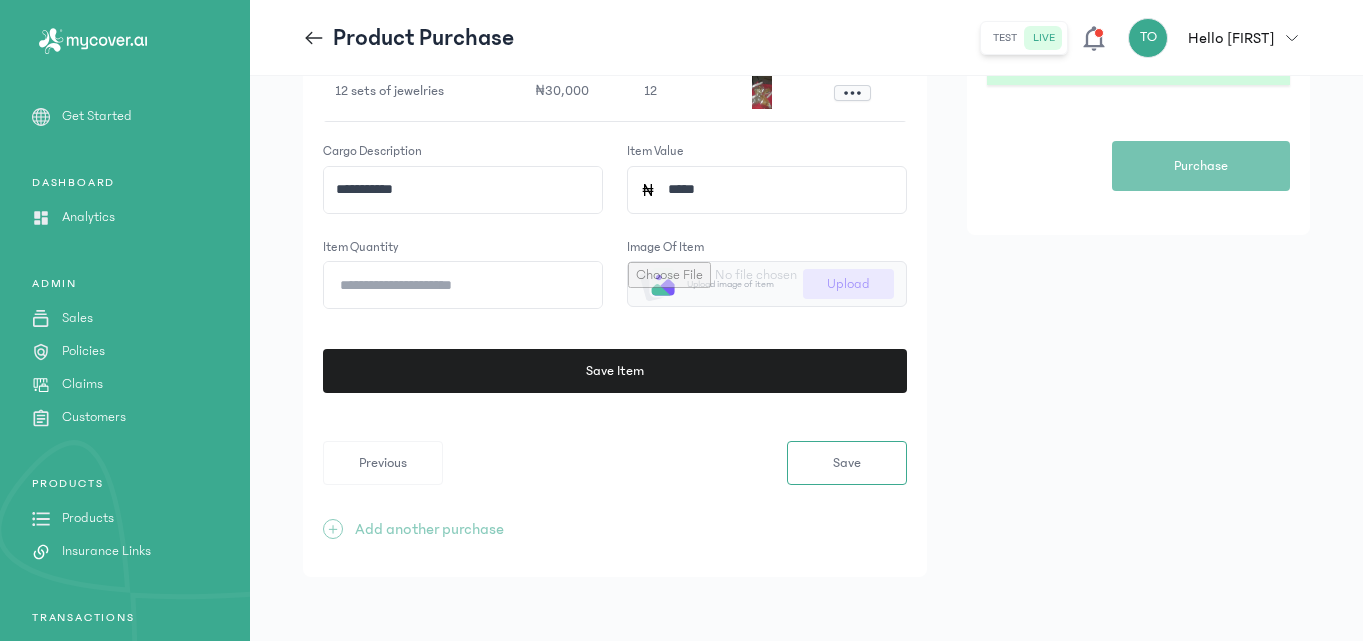 type on "******" 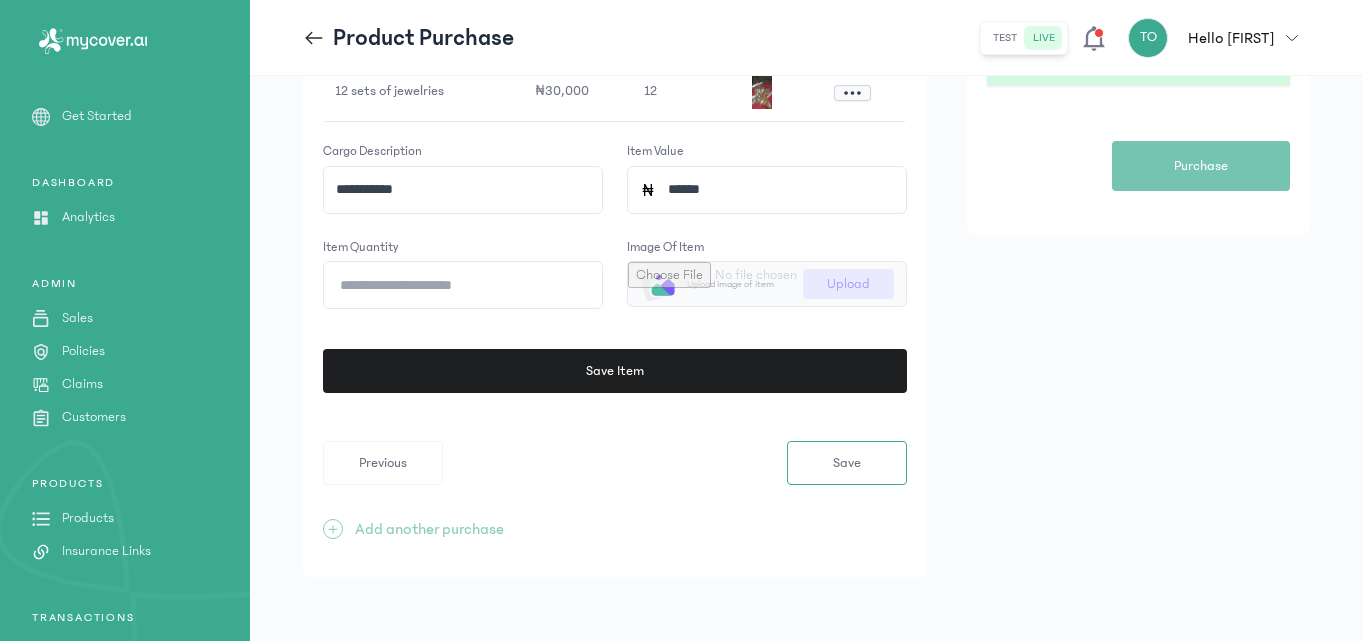 click on "*" 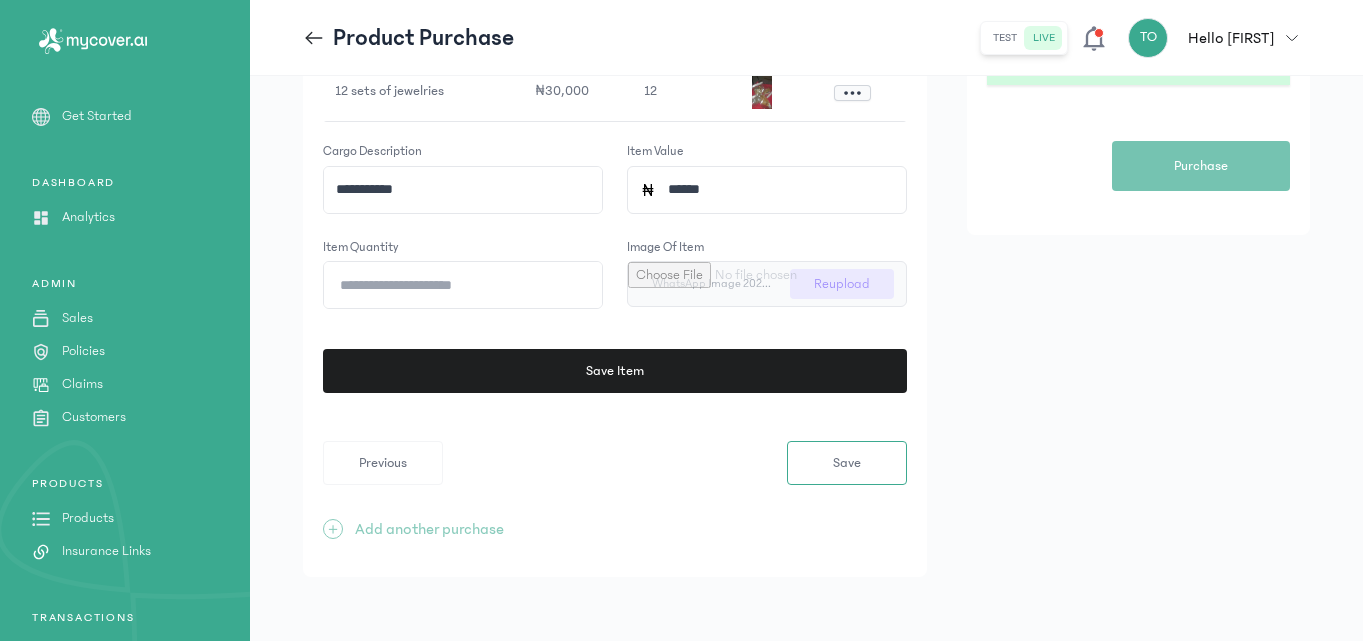 click on "**********" 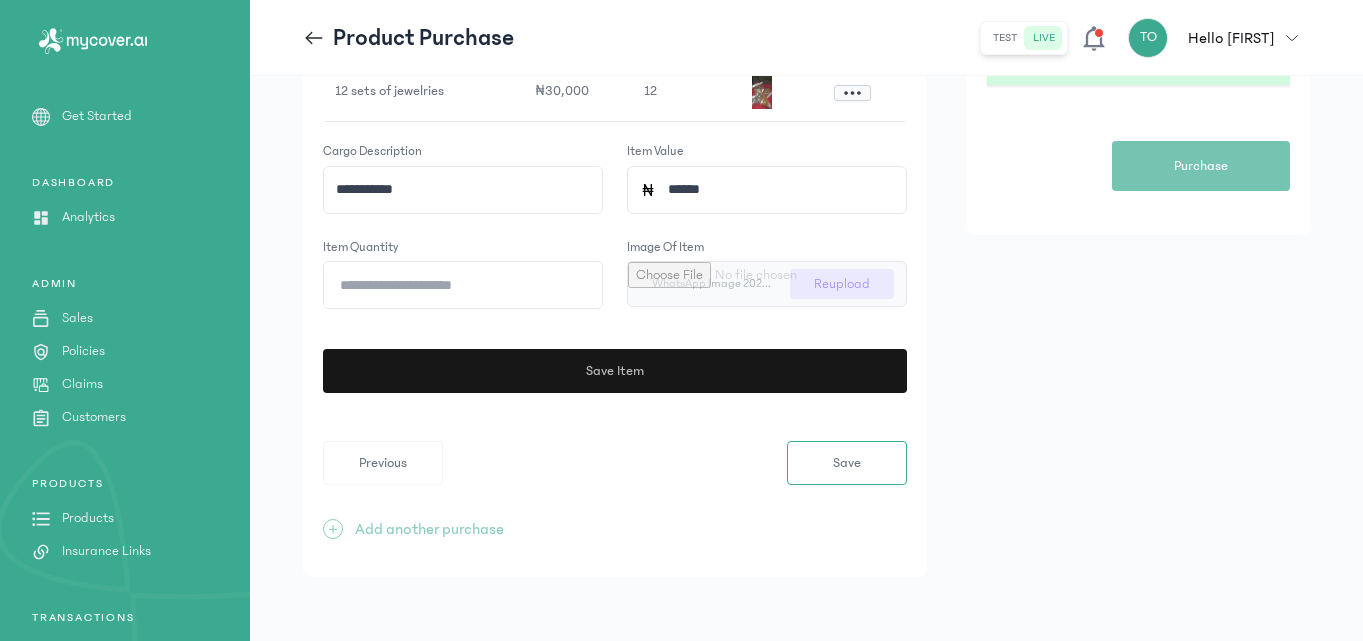 click on "Save Item" at bounding box center (609, 371) 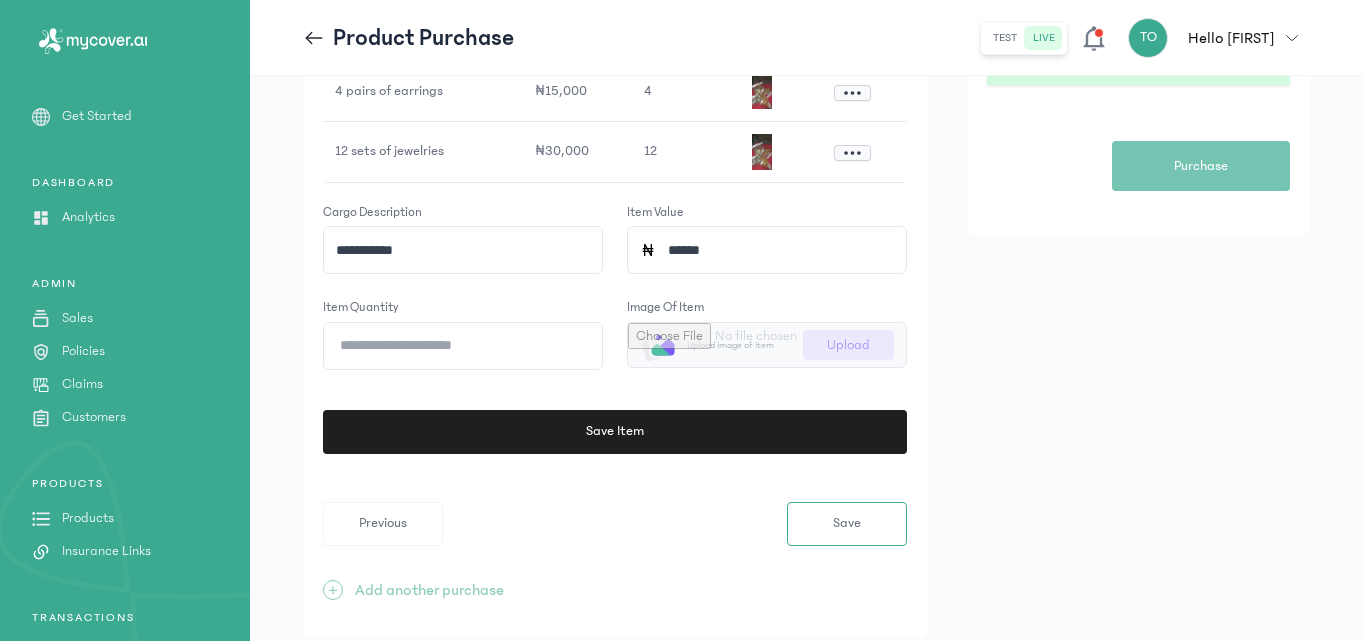 click on "**********" 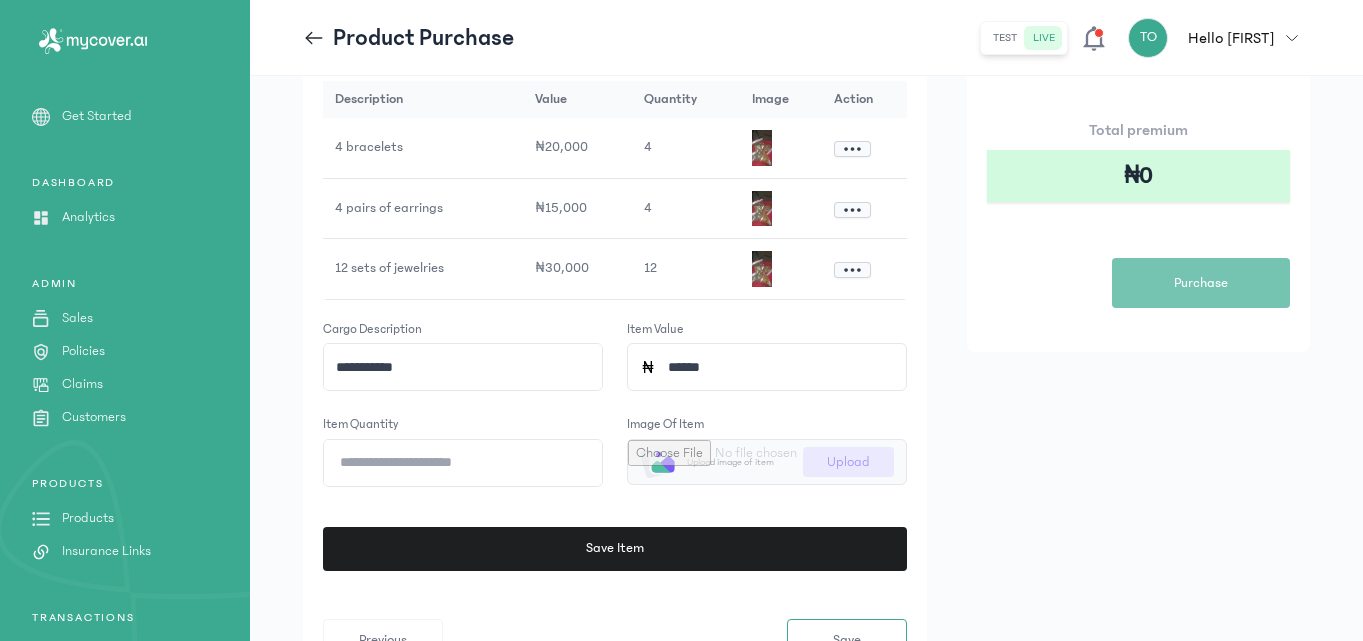scroll, scrollTop: 359, scrollLeft: 0, axis: vertical 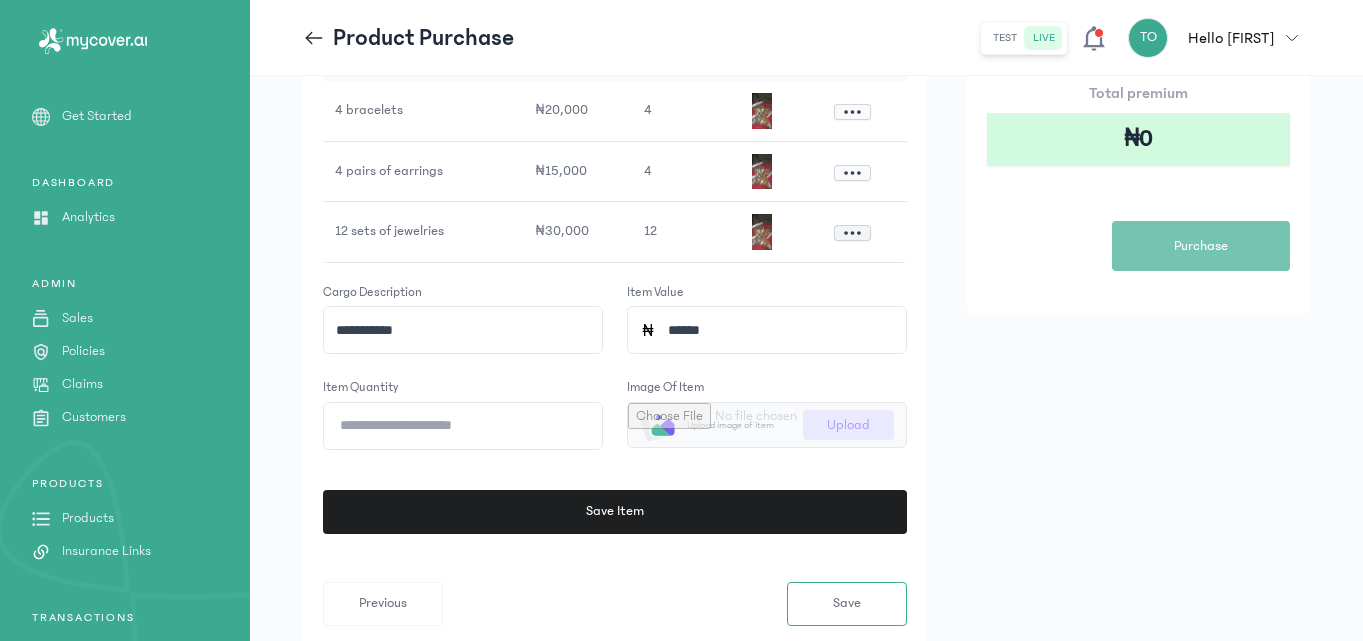click 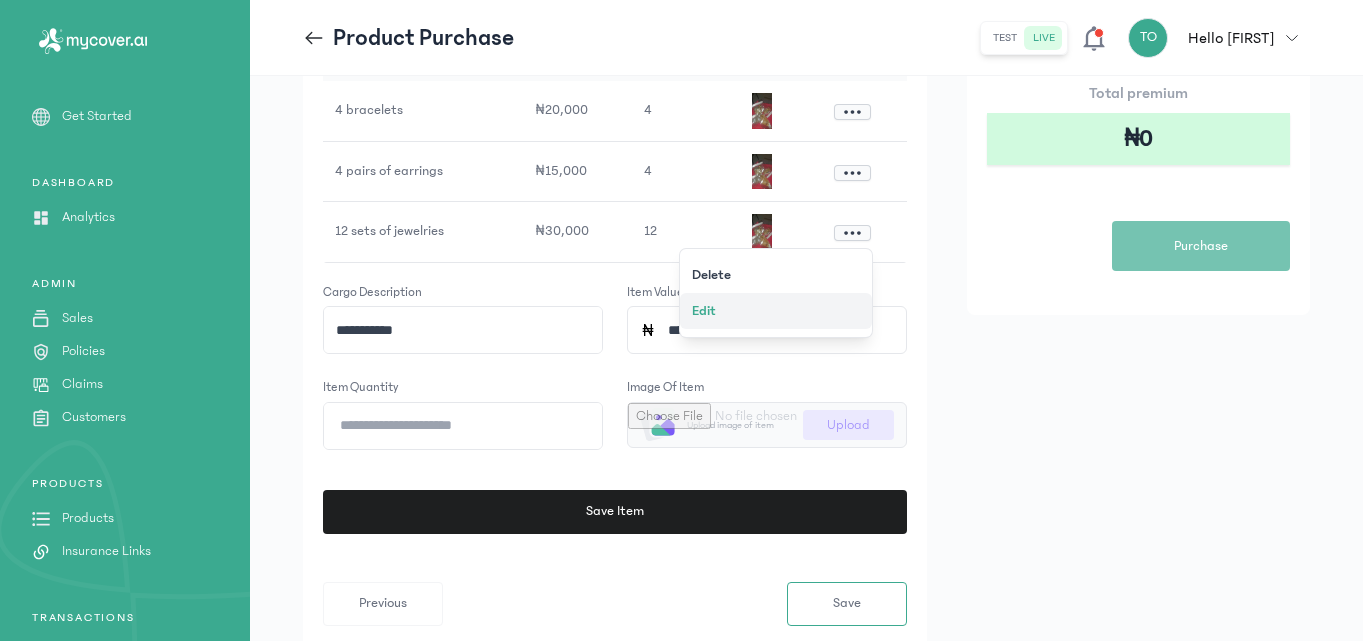 click on "Edit" 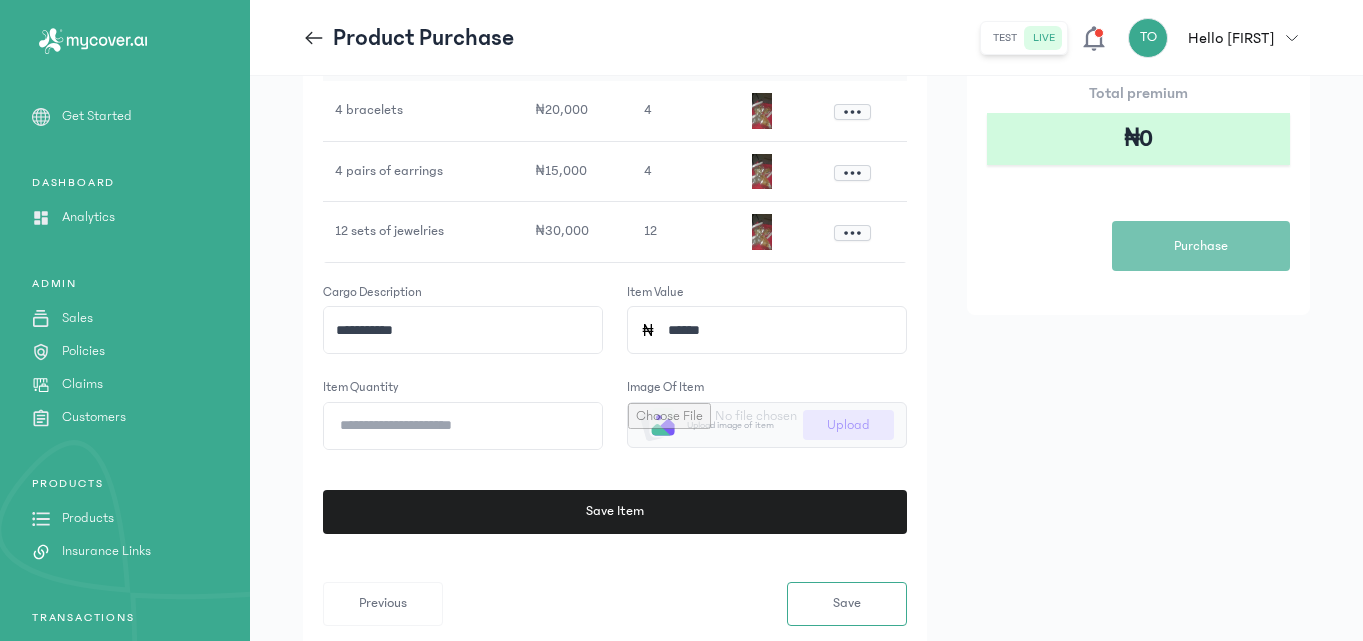 click on "******" 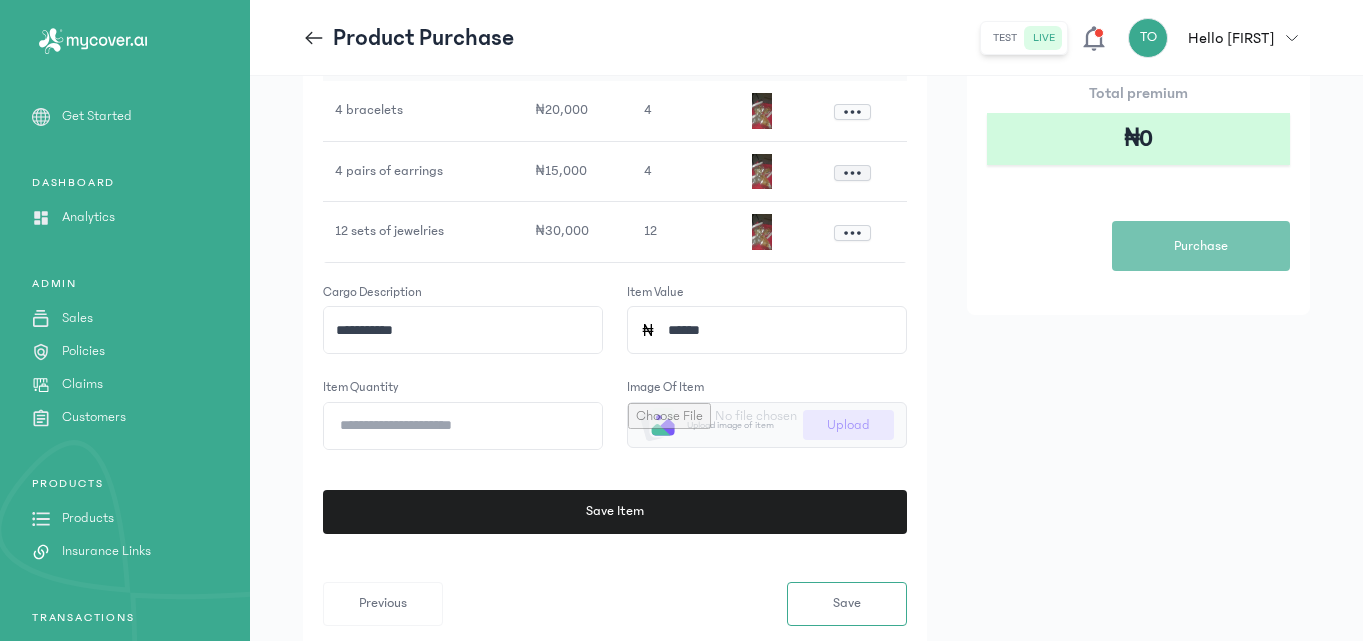 click 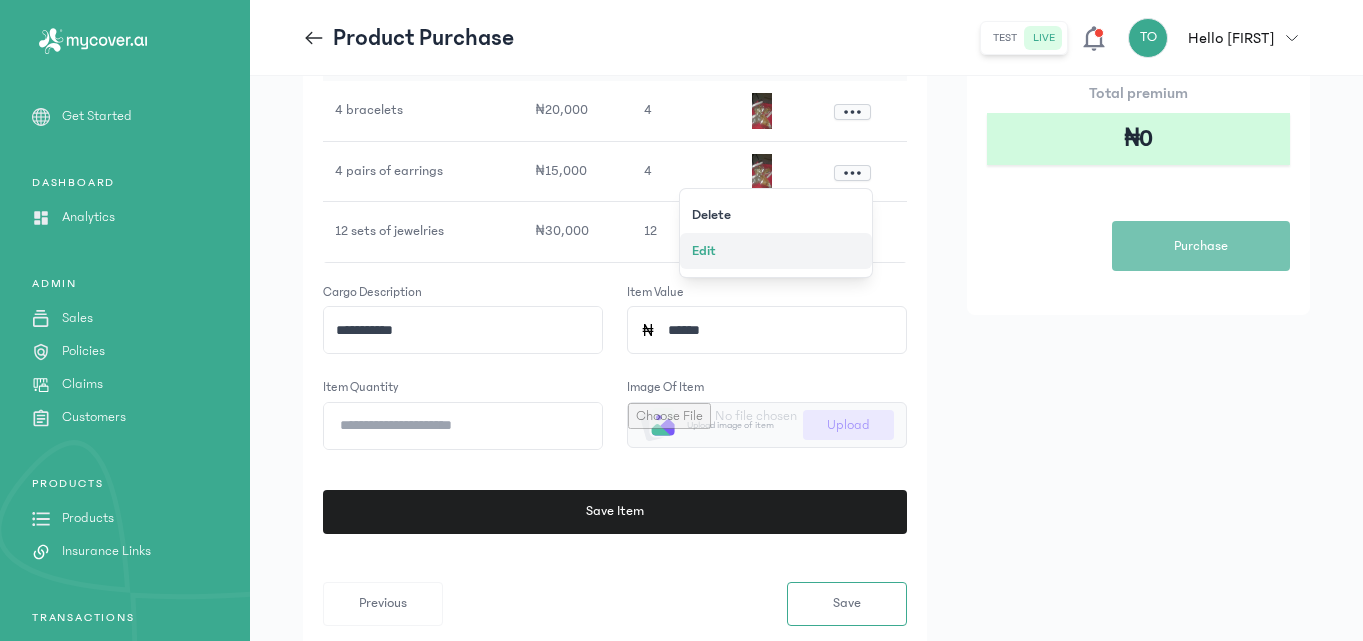click on "Edit" 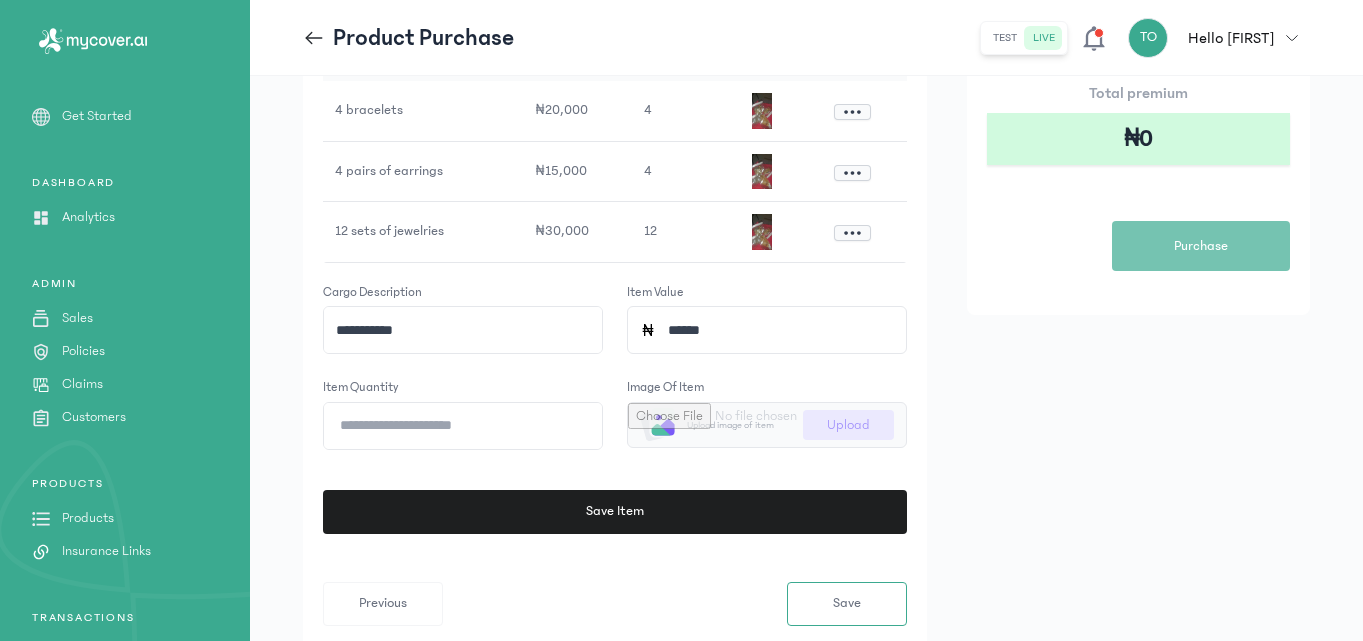 click on "******" 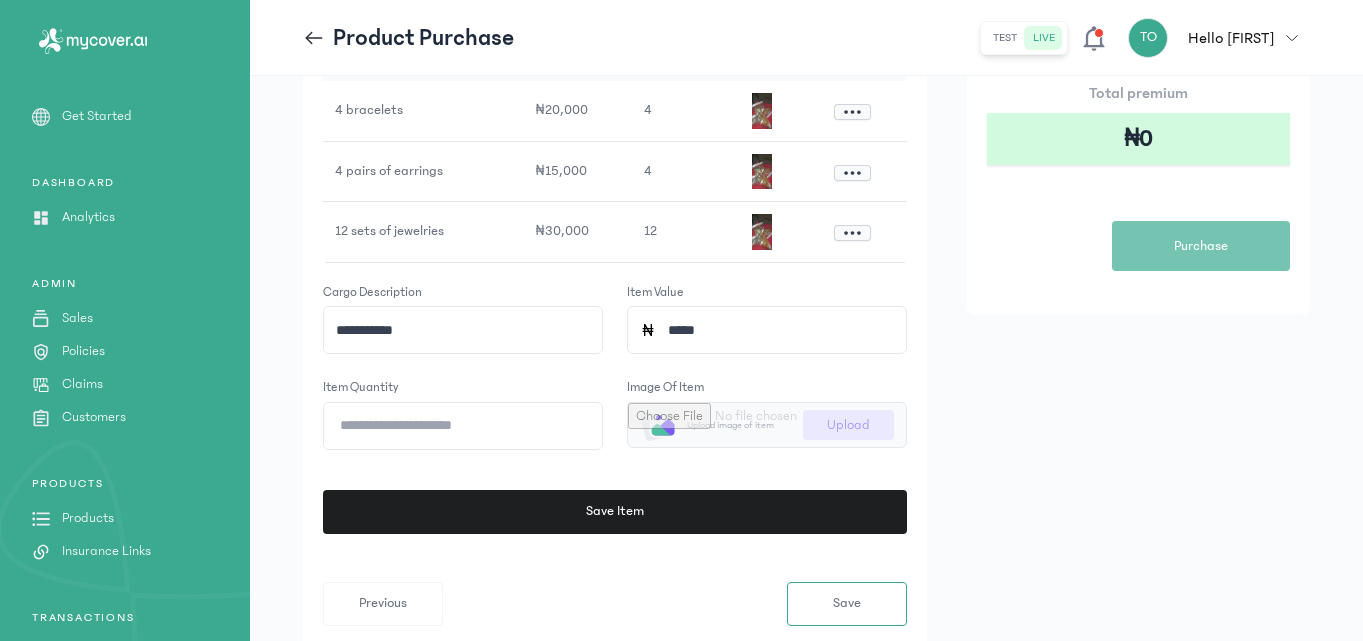 type on "******" 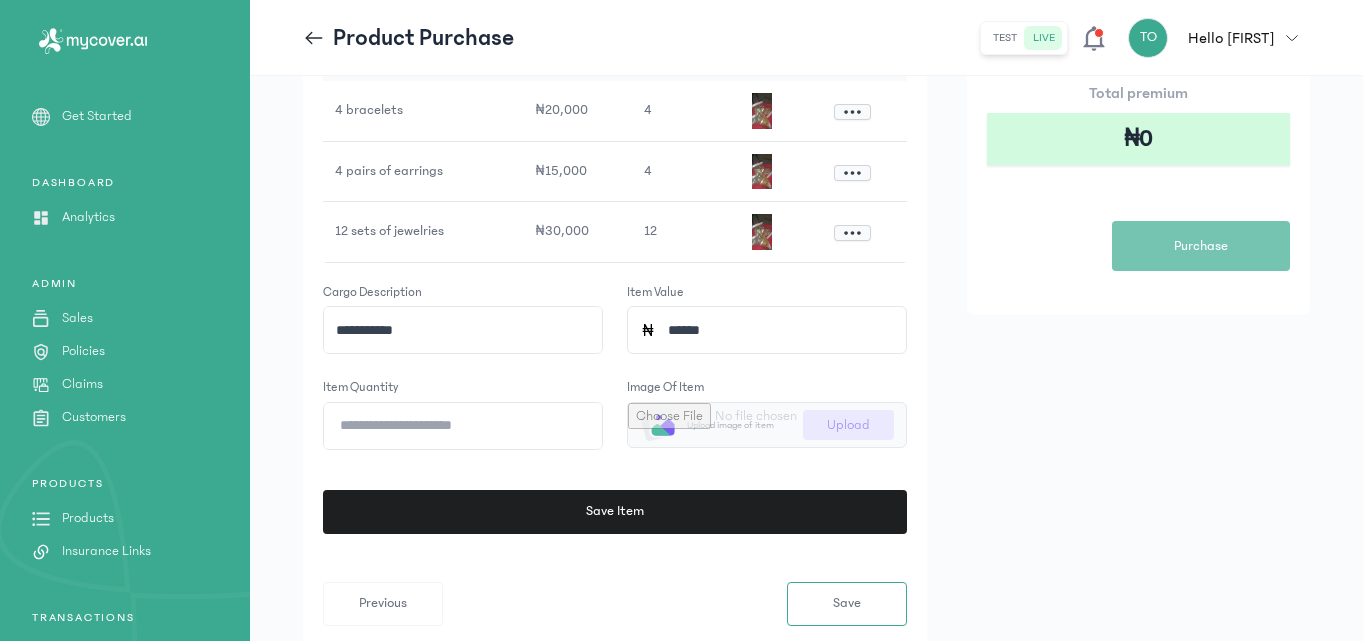 click on "**********" 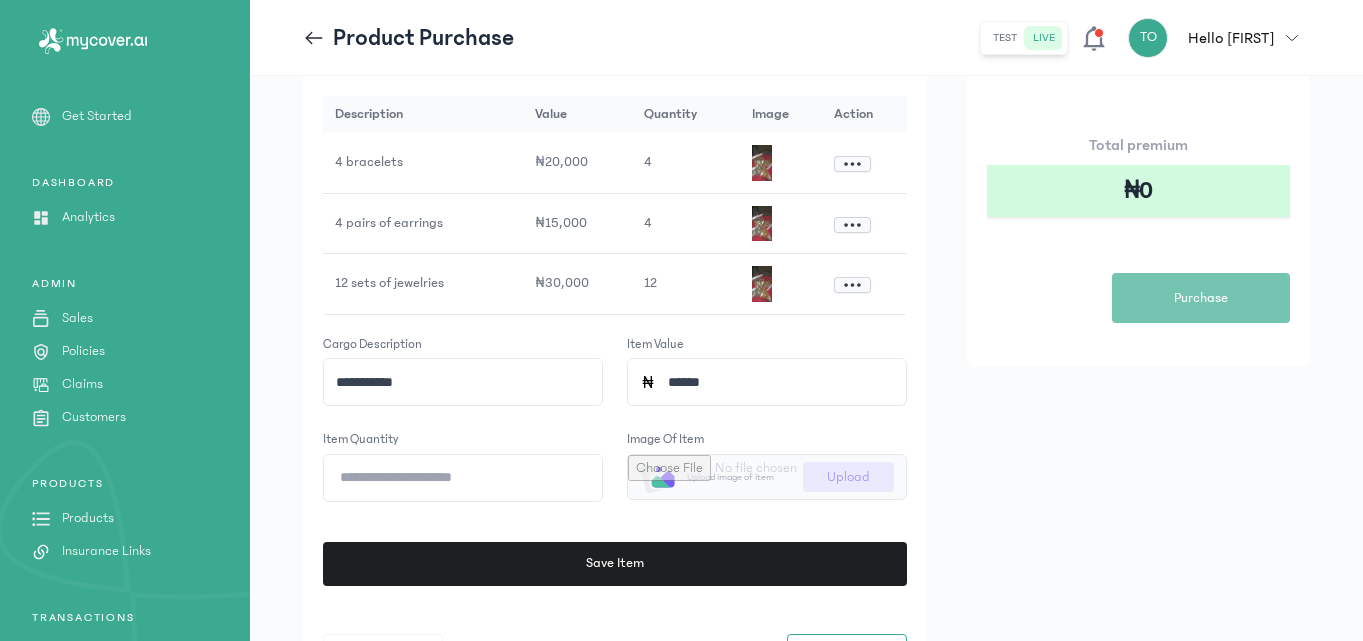 scroll, scrollTop: 300, scrollLeft: 0, axis: vertical 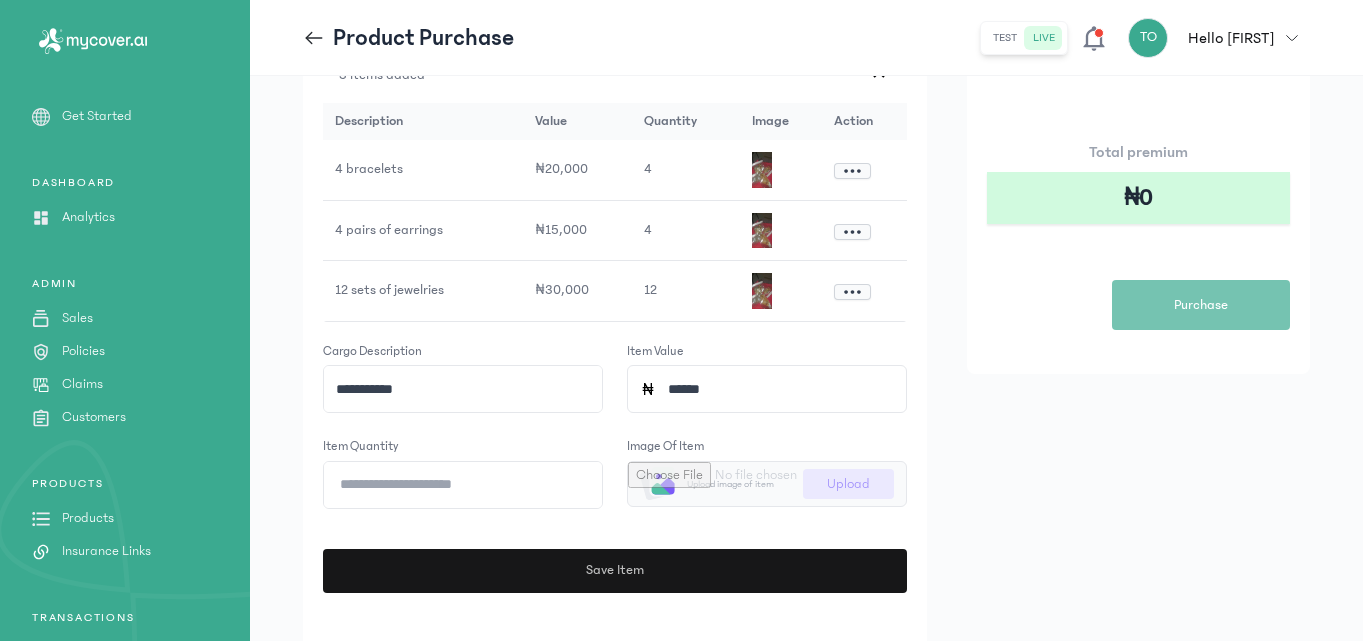 click on "Save Item" at bounding box center (612, 571) 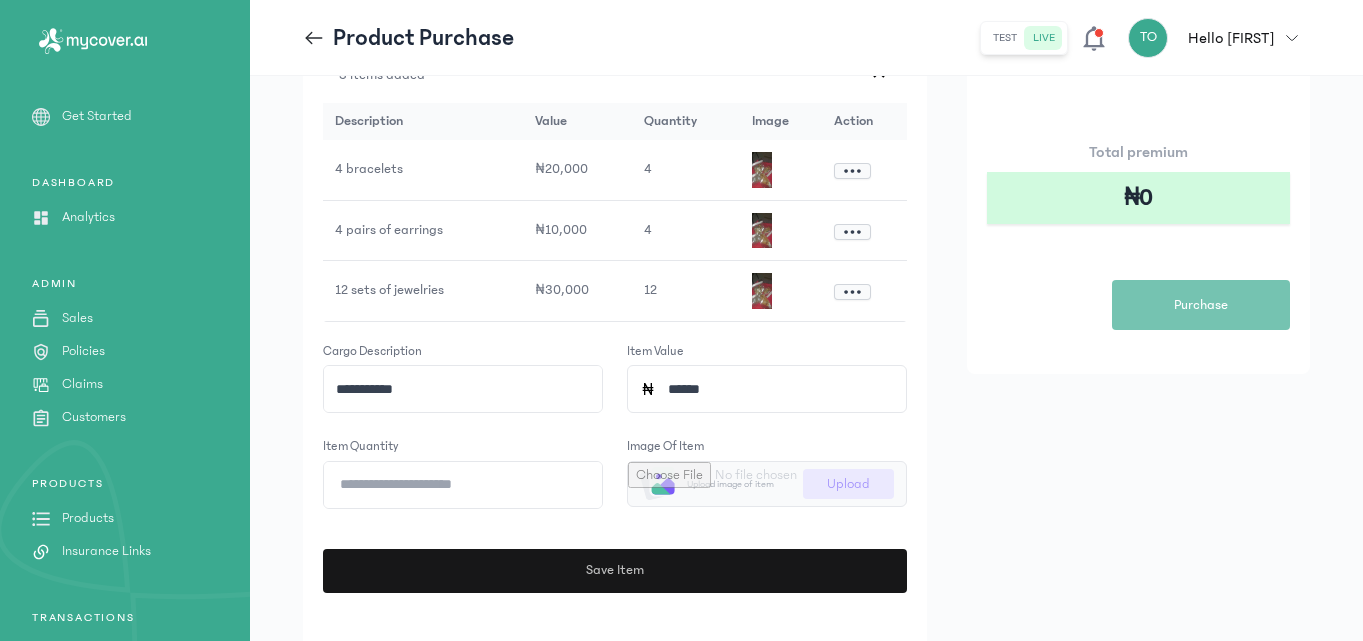 type 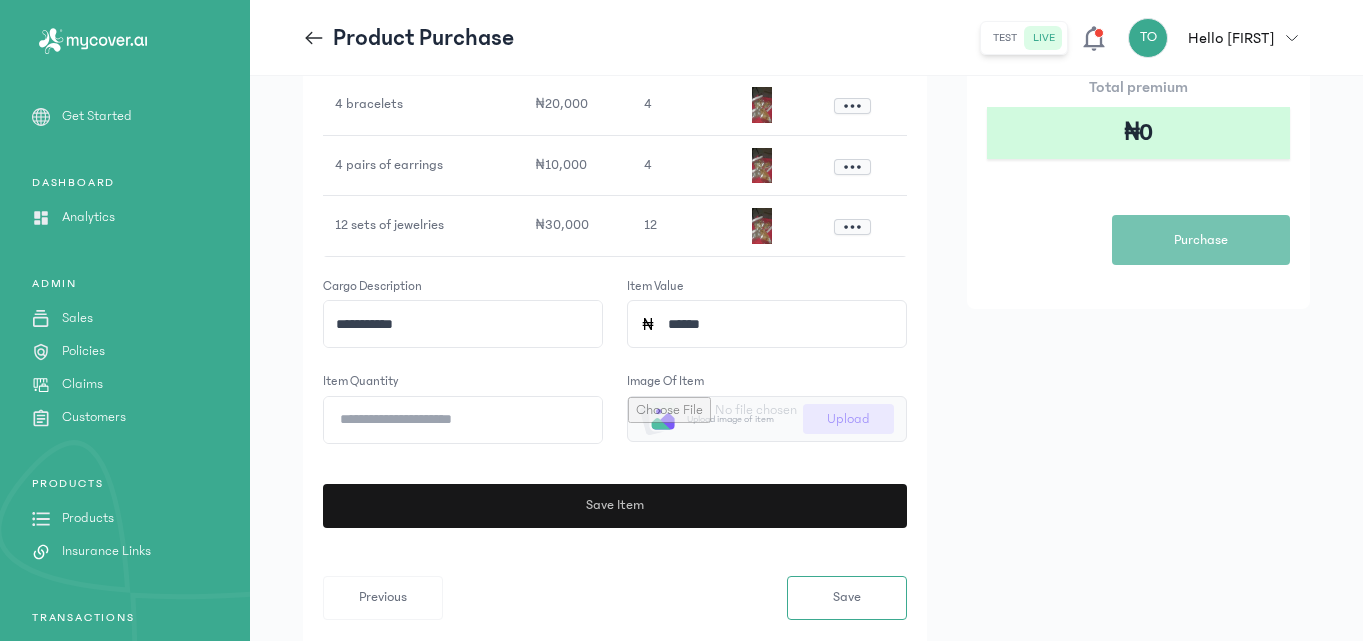scroll, scrollTop: 380, scrollLeft: 0, axis: vertical 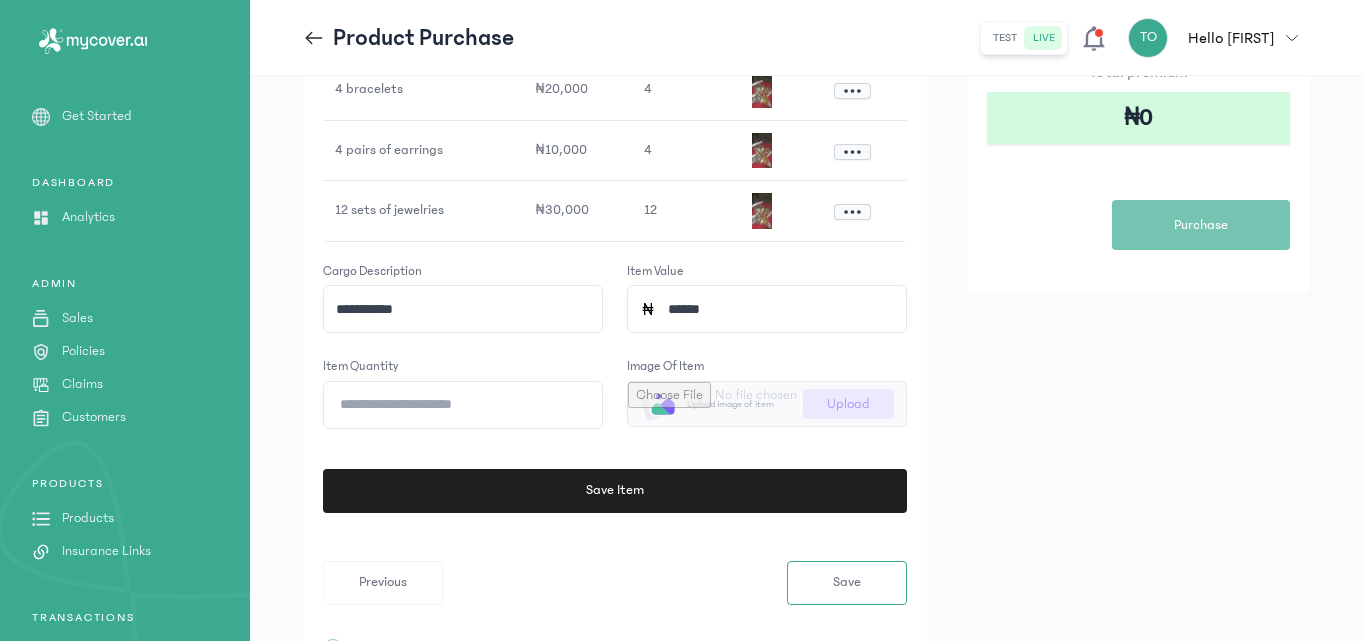 click on "**********" 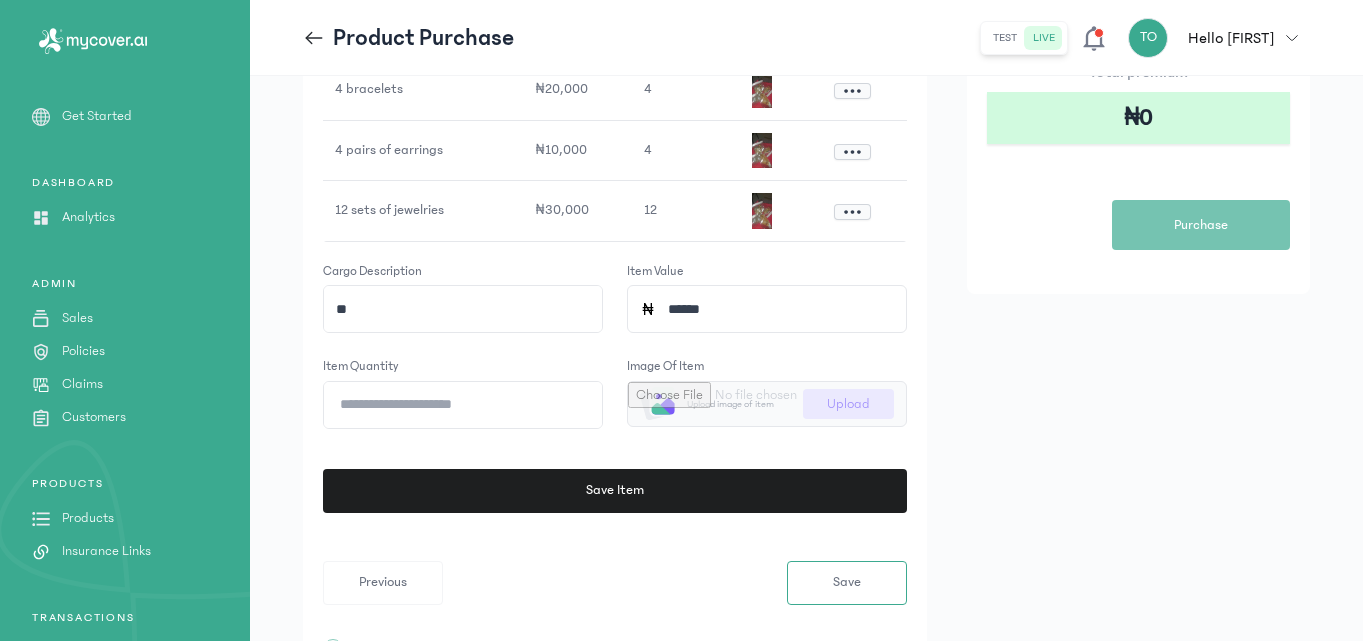 type on "*" 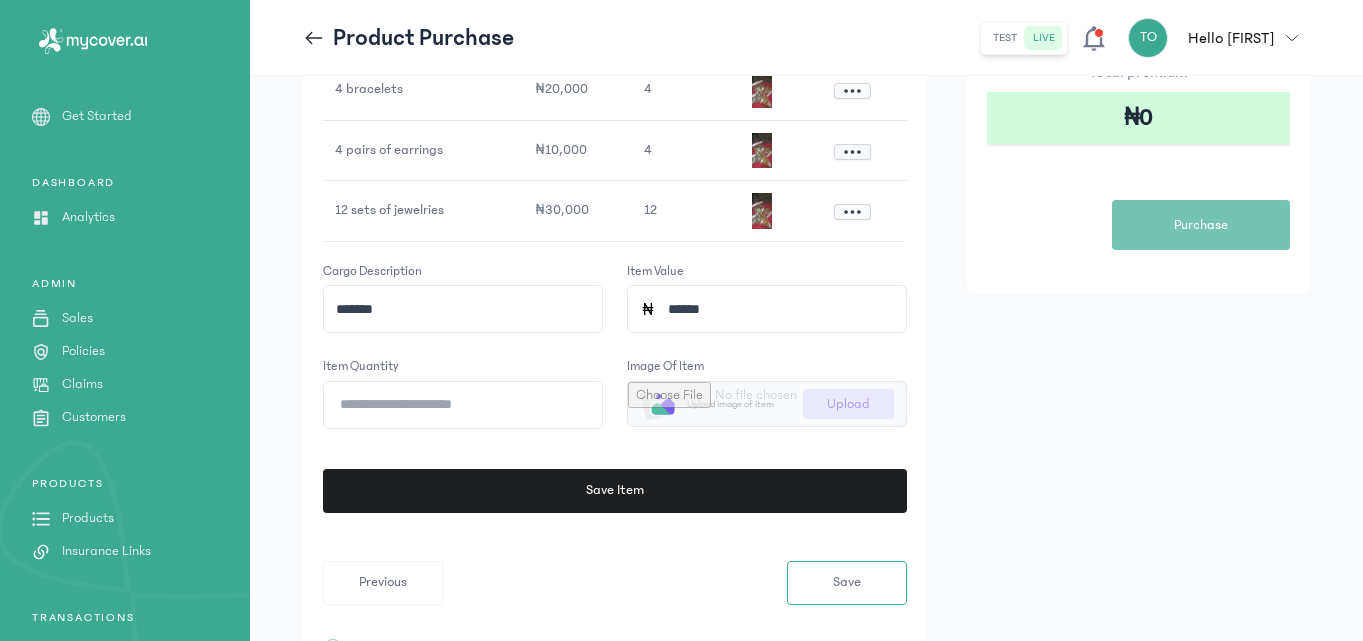 type on "*******" 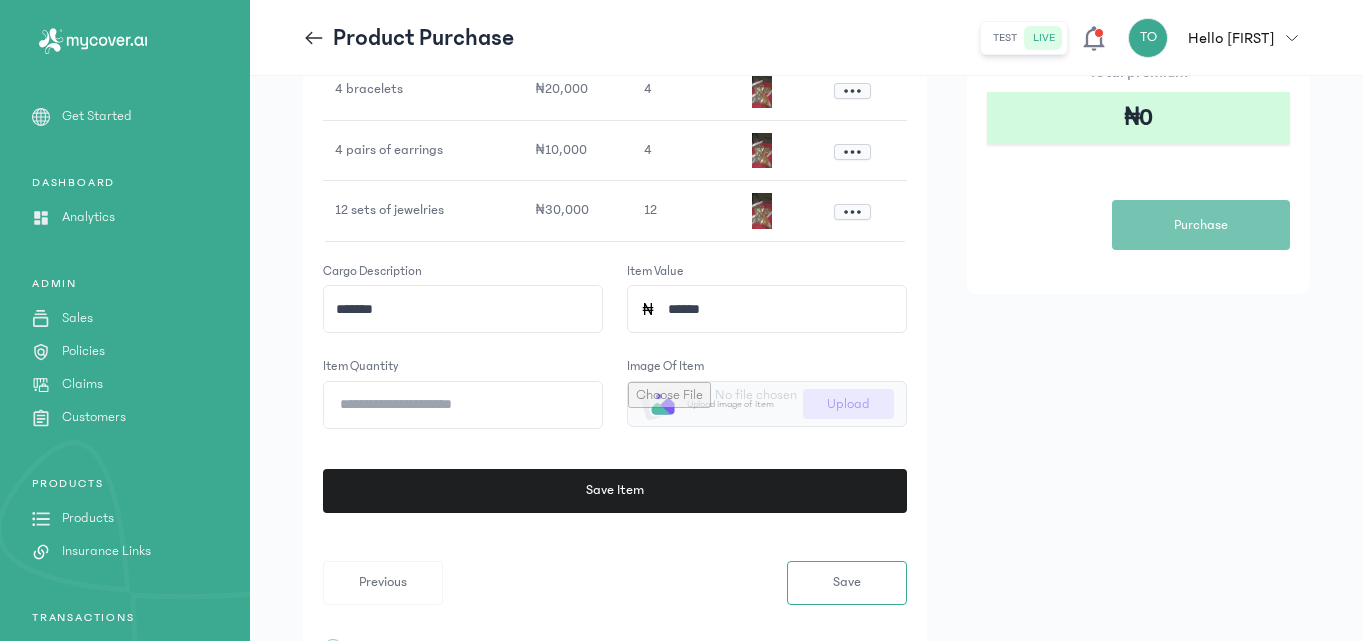 click on "******" 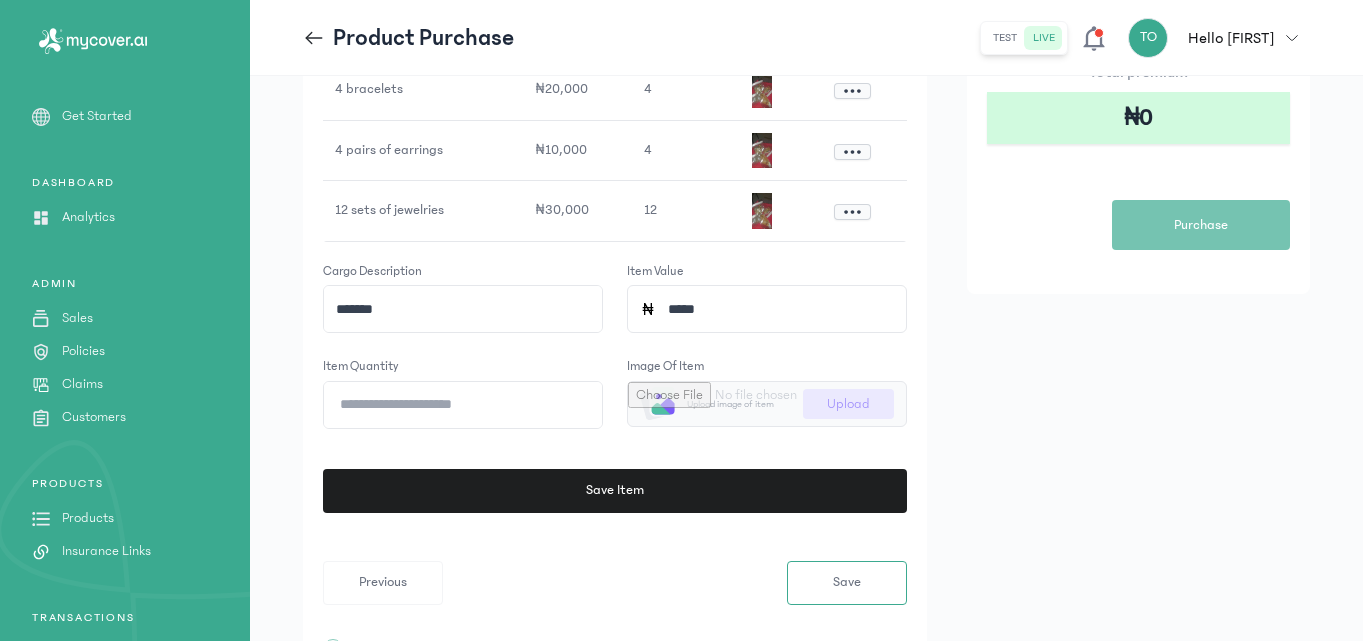 type on "******" 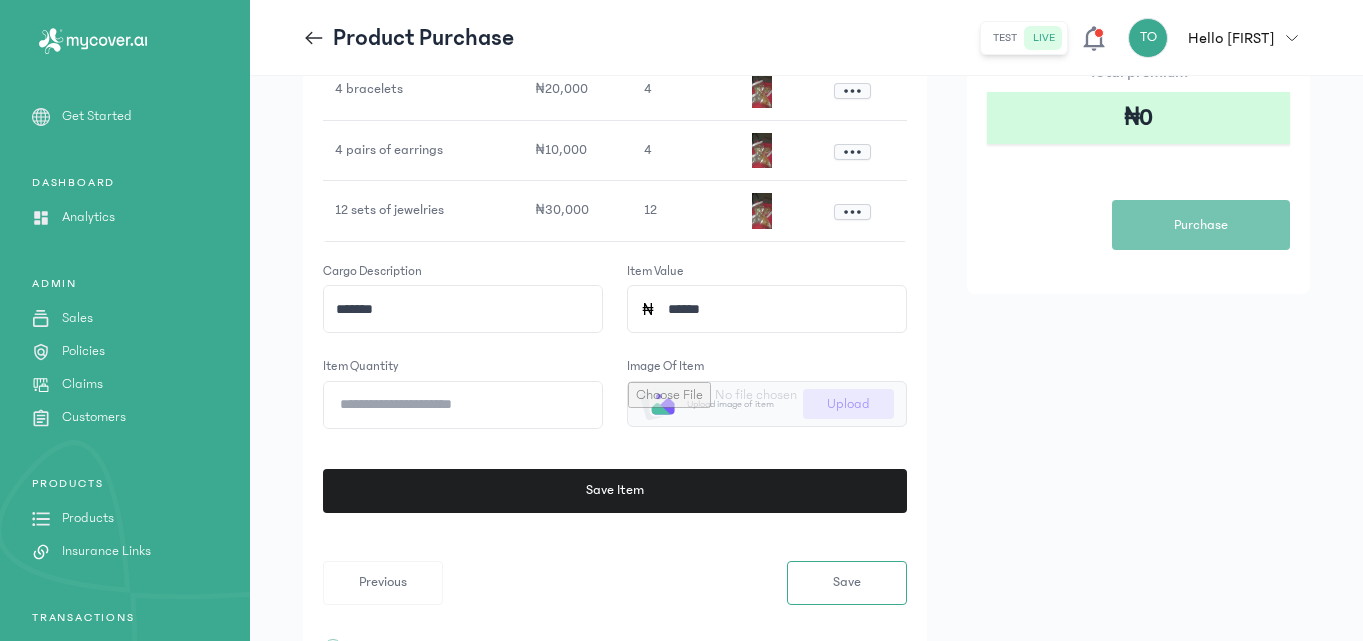 click on "*" 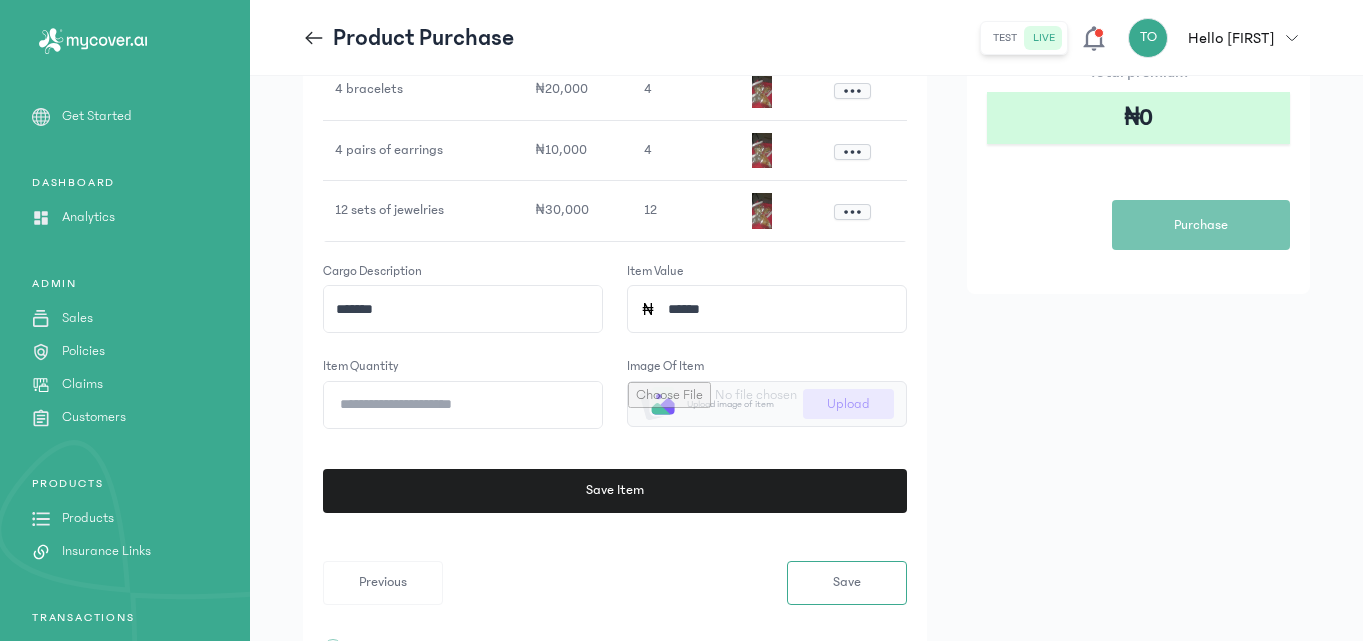 type on "*" 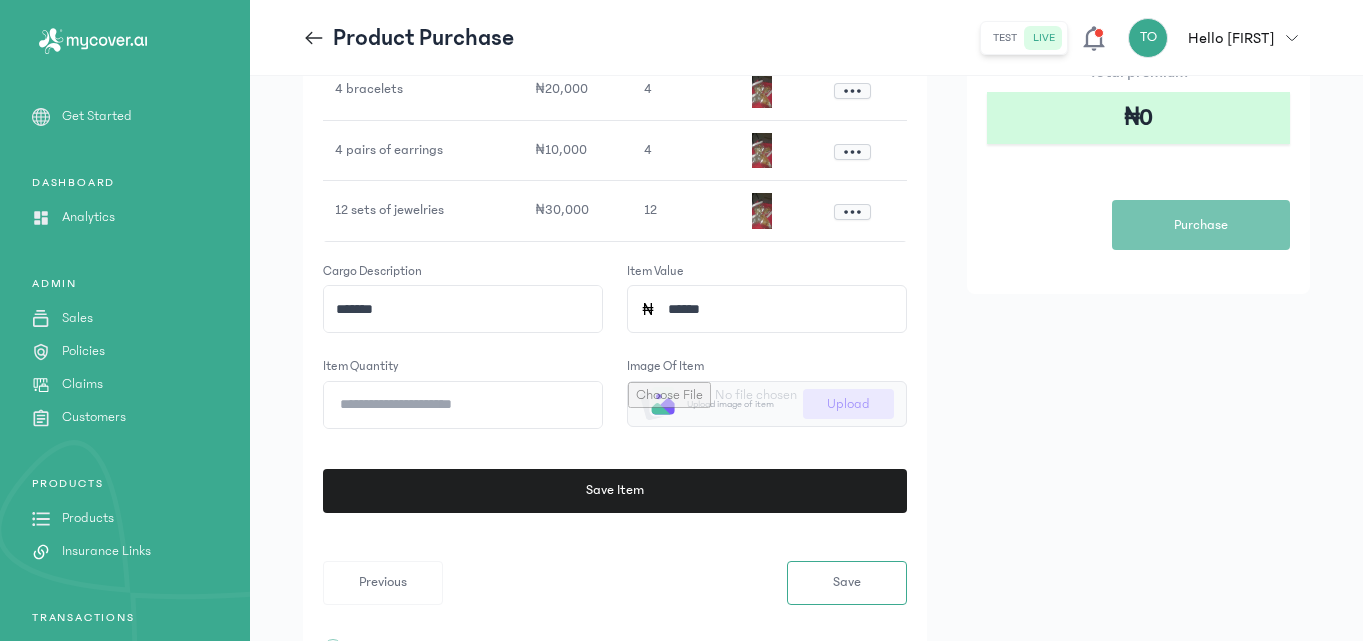 click at bounding box center (767, 404) 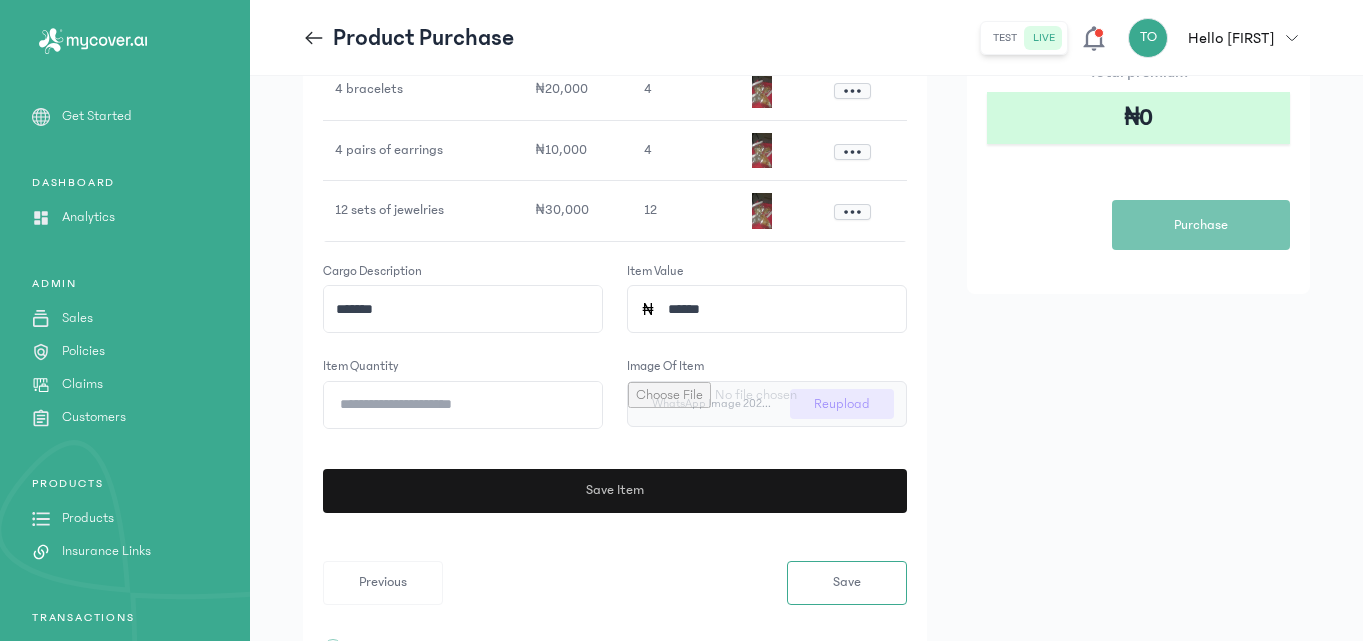 click on "Save Item" at bounding box center [610, 491] 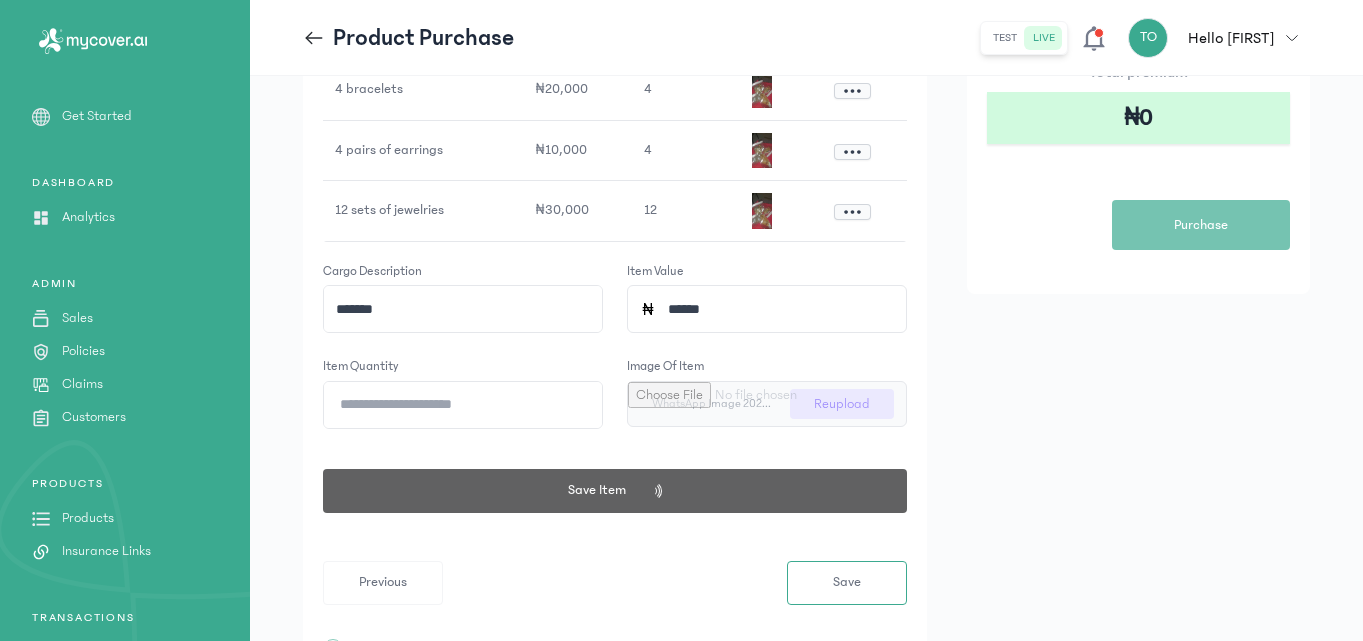 click on "Form  3  of  3 Add Cargo details Note:  Your cargo value must add up to a total of  ₦500,000 . To proceed, please add details for each item by entering the  Cargo description ,  Item Value ,  Item quantity  and  Image of item , then click Save Item. Note that the combined value of all items must exactly equal ₦500,000. Currently, you have added 3 items (totalling ₦480,000).  3 items added
description value quantity image Action 4 bracelets ₦20,000 4
4  pairs of earrings ₦10,000 4
12 sets of jewelries ₦30,000 12
Cargo description ******* Item Value ****** Item quantity * Image of item WhatsApp Image 2025-08-06 at 13.01.26.jpeg Reupload  Save Item   Previous  Save  +  Add another purchase Plan Marine Cover Capped (Import and export) Provider Sovereign Trust Insurance Plc Purchase type Manual Purchase Purchase date 6th Aug 2025 No of customers 0 Total premium ₦0  Purchase" 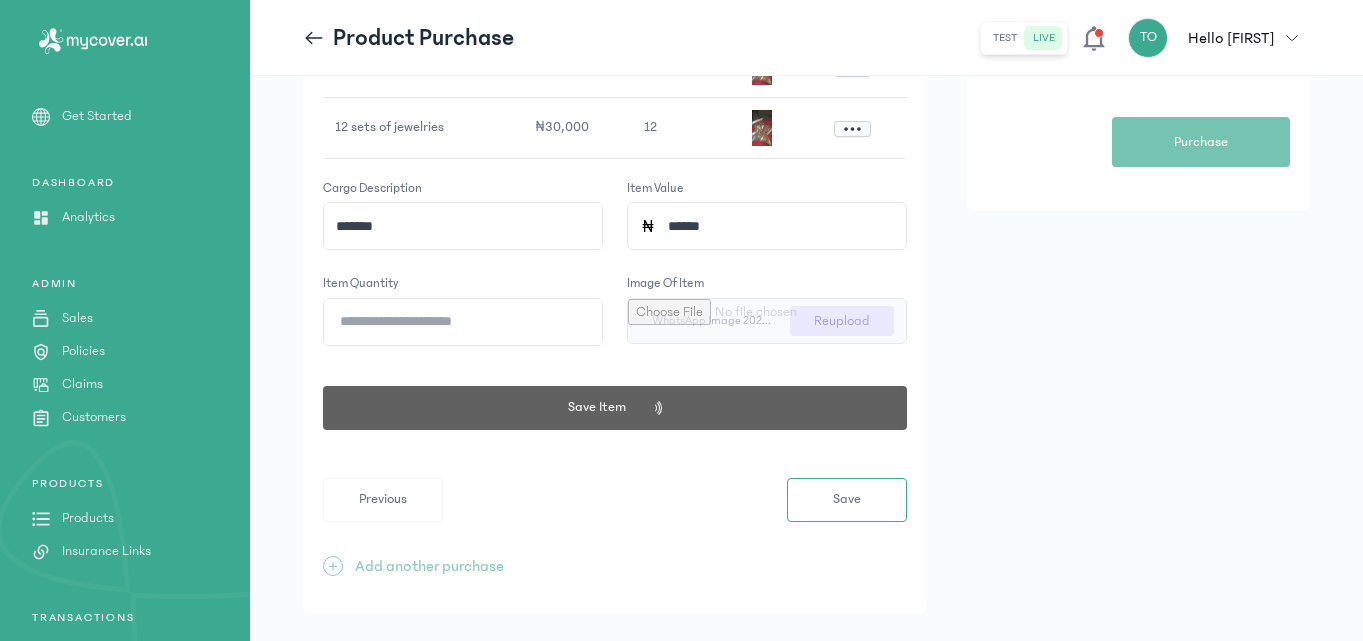 scroll, scrollTop: 500, scrollLeft: 0, axis: vertical 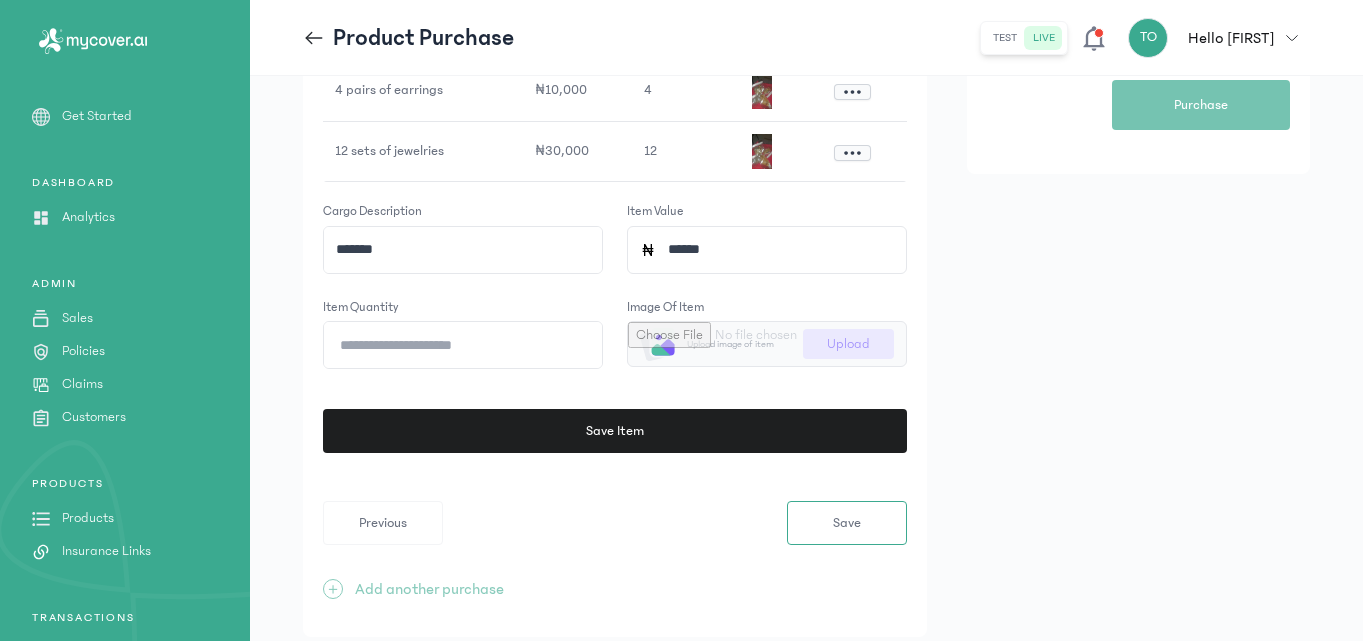 click on "Previous  Save" 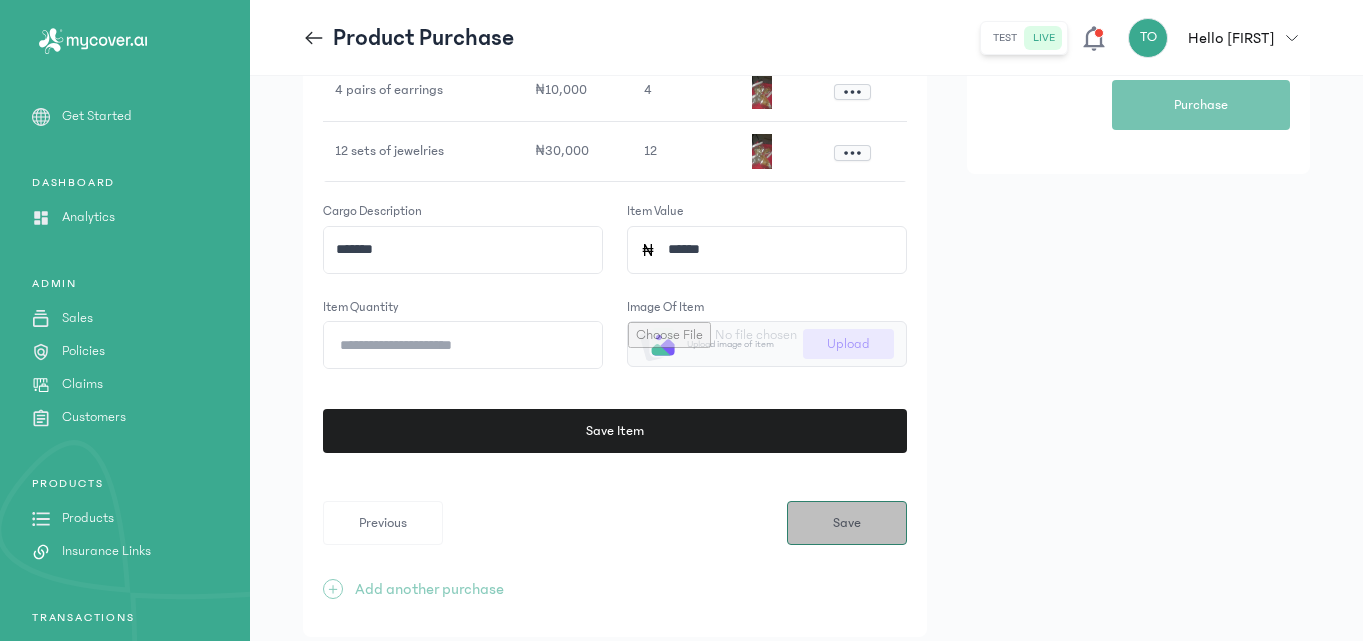 click on "Save" at bounding box center (847, 523) 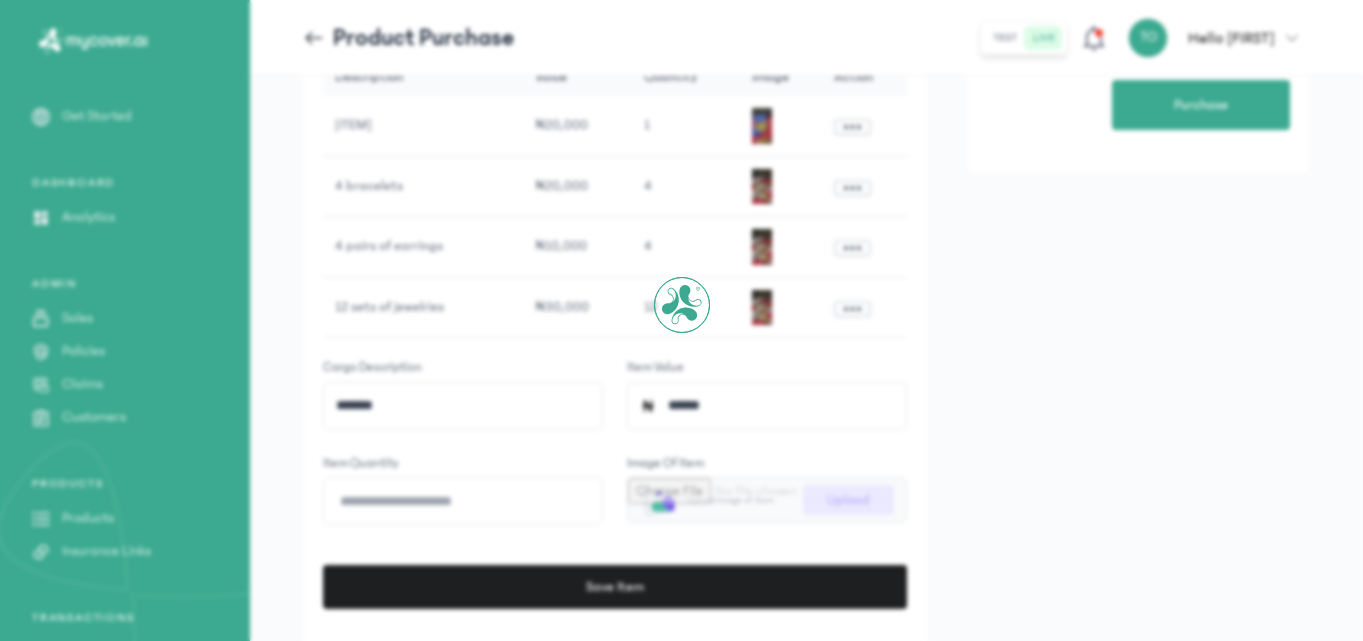 scroll, scrollTop: 0, scrollLeft: 0, axis: both 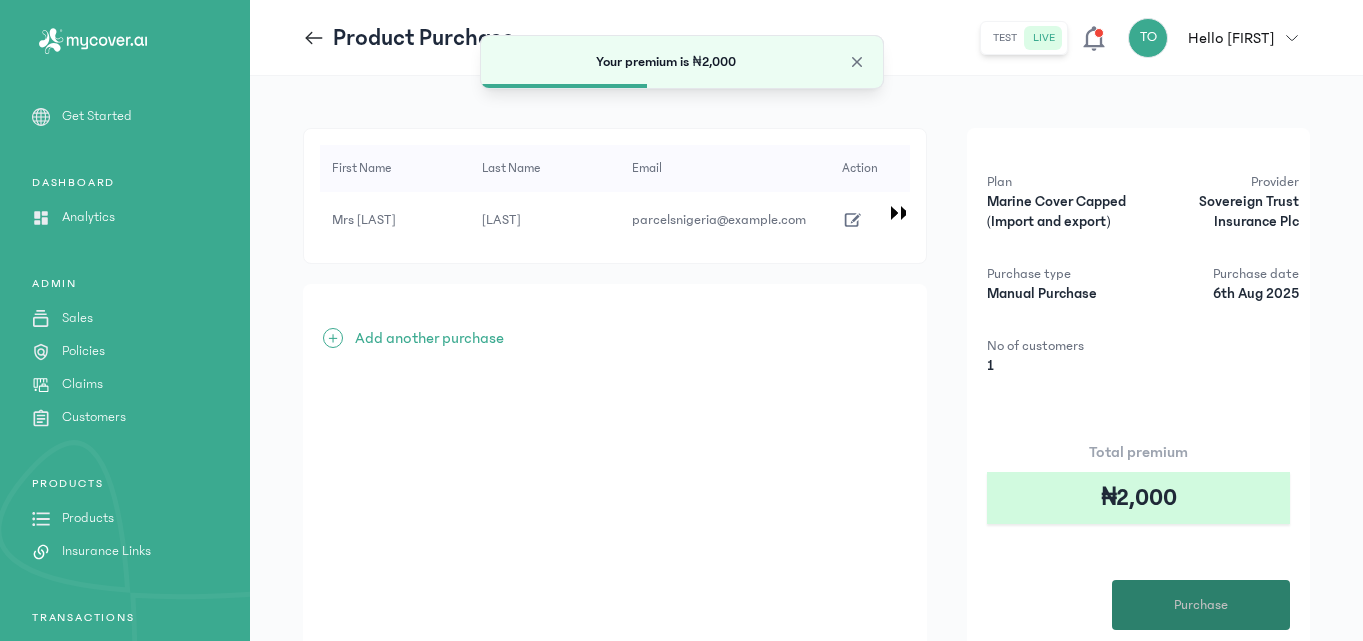 click on "Purchase" at bounding box center [1201, 605] 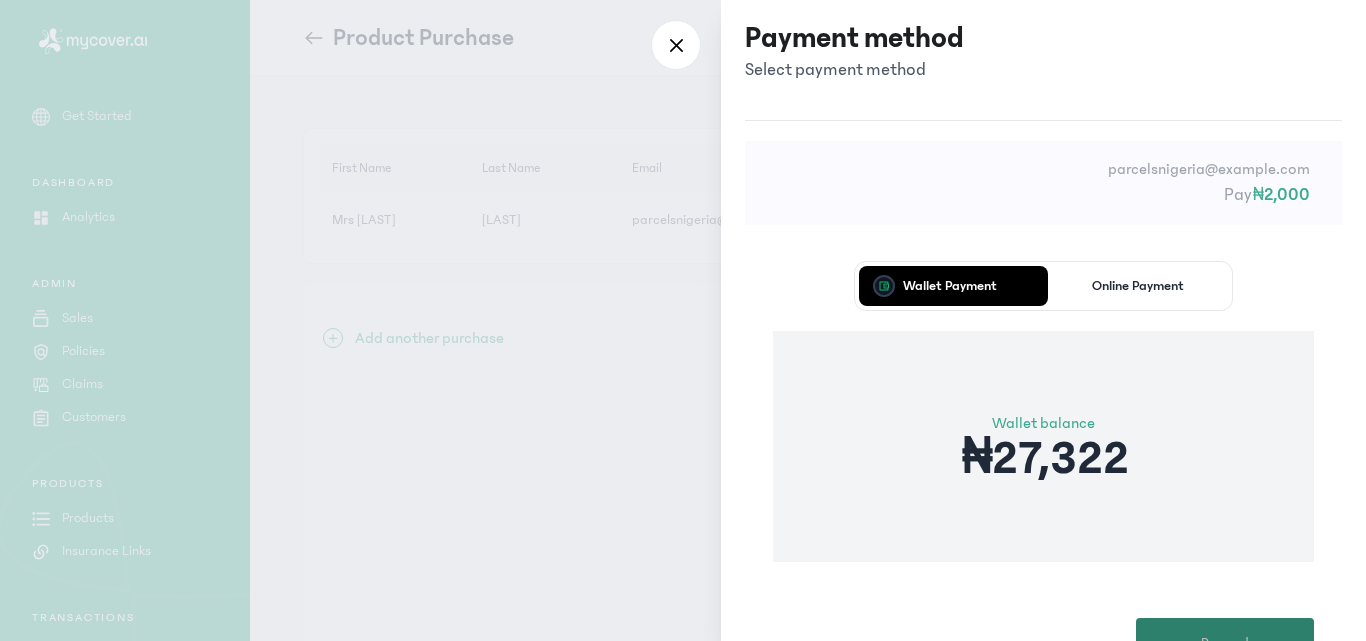 click on "Proceed" at bounding box center [1225, 643] 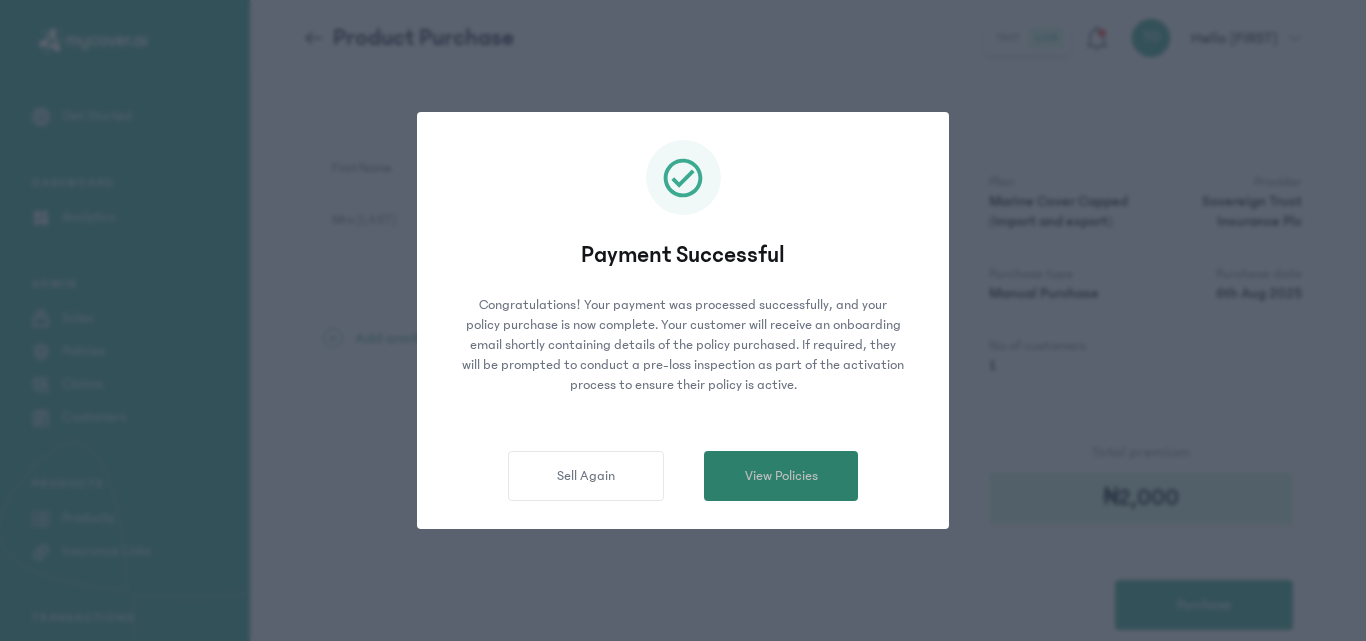 click on "View Policies" at bounding box center (781, 476) 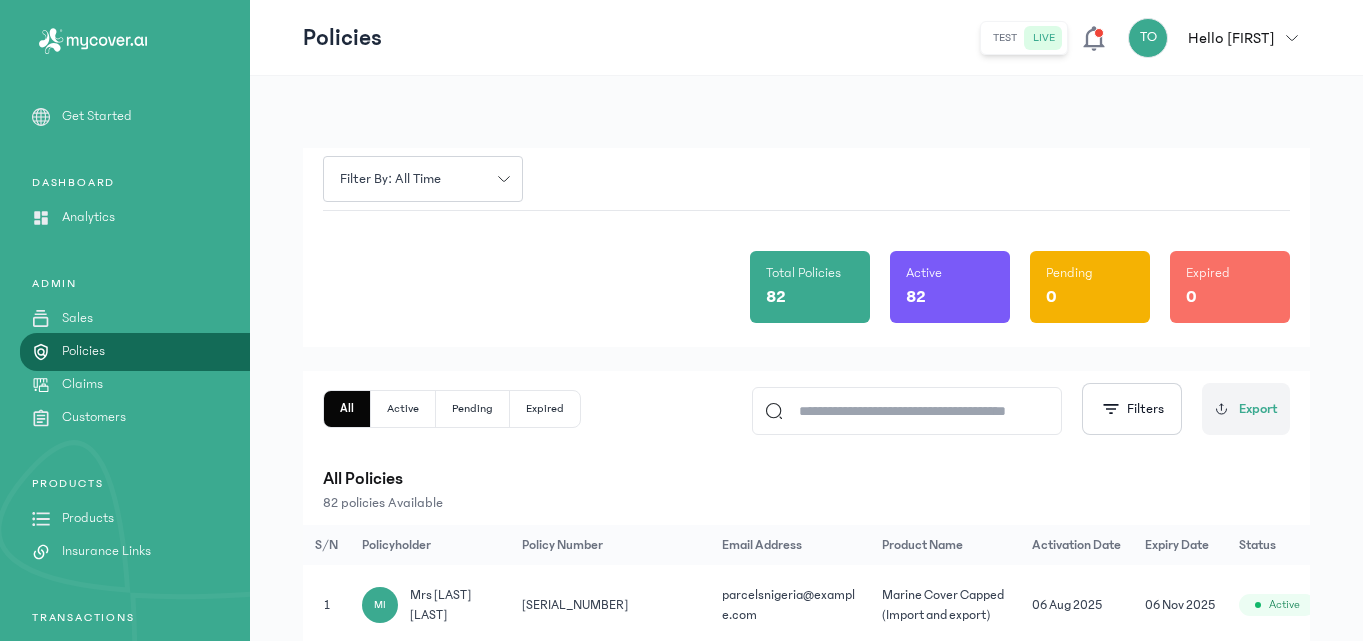 click on "Products" 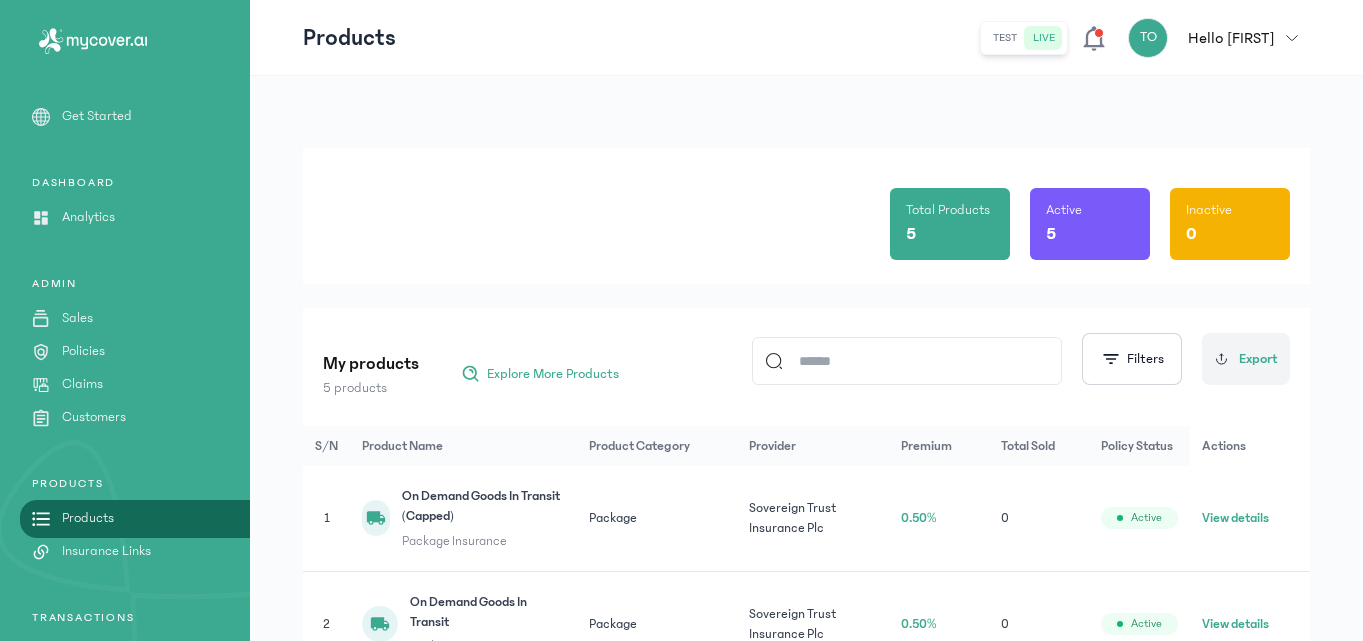 click on "Total Products 5 Active 5 Inactive 0" 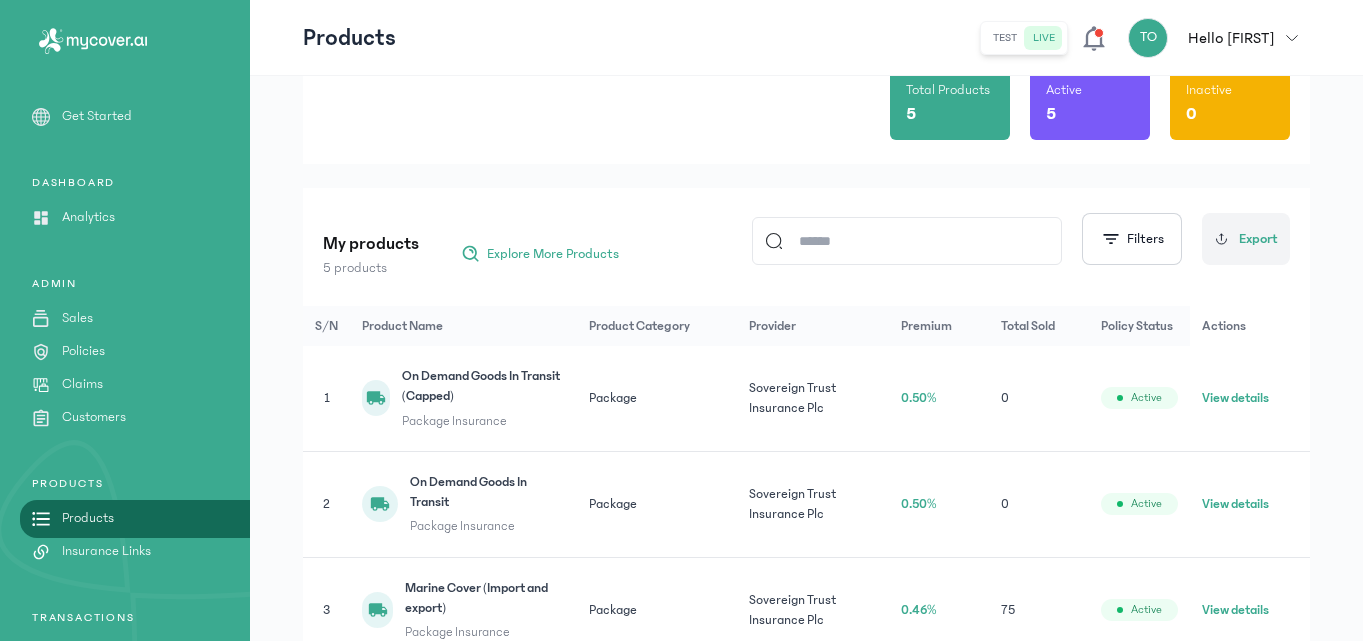 scroll, scrollTop: 80, scrollLeft: 0, axis: vertical 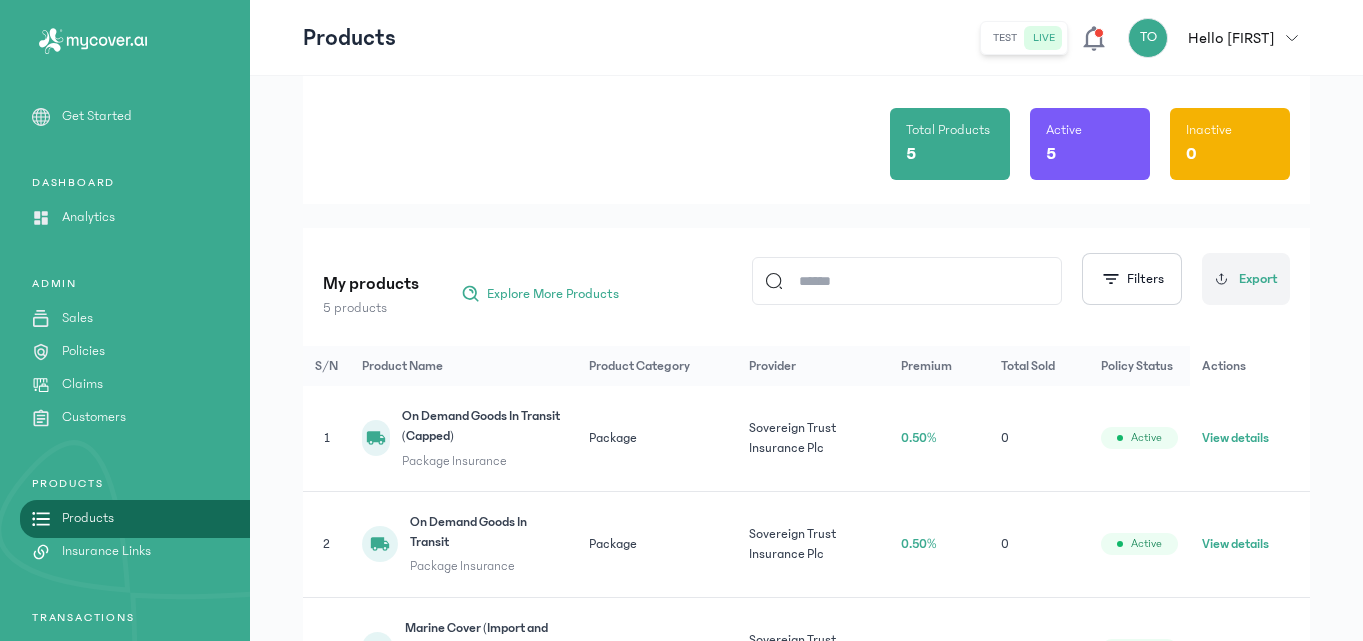 click on "Total Products 5 Active 5 Inactive 0 My products 5 products  Explore More Products
Filters
Export S/N Product Name Product Category Provider Premium Total Sold Policy Status Actions 1 On Demand Goods In Transit (Capped) Package Insurance Package Sovereign Trust Insurance Plc 0.50% 0  Active  View details  2 On Demand Goods In Transit Package Insurance Package Sovereign Trust Insurance Plc 0.50% 0  Active  View details  3 Marine Cover (Import and export) Package Insurance Package Sovereign Trust Insurance Plc 0.46% 75  Active  View details  4 Marine Cover Capped (Import and export) Package Insurance Package Sovereign Trust Insurance Plc 1.00% 7  Active  View details  5 Cash In Transit Cover Package Insurance Package Sovereign Trust Insurance Plc 0.75% 0  Active  View details" 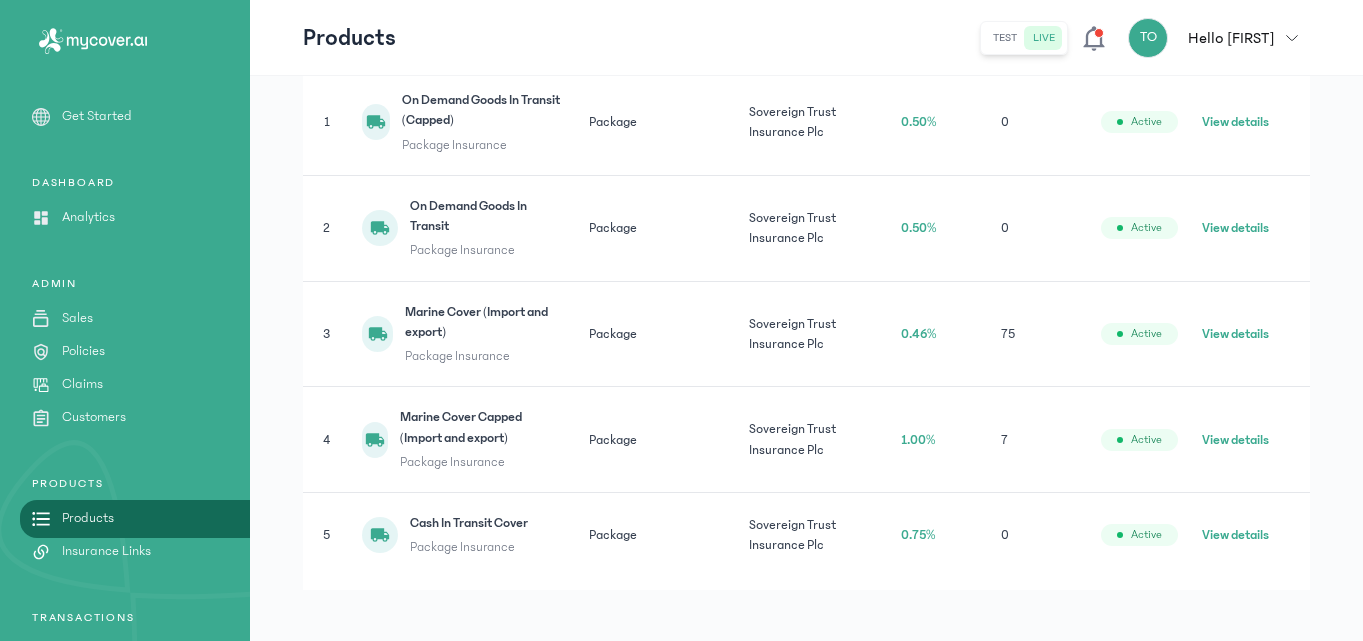 scroll, scrollTop: 400, scrollLeft: 0, axis: vertical 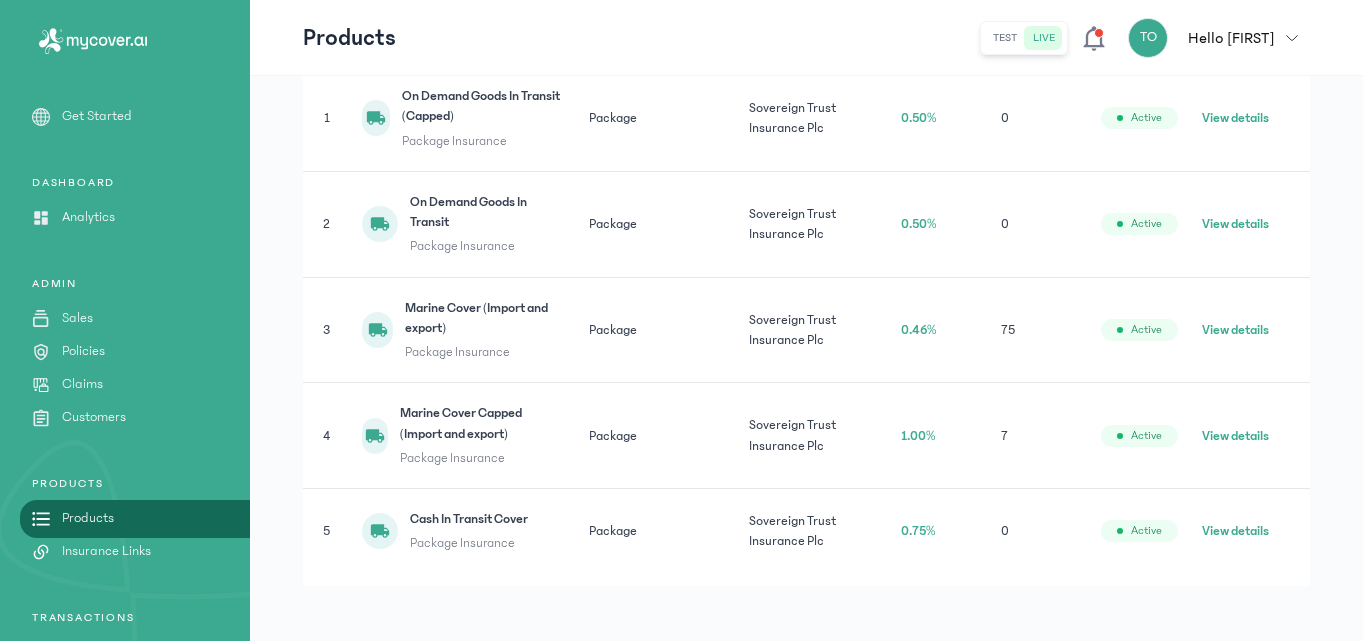 click on "View details" 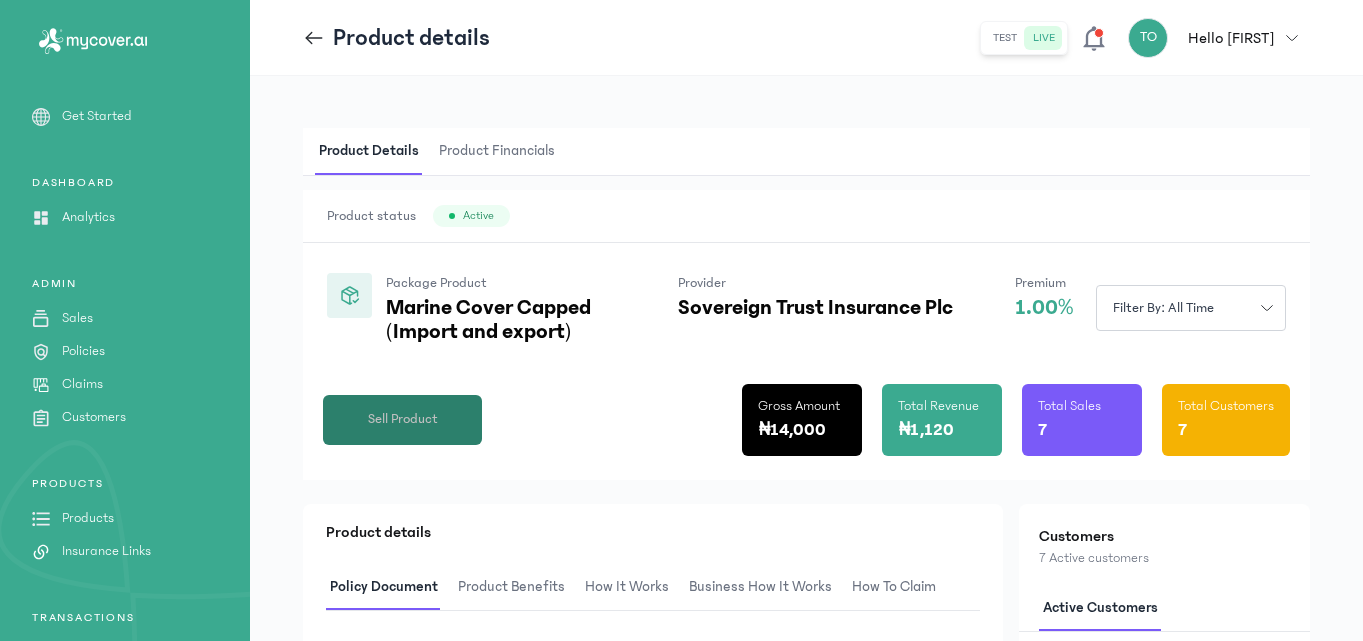 click on "Sell Product" 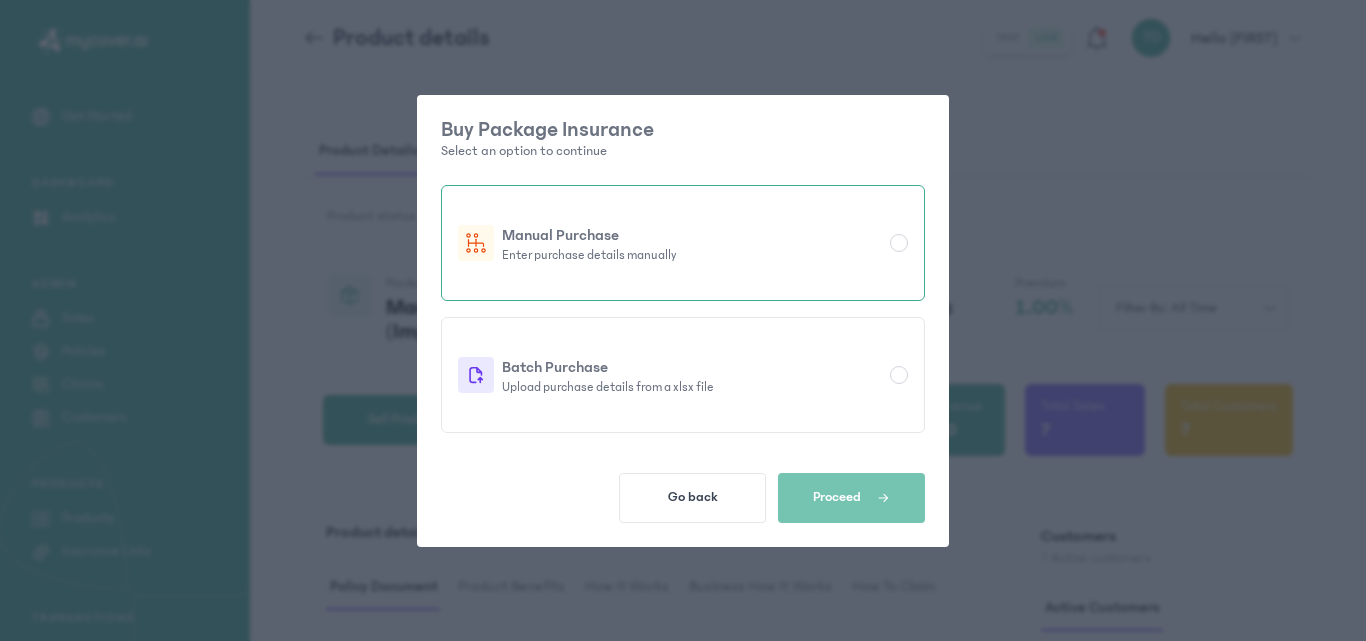 click at bounding box center (899, 243) 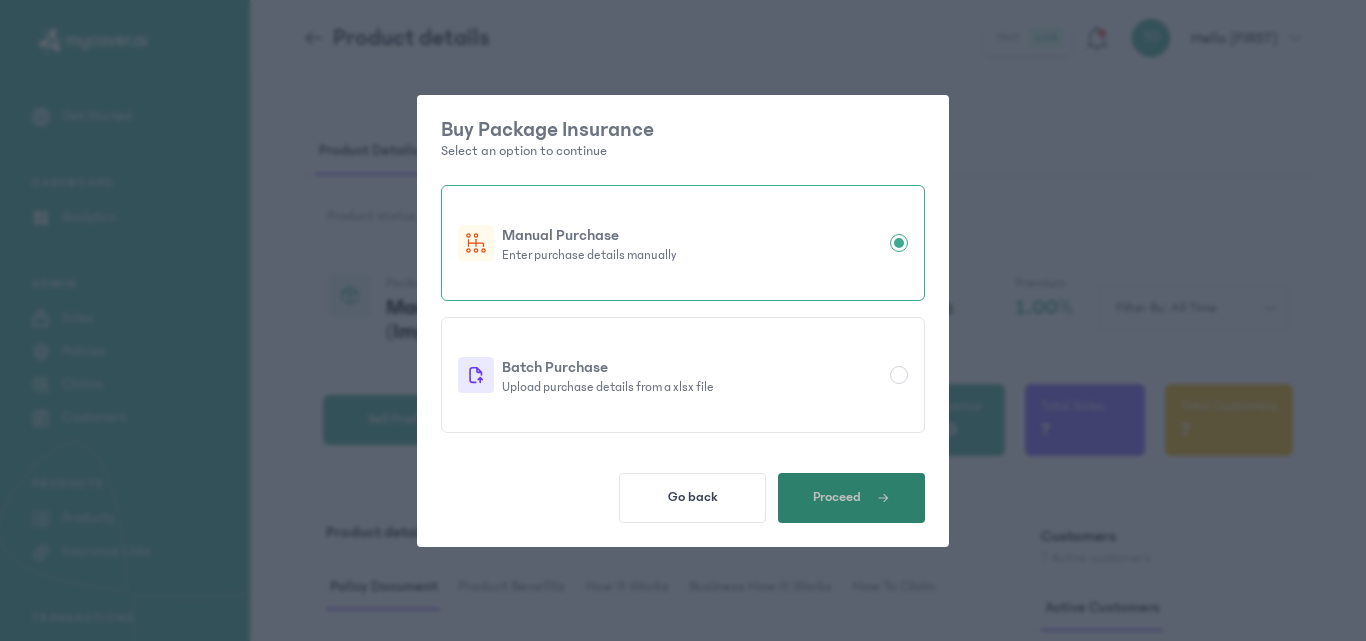 click on "Proceed" 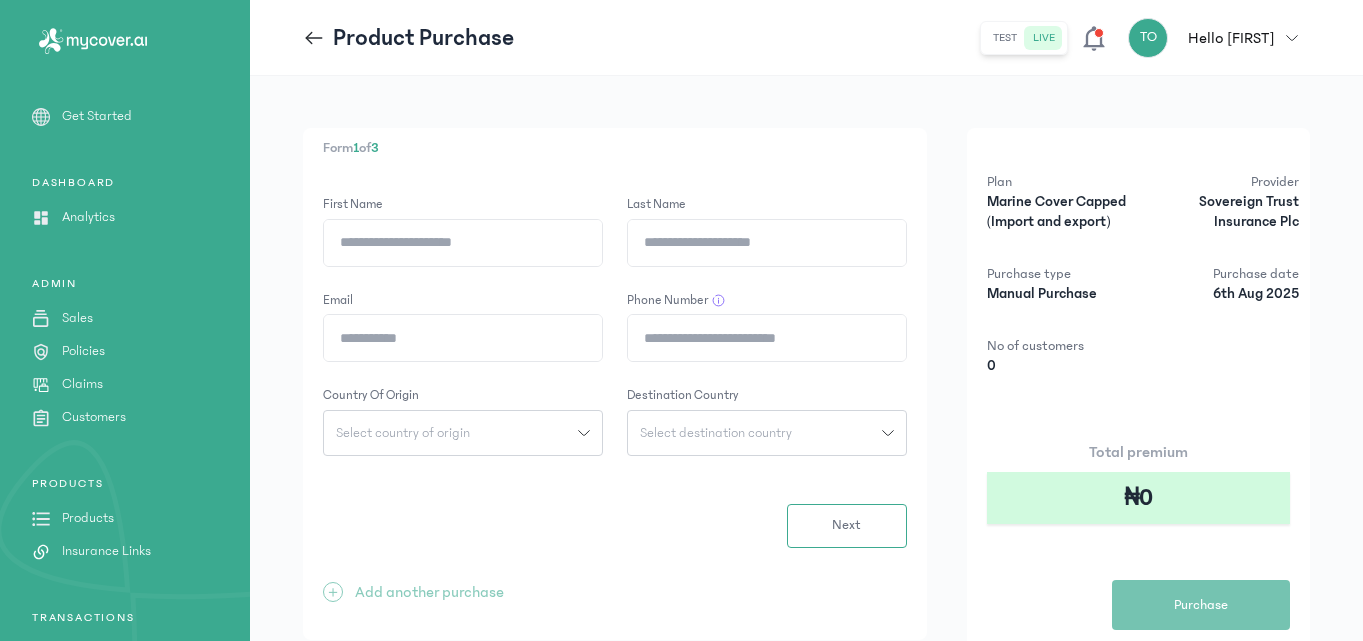 click on "First Name" 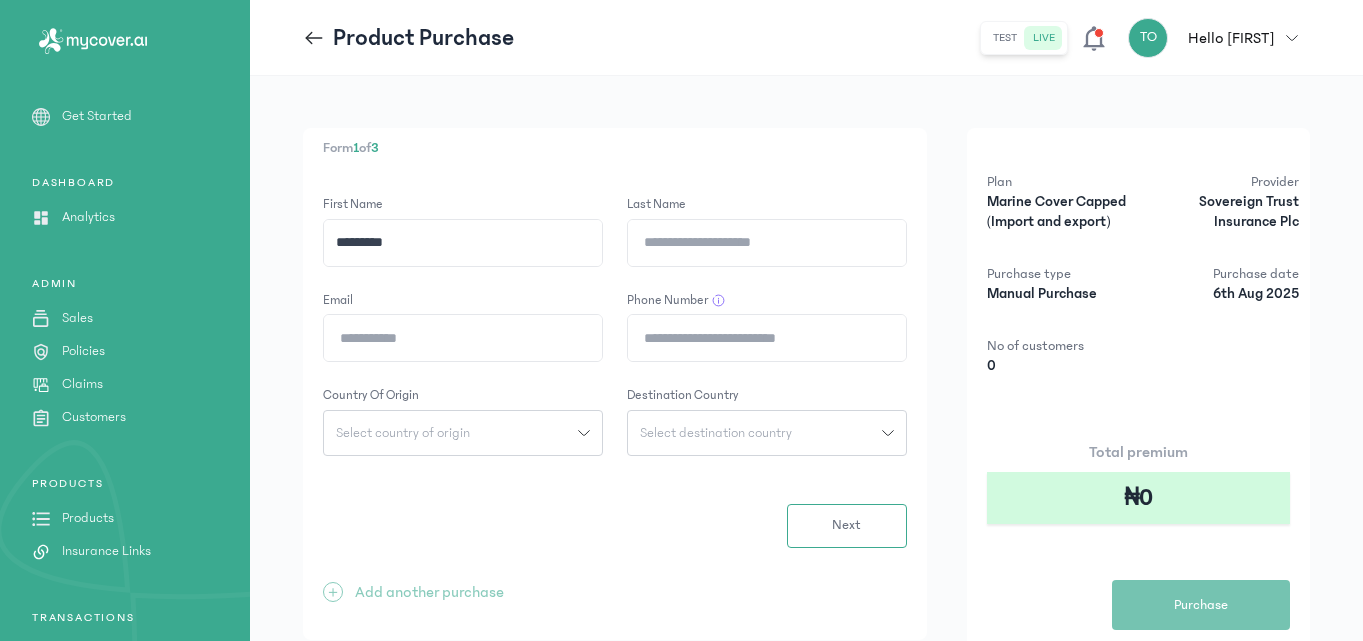 type on "*********" 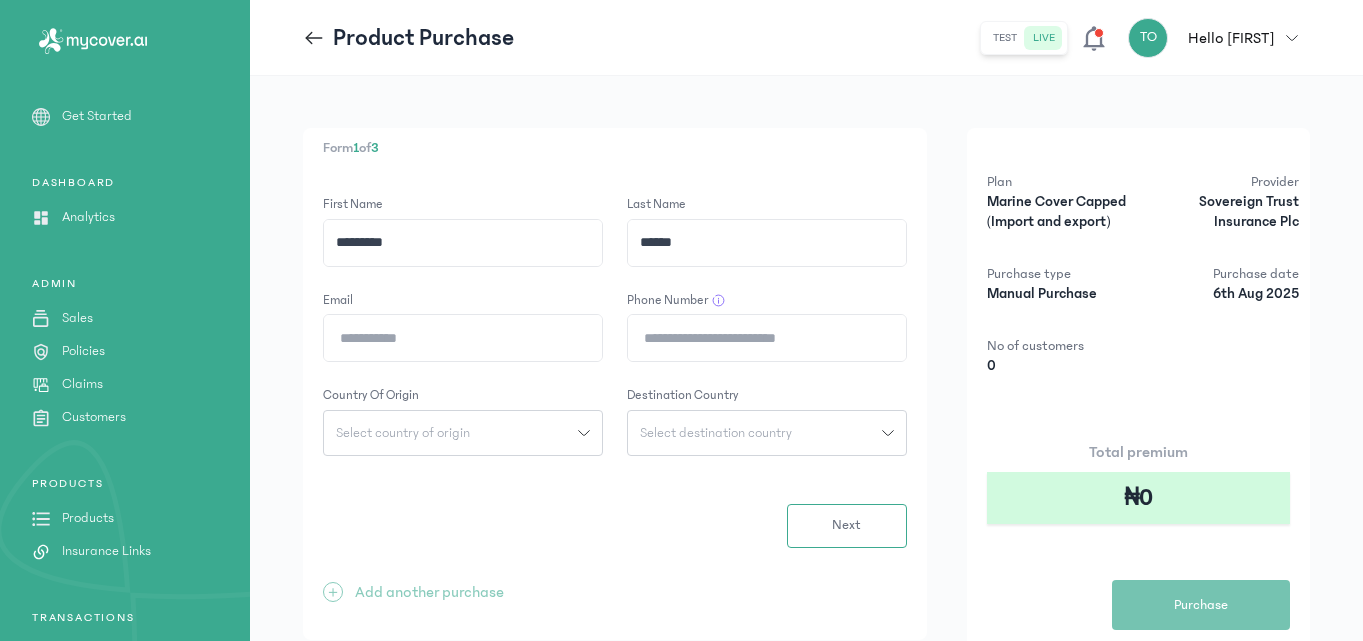 type on "******" 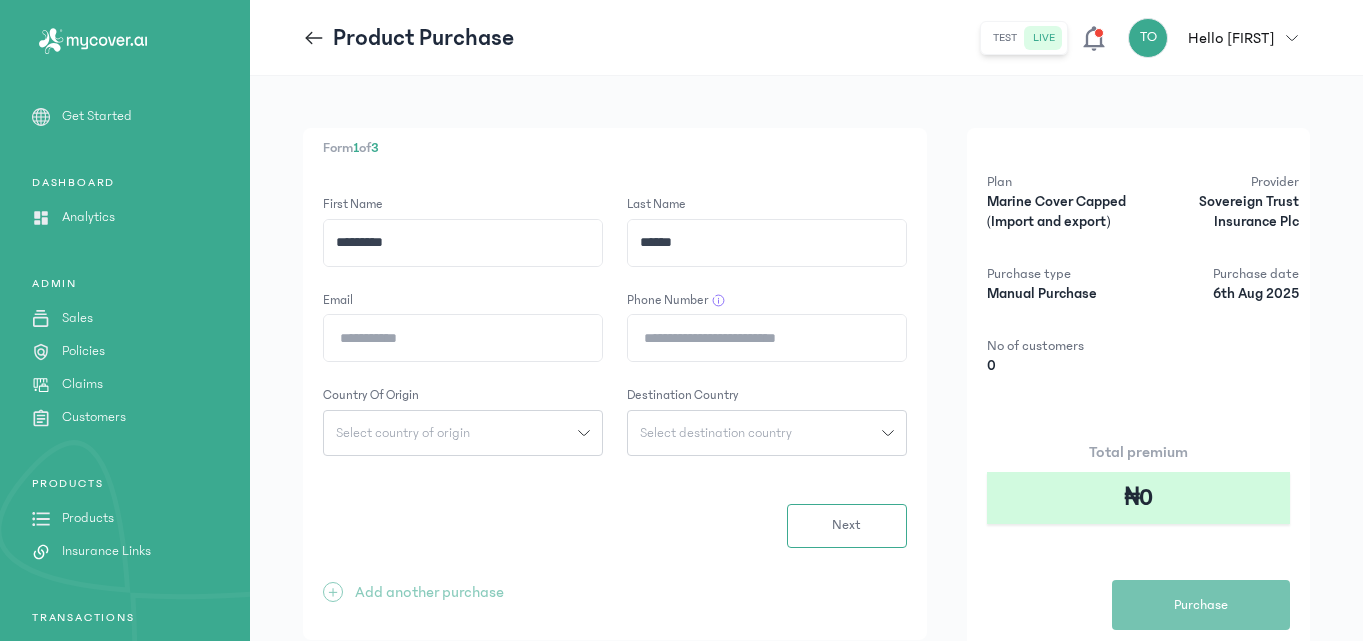 type on "**********" 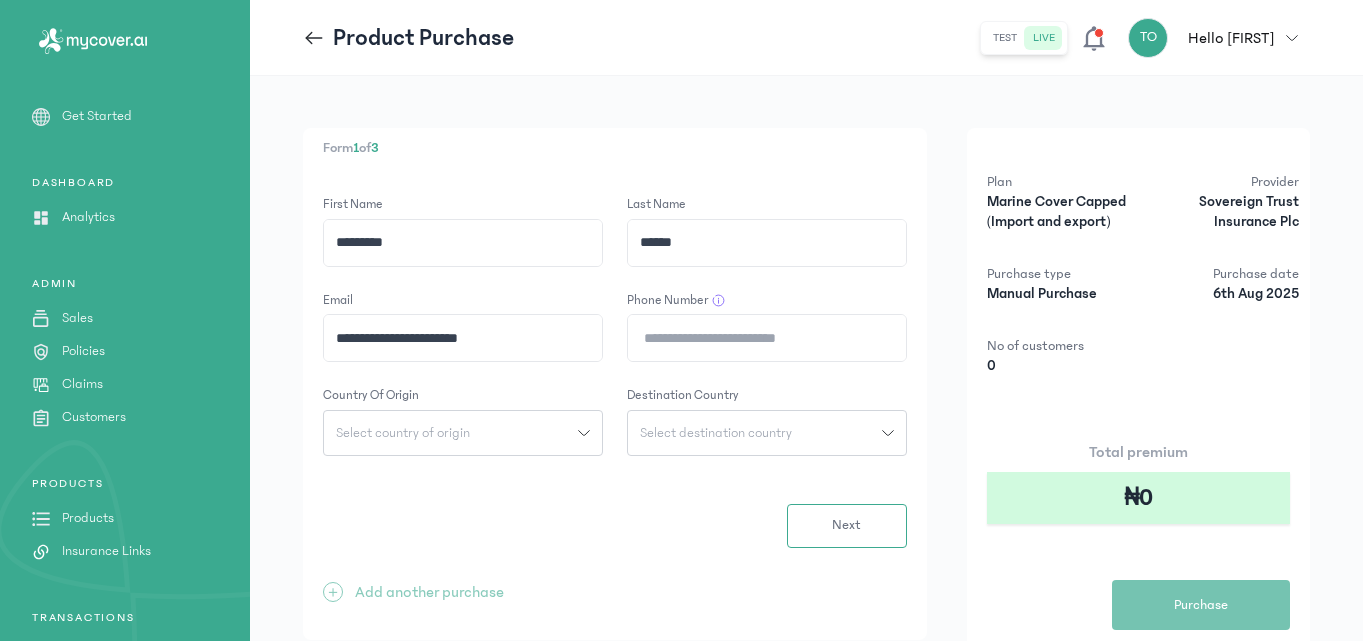 click on "Phone Number" 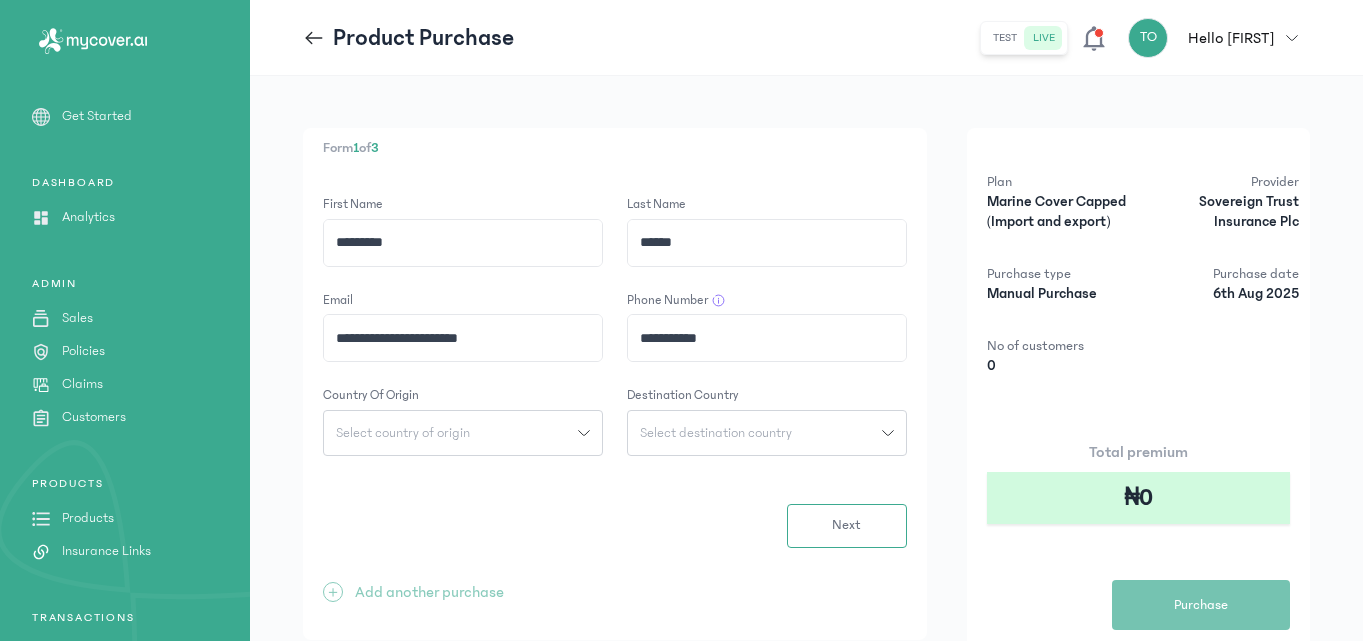 click on "Select country of origin" 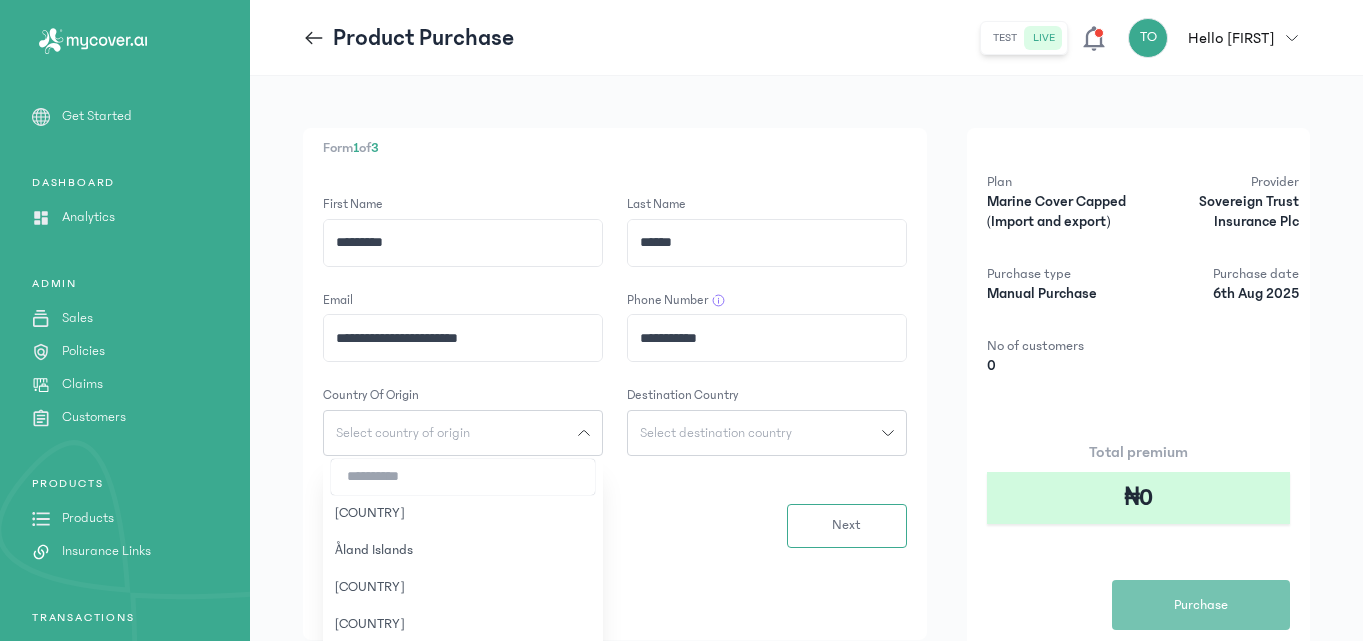 click at bounding box center (463, 477) 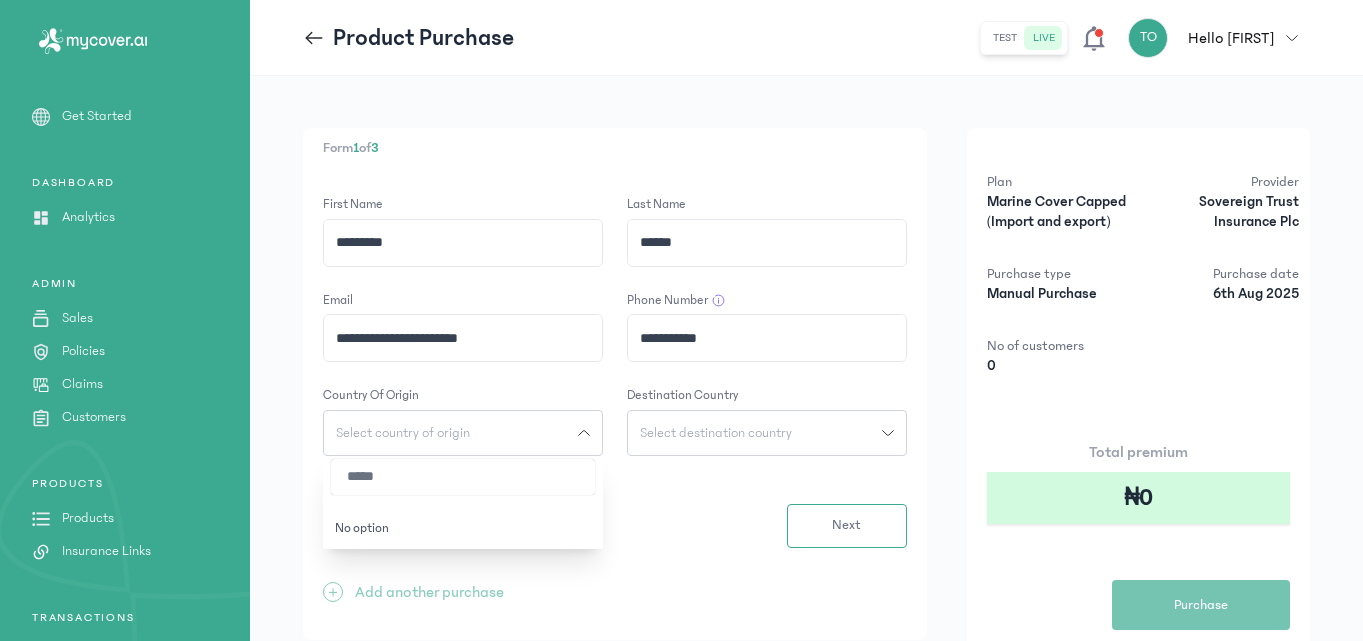 click on "No option" at bounding box center (463, 529) 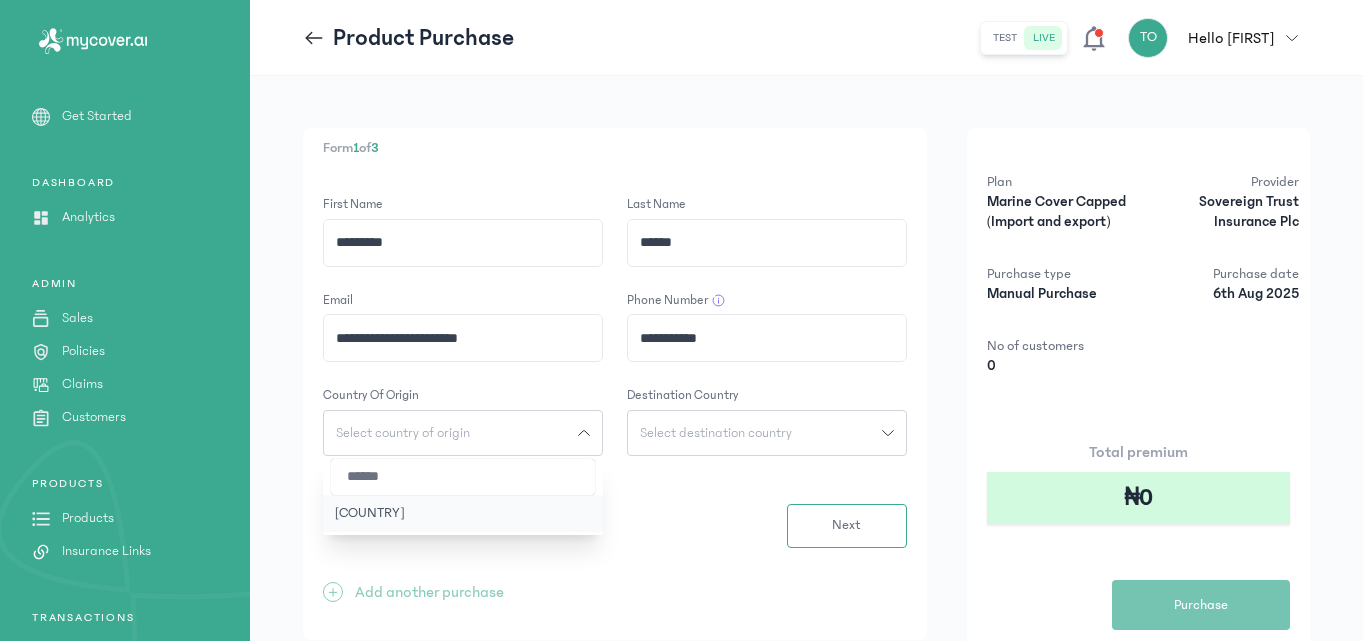 type on "******" 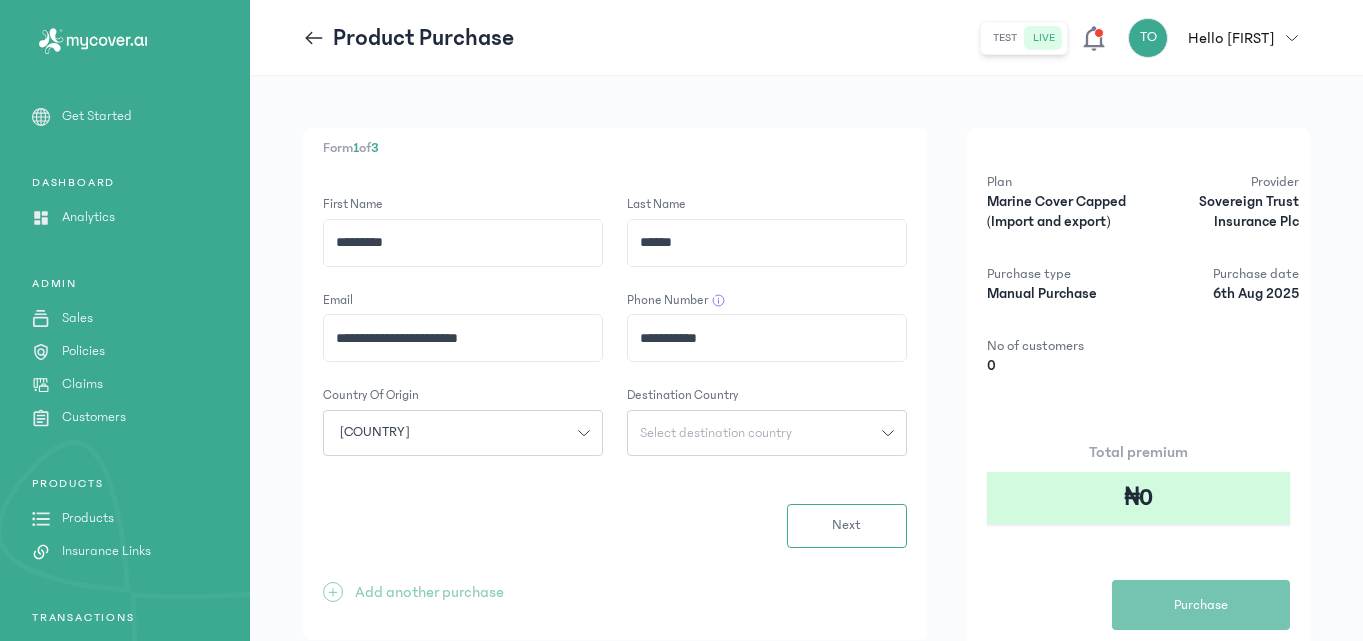 click on "Select destination country" 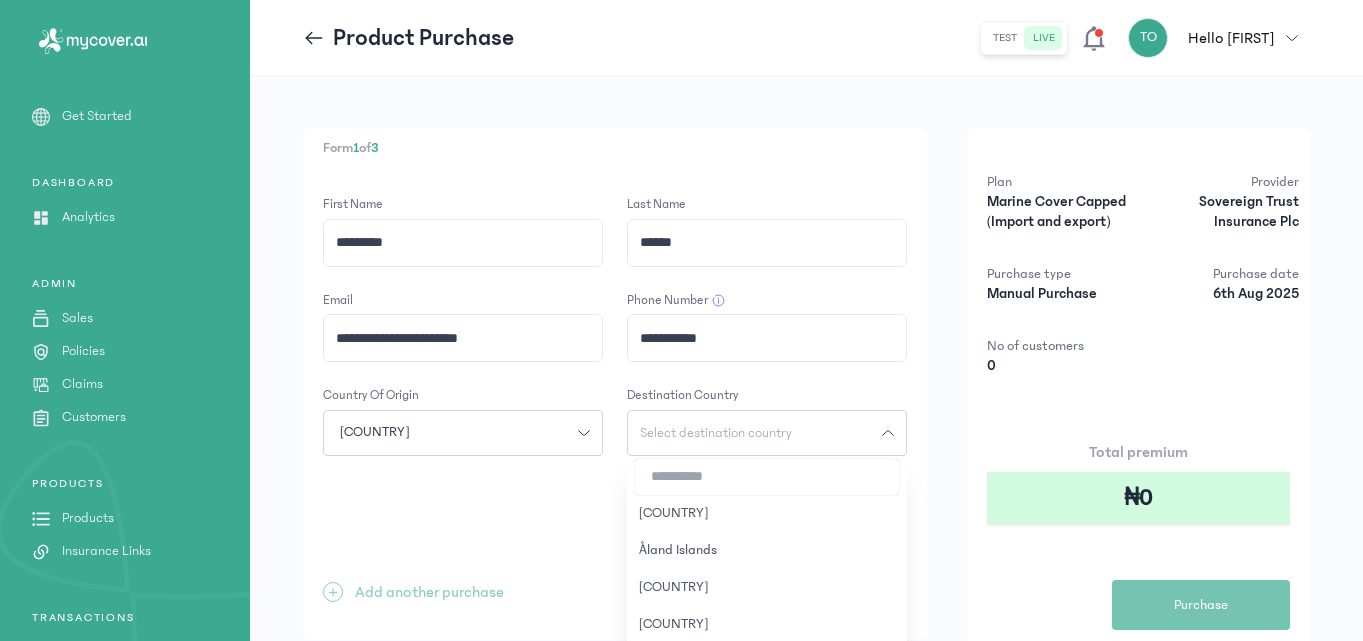 click at bounding box center (767, 477) 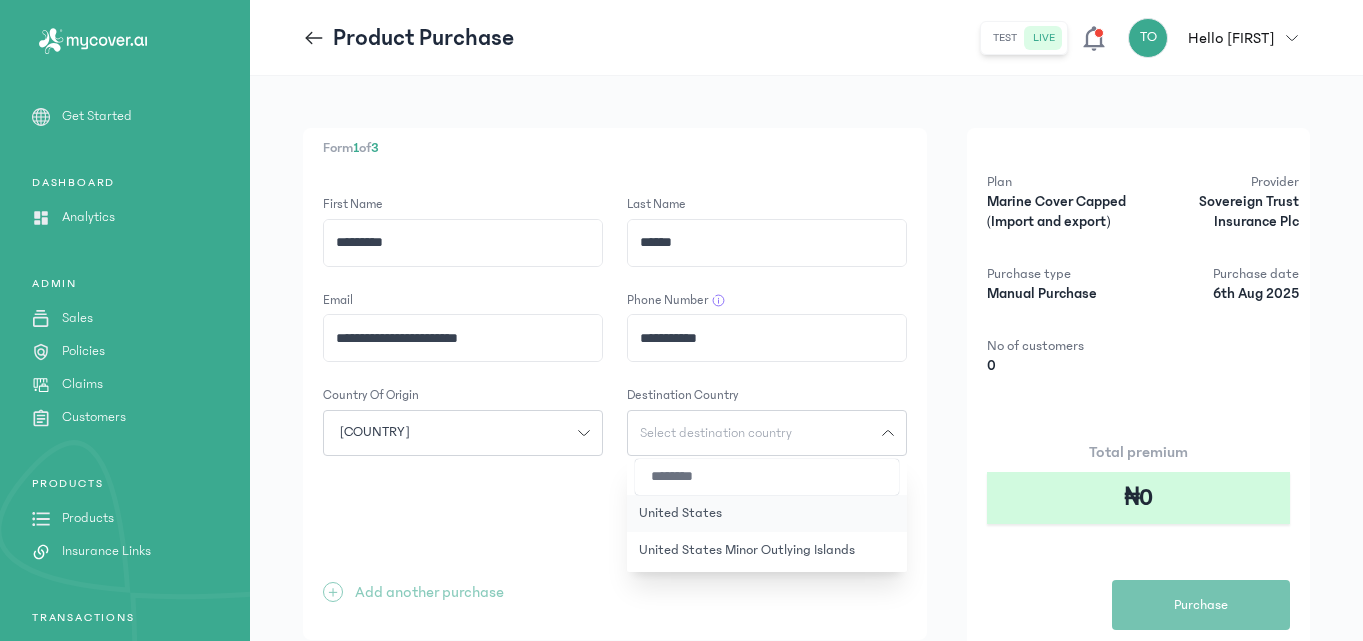 type on "********" 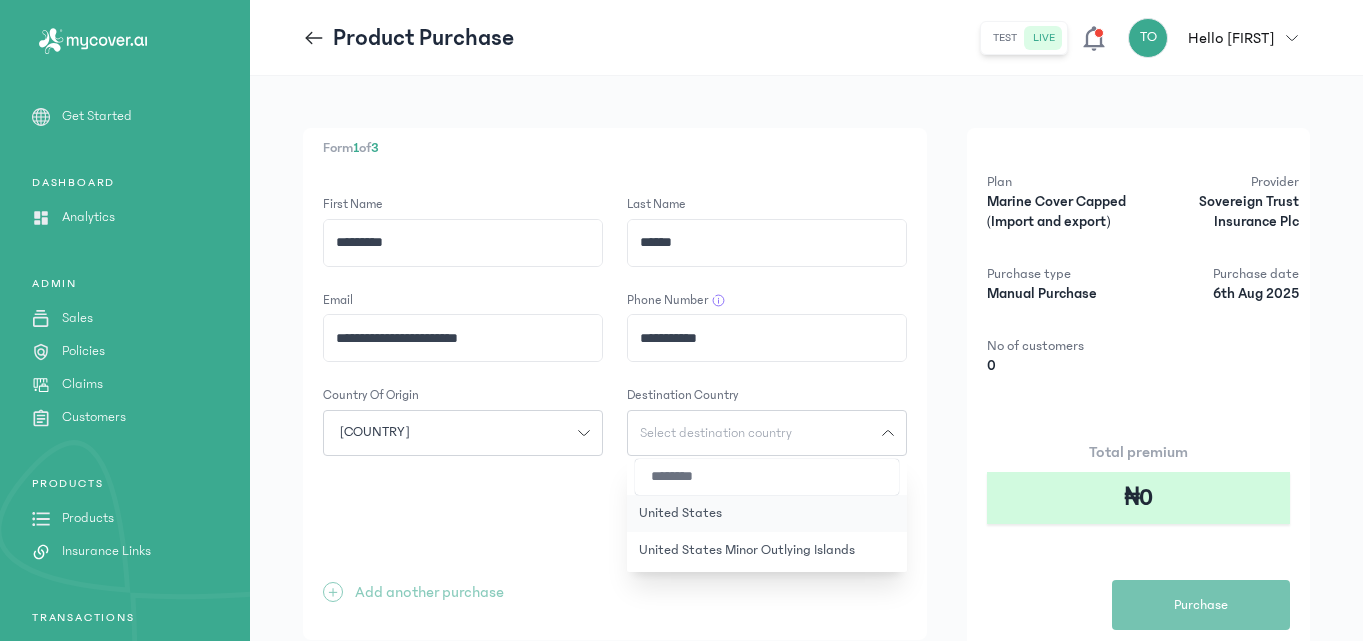 click on "United States" 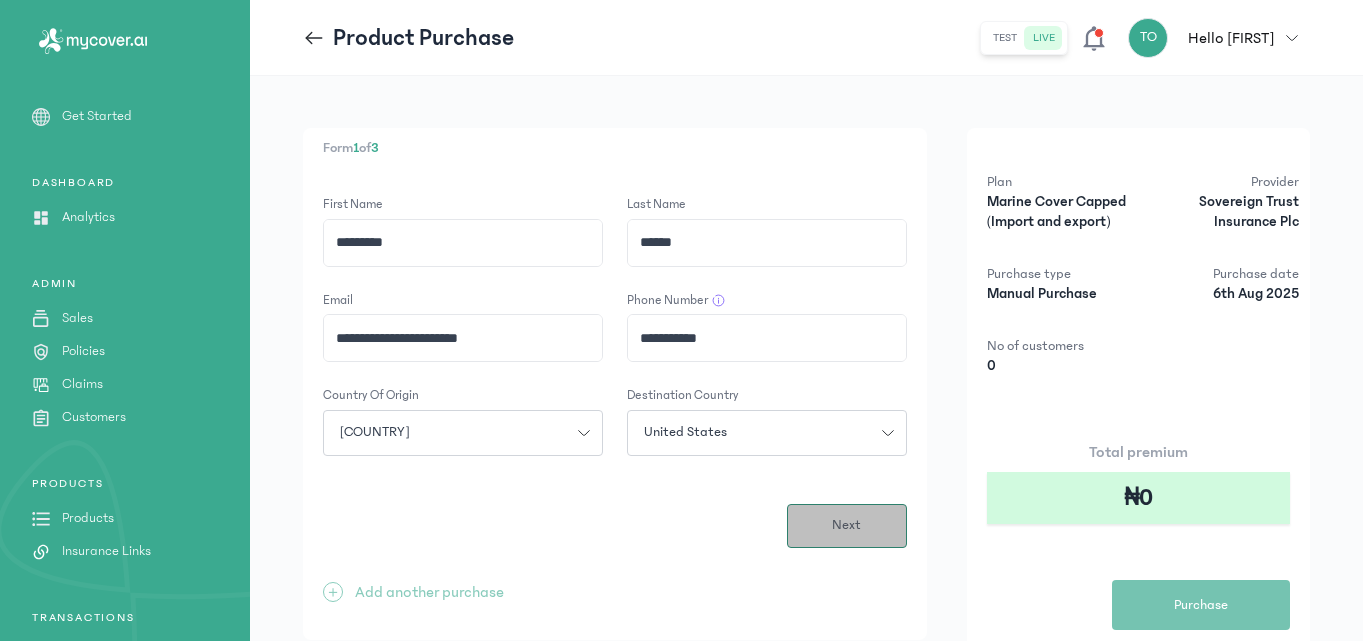 click on "Next" at bounding box center (847, 526) 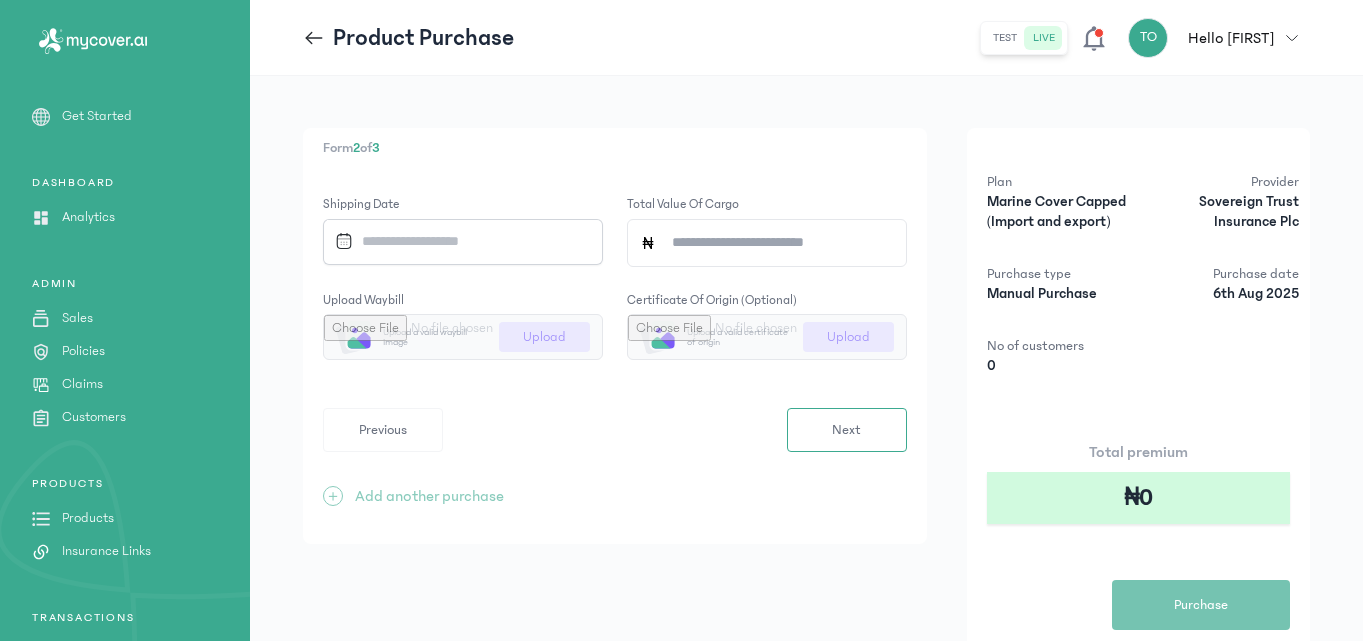 click at bounding box center (456, 241) 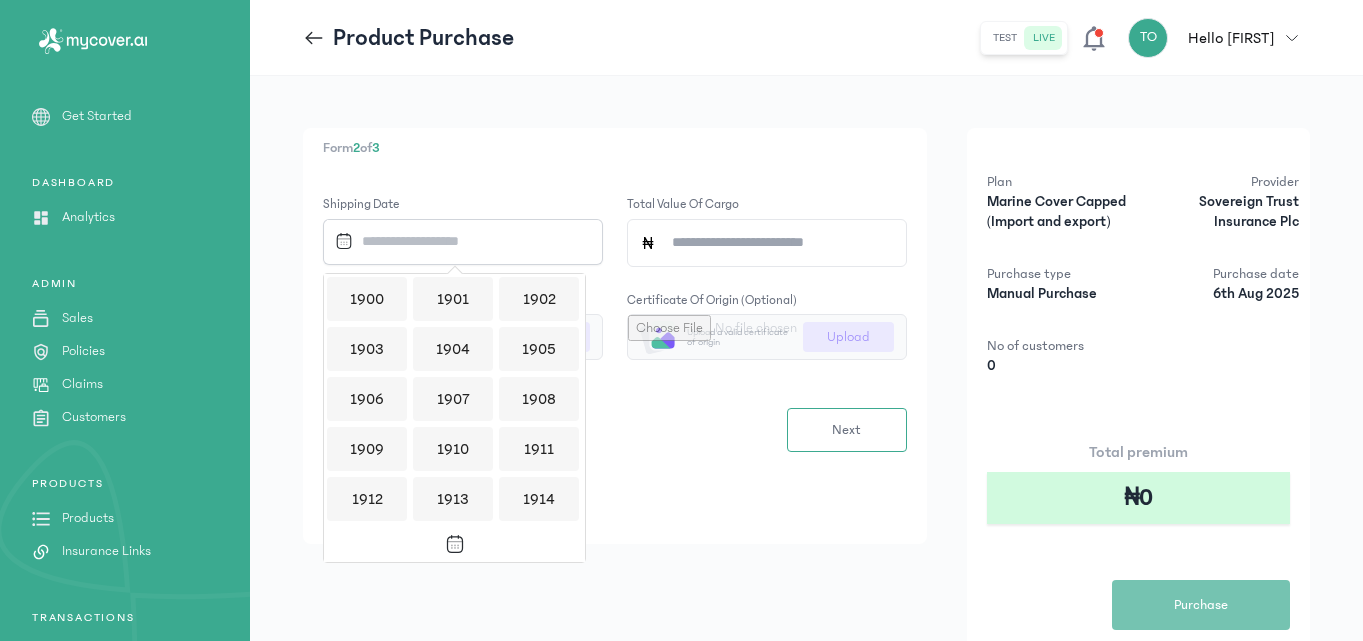 scroll, scrollTop: 1939, scrollLeft: 0, axis: vertical 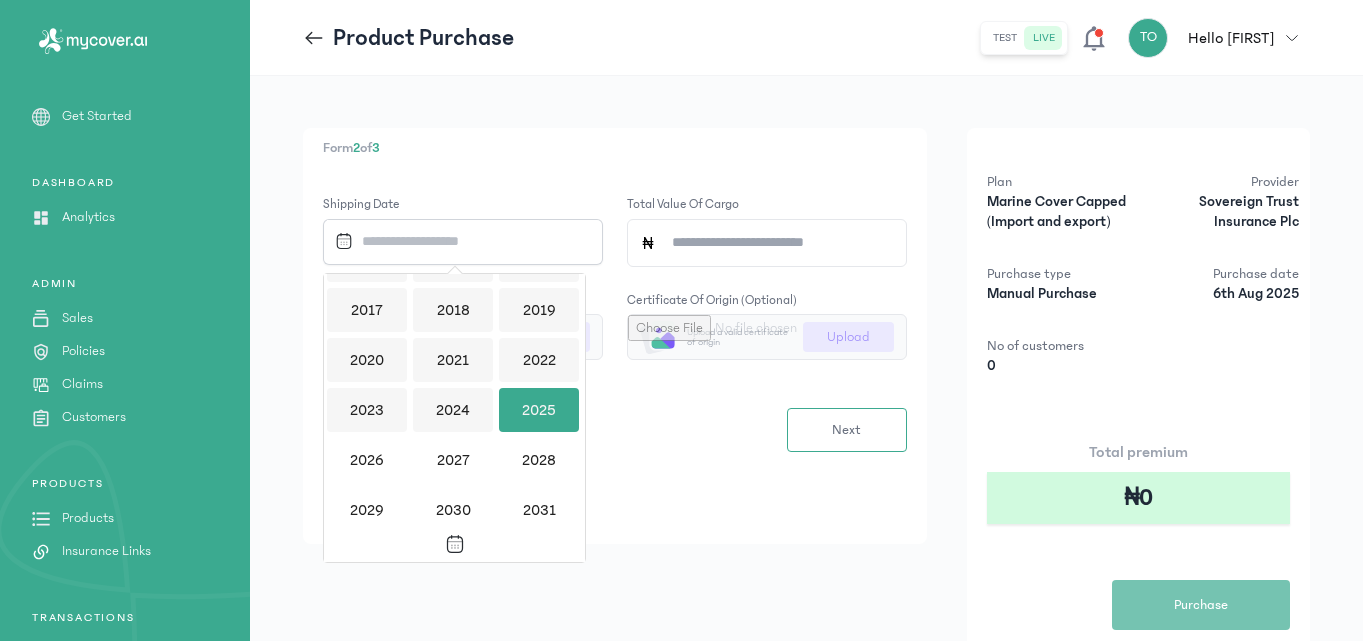 click on "2025" at bounding box center [539, 410] 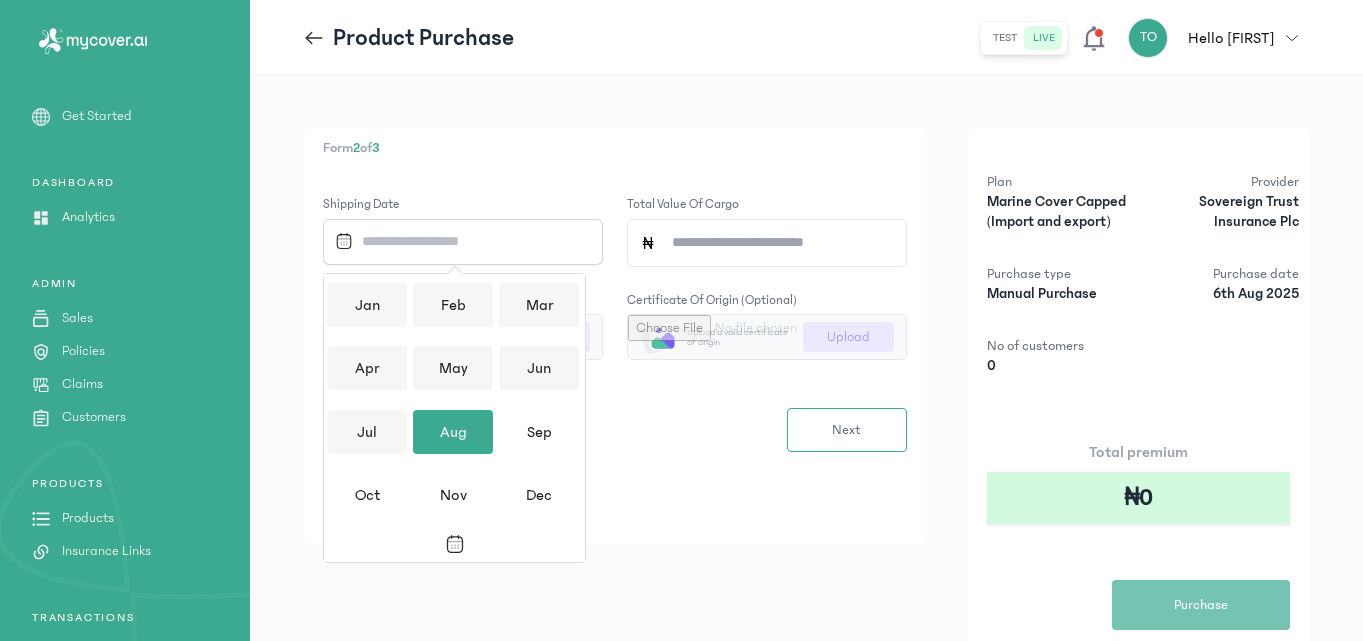 click on "Aug" at bounding box center (453, 432) 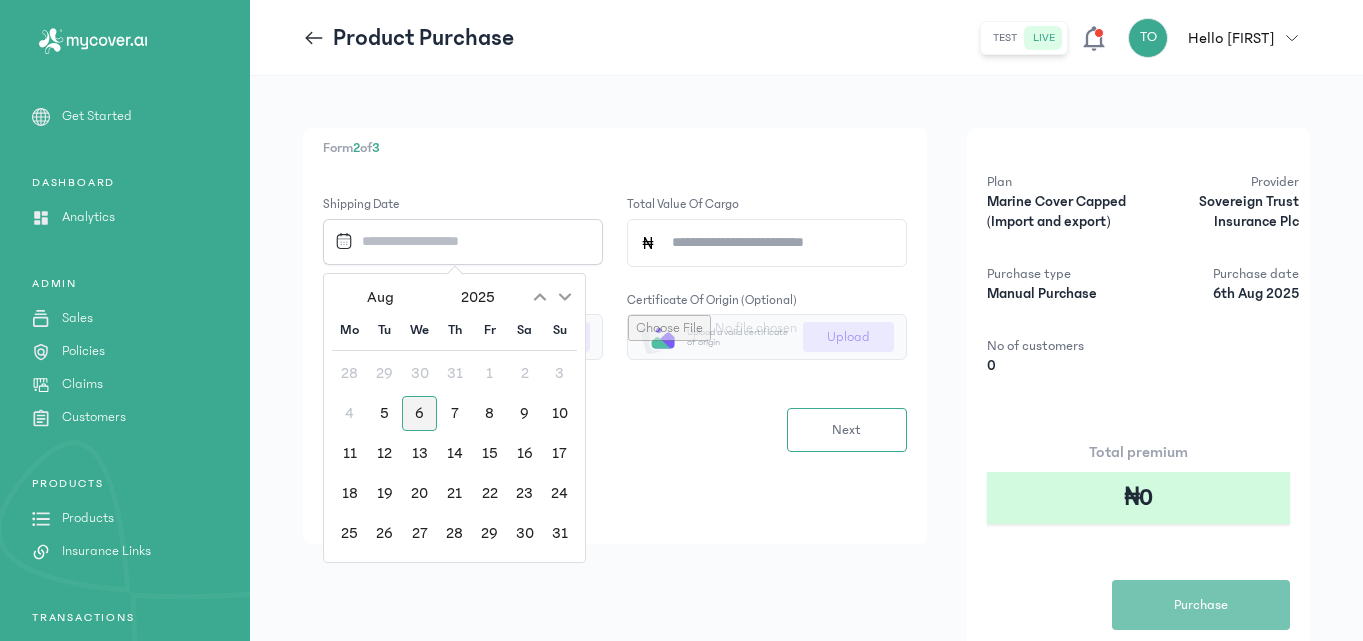 click on "6" at bounding box center [419, 413] 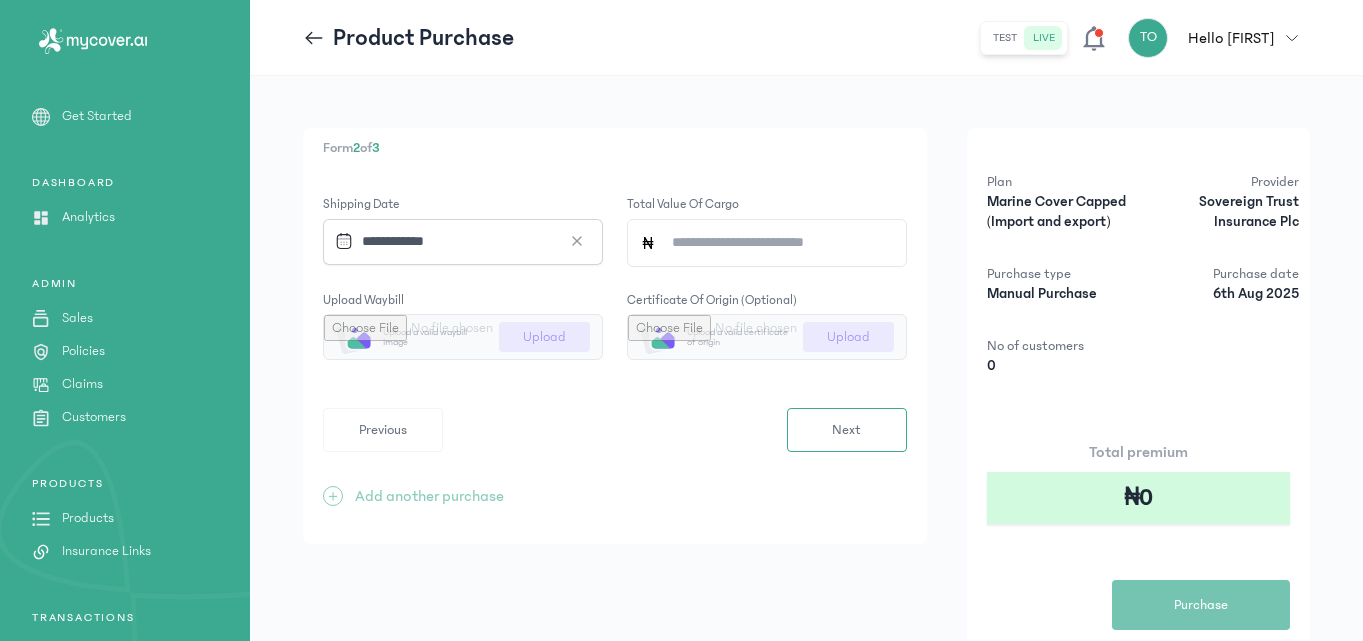 click on "Total value of cargo" 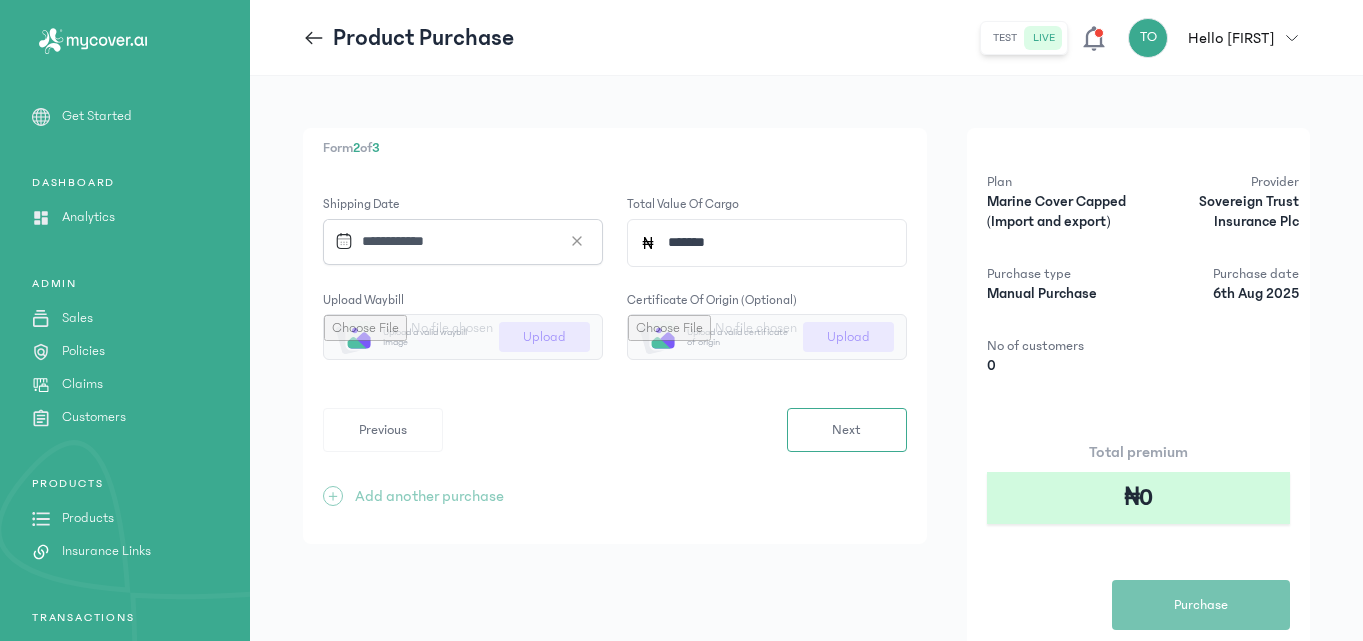 type on "*******" 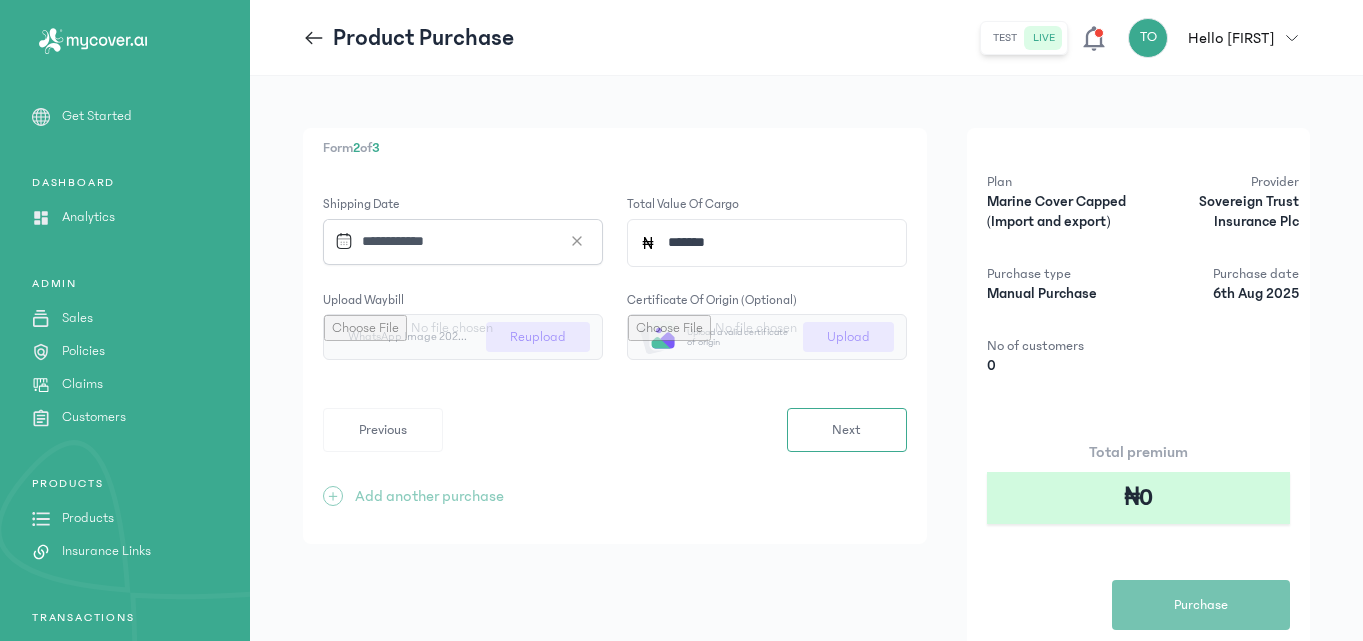 click at bounding box center (463, 337) 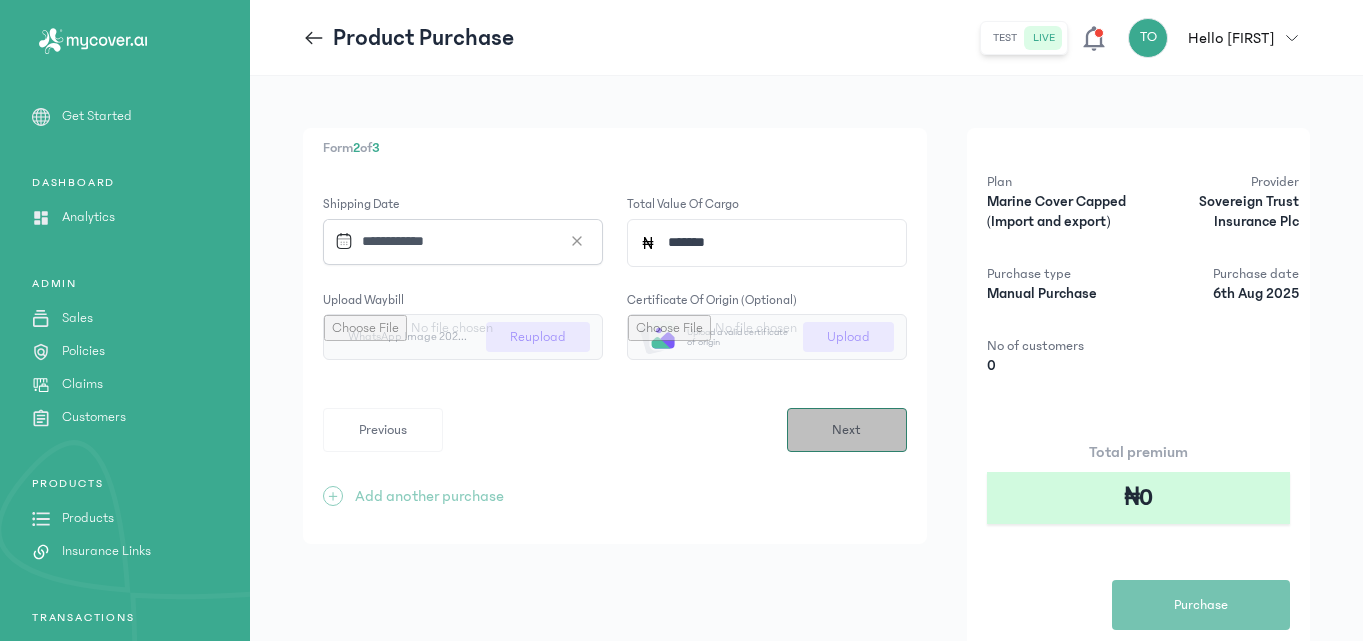click on "Next" at bounding box center (846, 430) 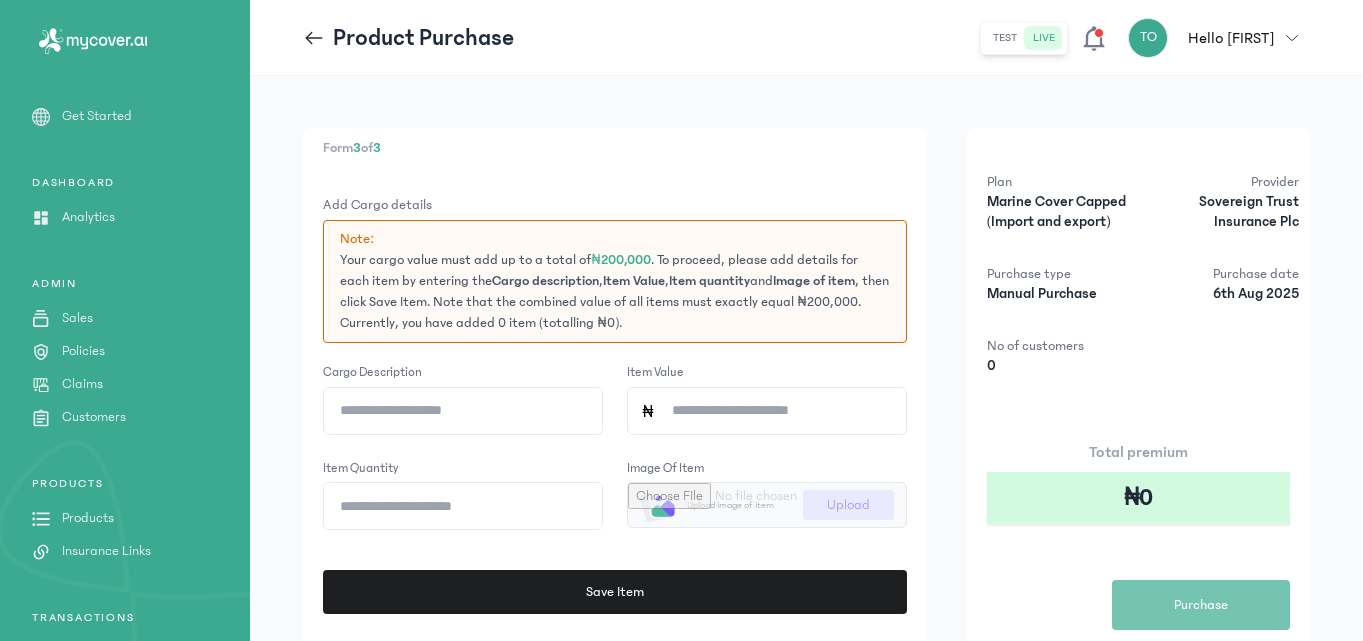 click on "Form  3  of  3" at bounding box center (615, 148) 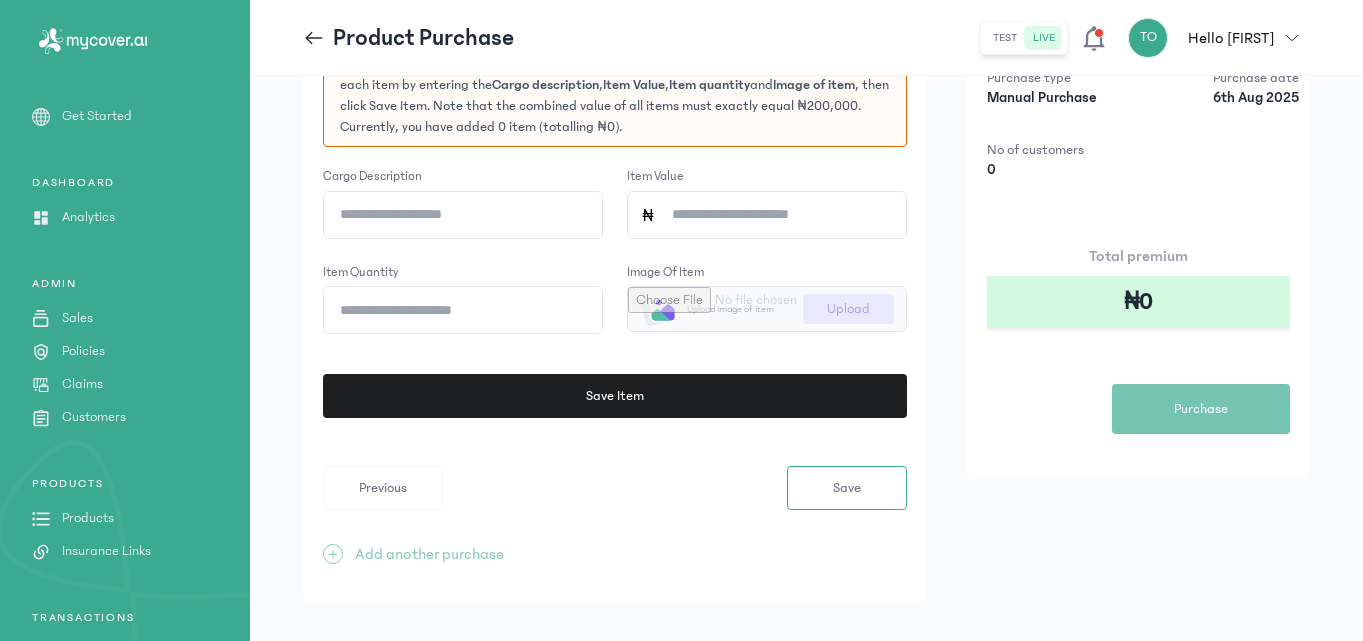 scroll, scrollTop: 200, scrollLeft: 0, axis: vertical 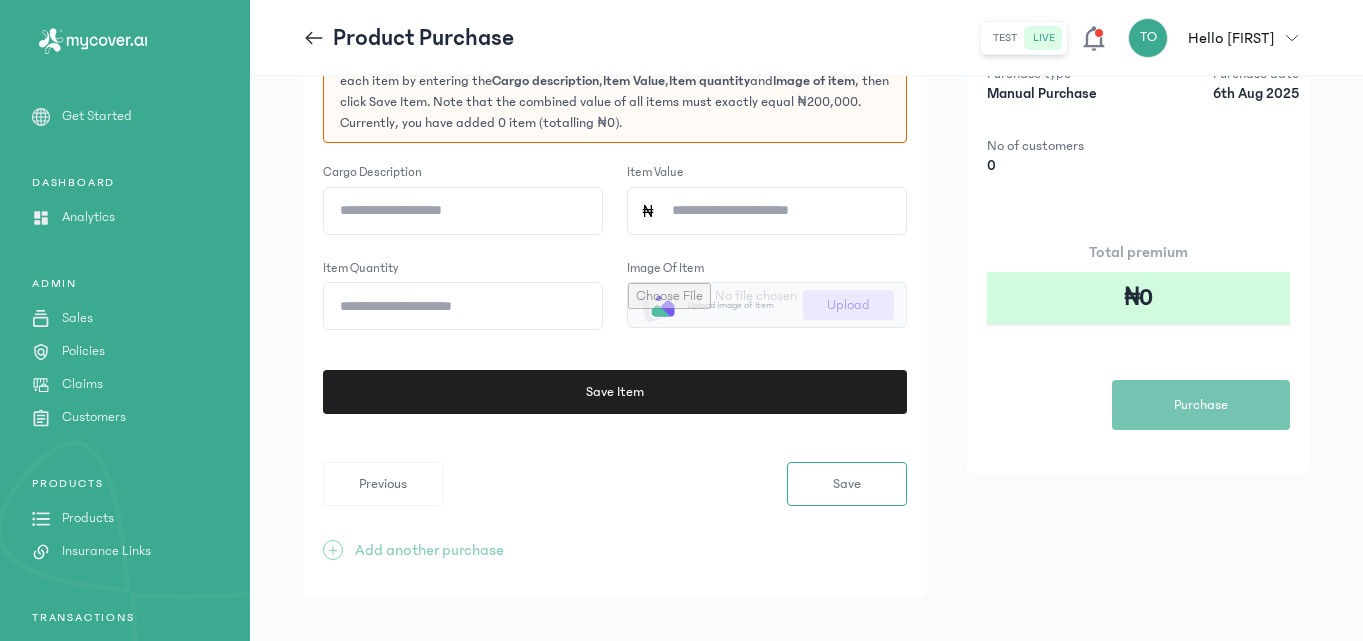 click on "Cargo description" 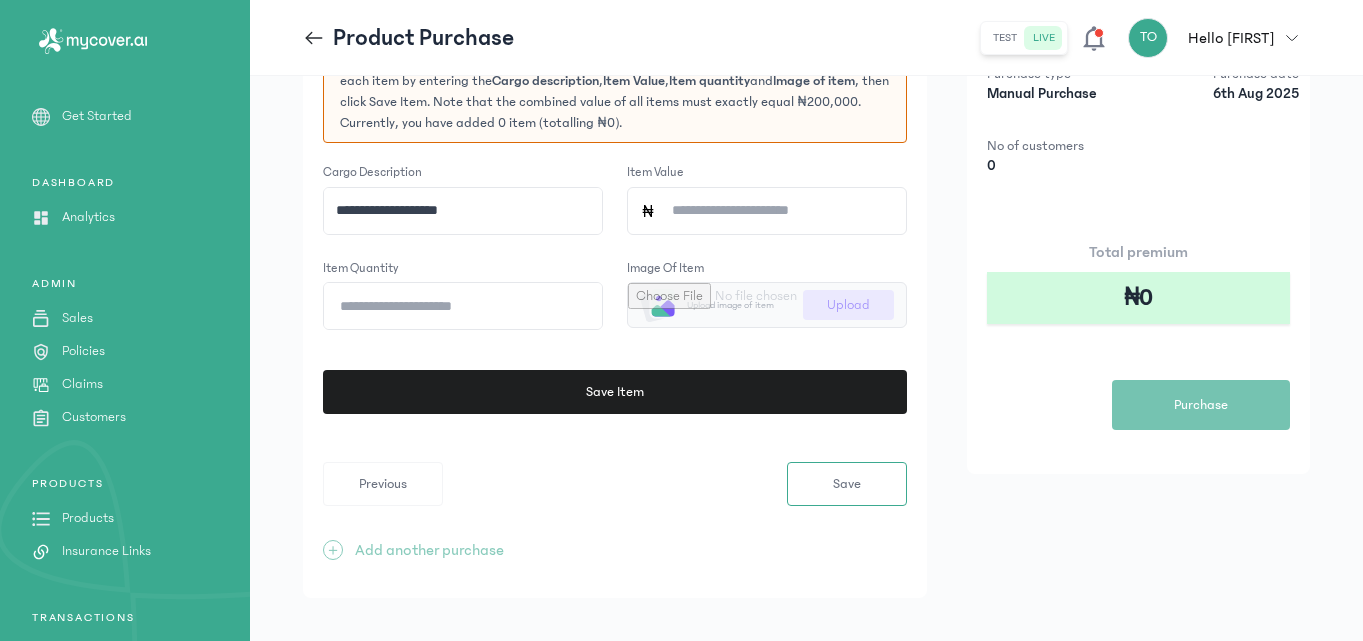 type on "**********" 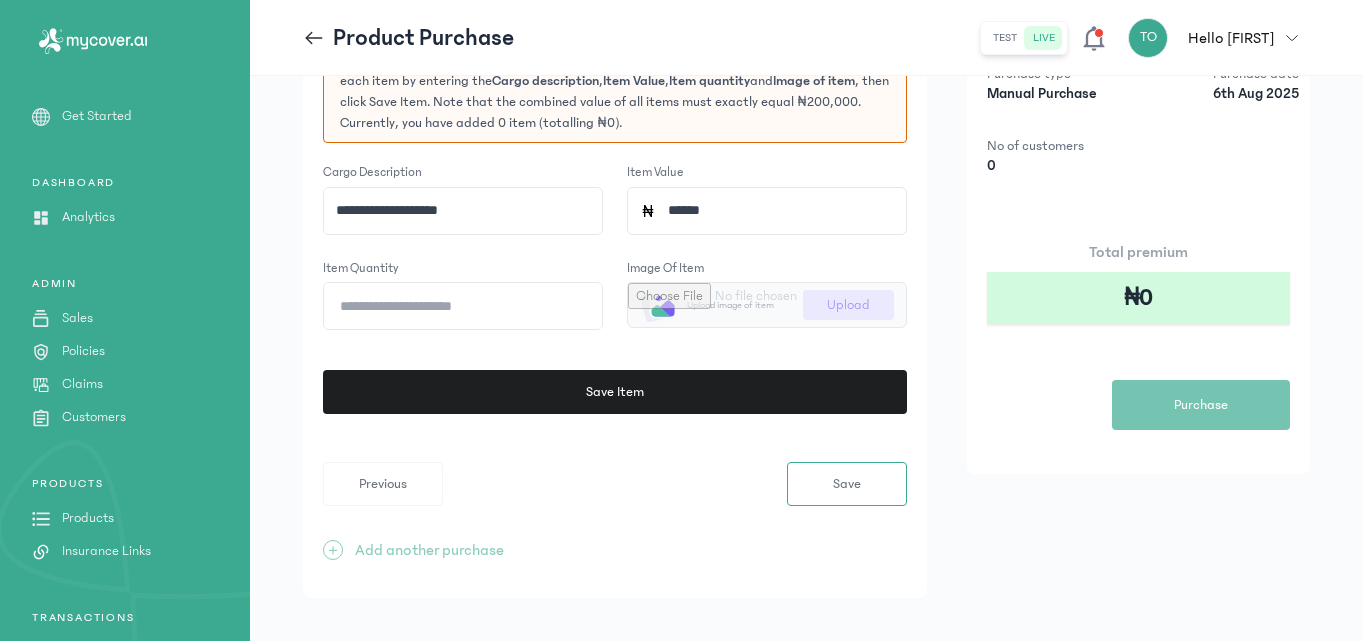 type on "*******" 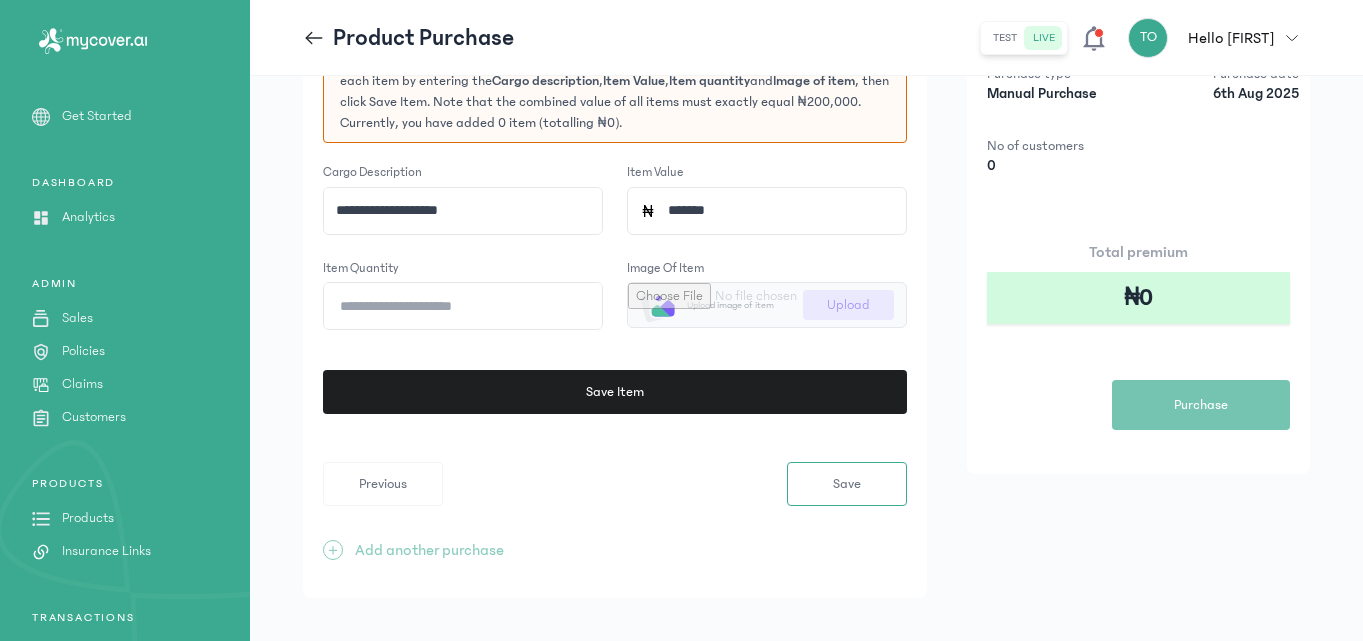 click on "Item quantity" 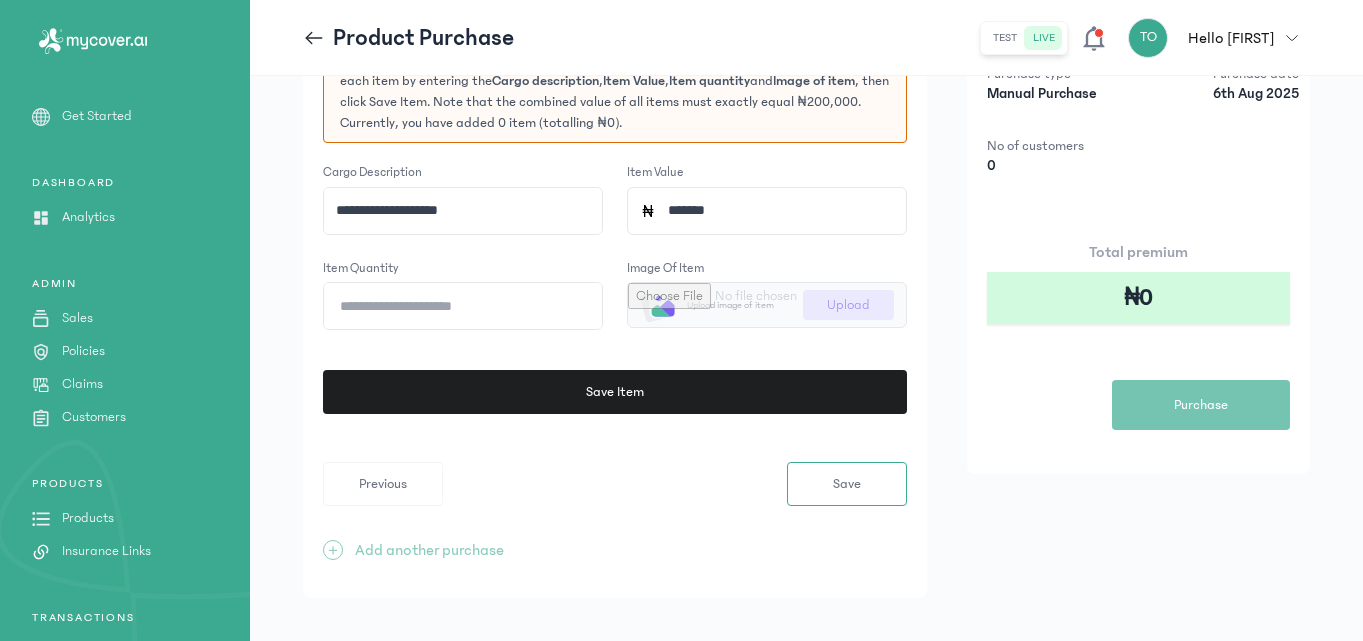scroll, scrollTop: 0, scrollLeft: 0, axis: both 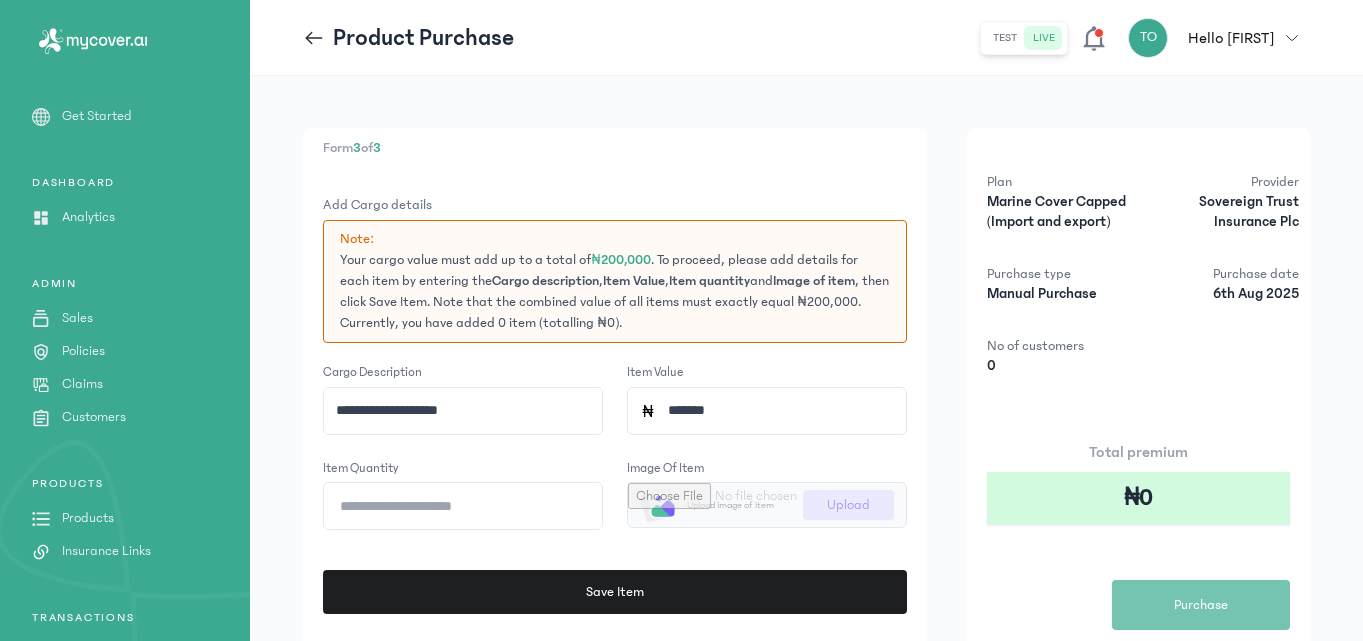 click on "**********" at bounding box center (615, 463) 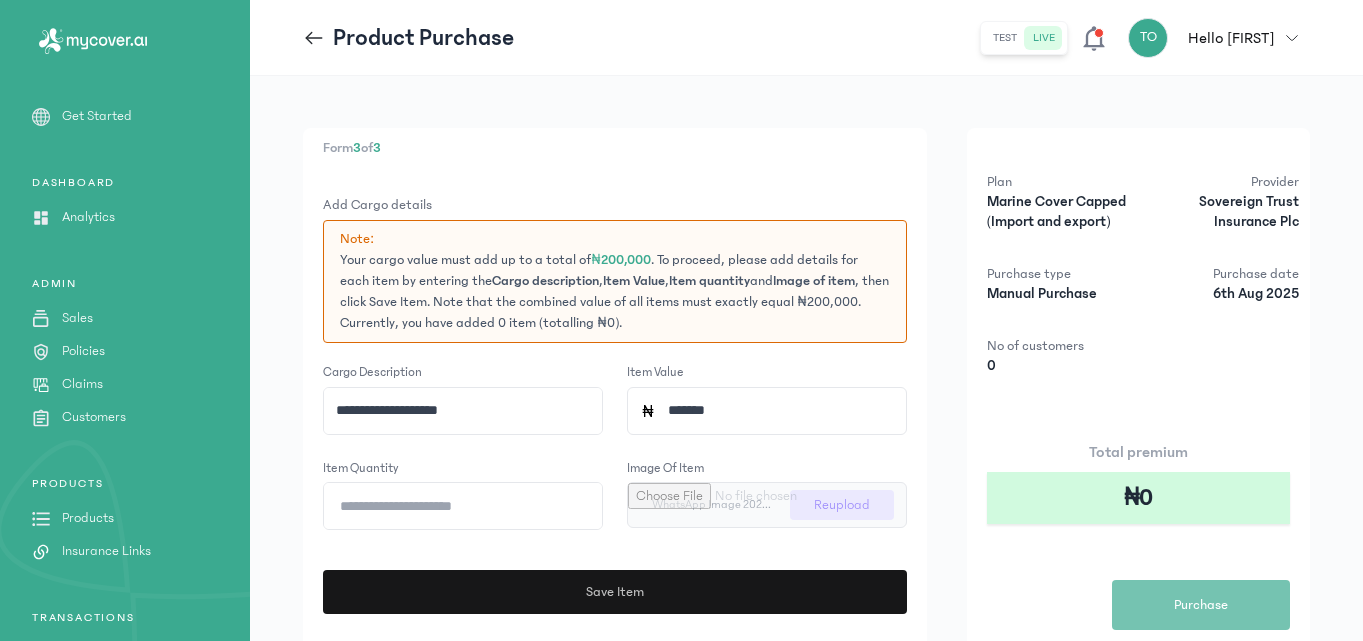 click on "Save Item" at bounding box center (610, 592) 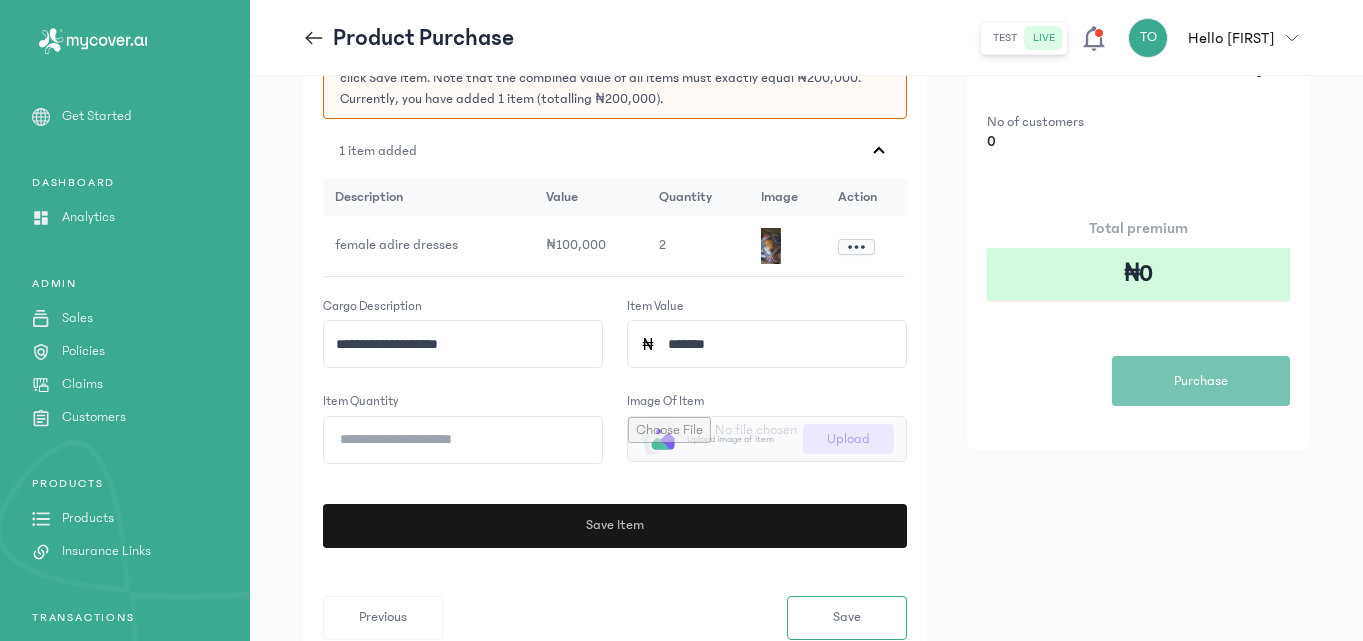 scroll, scrollTop: 240, scrollLeft: 0, axis: vertical 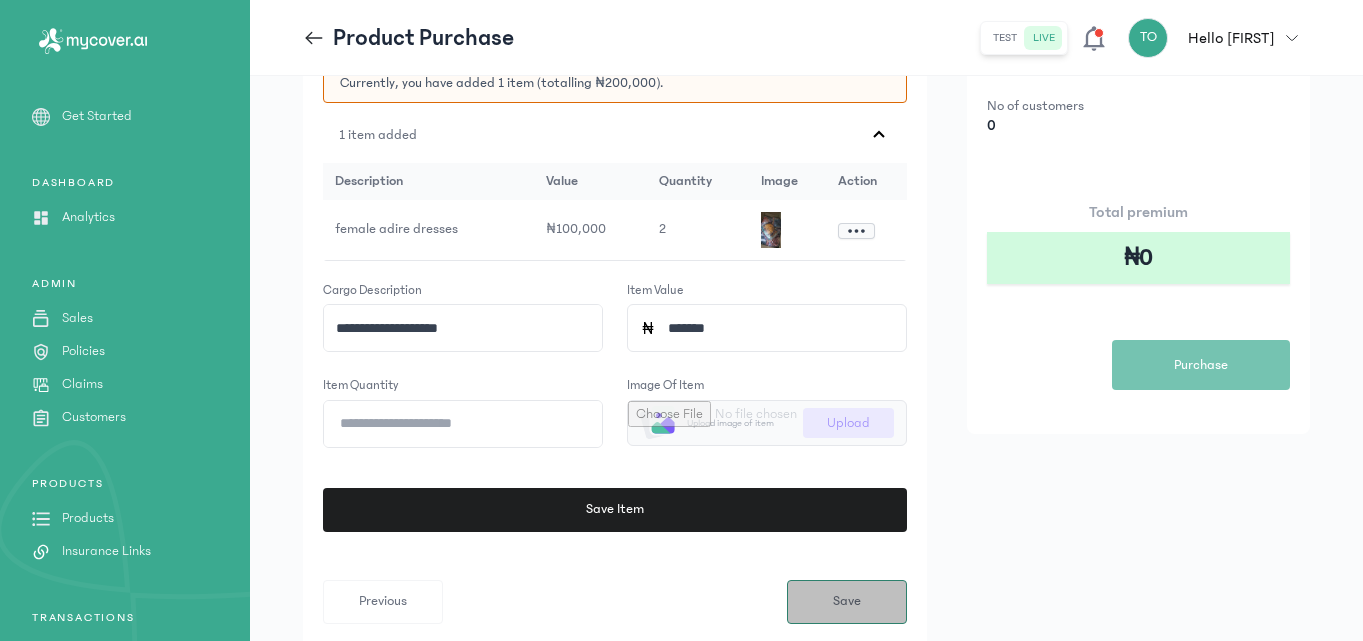 click on "Save" at bounding box center (847, 602) 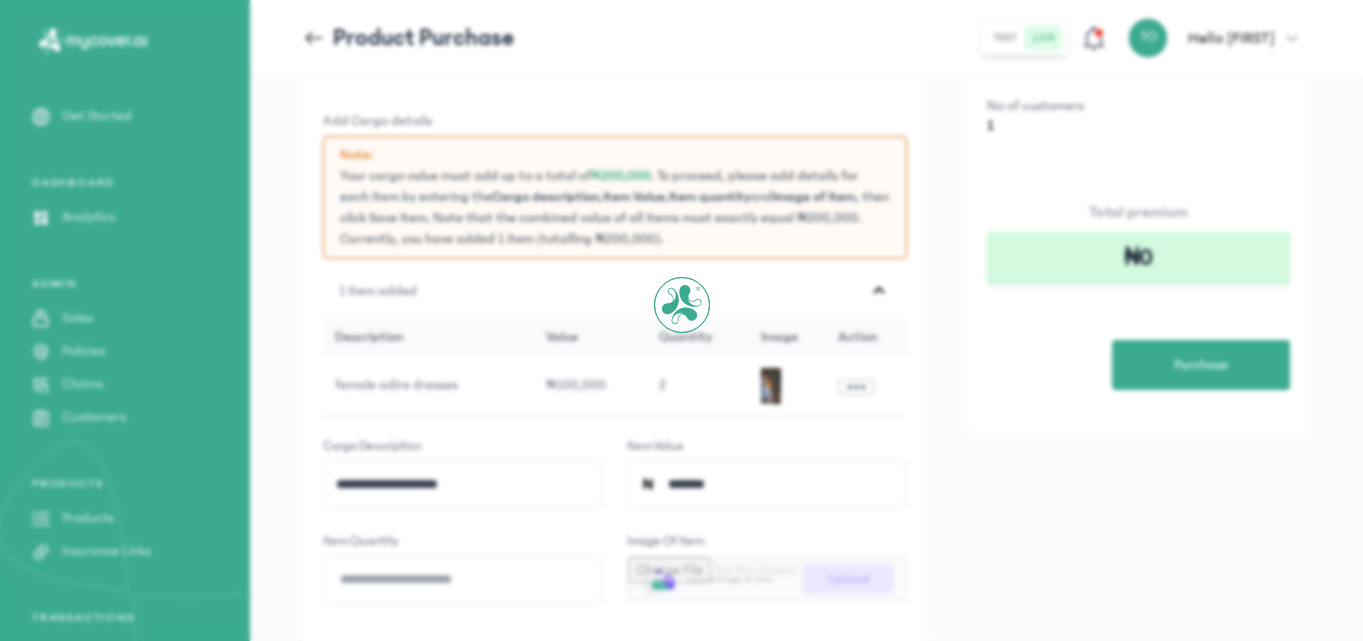 scroll, scrollTop: 0, scrollLeft: 0, axis: both 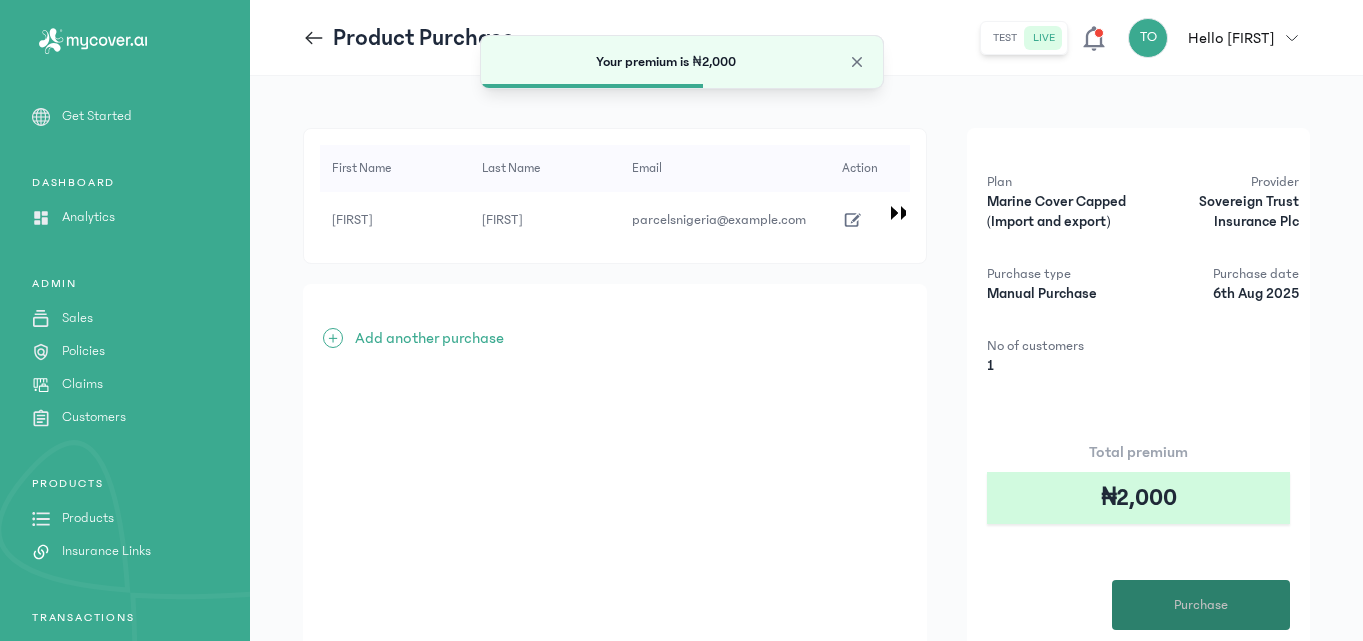 click on "Purchase" at bounding box center [1201, 605] 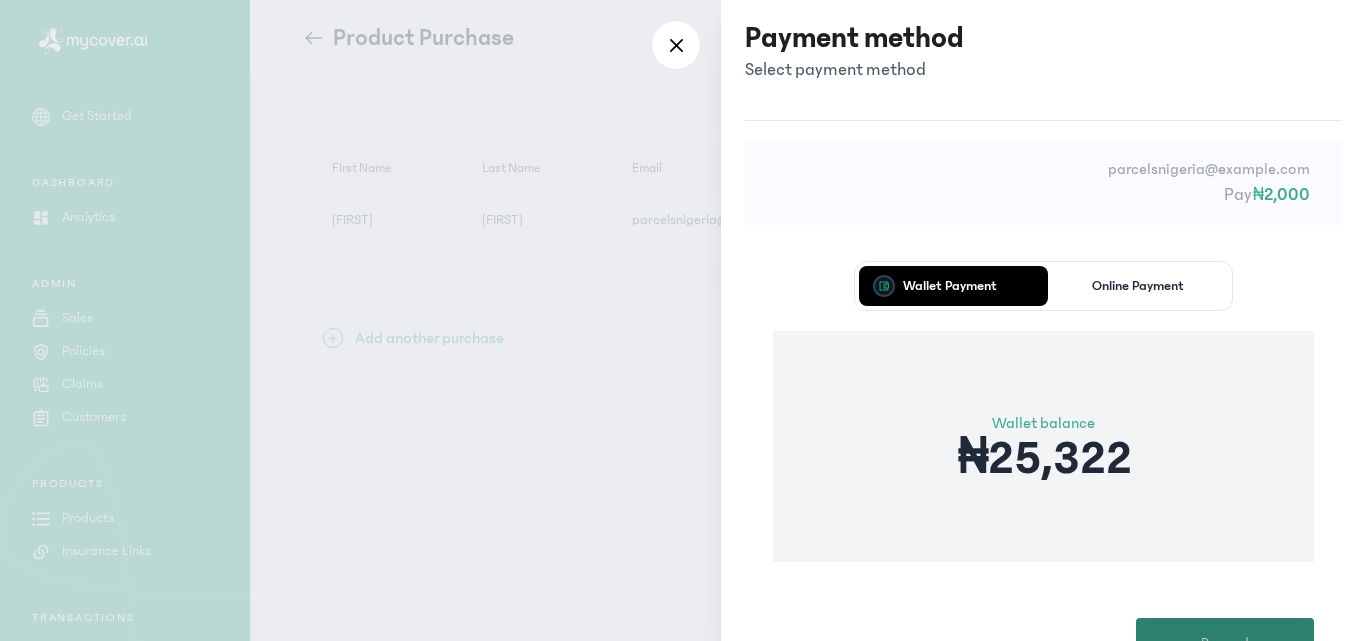 click on "Proceed" at bounding box center (1225, 643) 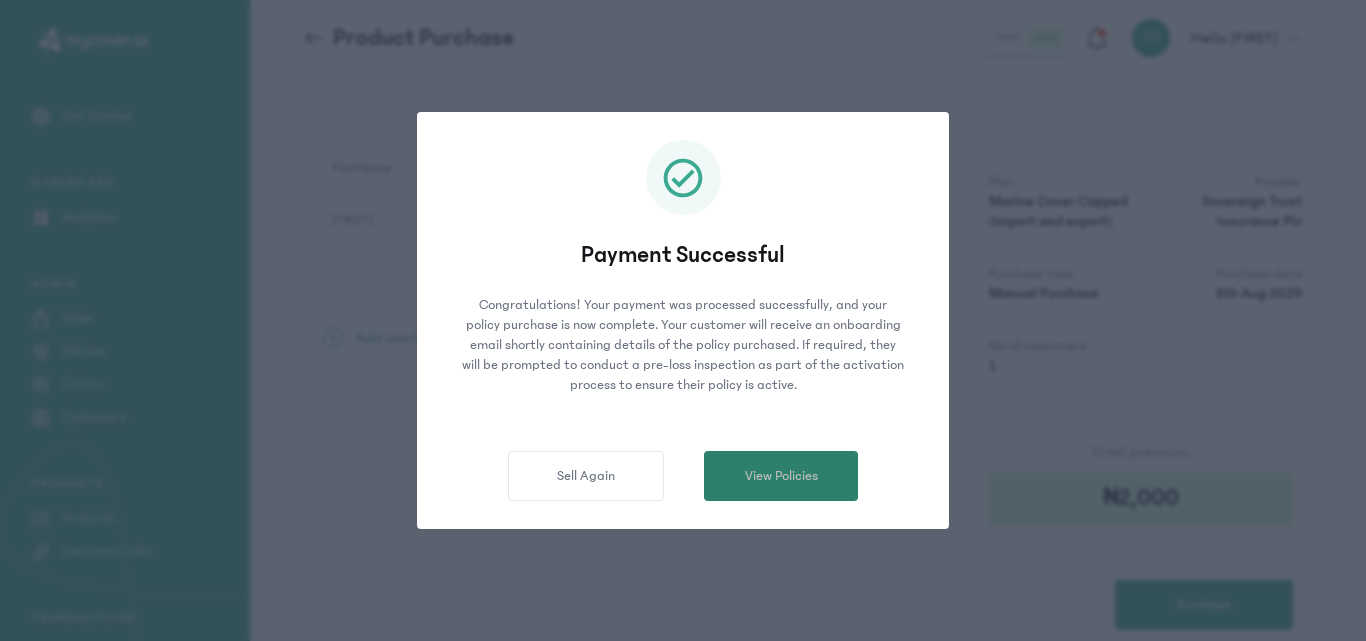 click on "View Policies" at bounding box center (781, 476) 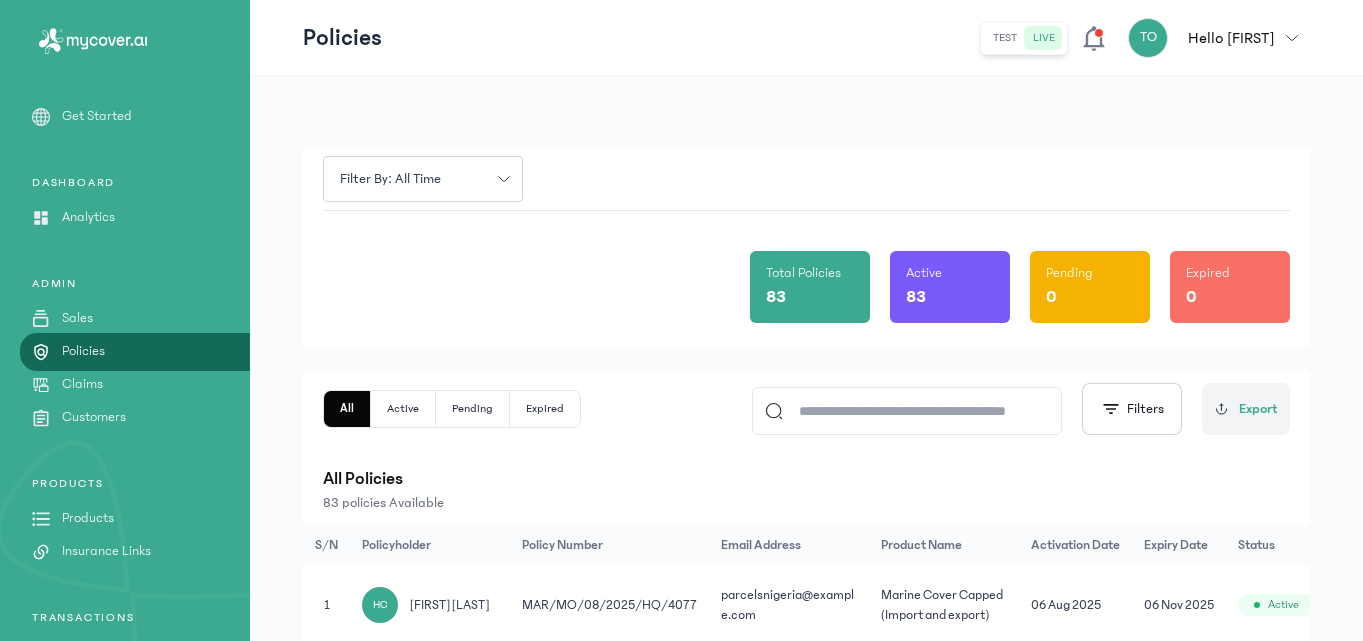 click on "Total Policies 83 Active 83 Pending 0 Expired 0" 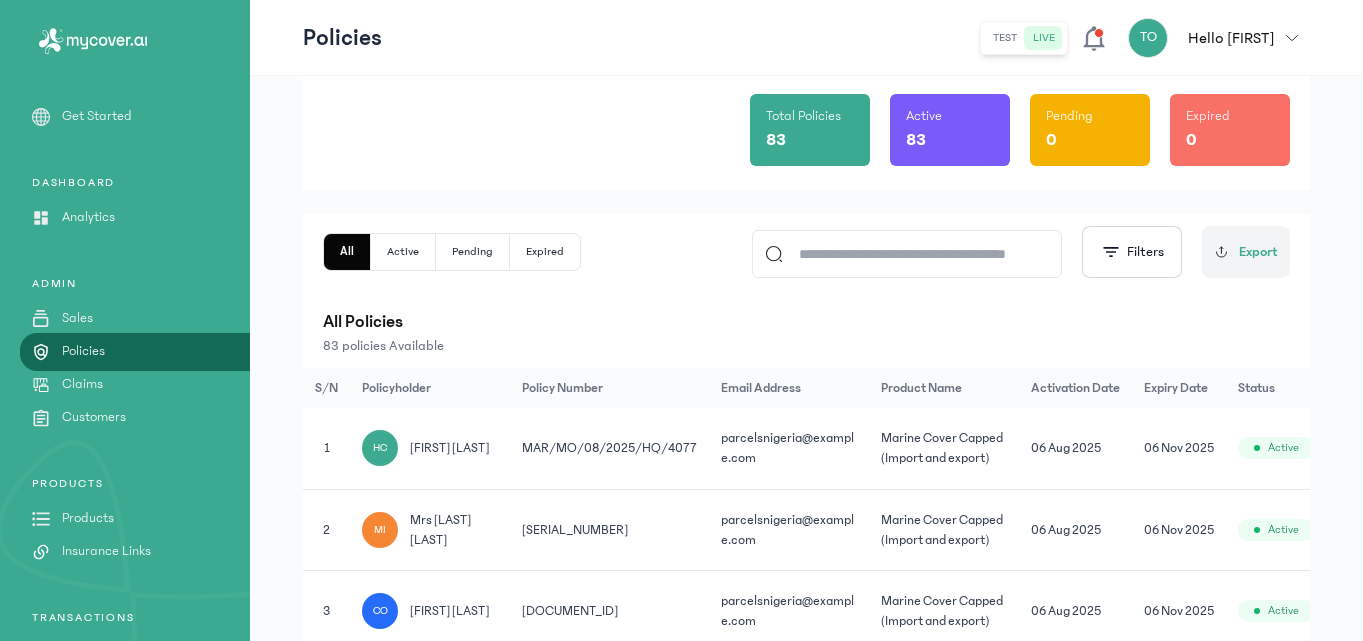 scroll, scrollTop: 160, scrollLeft: 0, axis: vertical 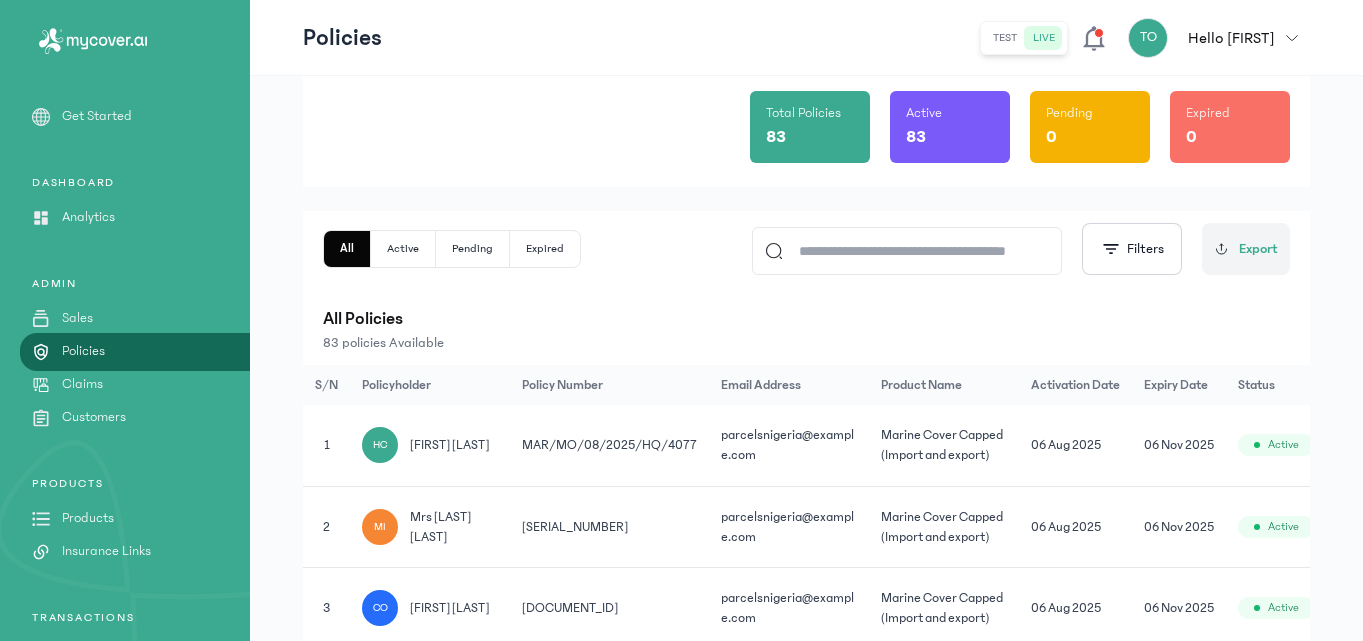 click on "Products" at bounding box center (88, 518) 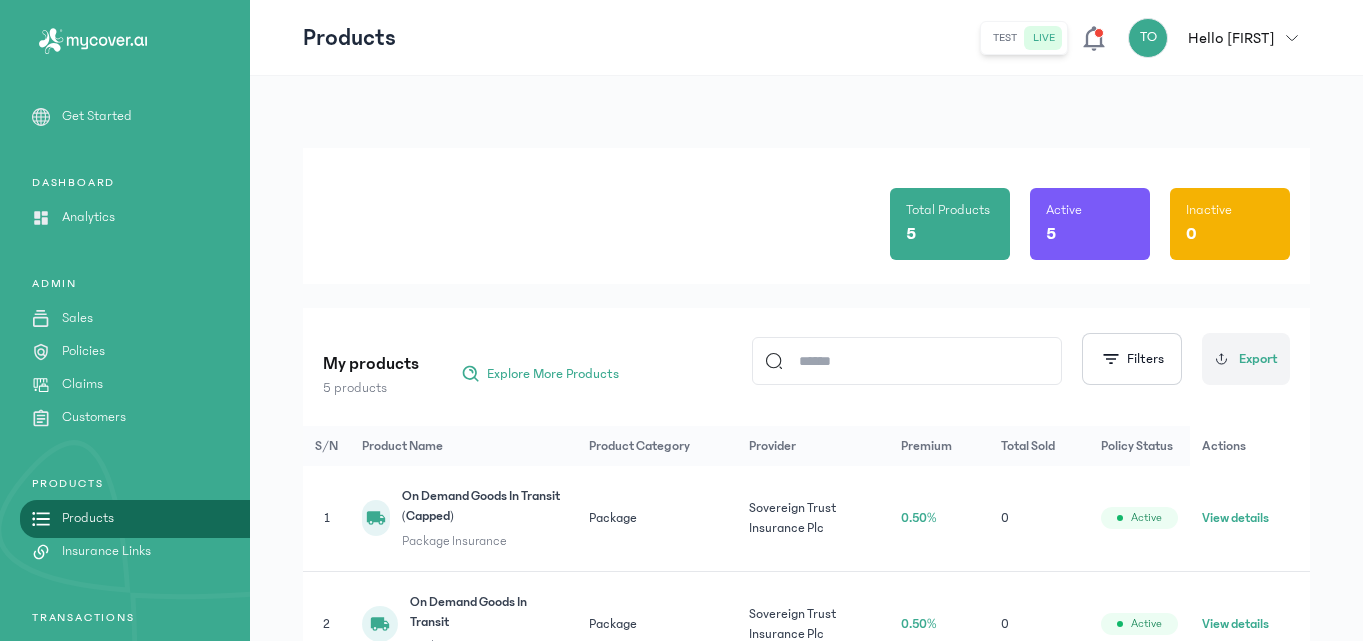 click on "Total Products 5 Active 5 Inactive 0" 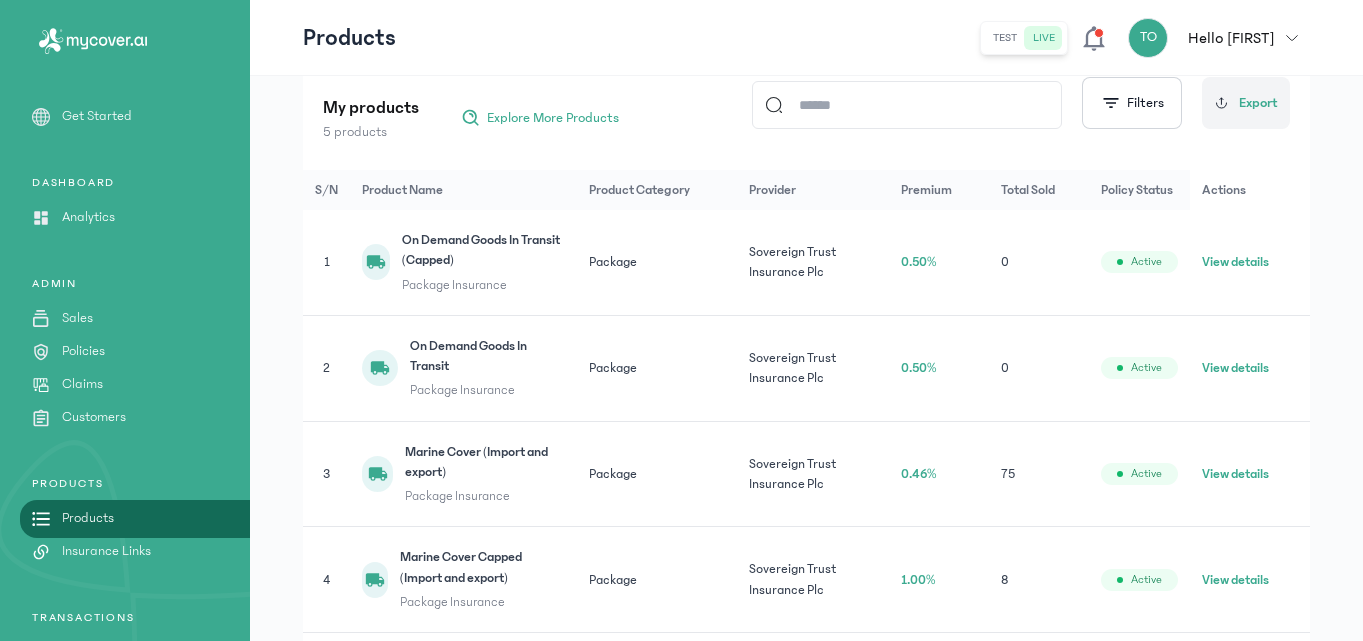 scroll, scrollTop: 360, scrollLeft: 0, axis: vertical 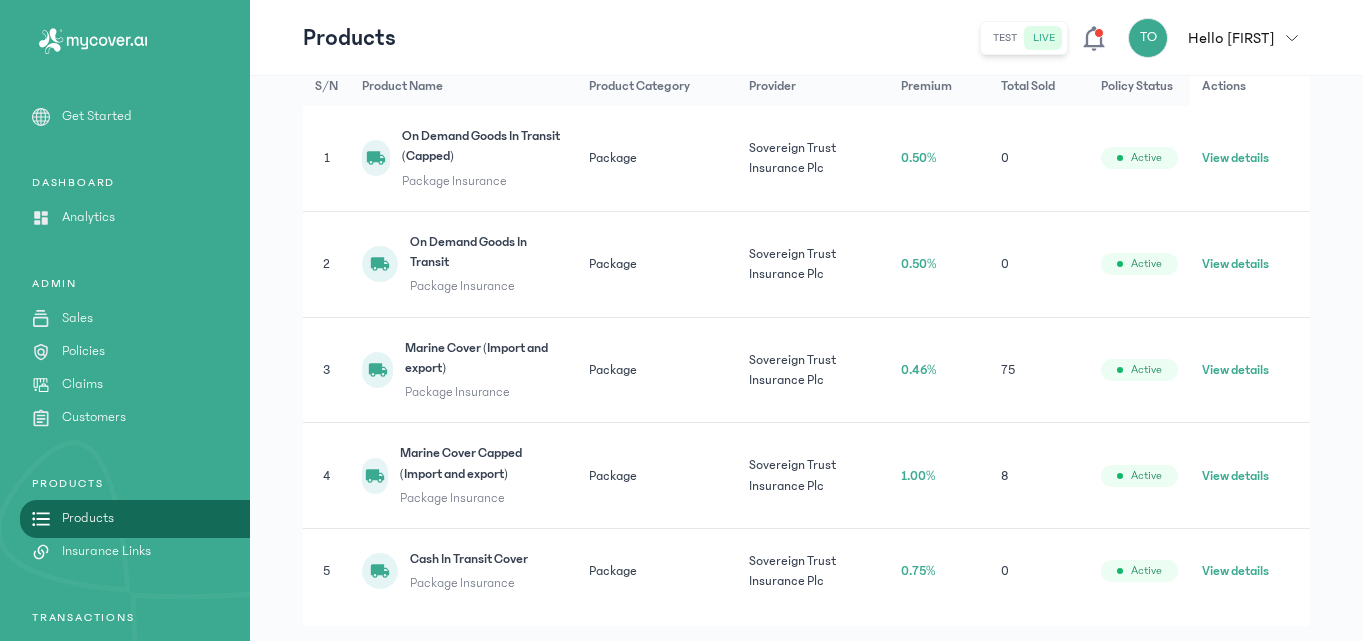 click on "View details" 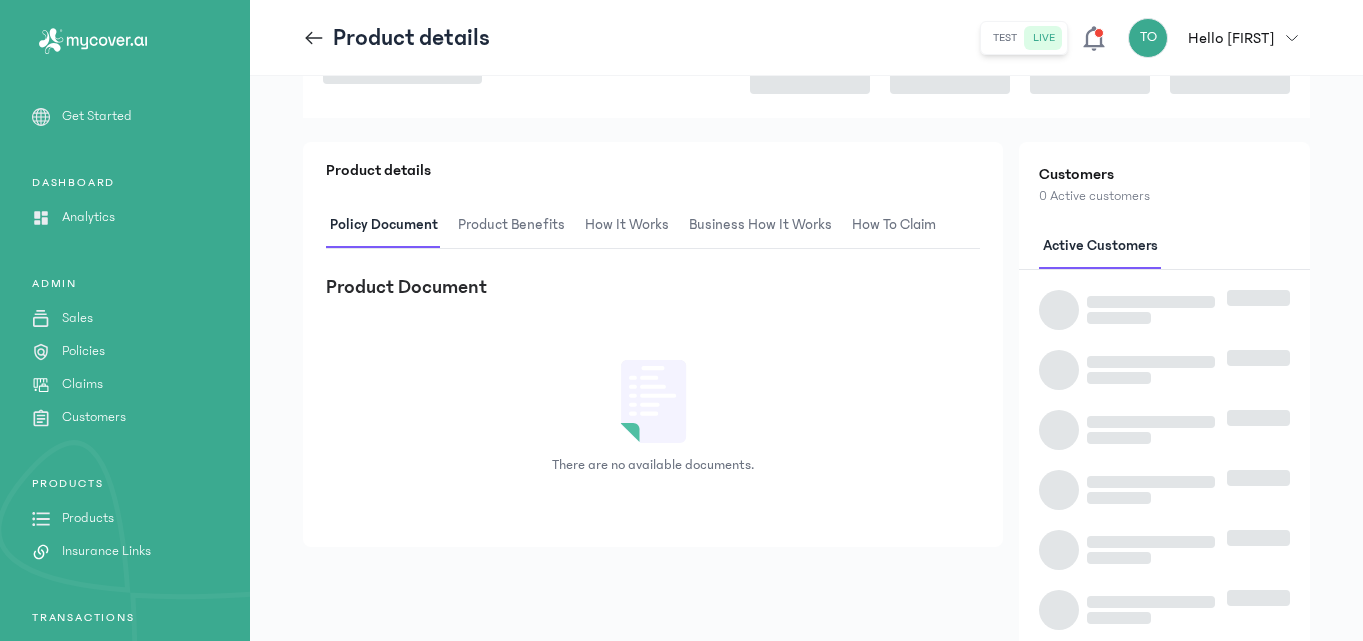 scroll, scrollTop: 0, scrollLeft: 0, axis: both 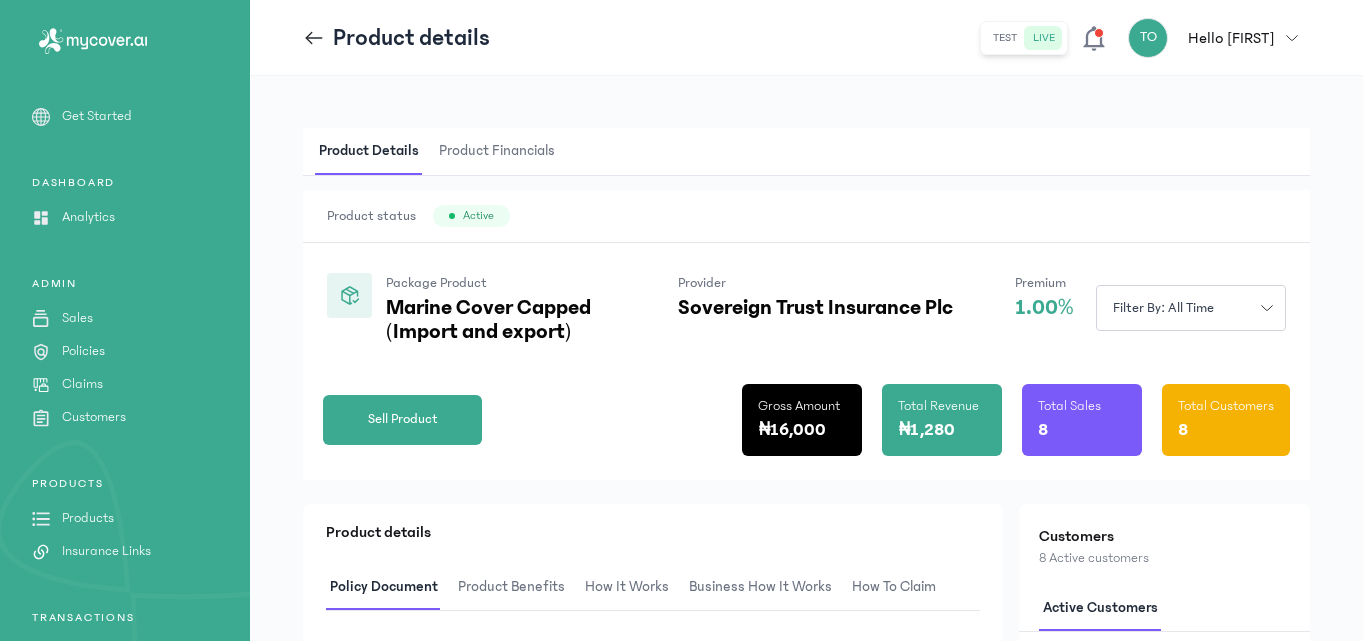 click on "Product status Active" at bounding box center [806, 216] 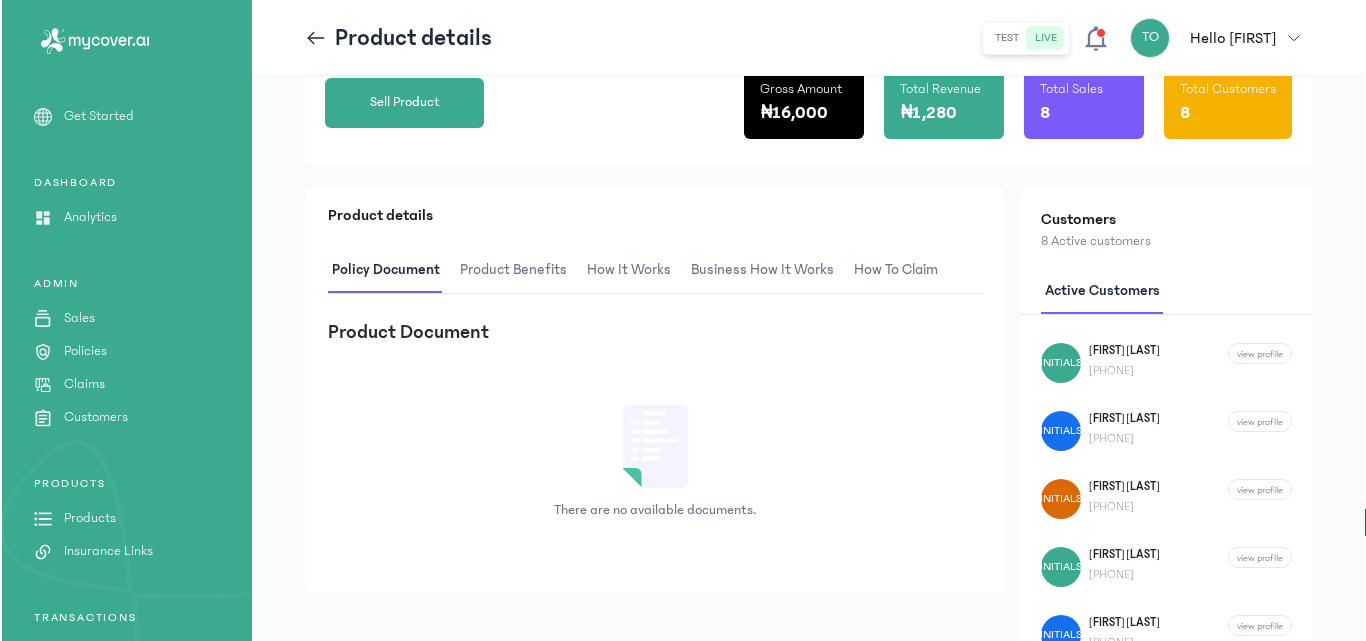 scroll, scrollTop: 320, scrollLeft: 0, axis: vertical 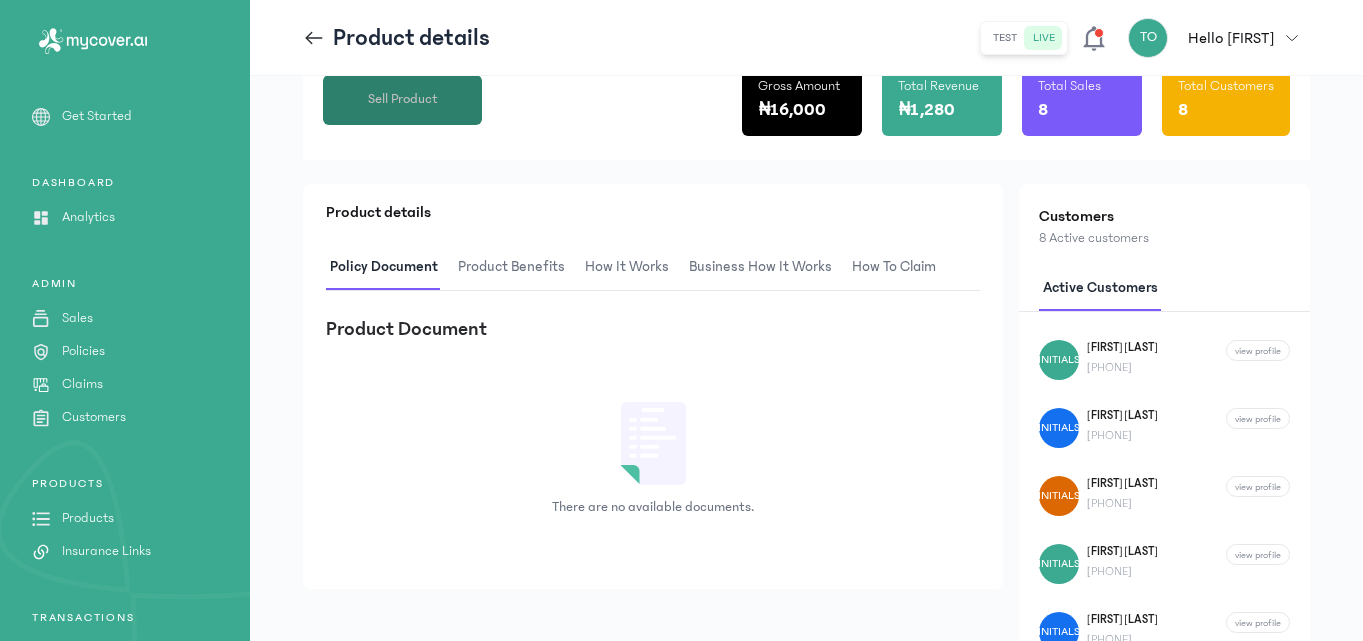 click on "Sell Product" at bounding box center [403, 99] 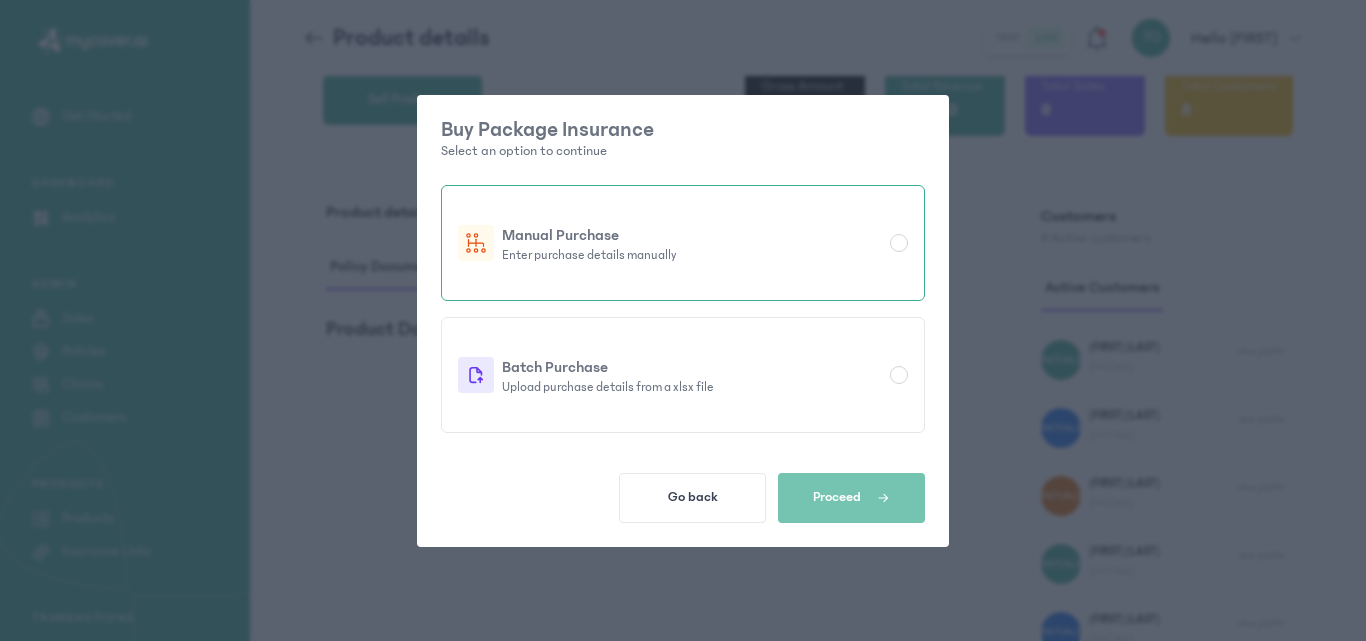 click at bounding box center (899, 243) 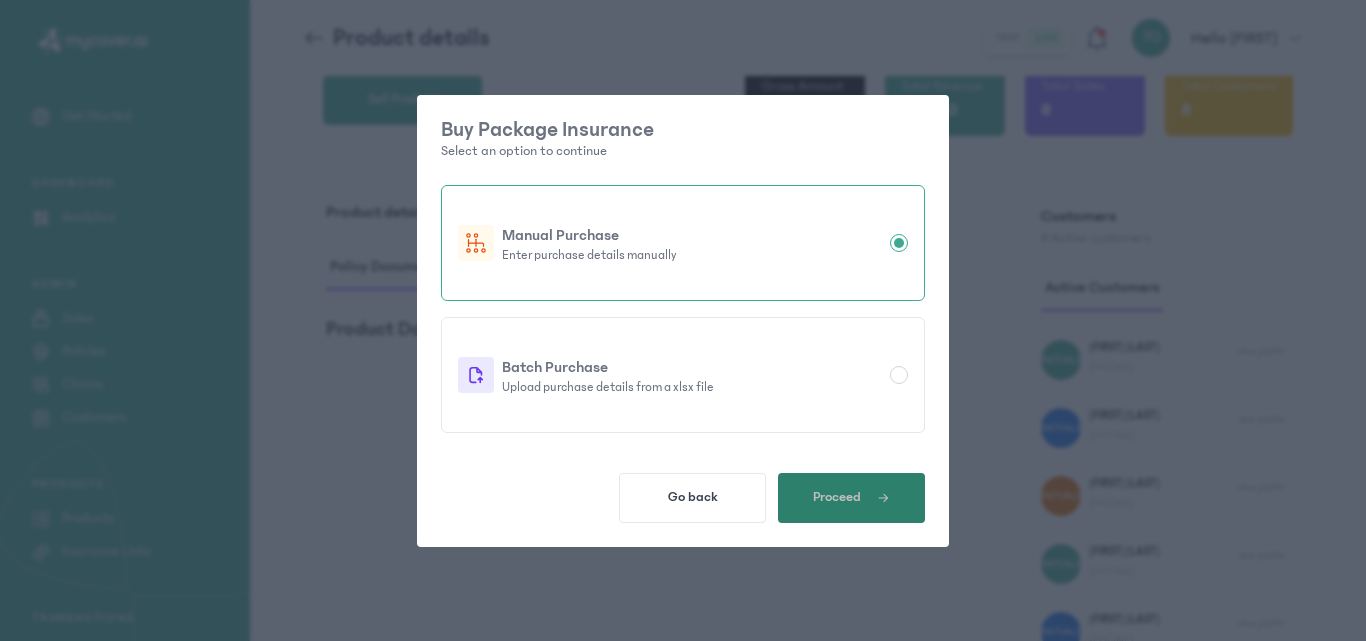 click on "Proceed" at bounding box center (851, 498) 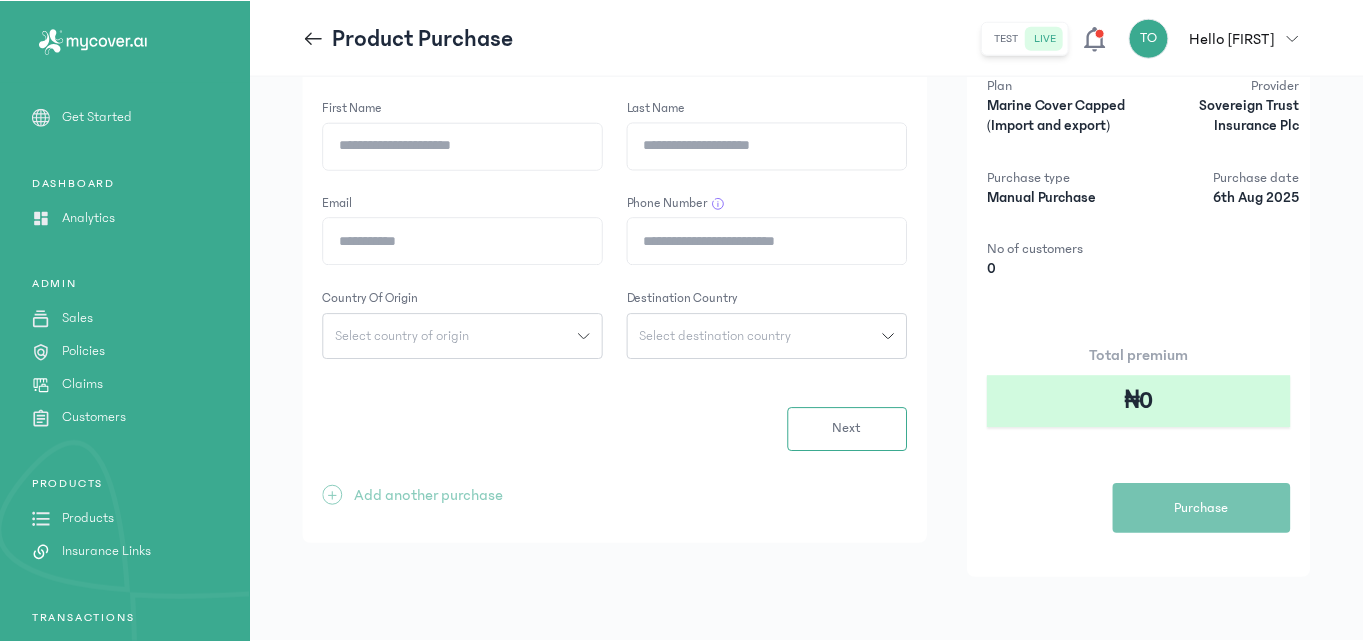 scroll, scrollTop: 0, scrollLeft: 0, axis: both 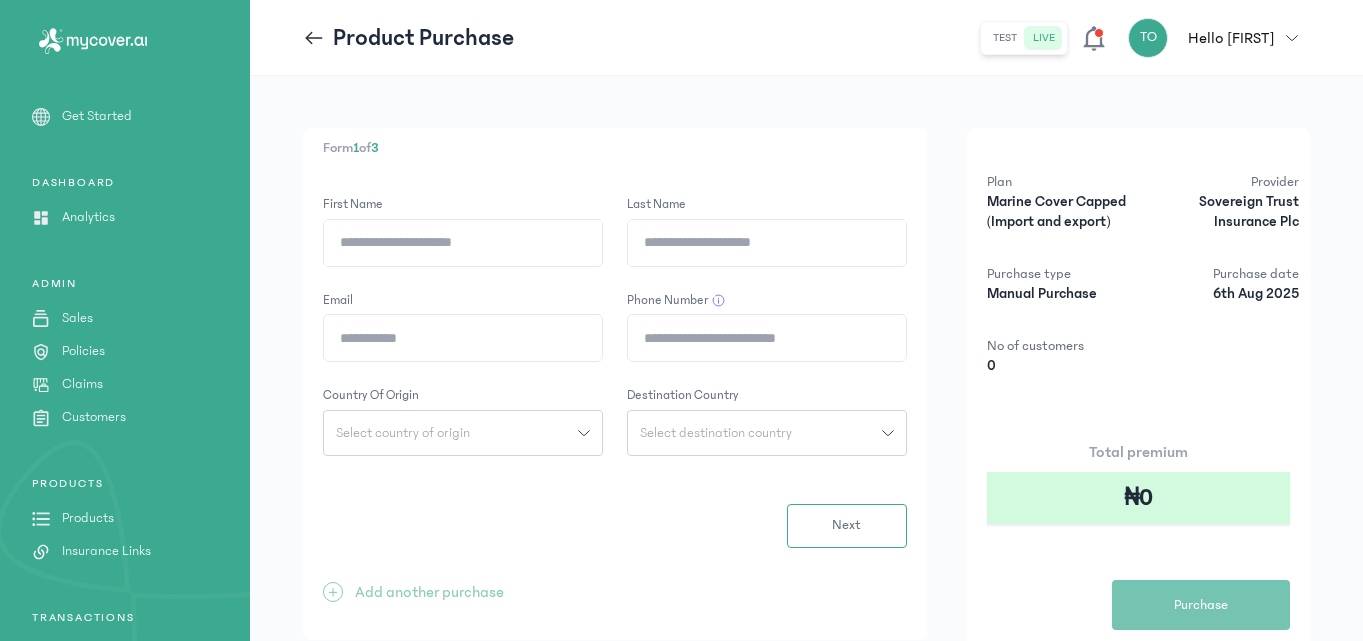 click on "First Name" 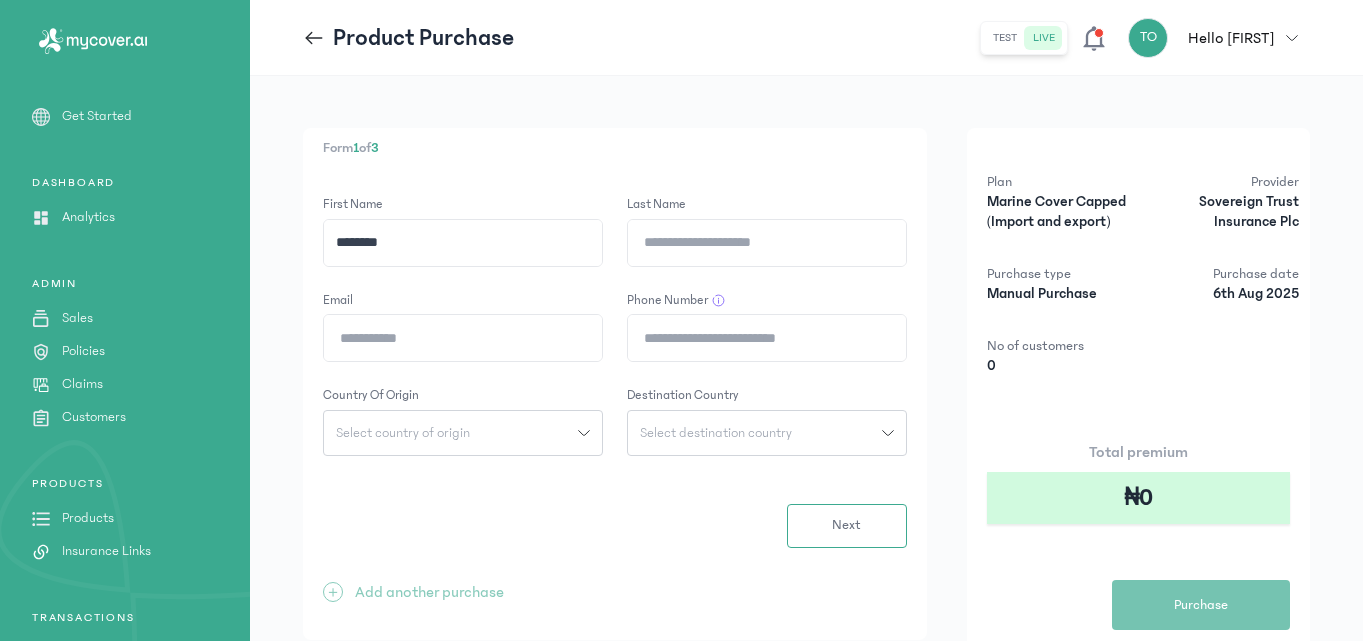 type on "********" 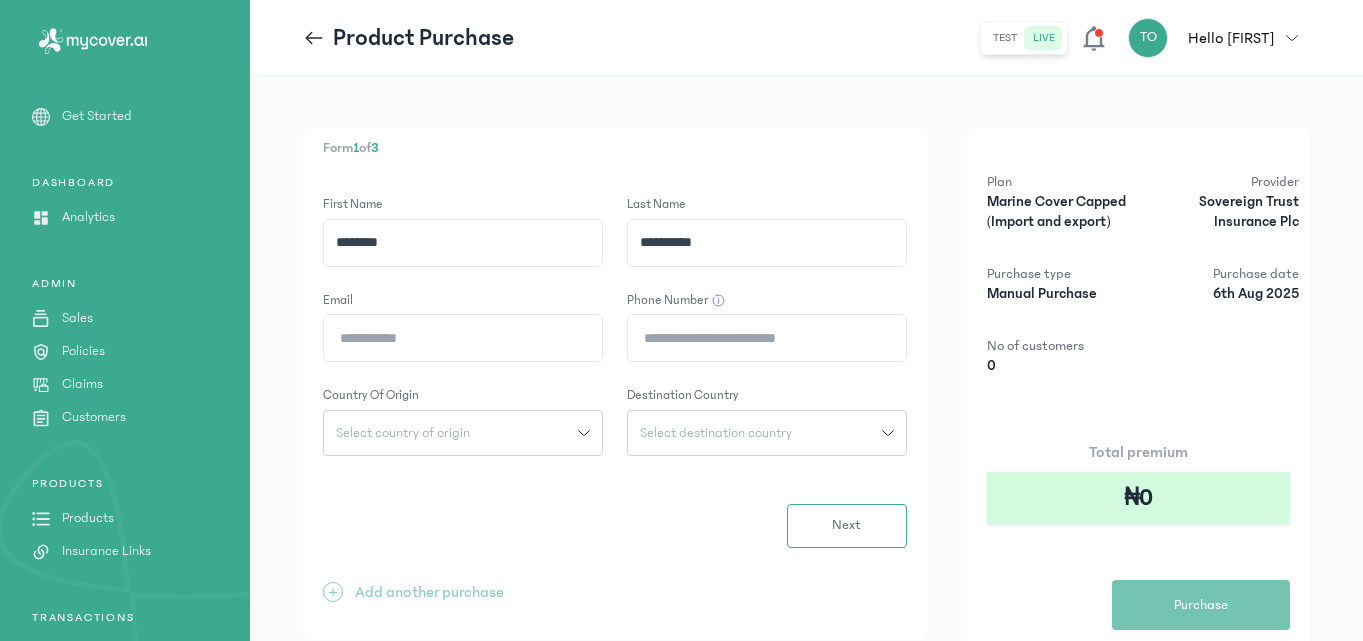 type on "**********" 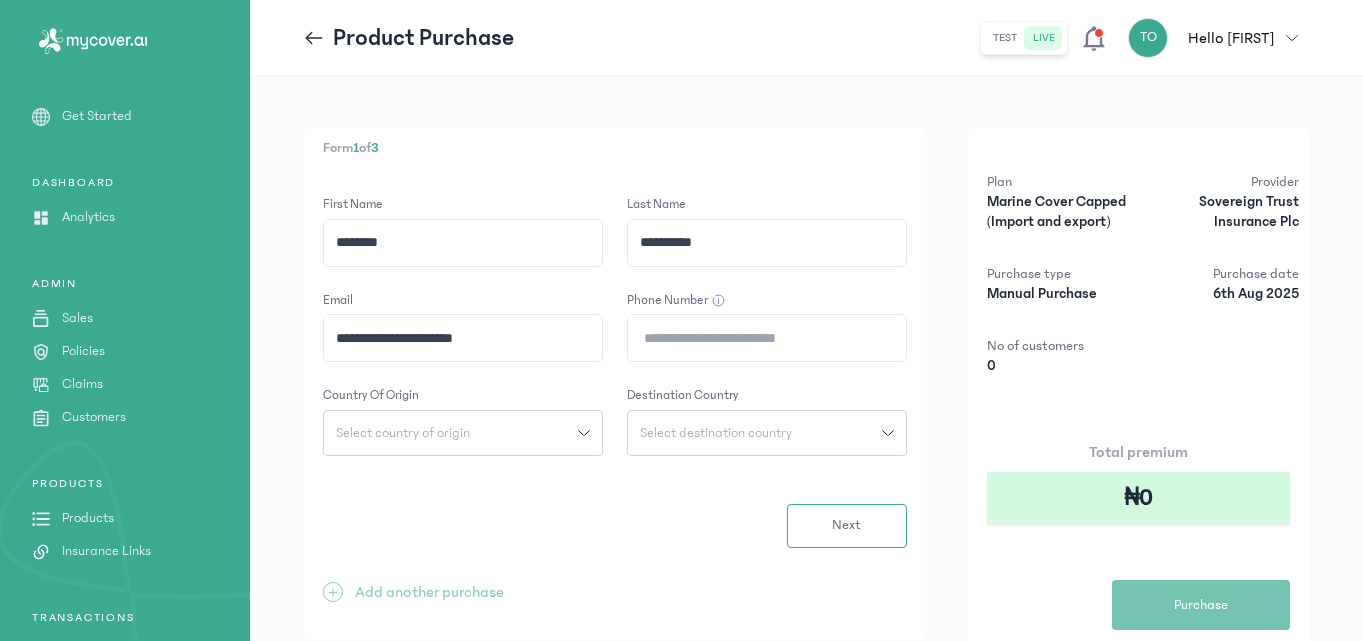click on "**********" 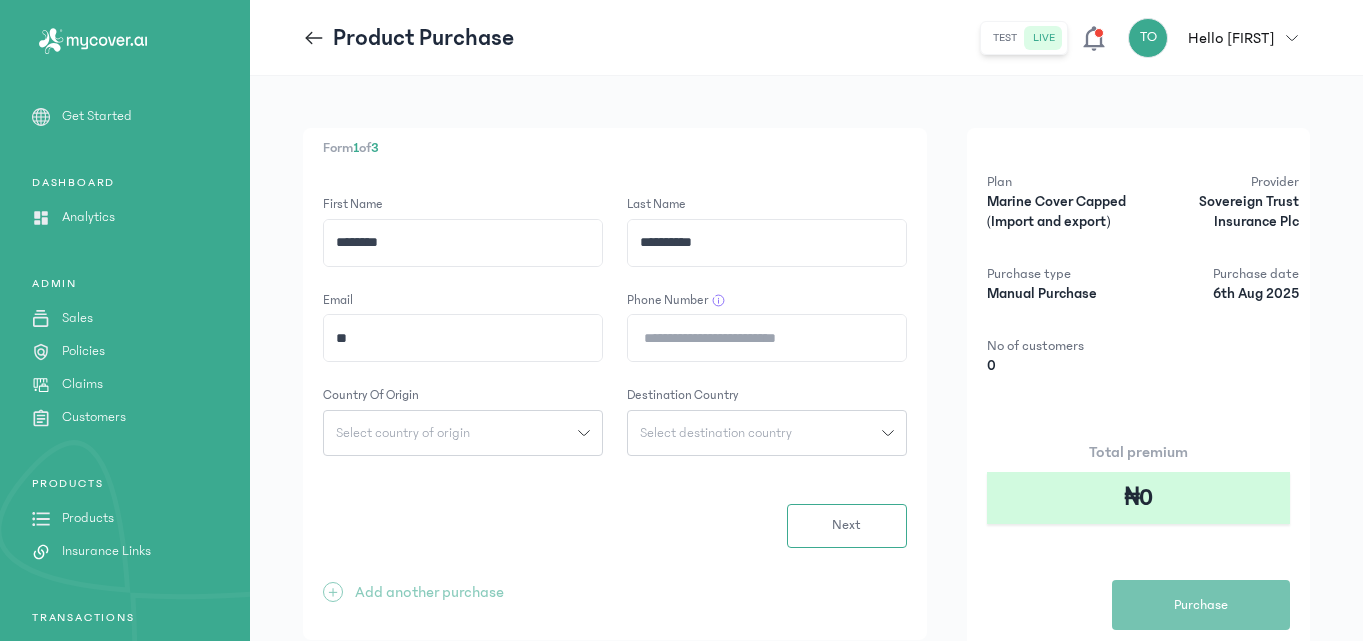 type on "*" 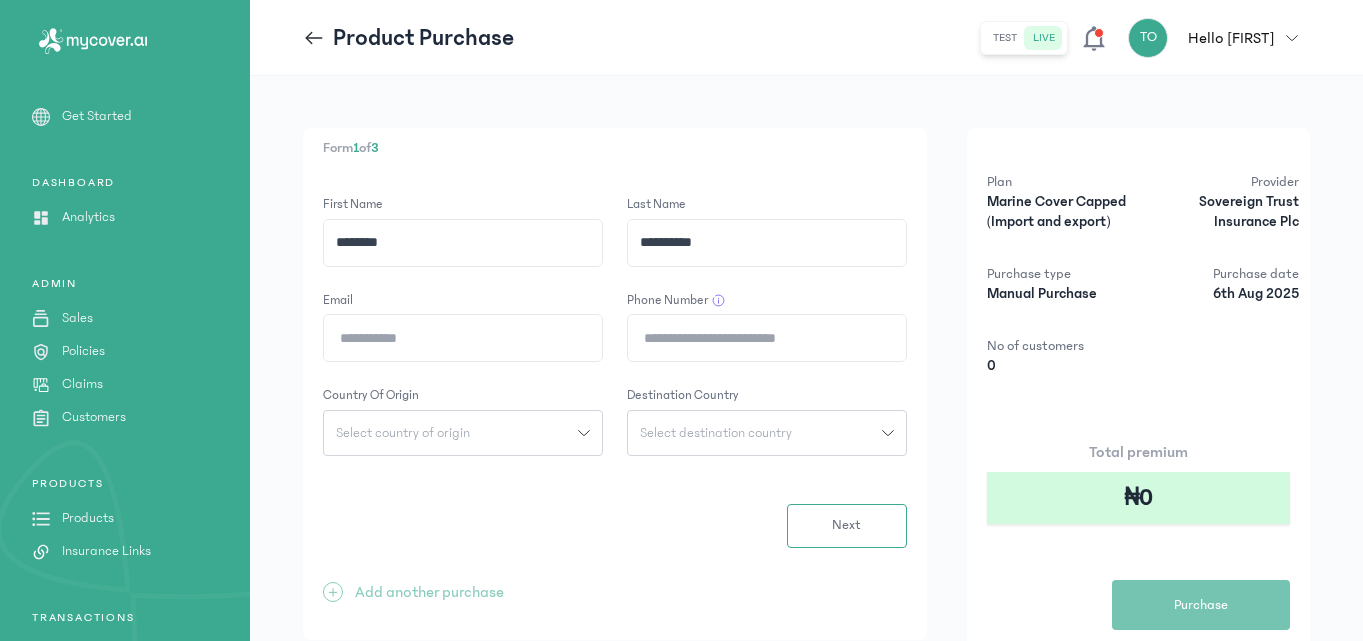 click on "Email" 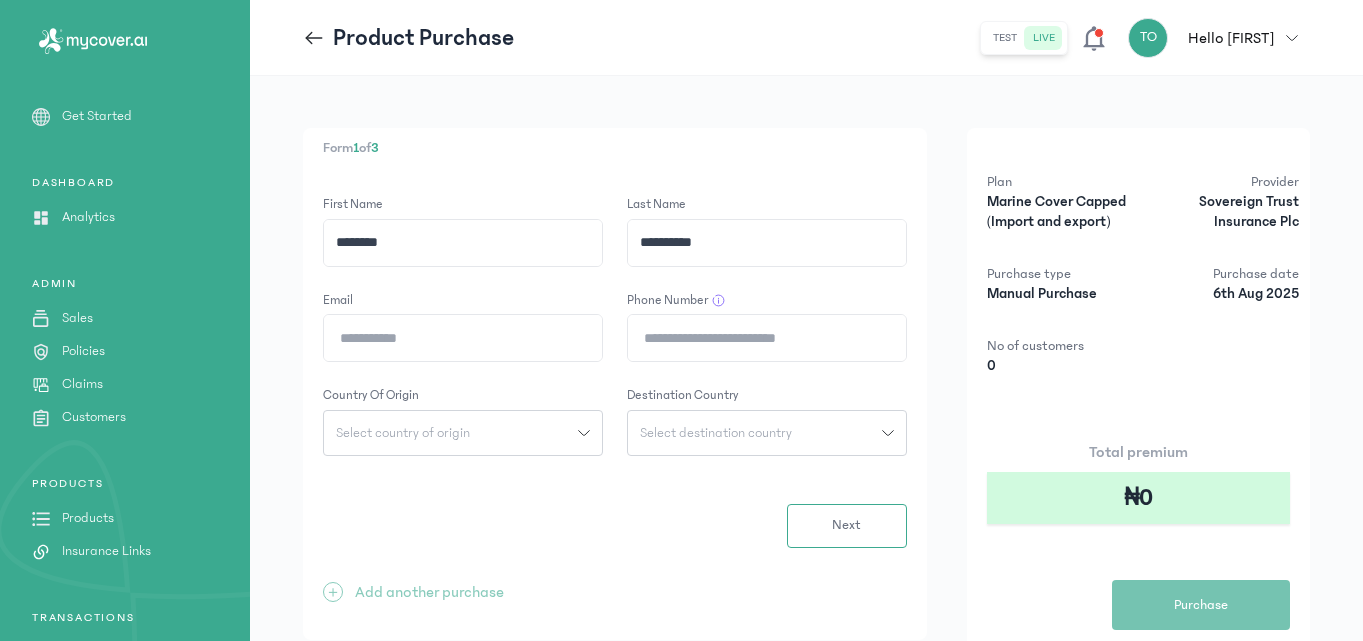 type on "**********" 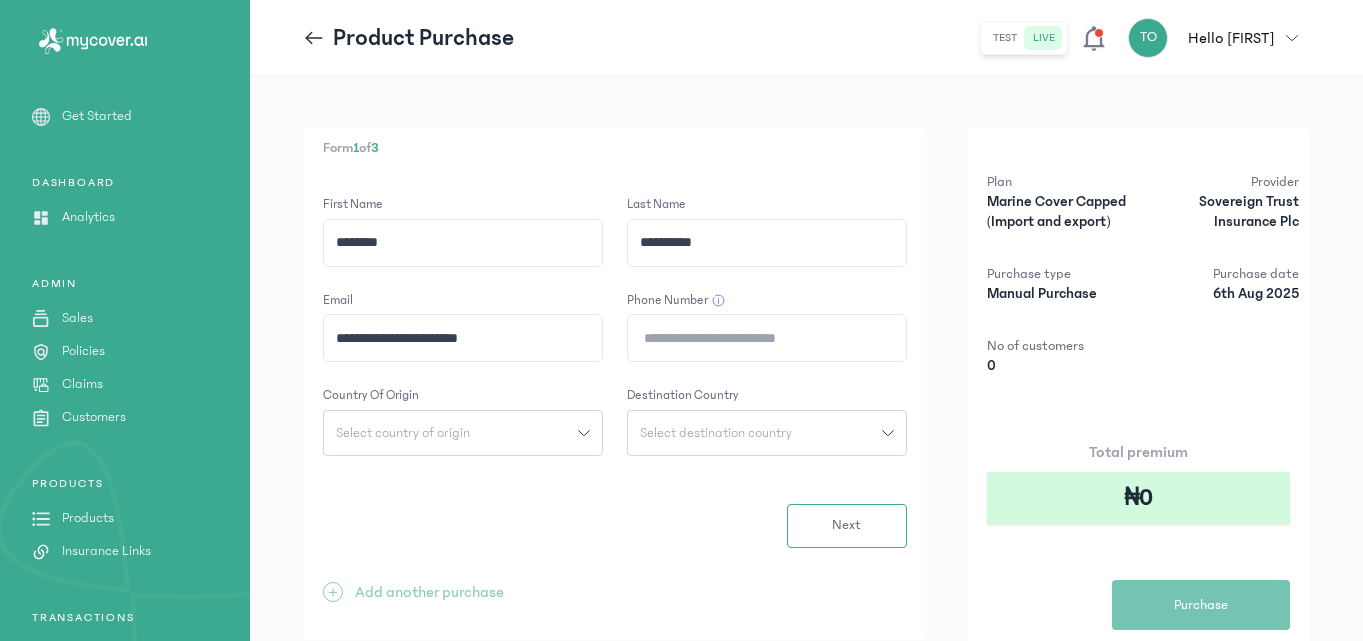 click on "Phone Number" 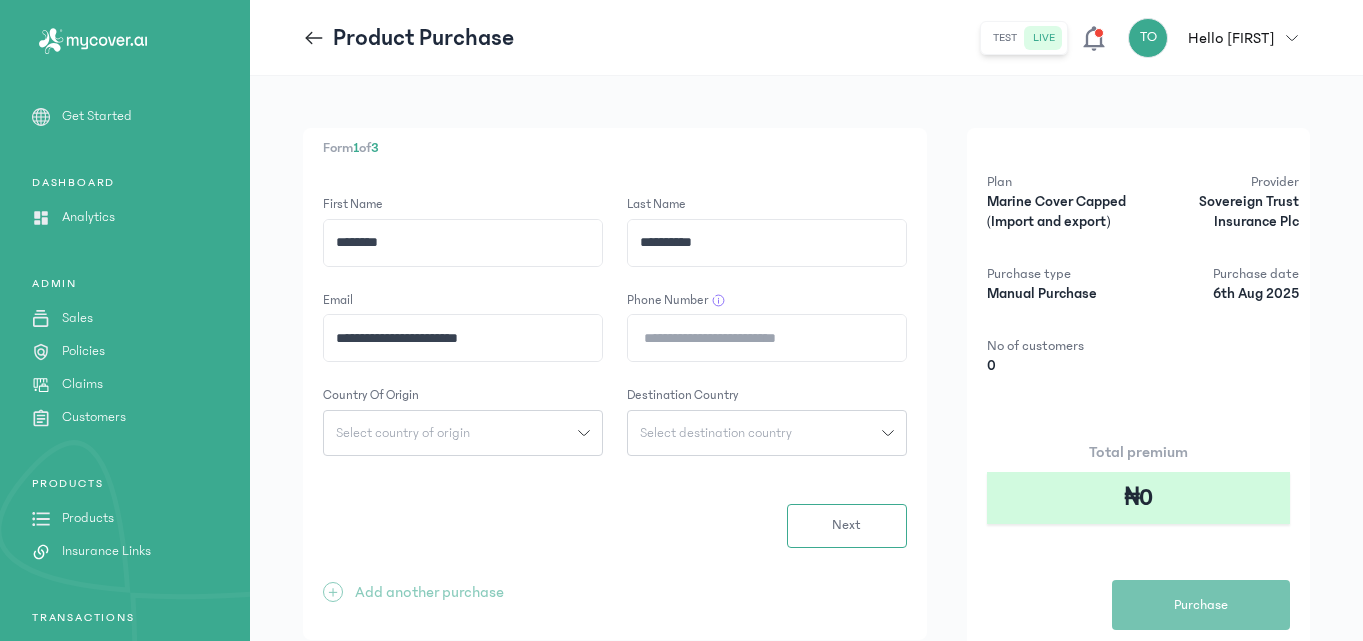 type on "**********" 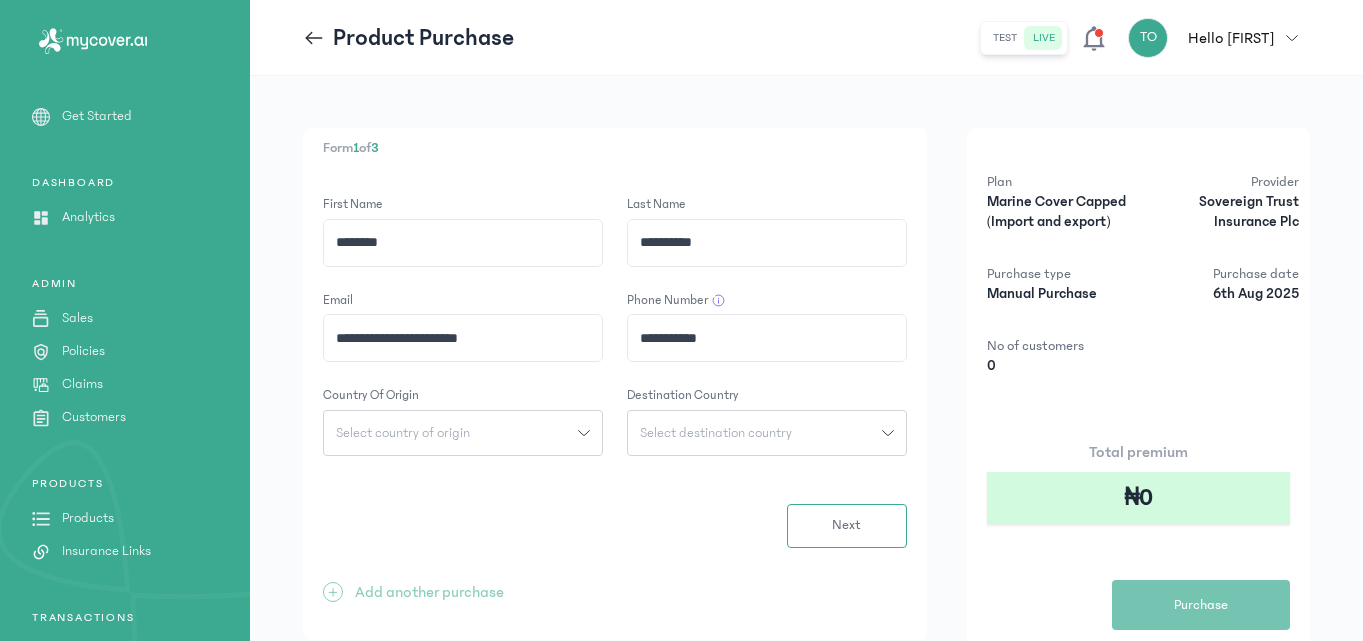 click on "Select country of origin" 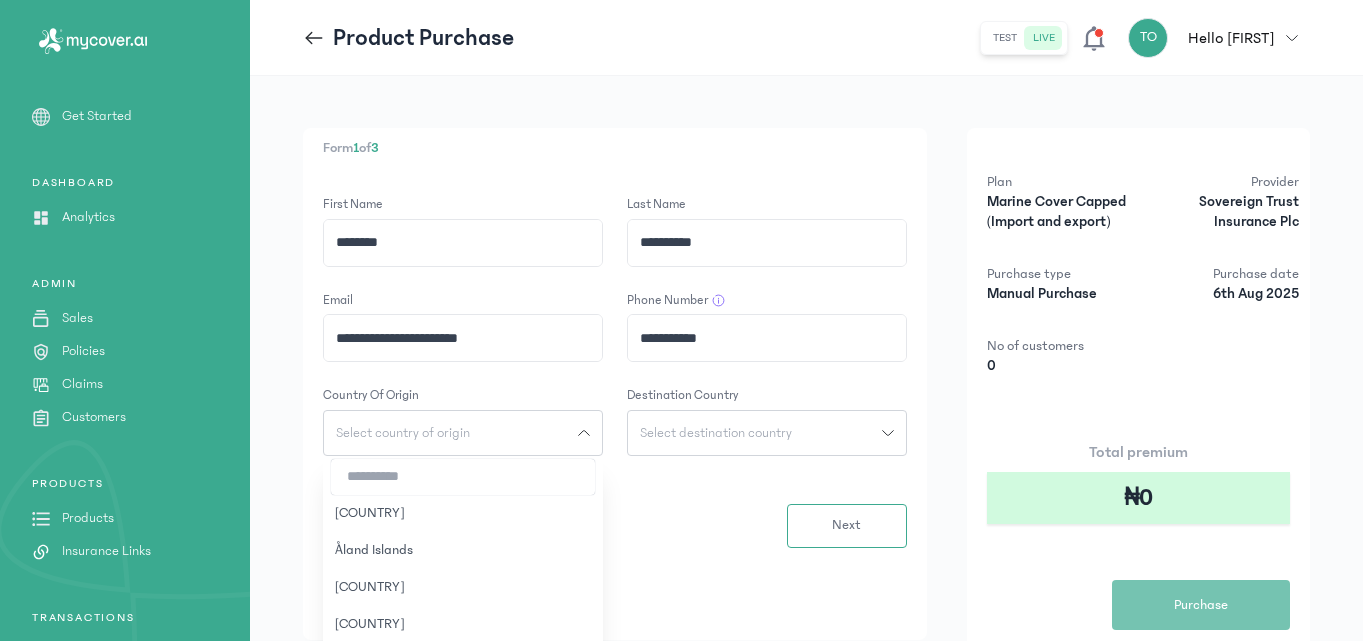 click at bounding box center (463, 477) 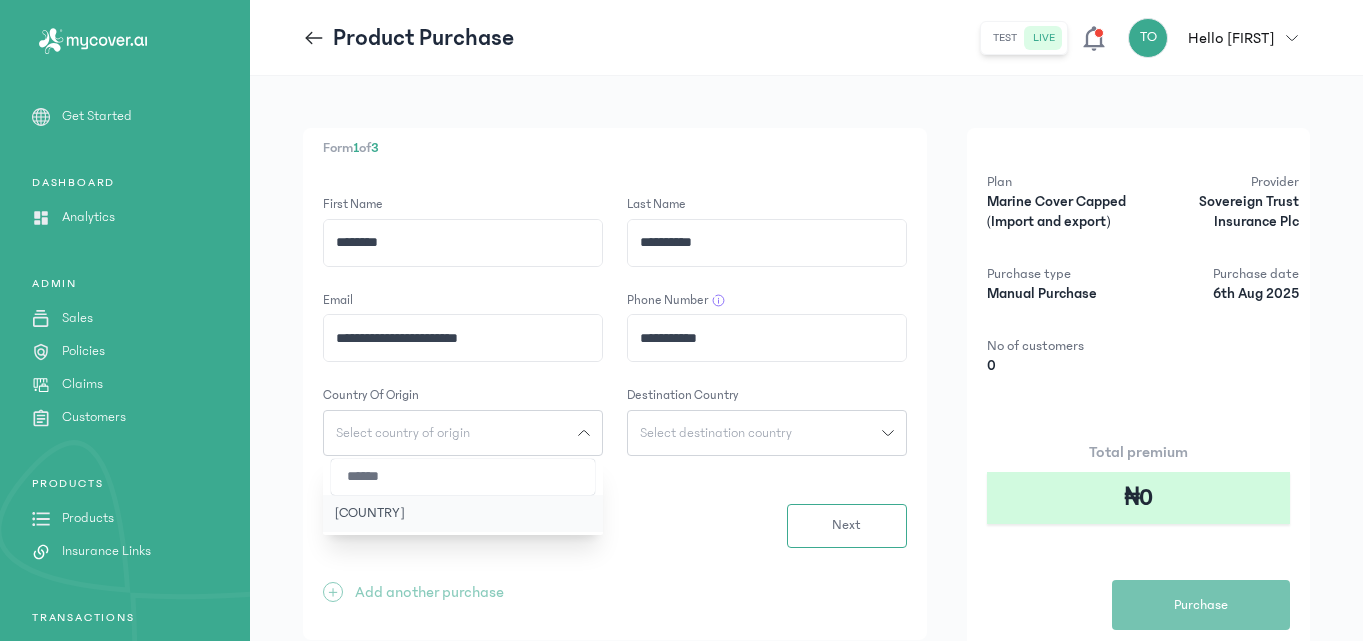 type on "******" 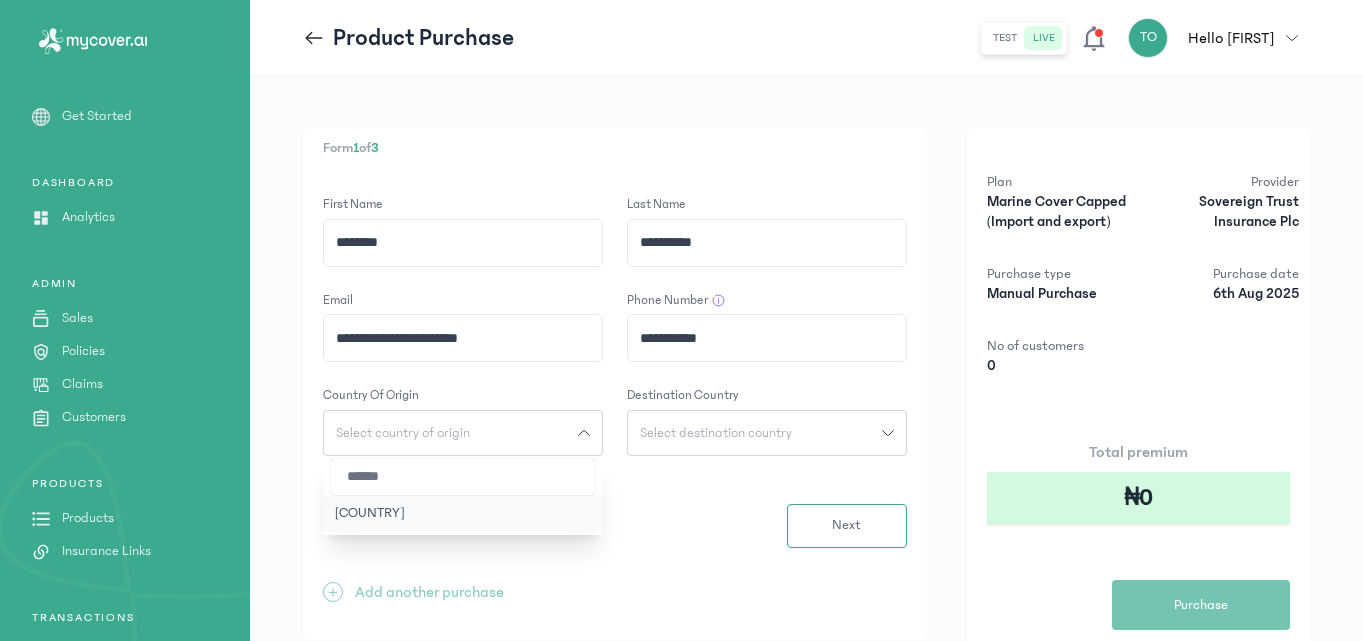 click on "[COUNTRY]" 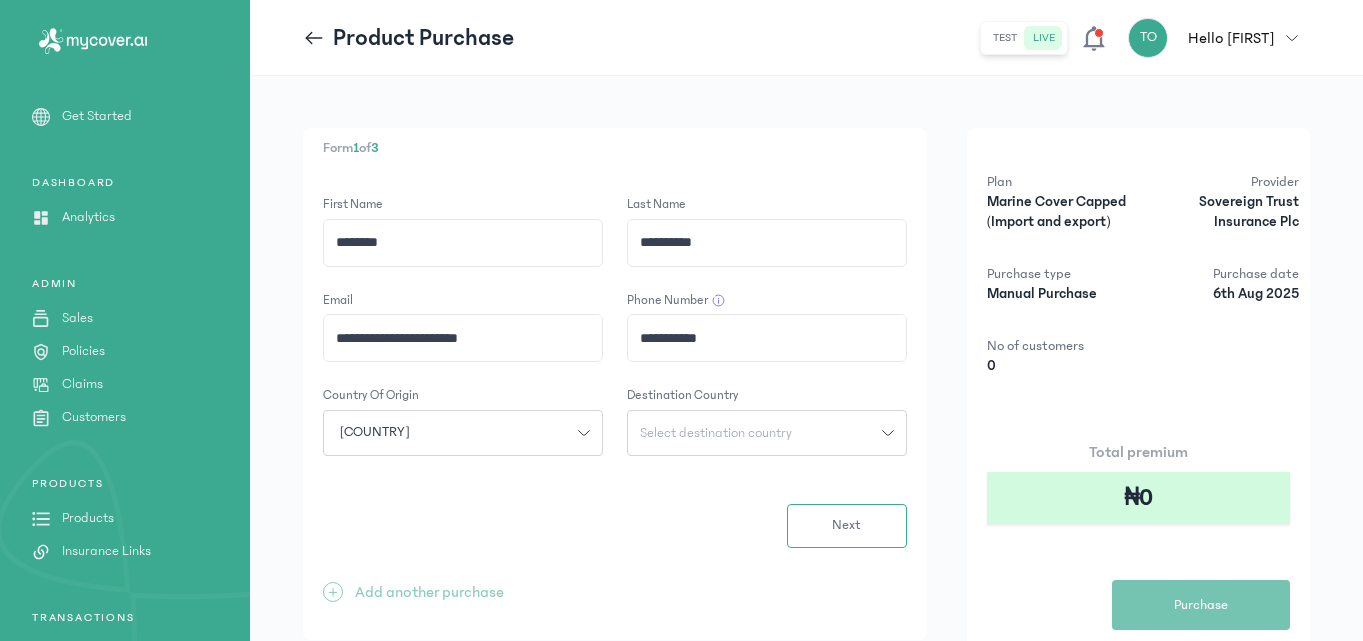 click on "Select destination country" 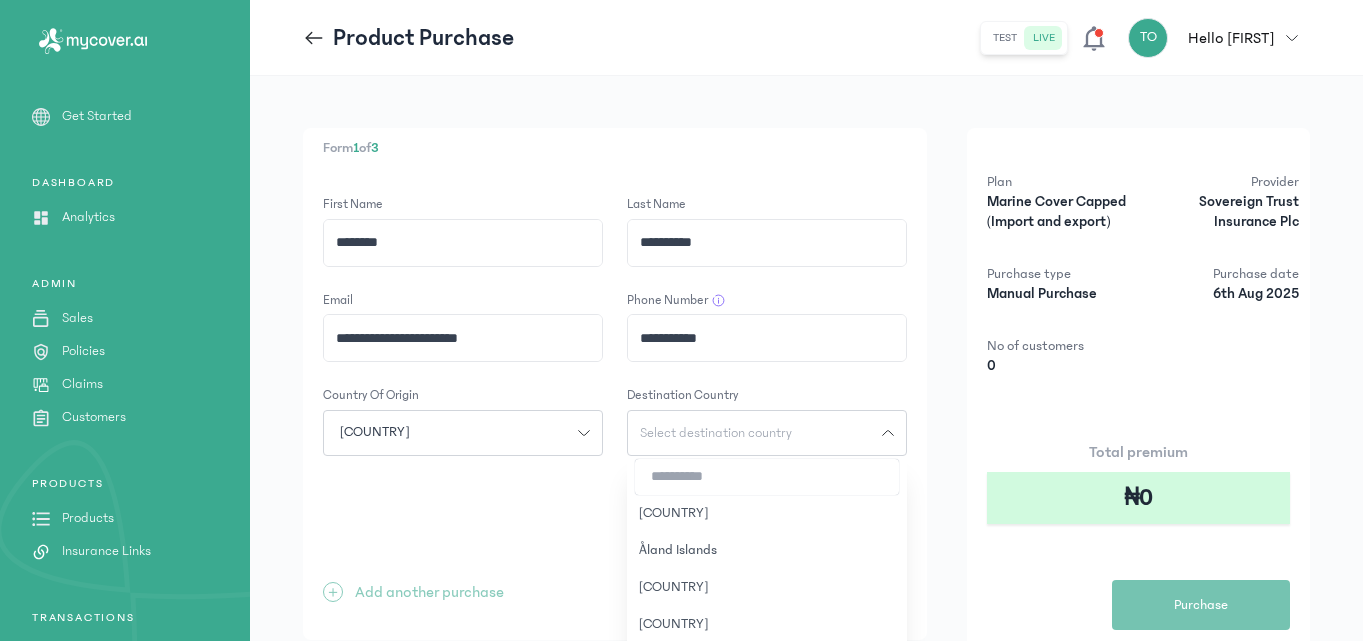 type 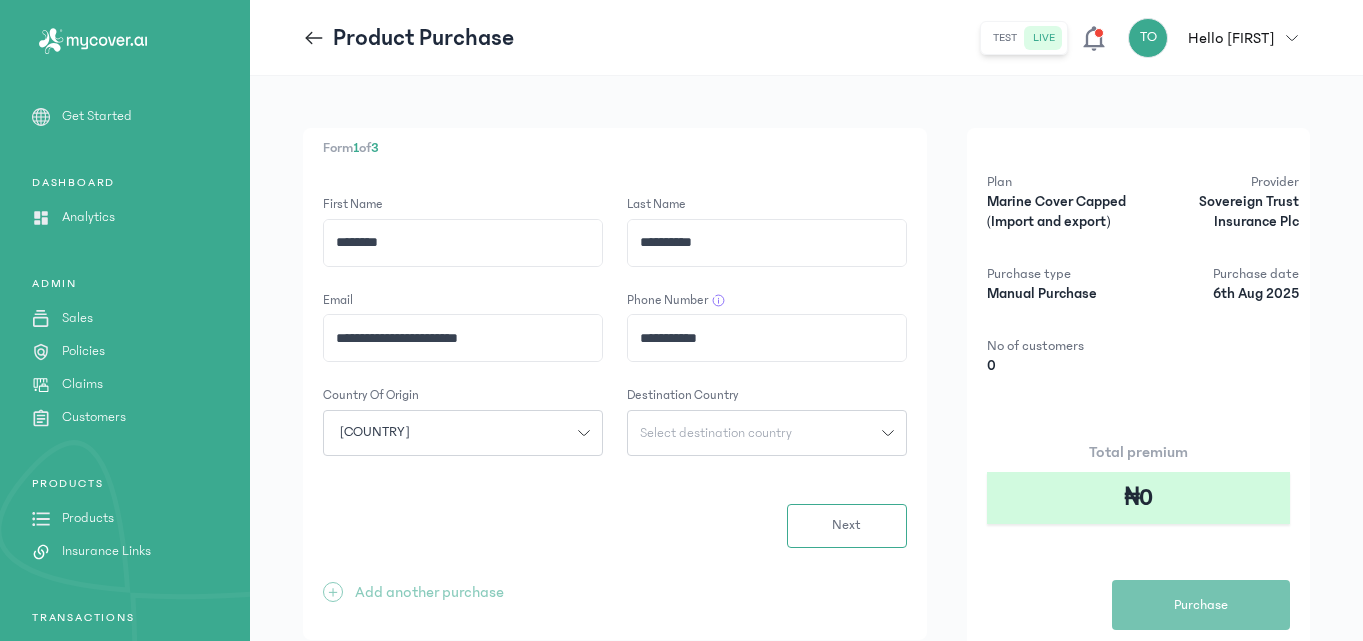 click on "Select destination country" 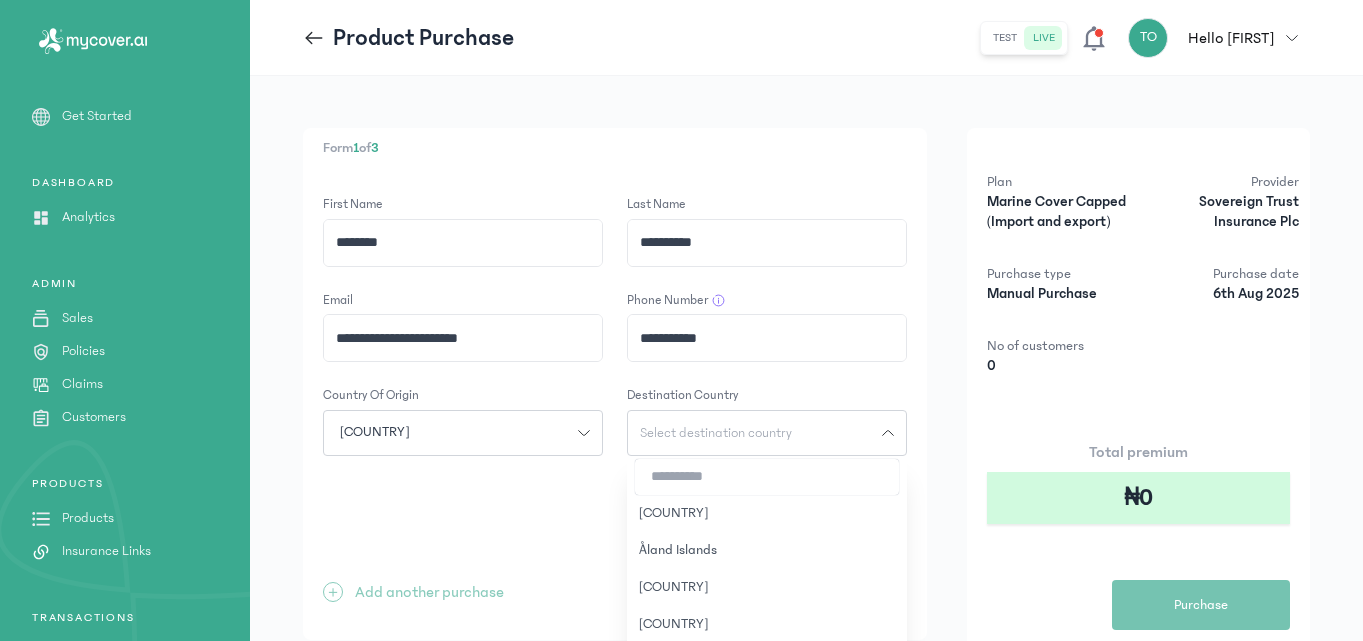 click at bounding box center [767, 477] 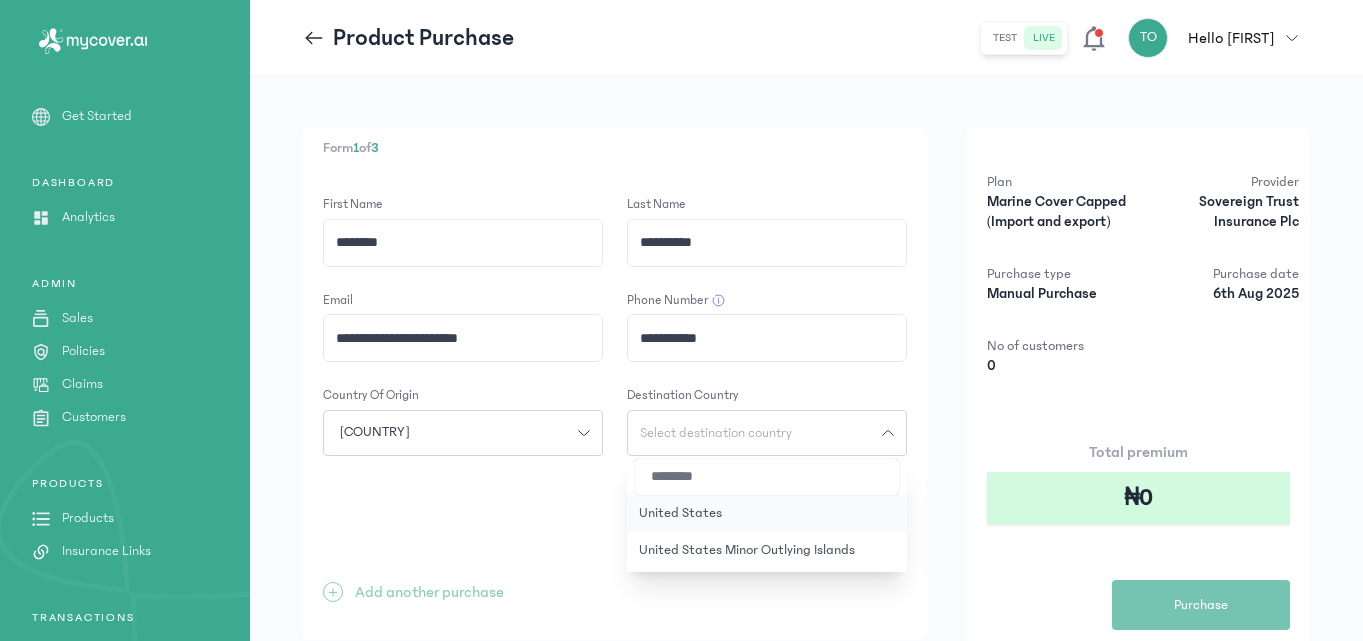 type on "********" 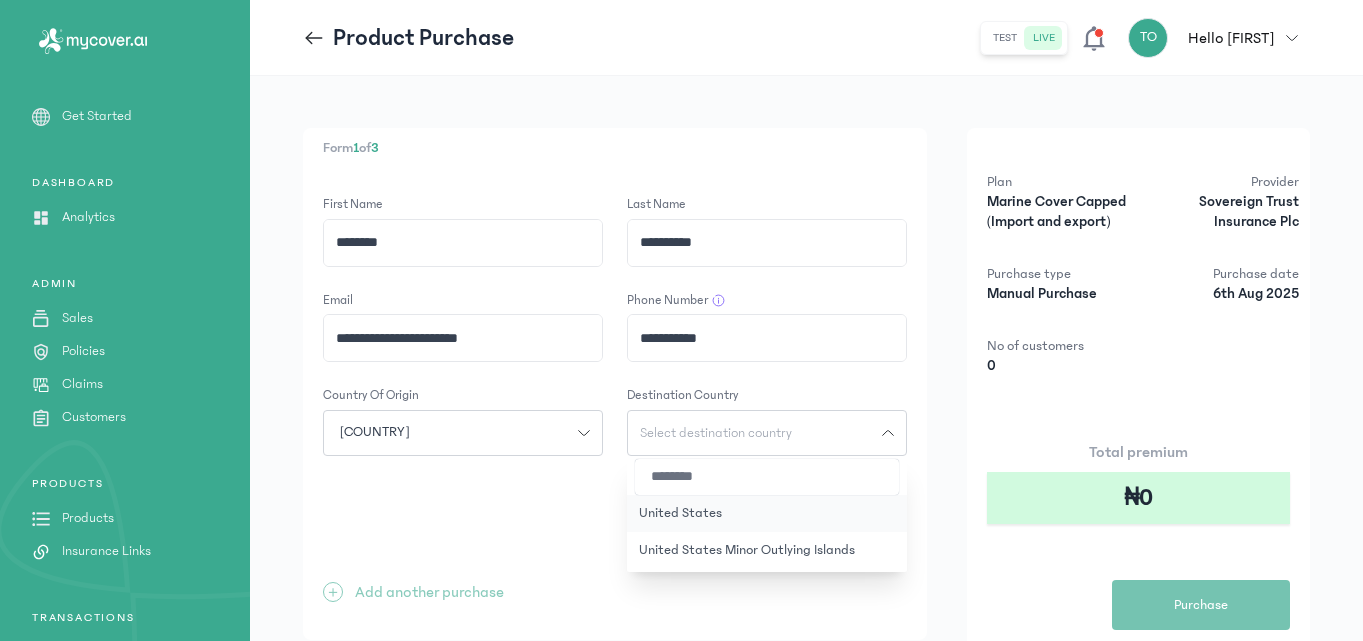 click on "United States" 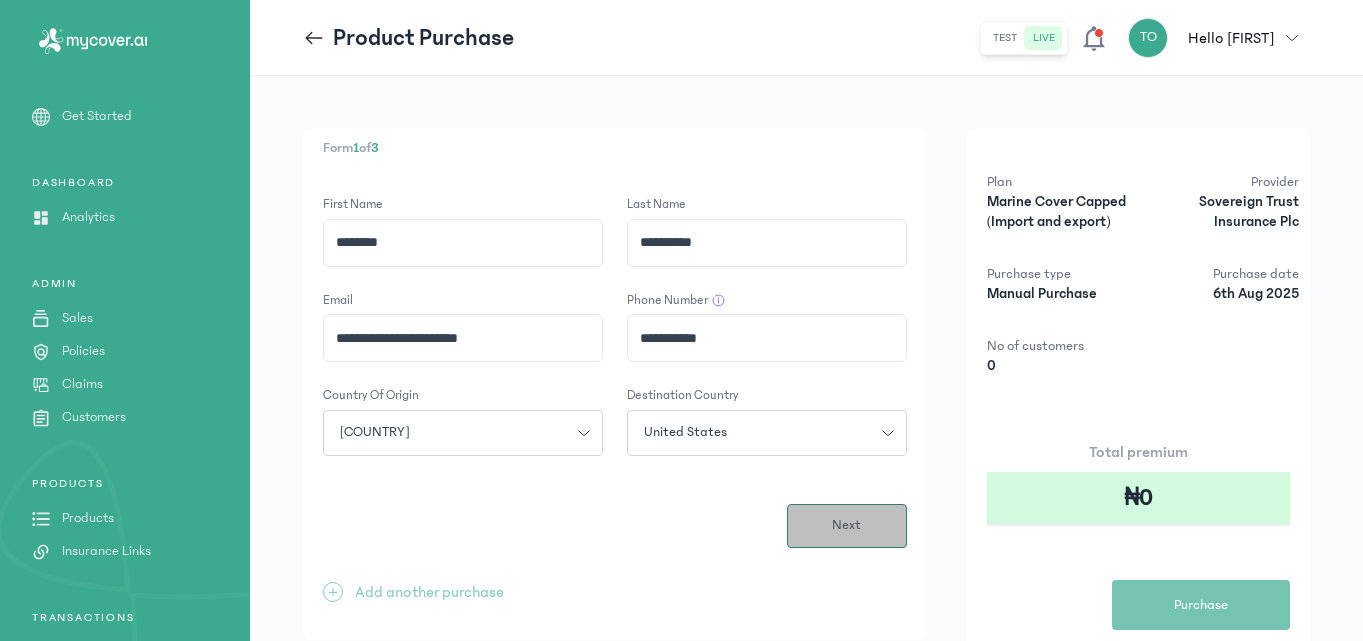 click on "Next" at bounding box center [847, 526] 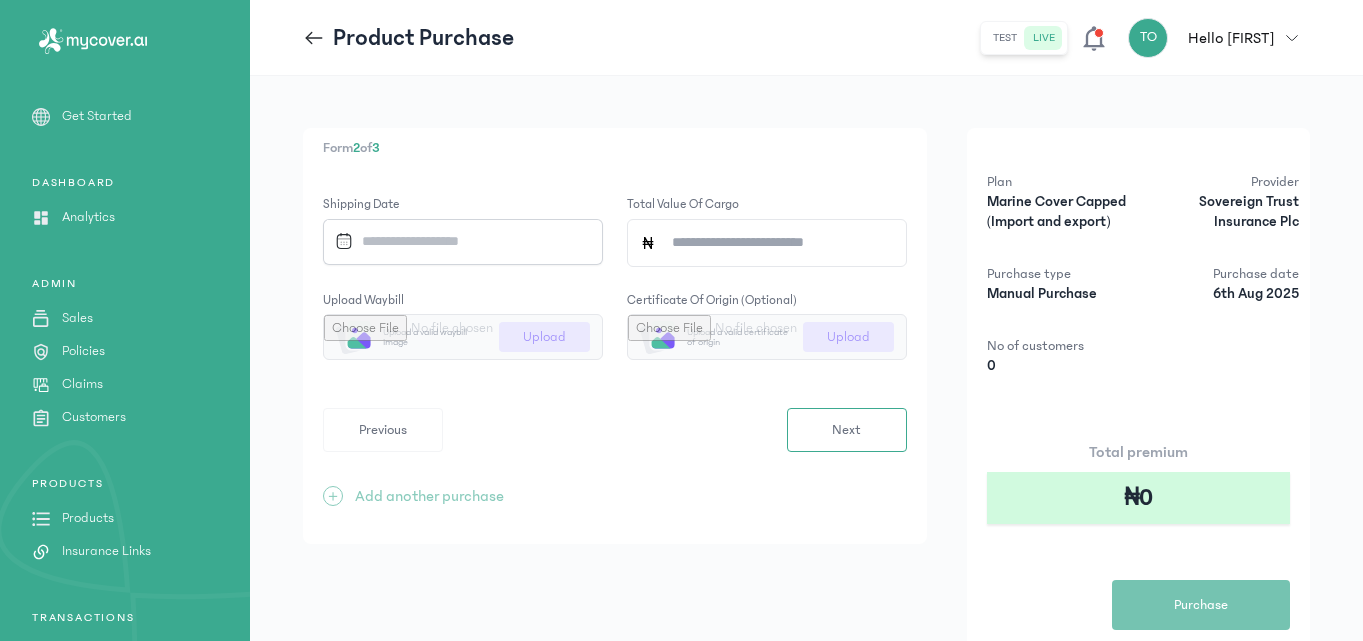 click at bounding box center (456, 241) 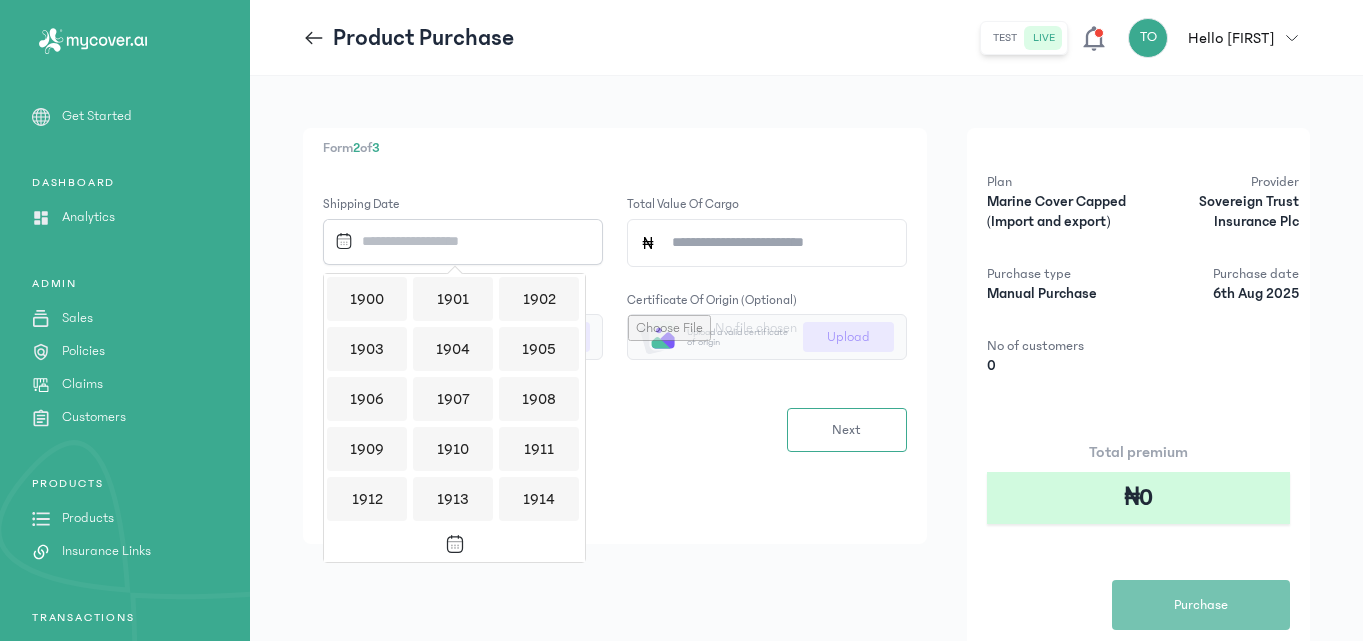 scroll, scrollTop: 1939, scrollLeft: 0, axis: vertical 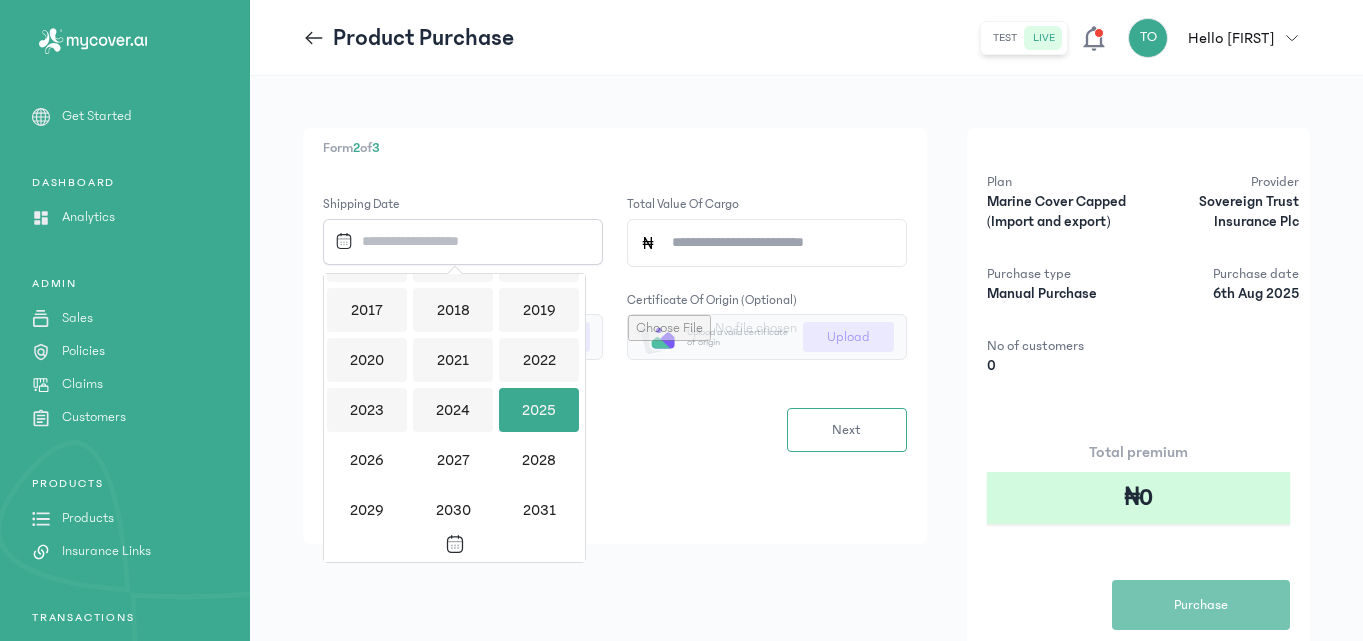 click on "2025" at bounding box center (539, 410) 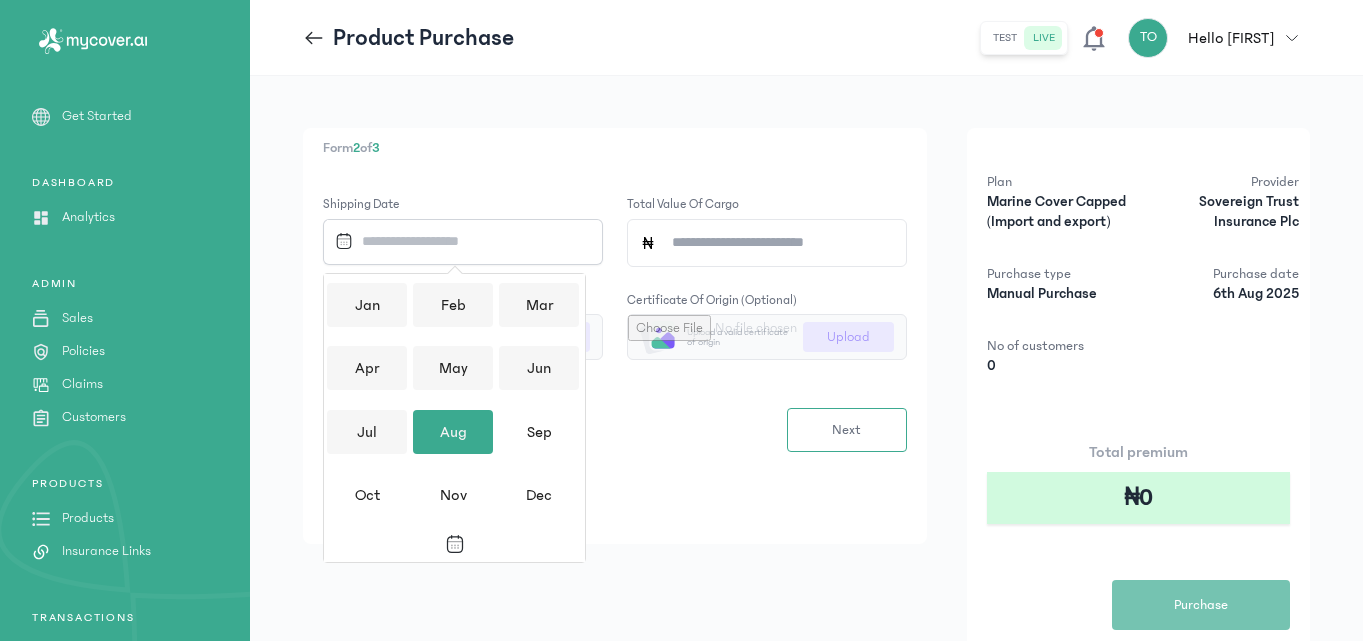 click on "Aug" at bounding box center [453, 432] 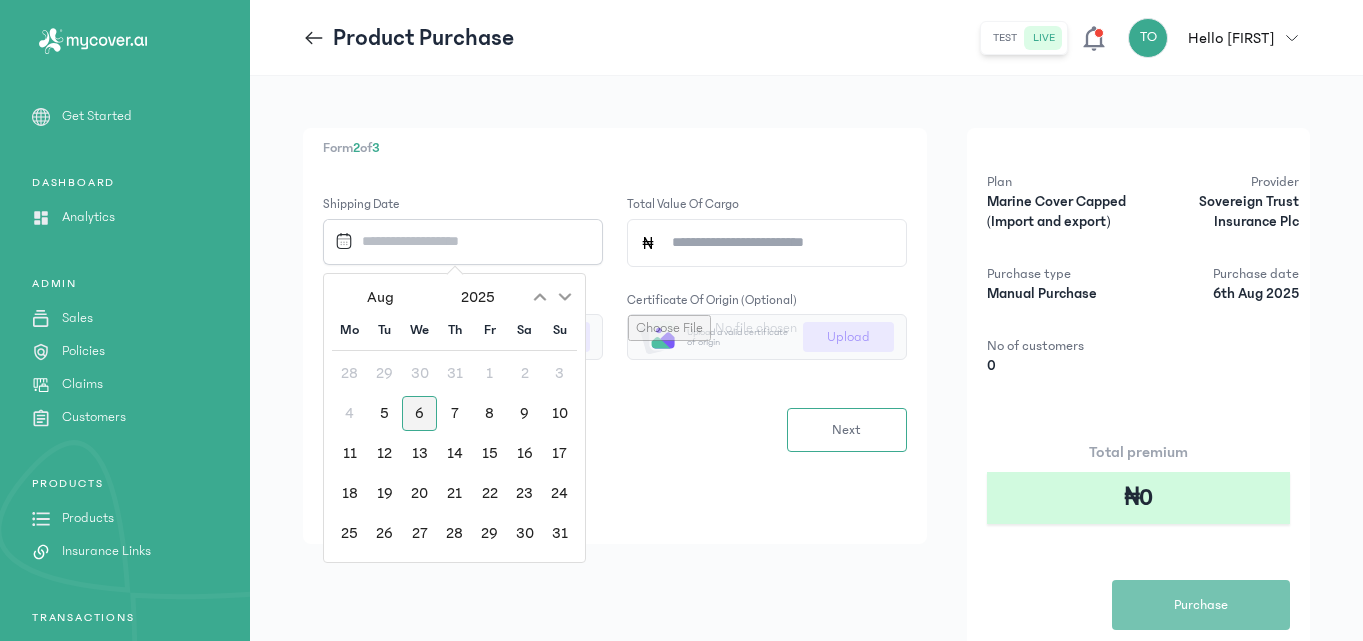 click on "6" at bounding box center [419, 413] 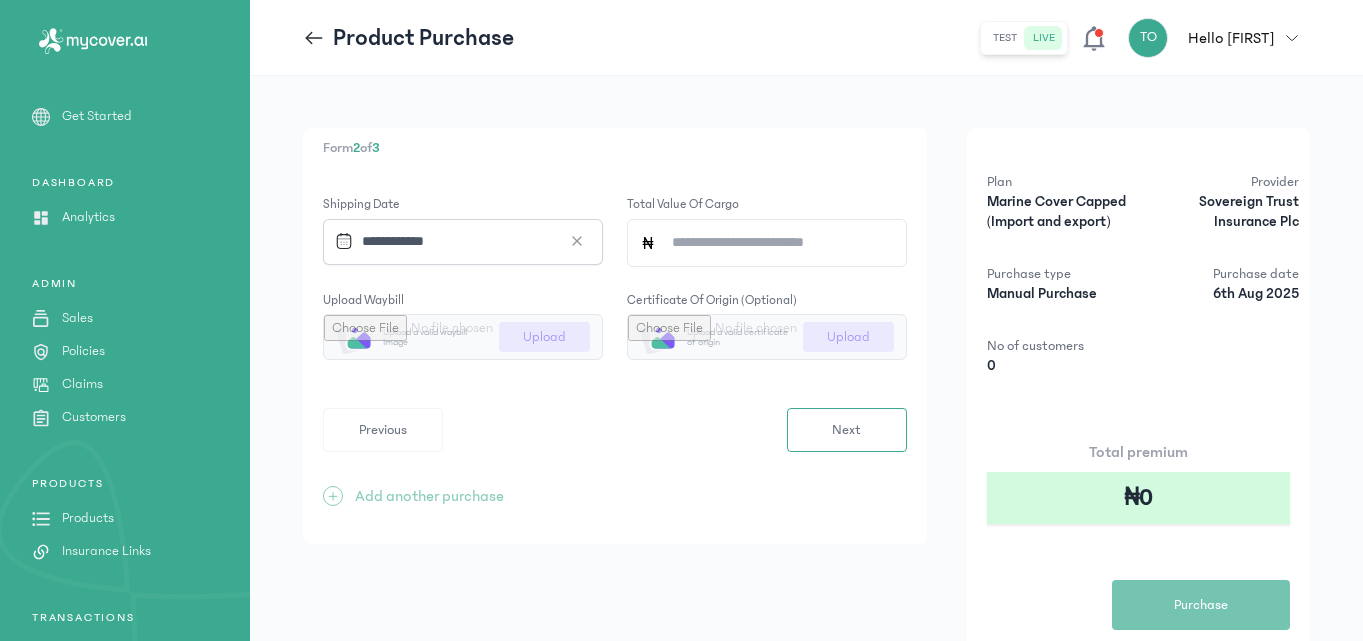 click on "Total value of cargo" 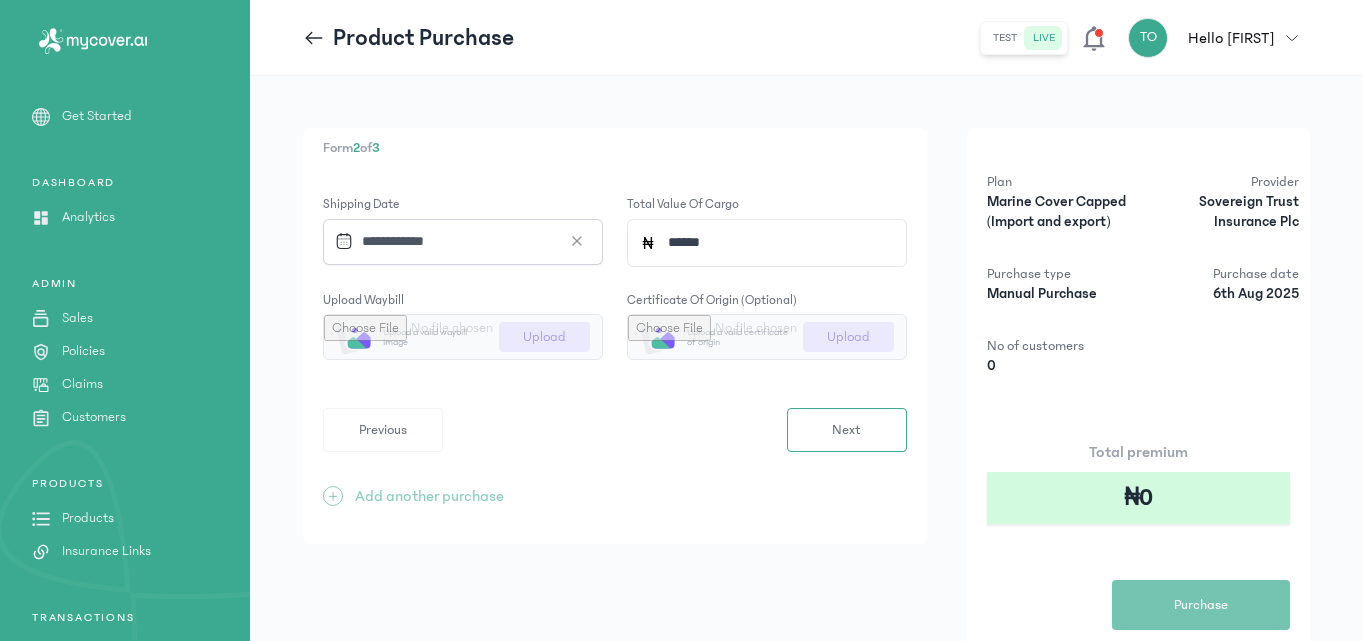 type on "*******" 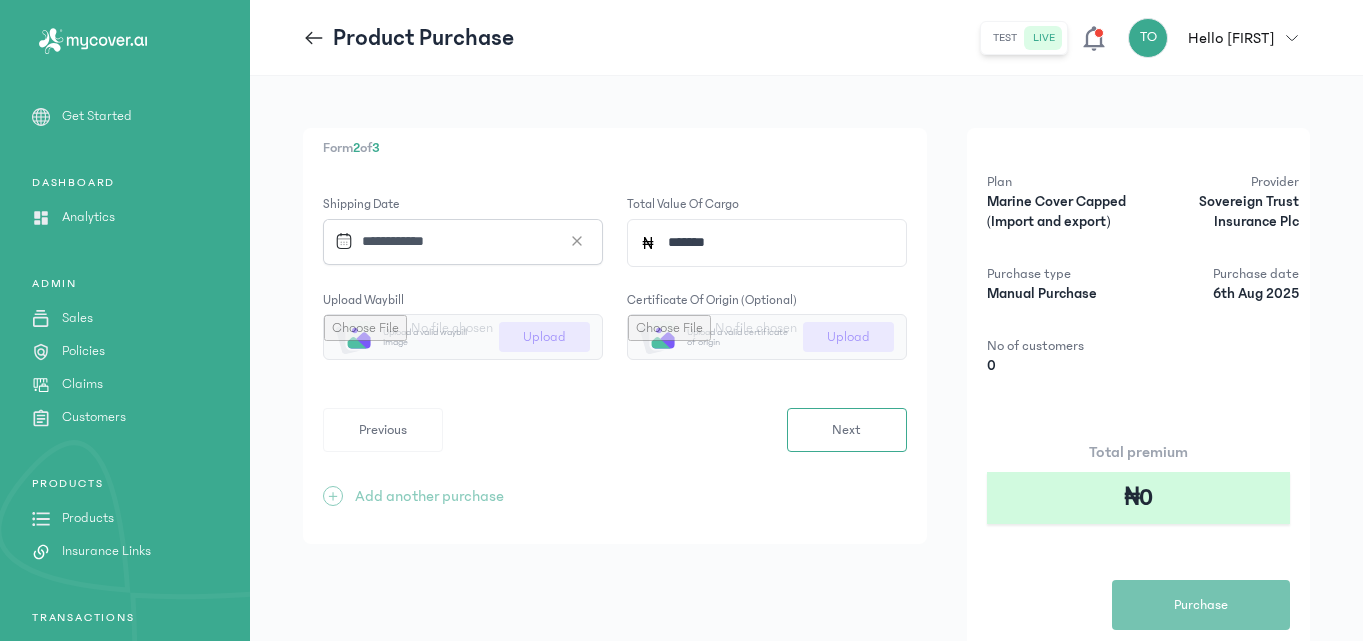 click at bounding box center [463, 337] 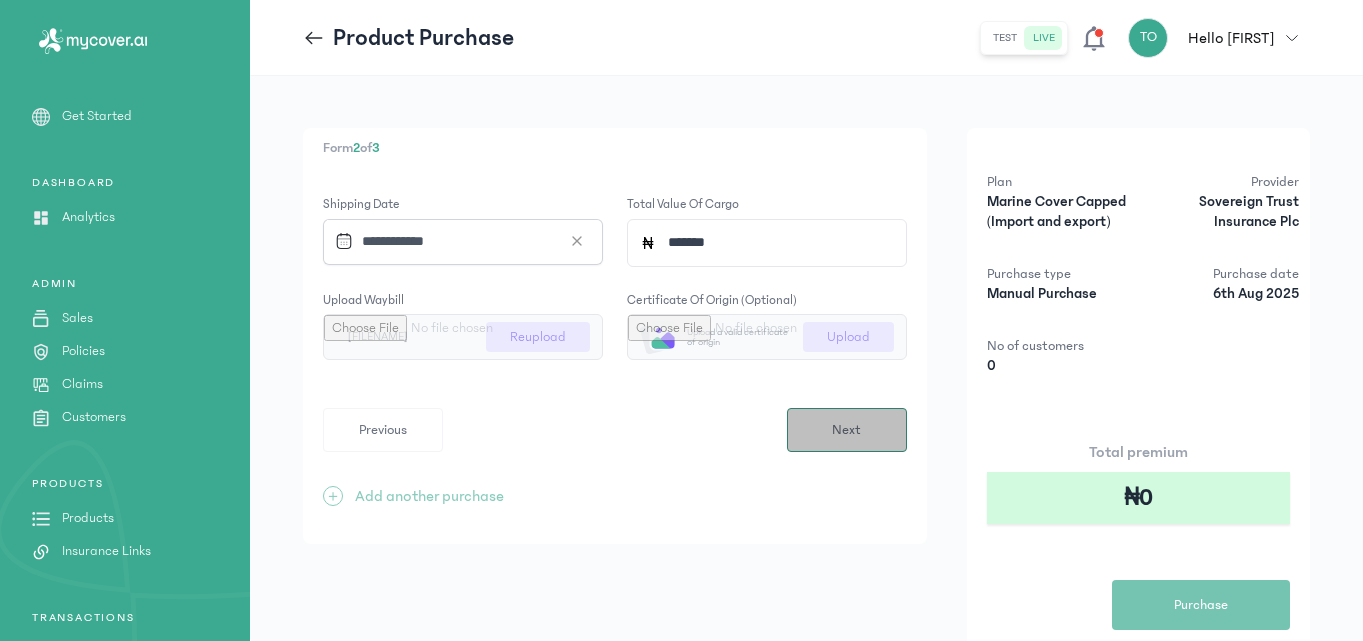 click on "Next" at bounding box center (847, 430) 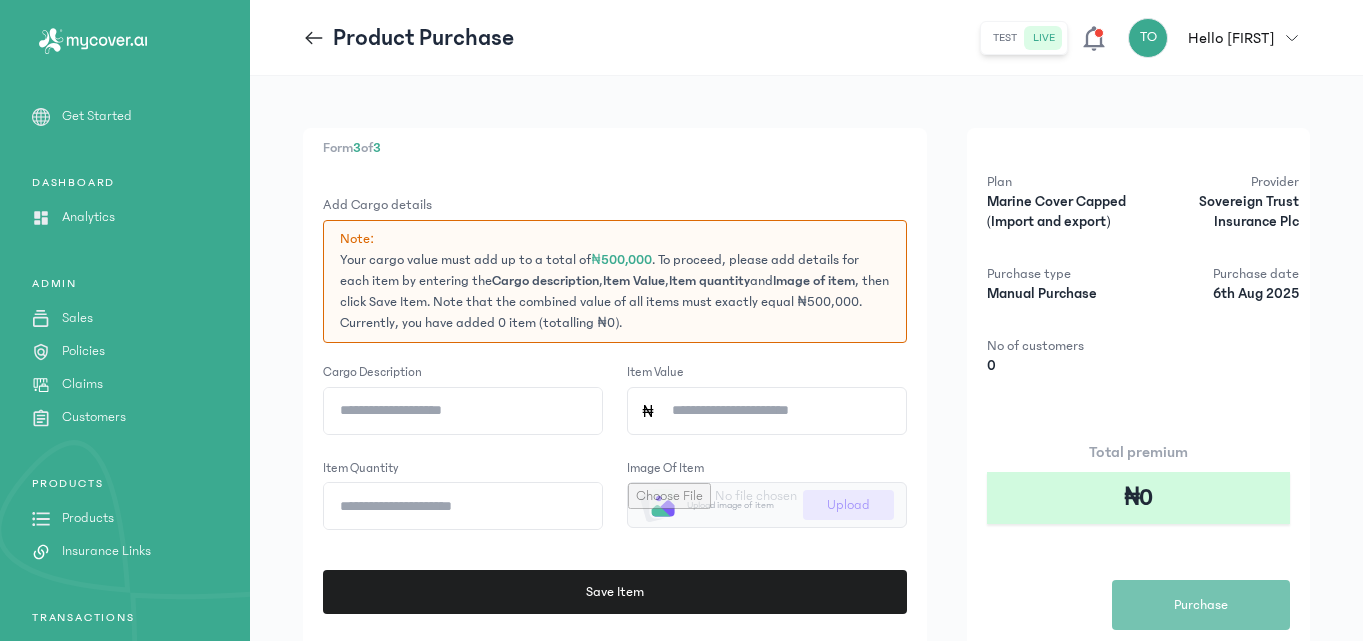 click on "Form  3  of  3" at bounding box center [615, 148] 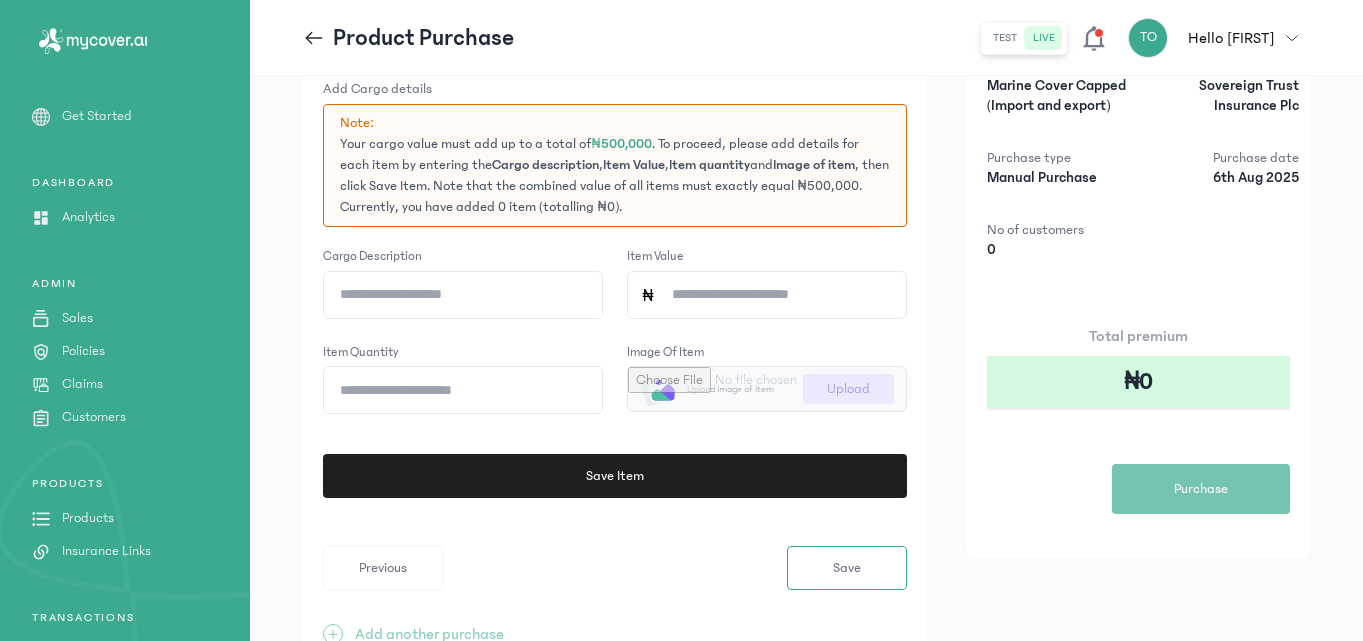 scroll, scrollTop: 160, scrollLeft: 0, axis: vertical 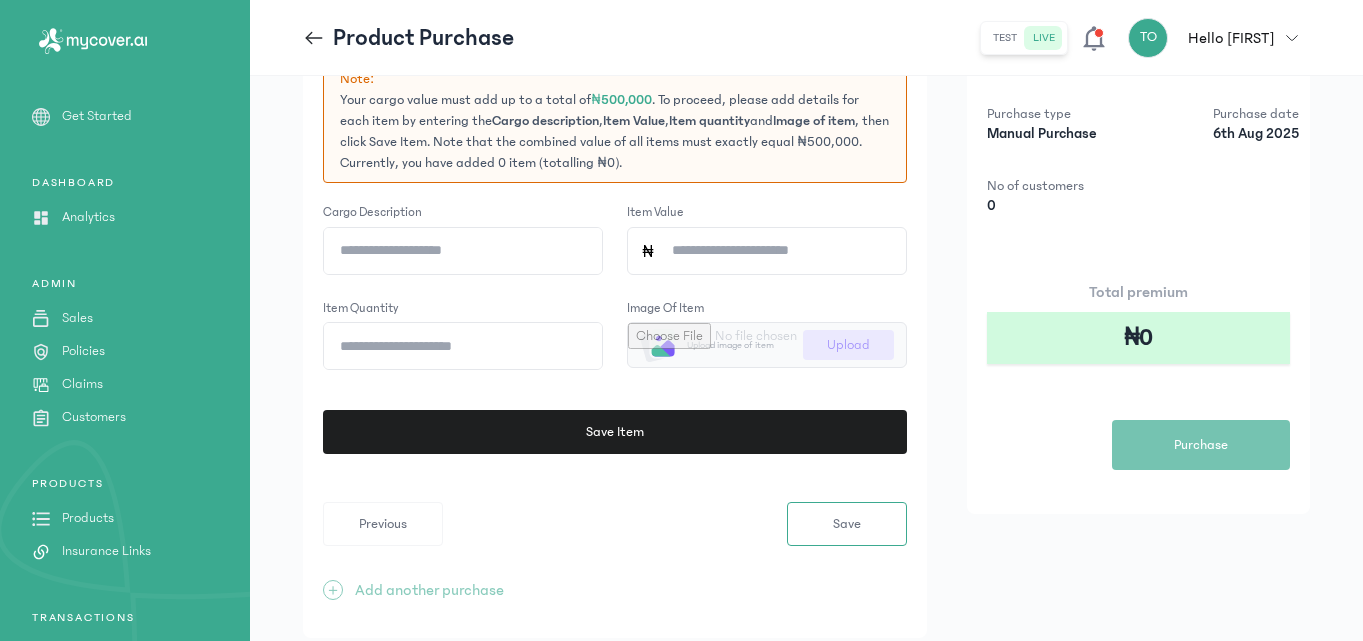 click on "Cargo description" 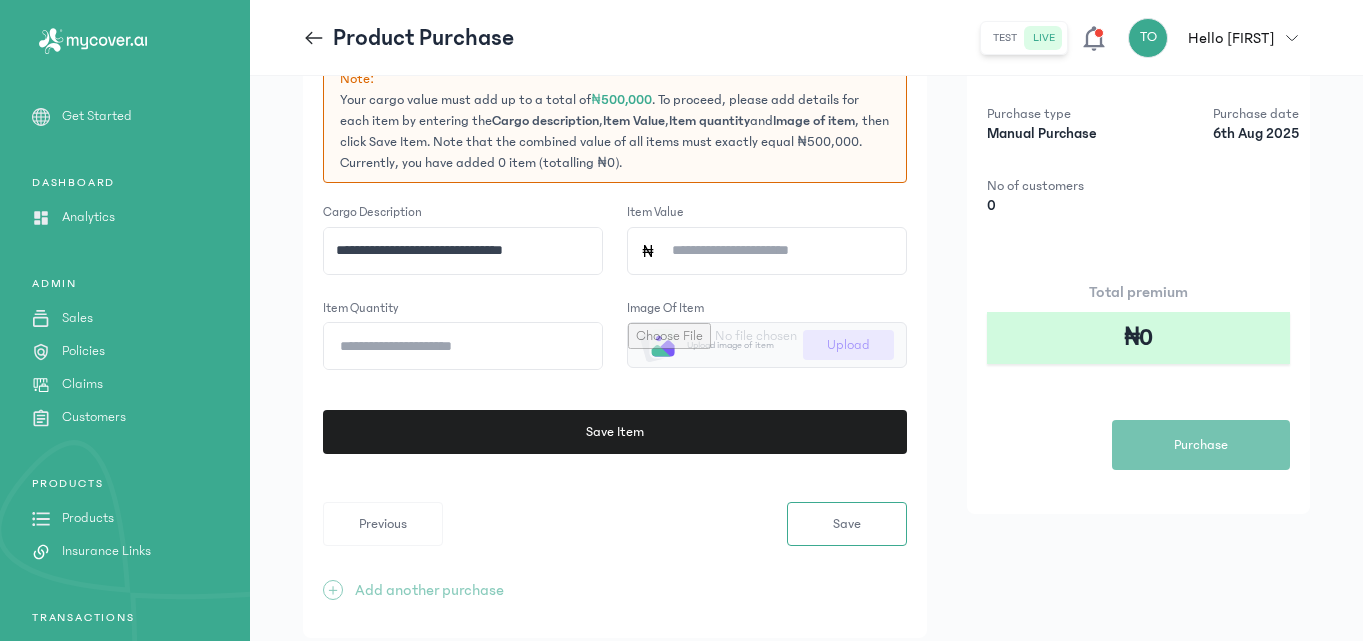 type on "**********" 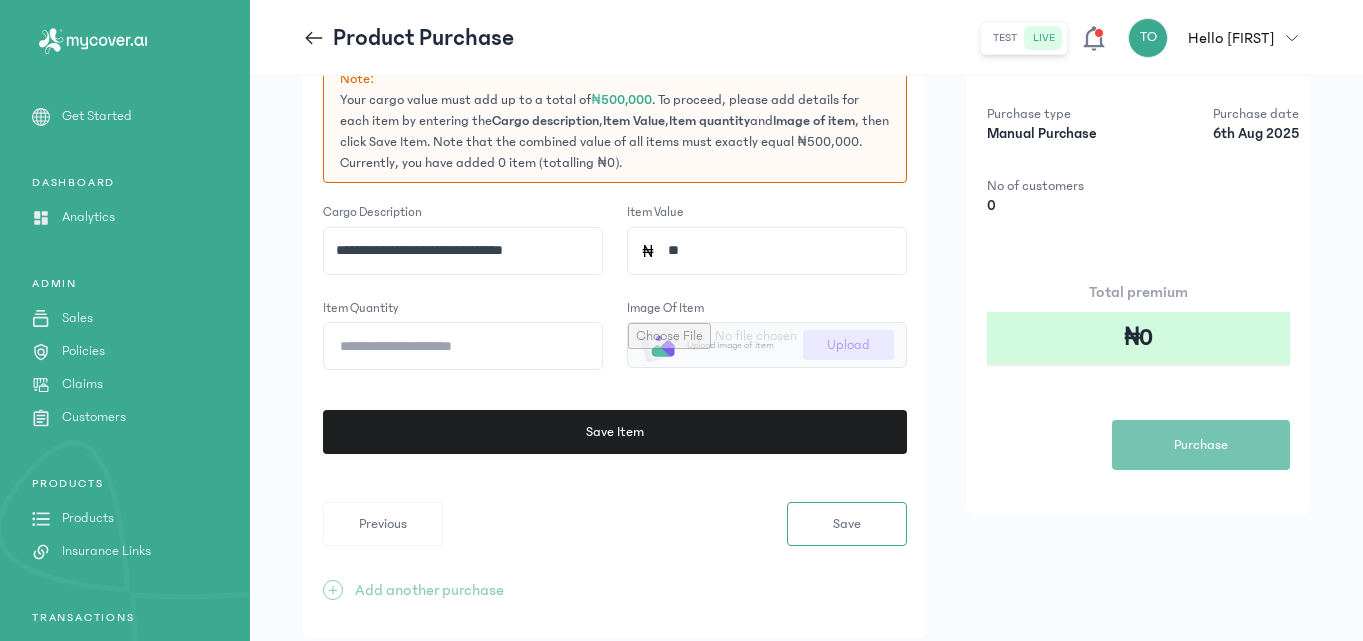 type on "*" 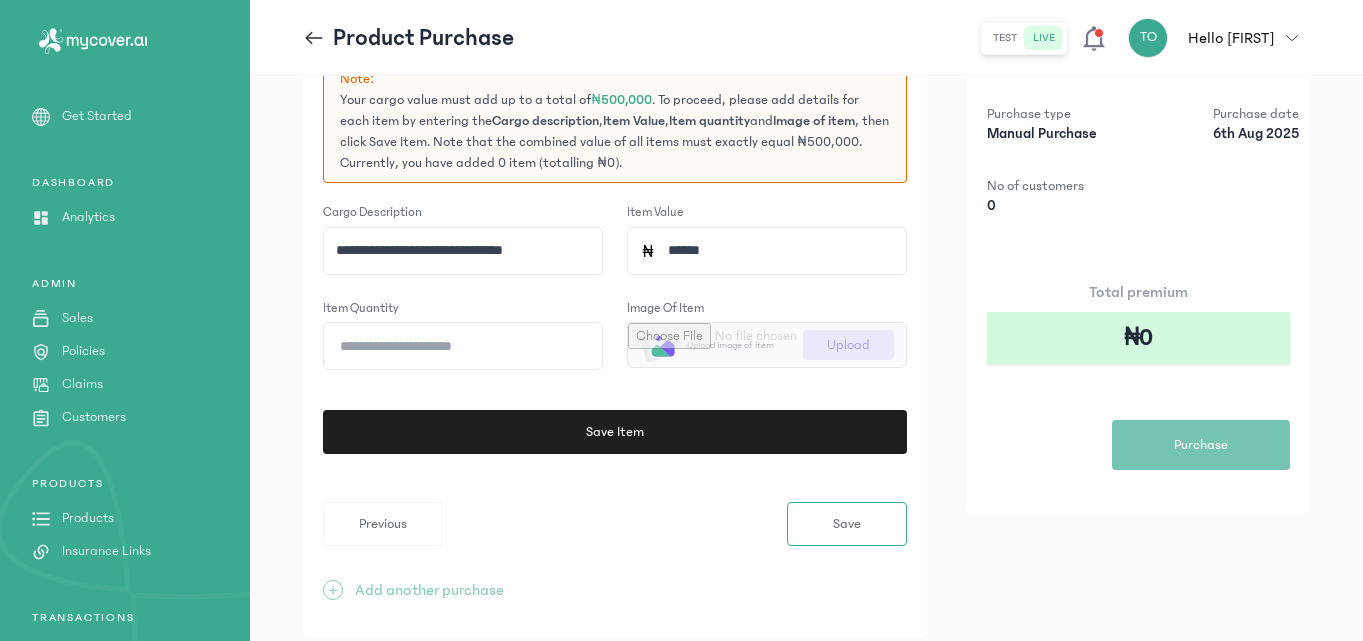 type on "*******" 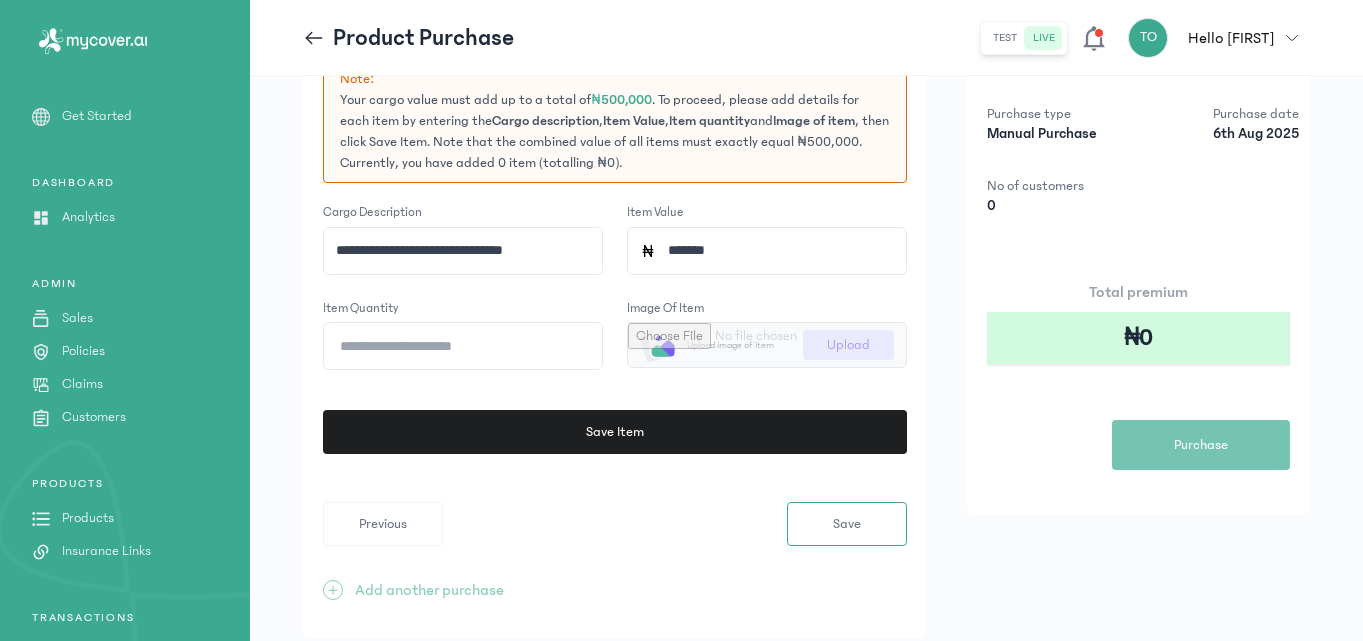 click on "Item quantity" 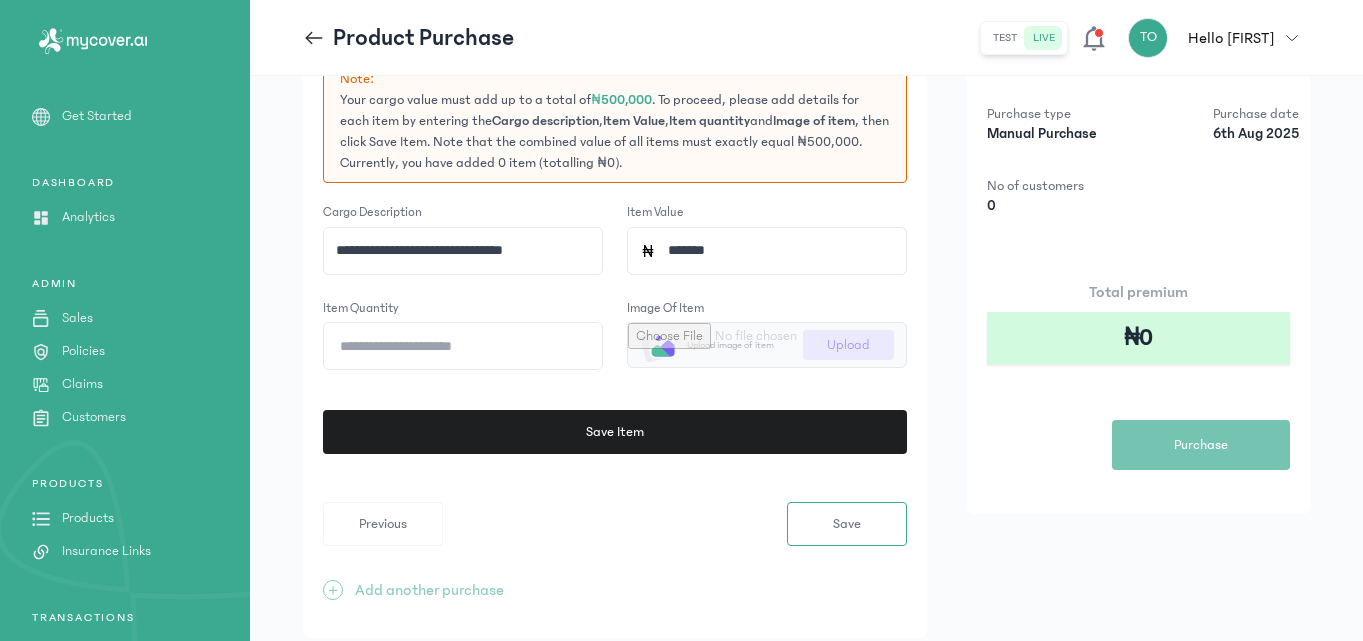 type on "*" 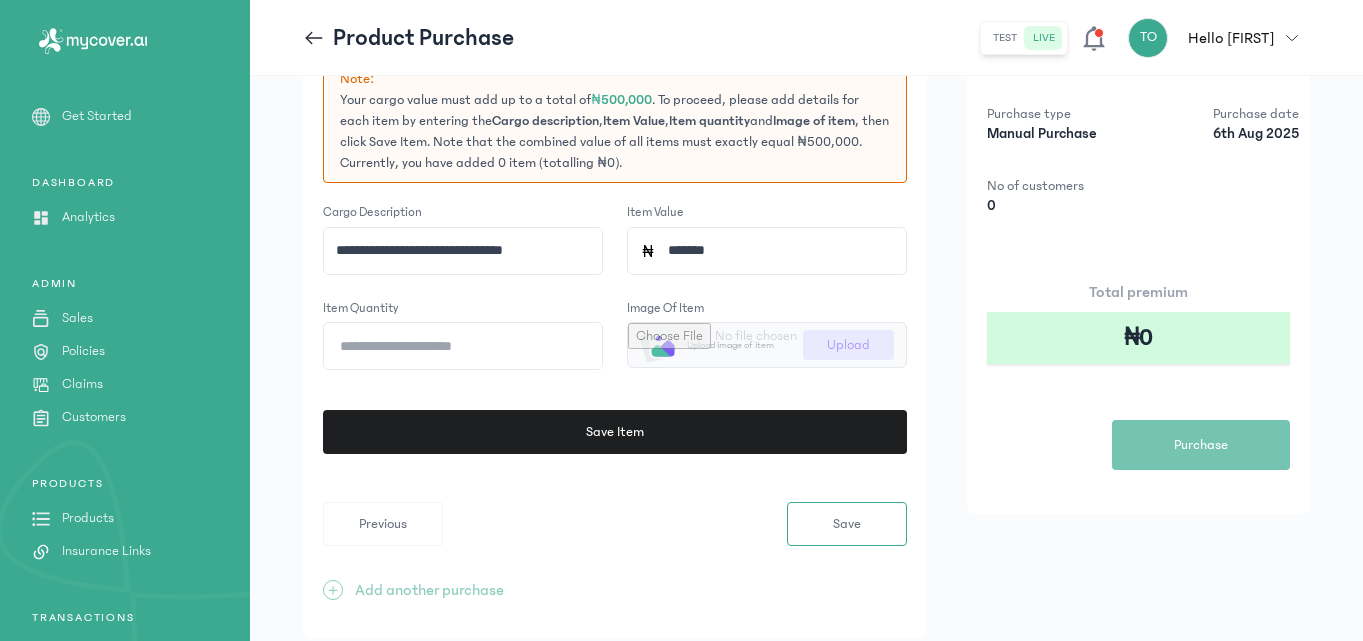 click at bounding box center [767, 345] 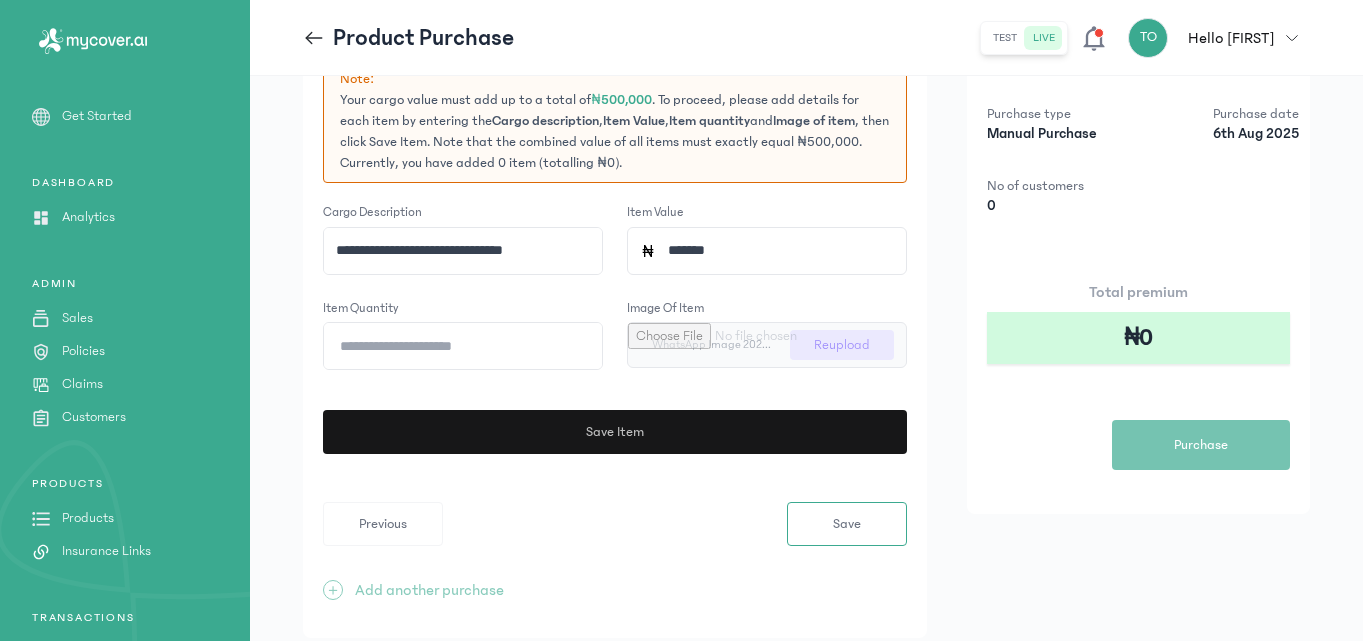click on "Save Item" at bounding box center (609, 432) 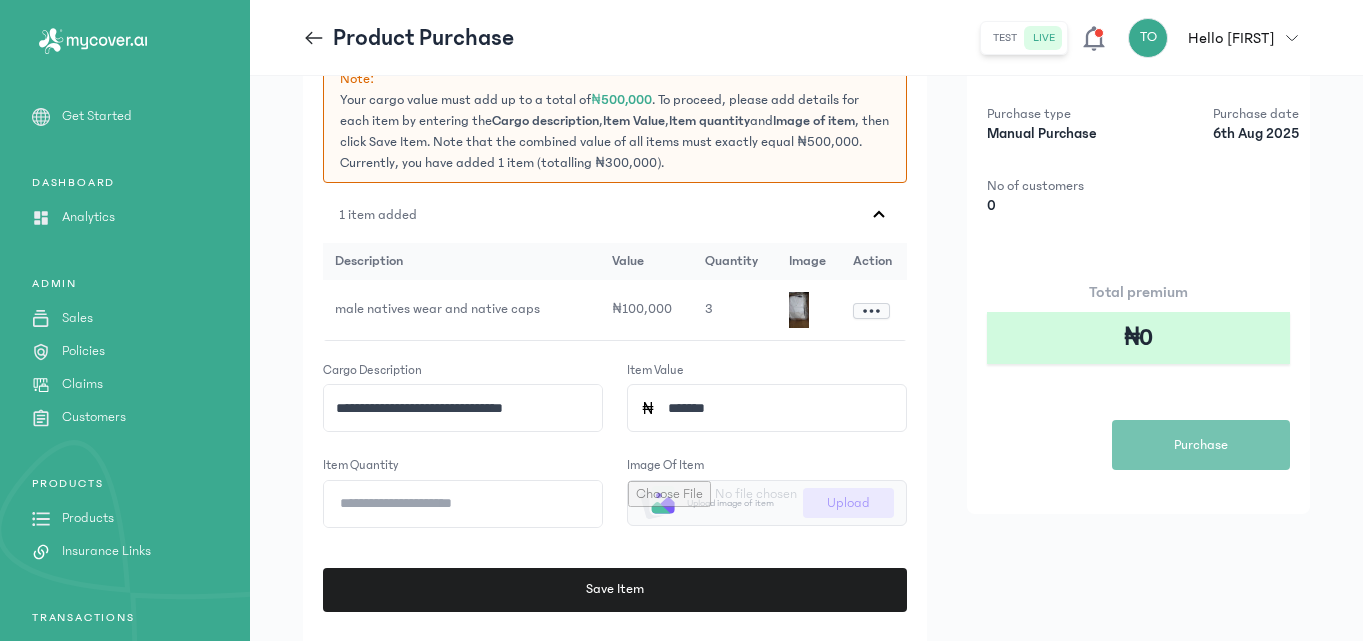 click on "**********" 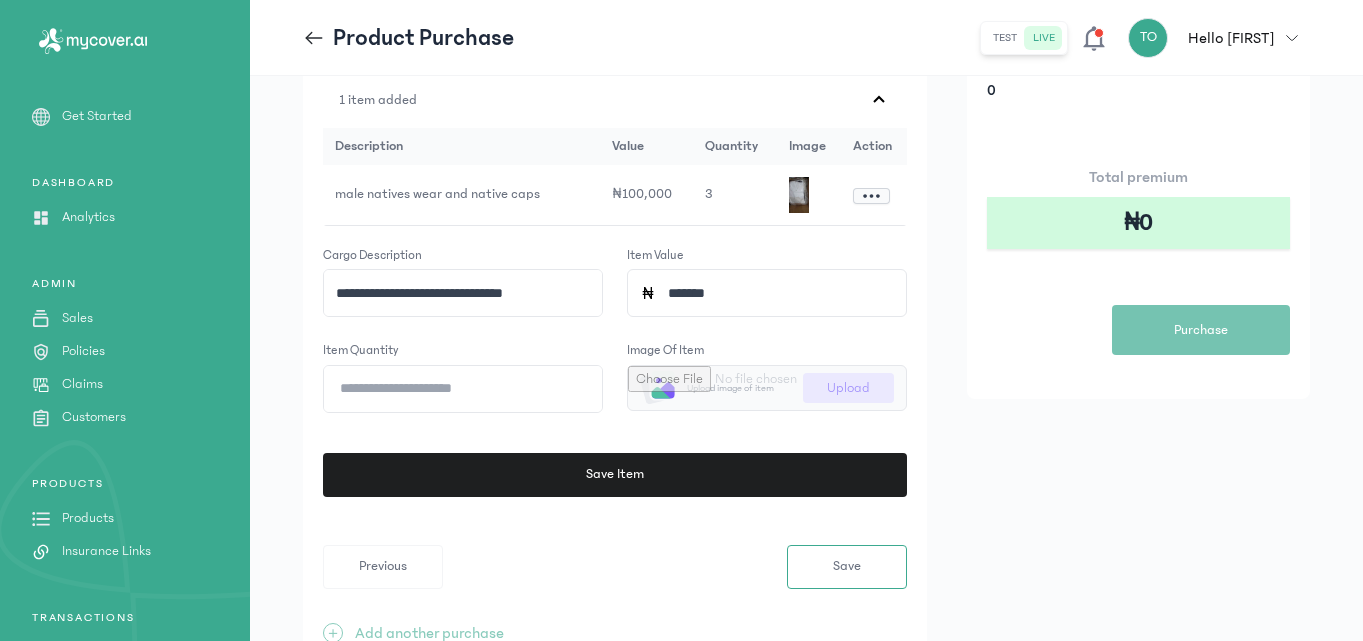 scroll, scrollTop: 280, scrollLeft: 0, axis: vertical 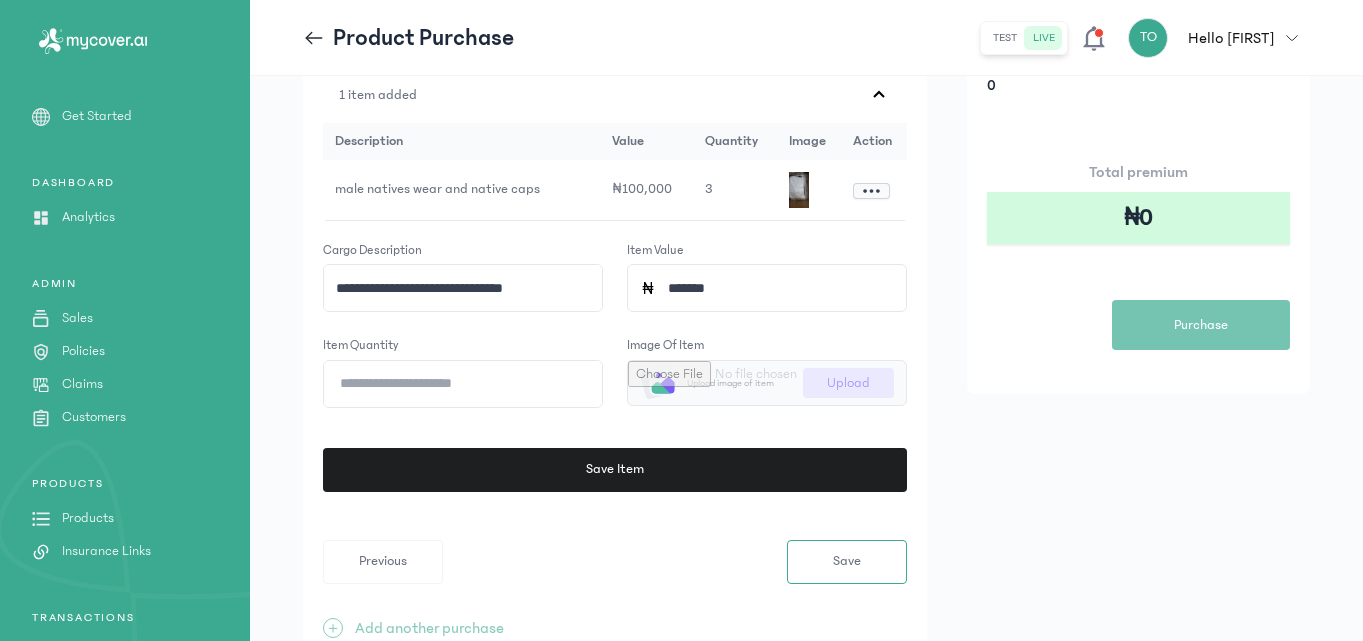 click on "**********" 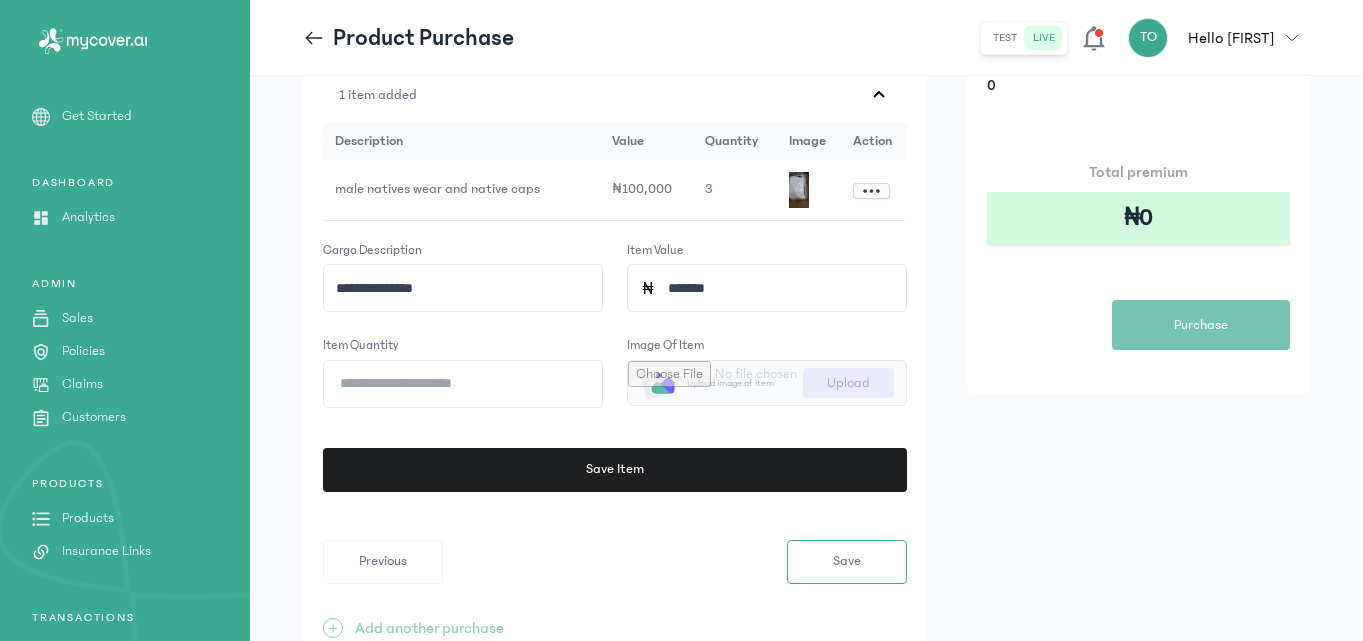 type on "**********" 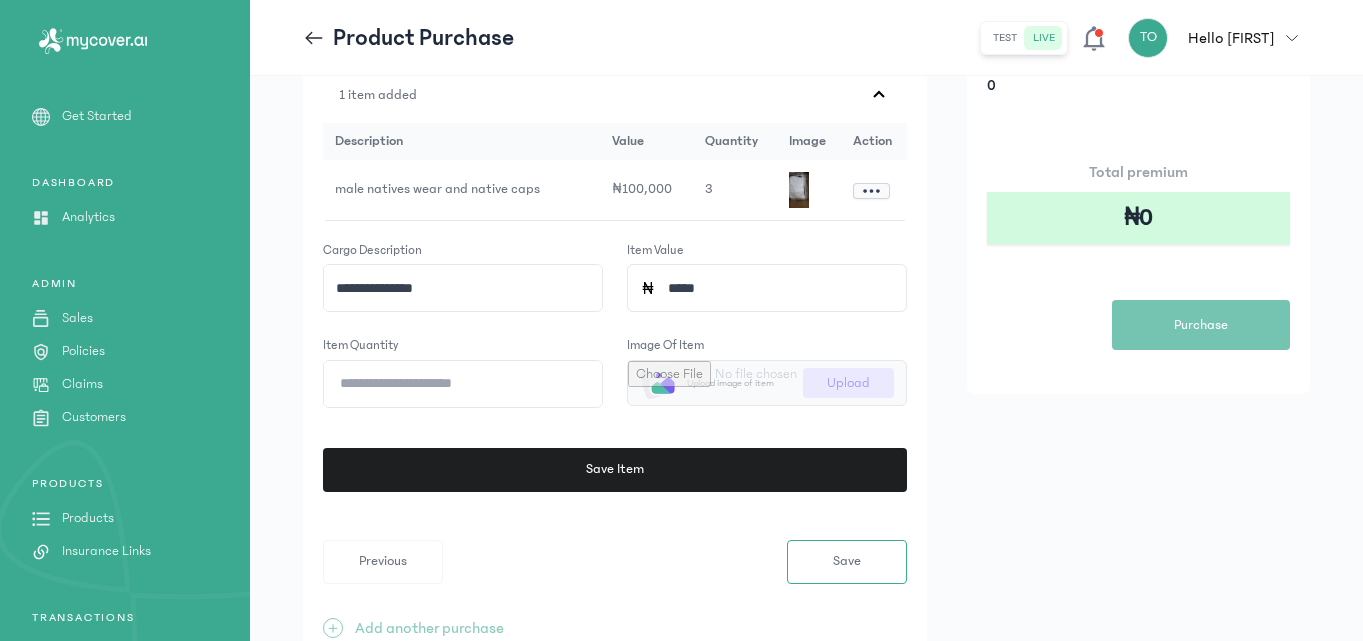 type on "******" 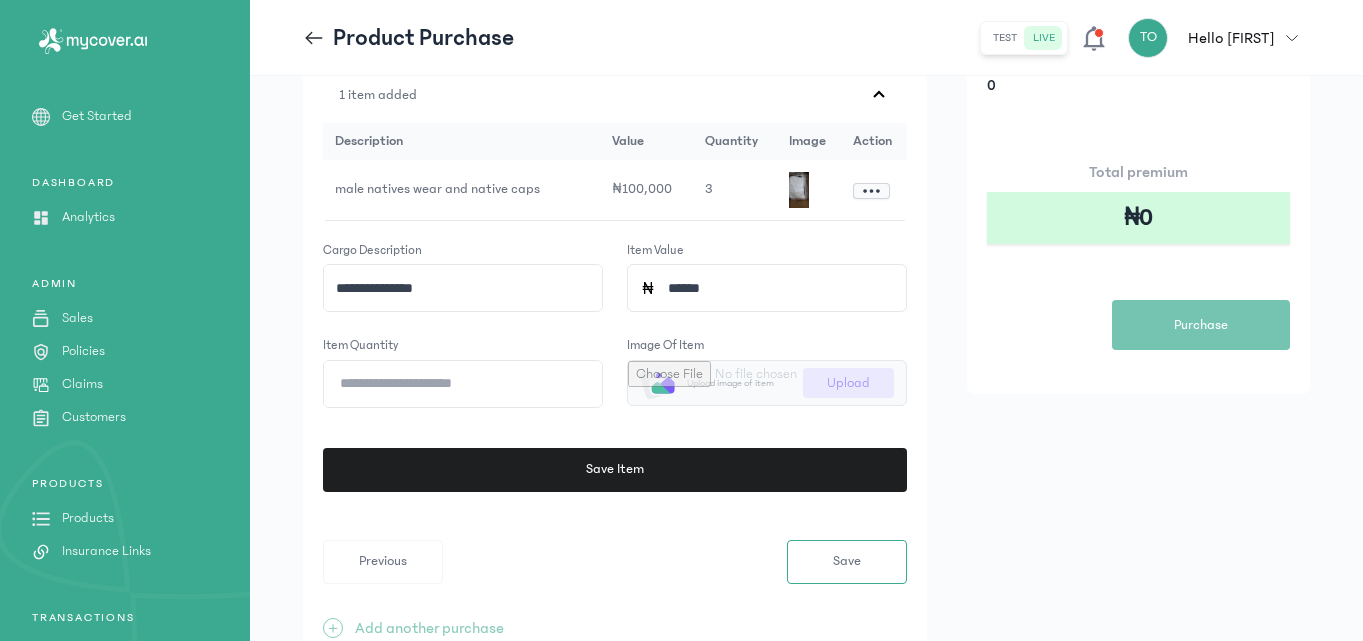 click on "*" 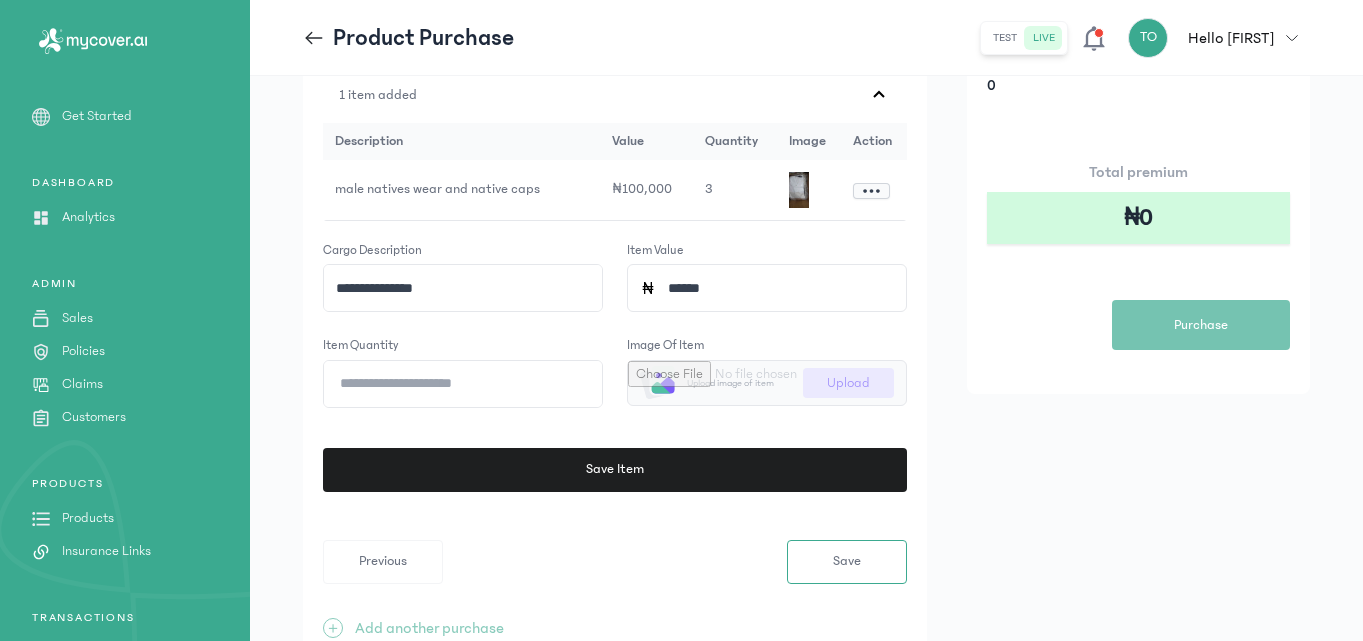 type on "*" 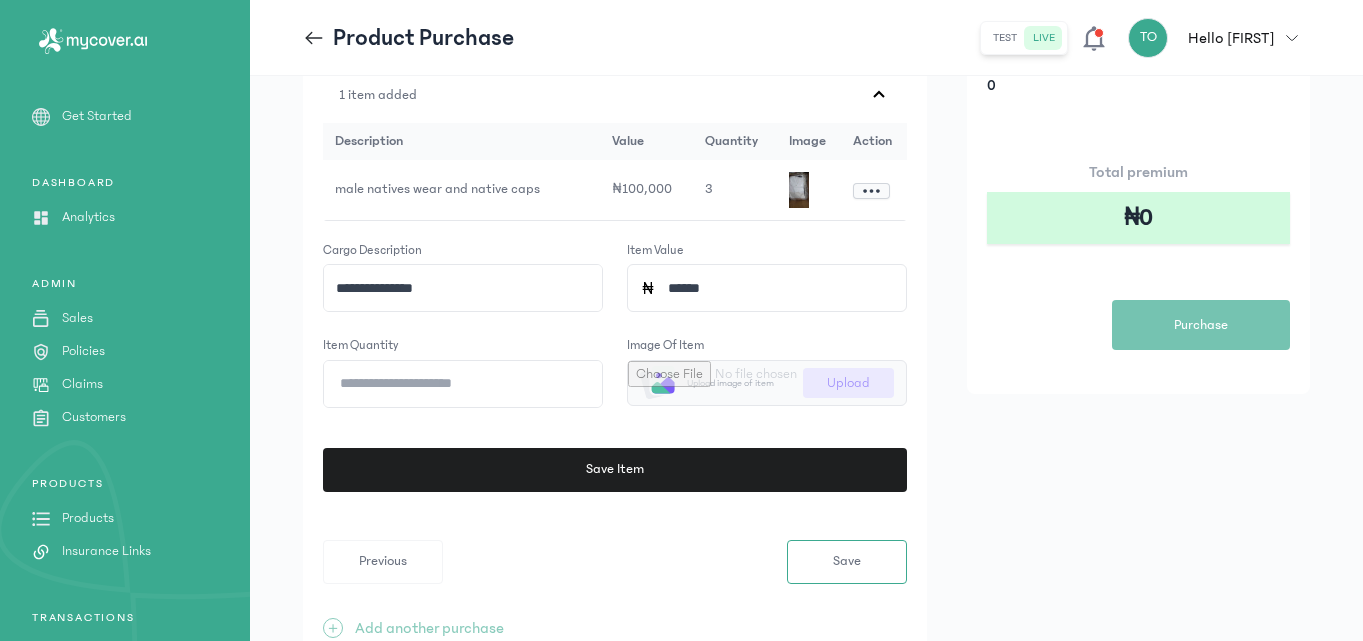 click at bounding box center (767, 383) 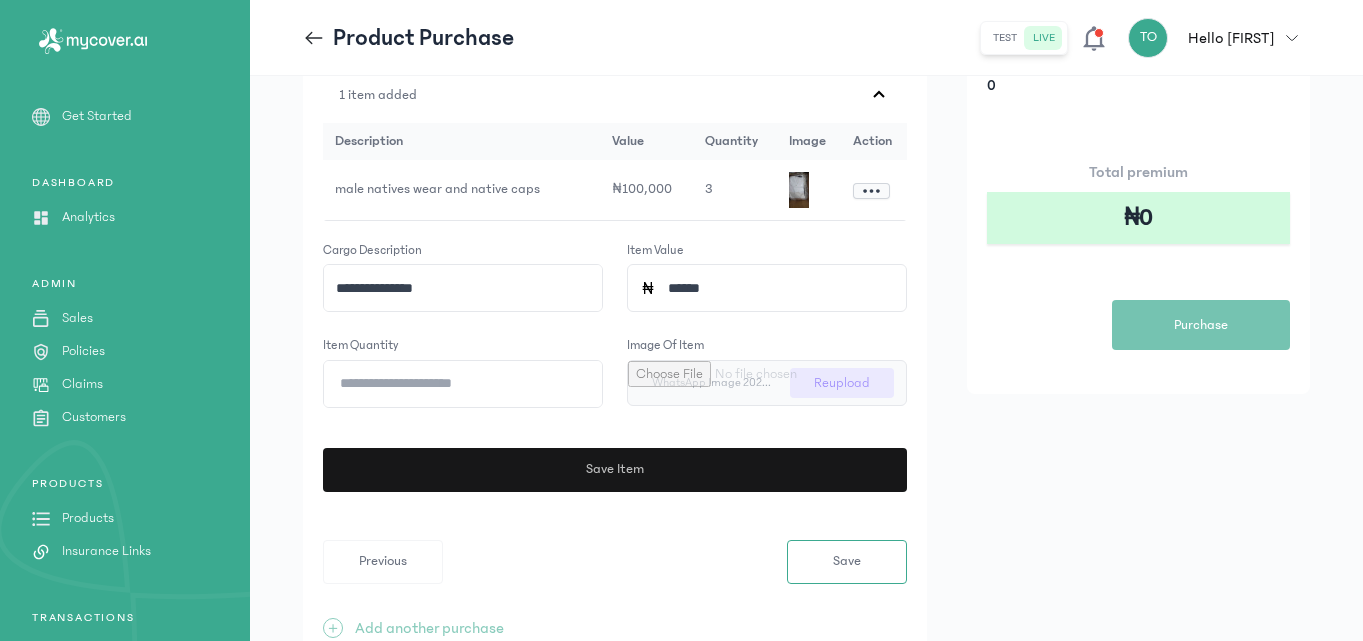 click on "Save Item" at bounding box center (610, 470) 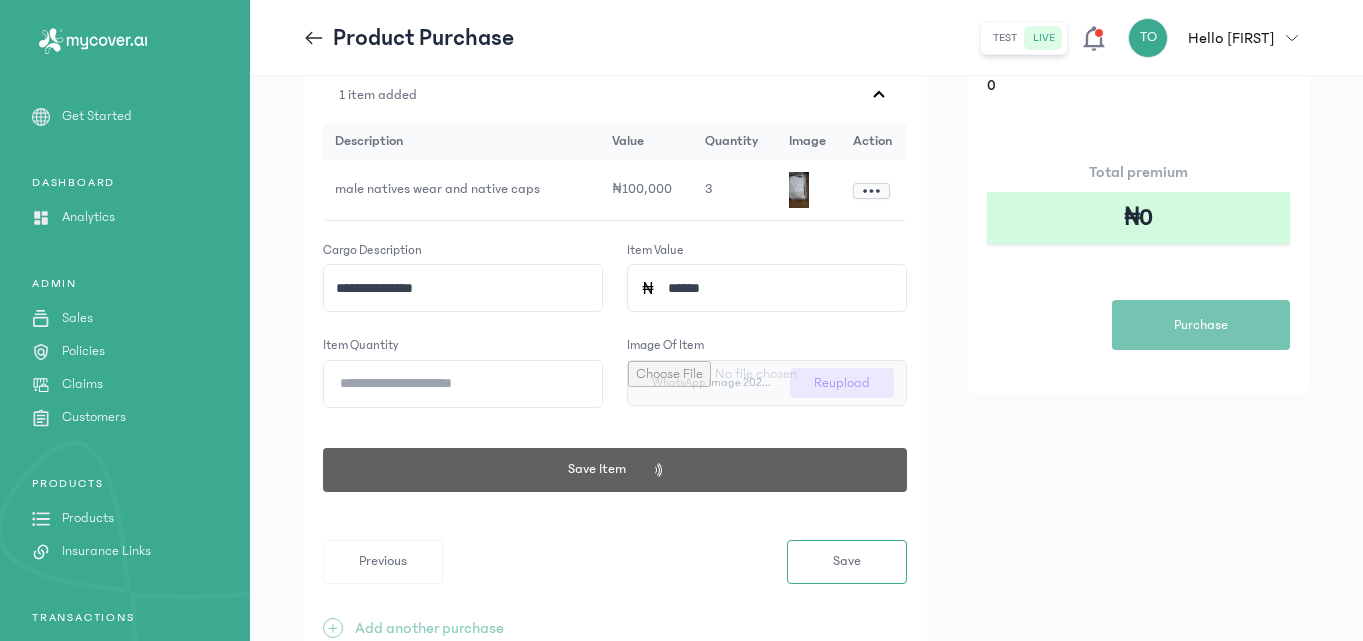 click on "**********" 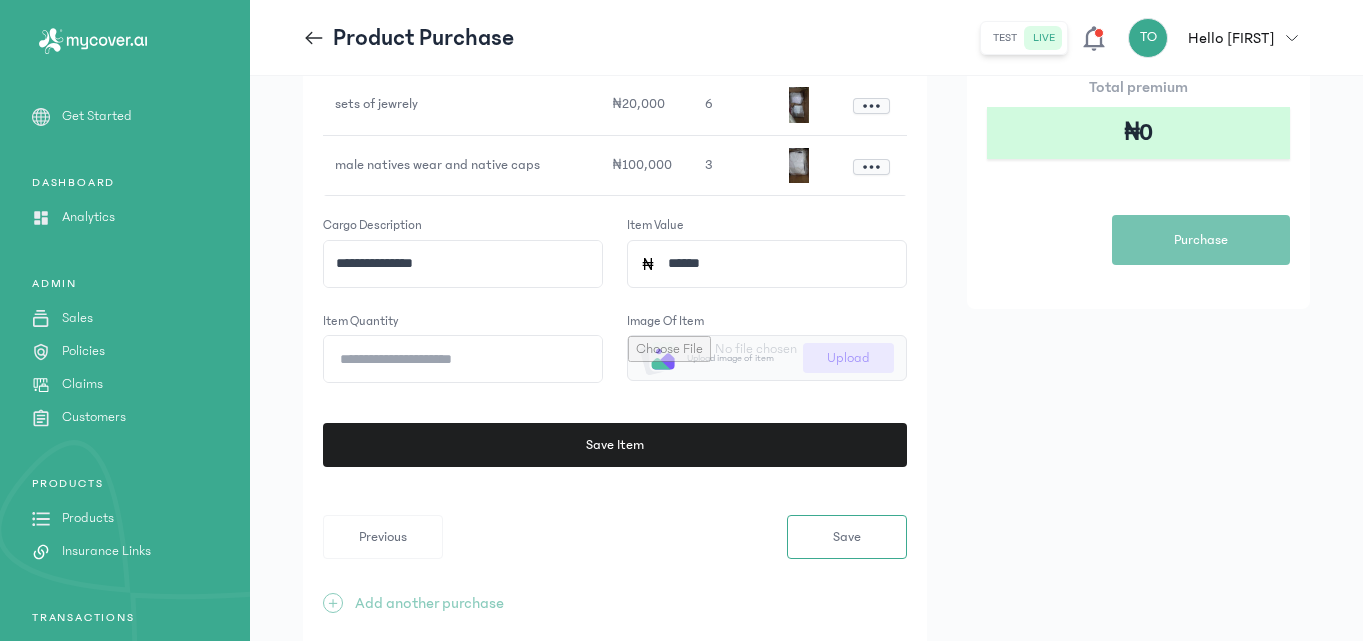 scroll, scrollTop: 400, scrollLeft: 0, axis: vertical 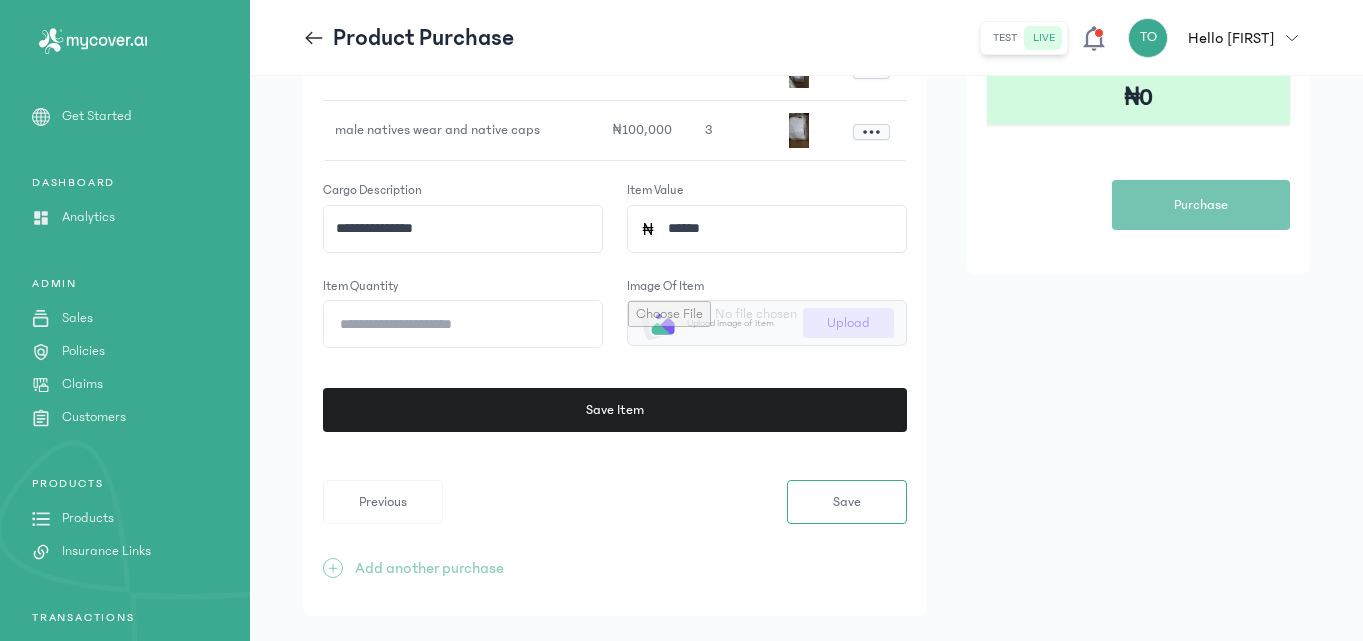 click on "**********" 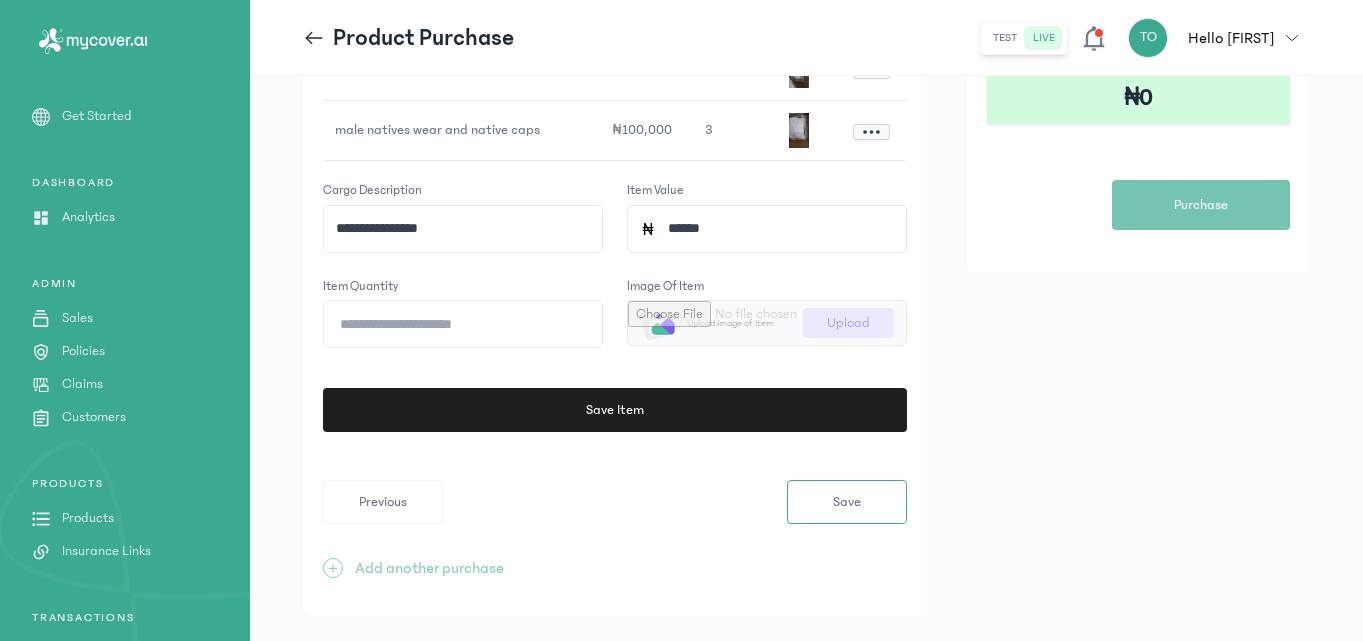 type on "**********" 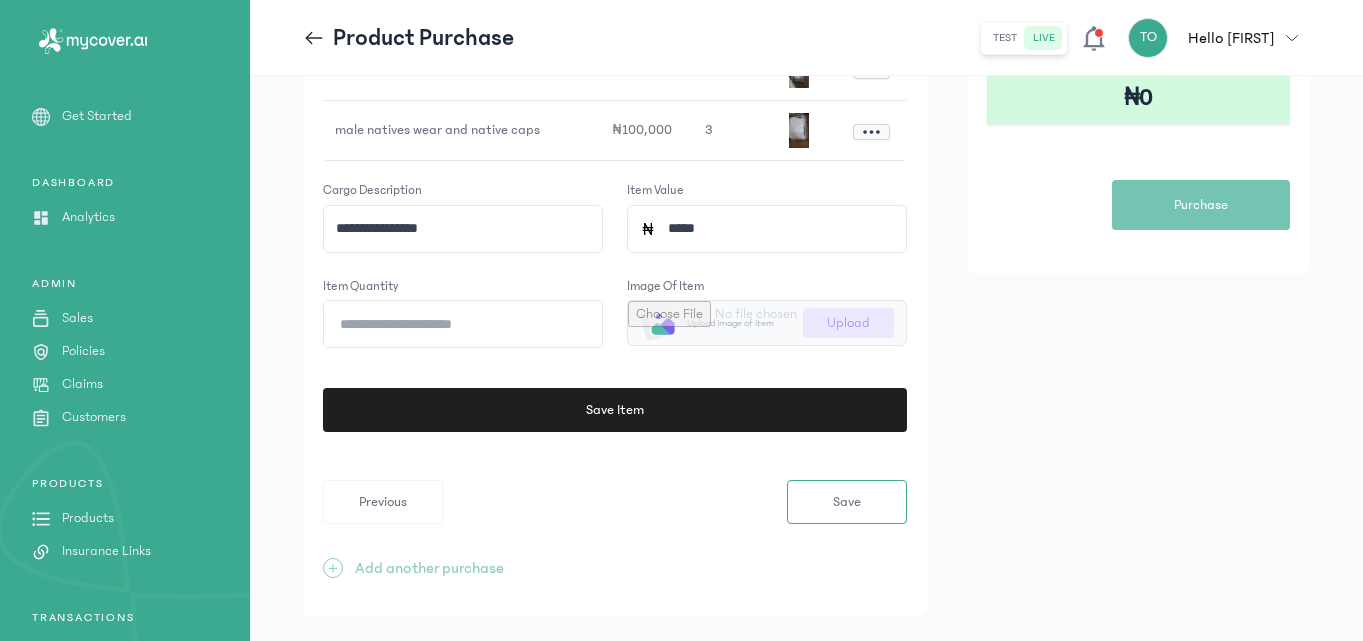 type on "******" 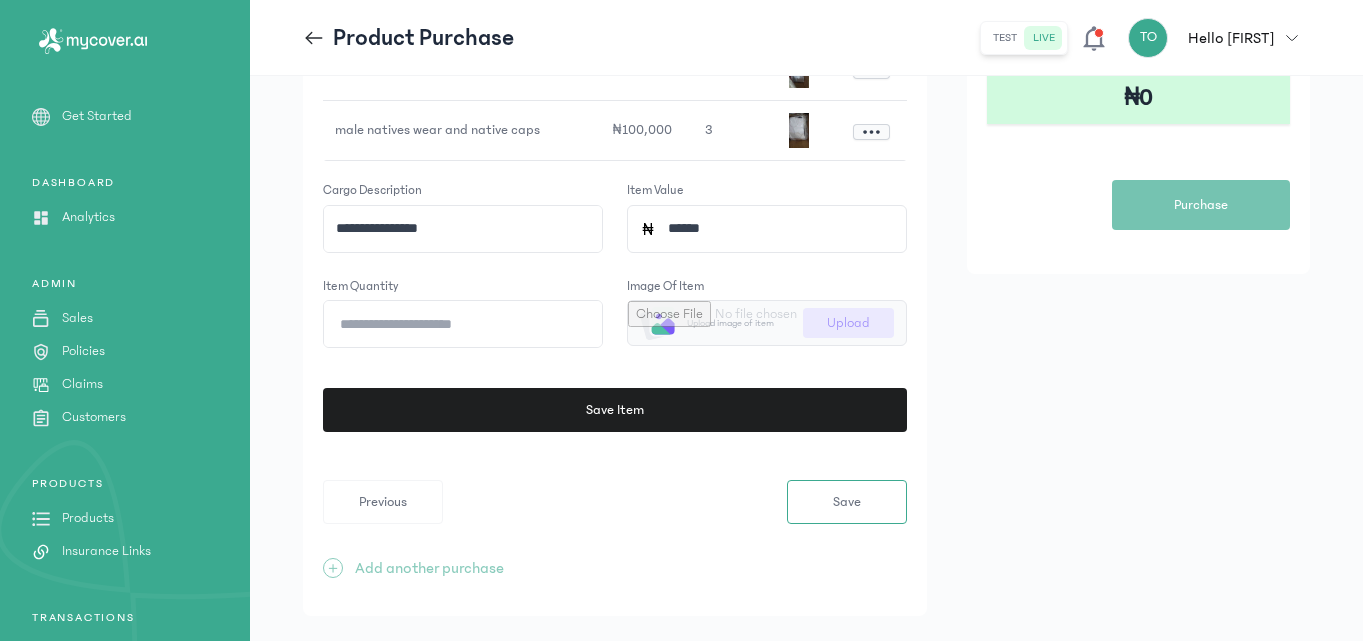 click on "*" 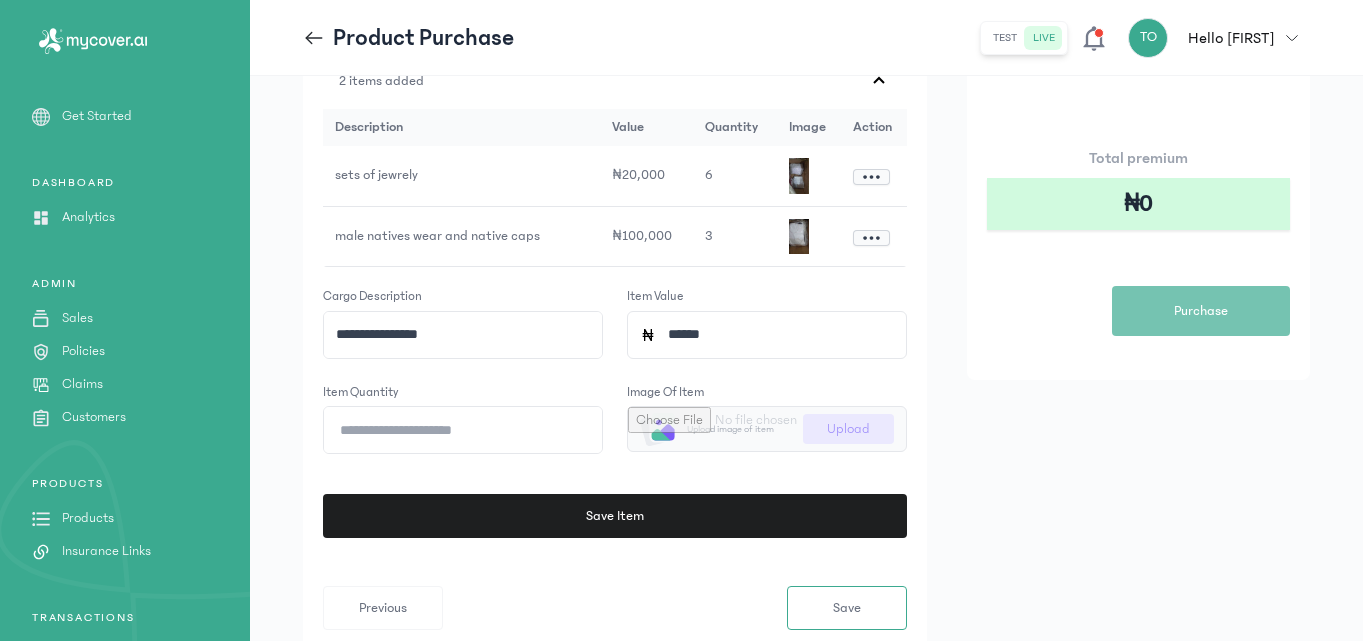 scroll, scrollTop: 360, scrollLeft: 0, axis: vertical 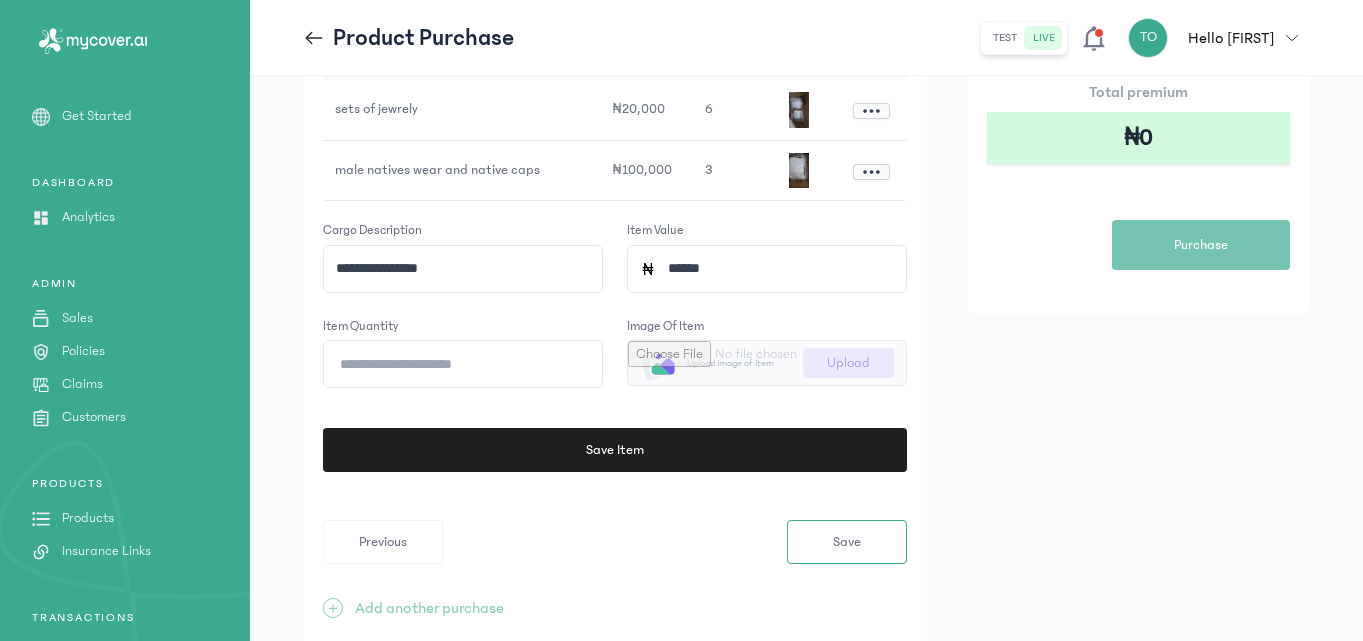 click on "******" 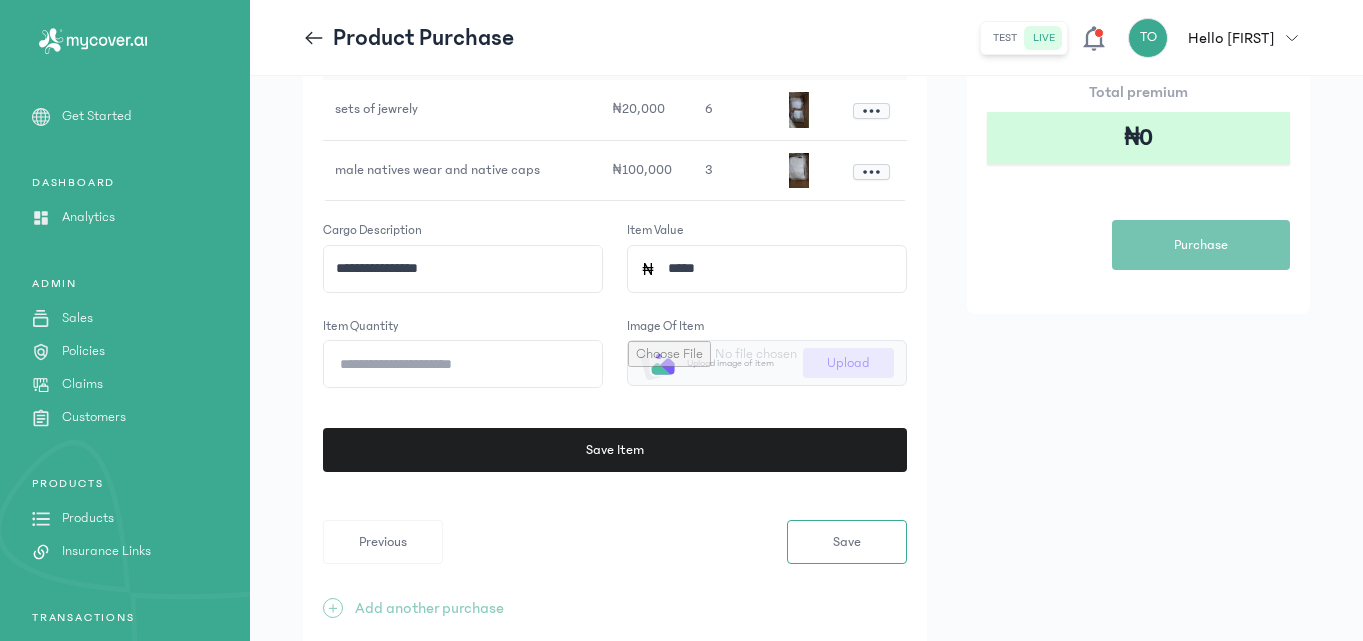 type on "*" 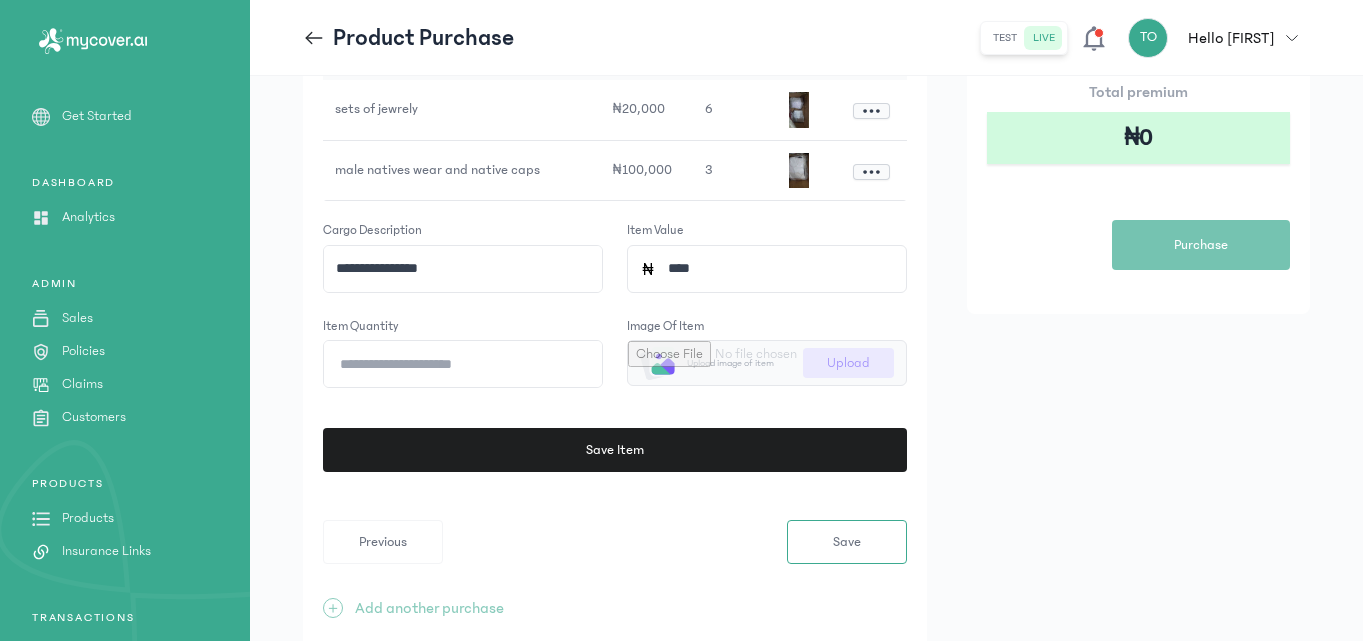 type on "*****" 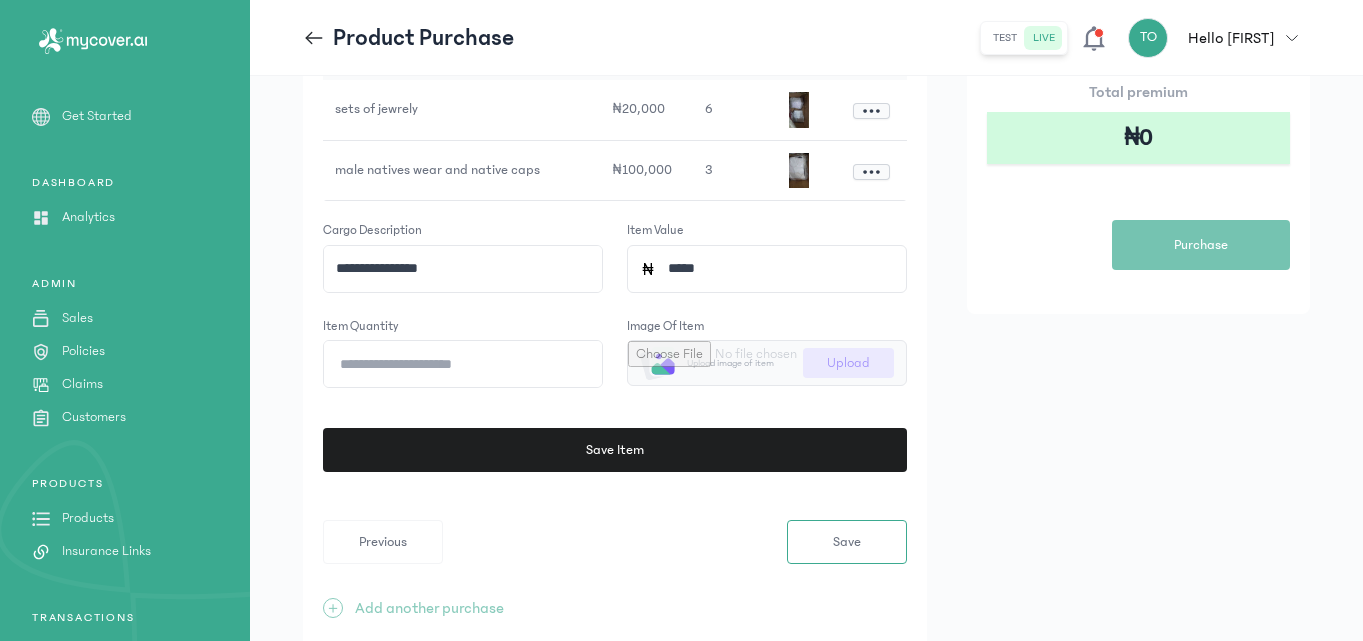 click at bounding box center (767, 363) 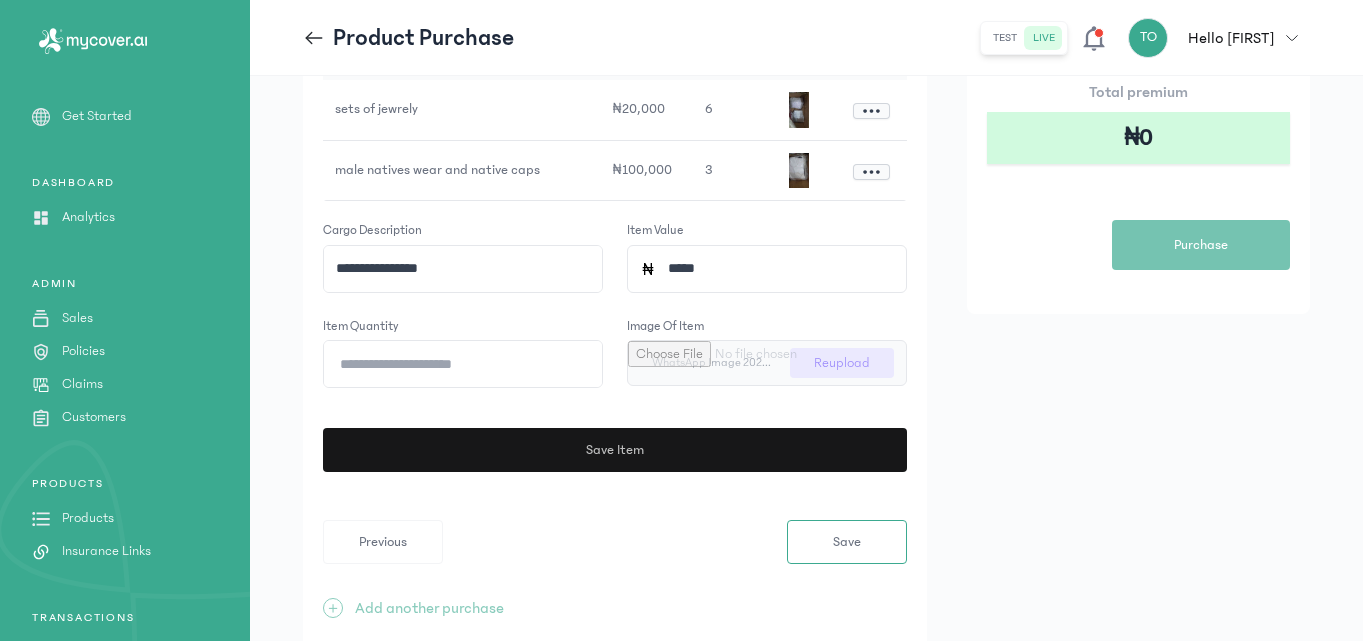 click on "Save Item" at bounding box center (612, 450) 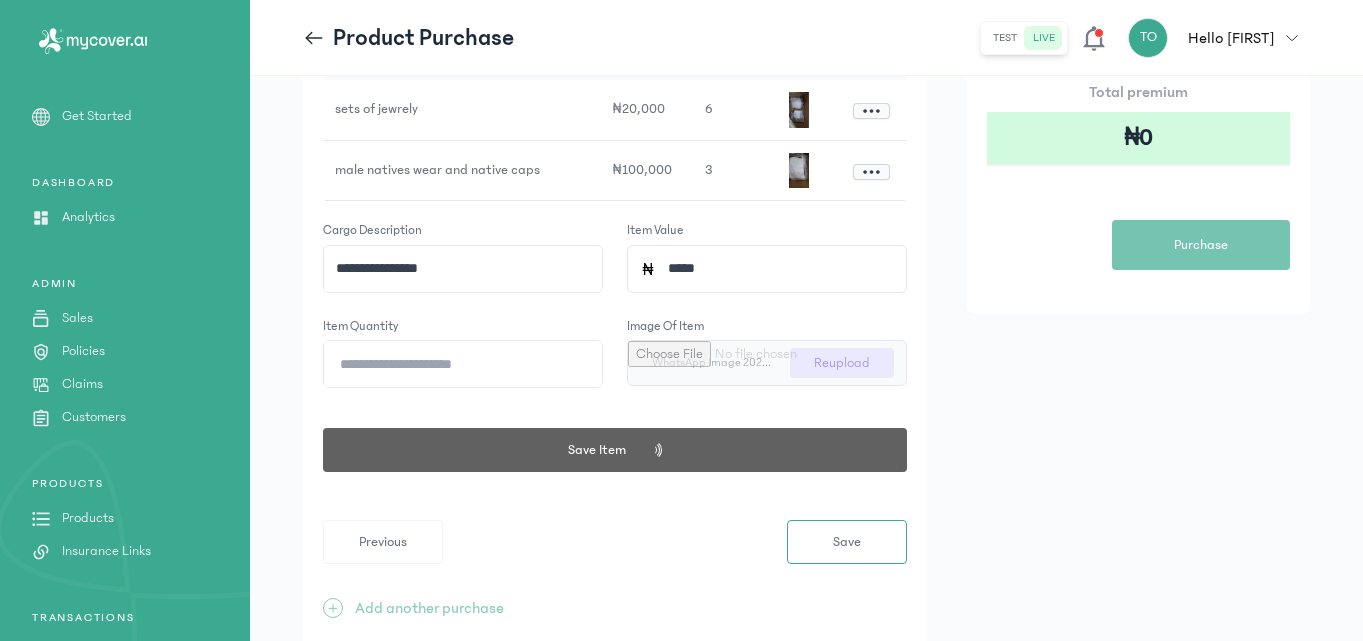 click on "**********" 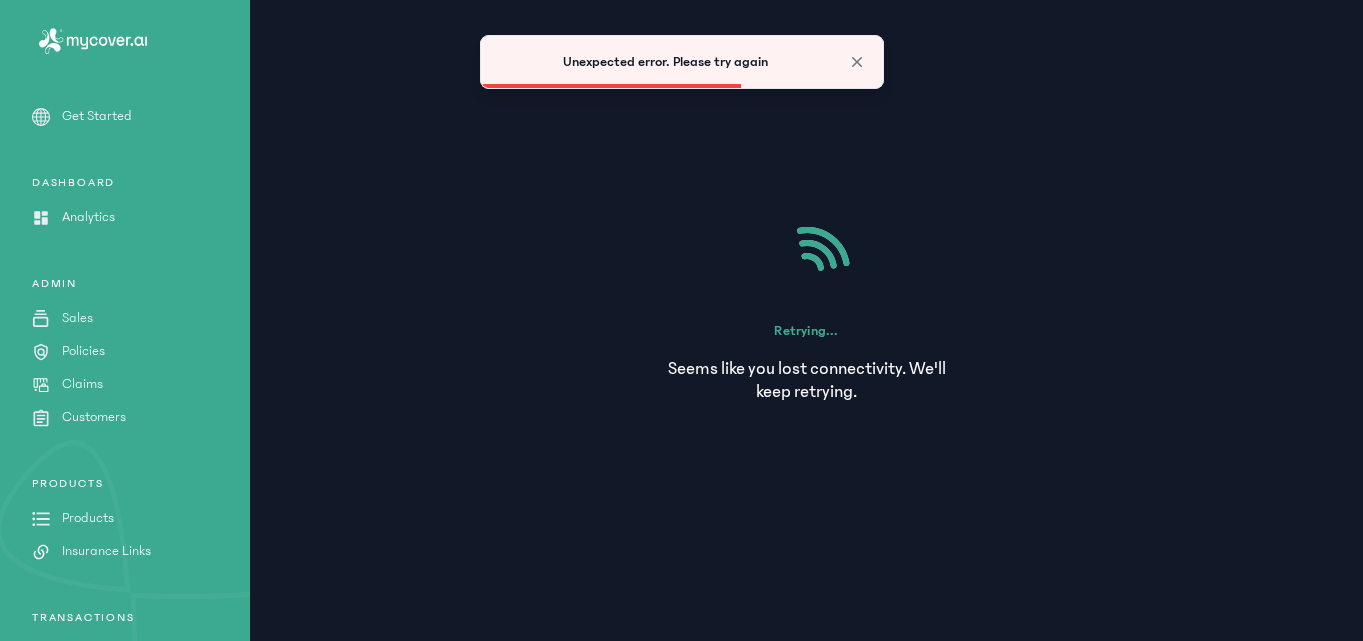 scroll, scrollTop: 0, scrollLeft: 0, axis: both 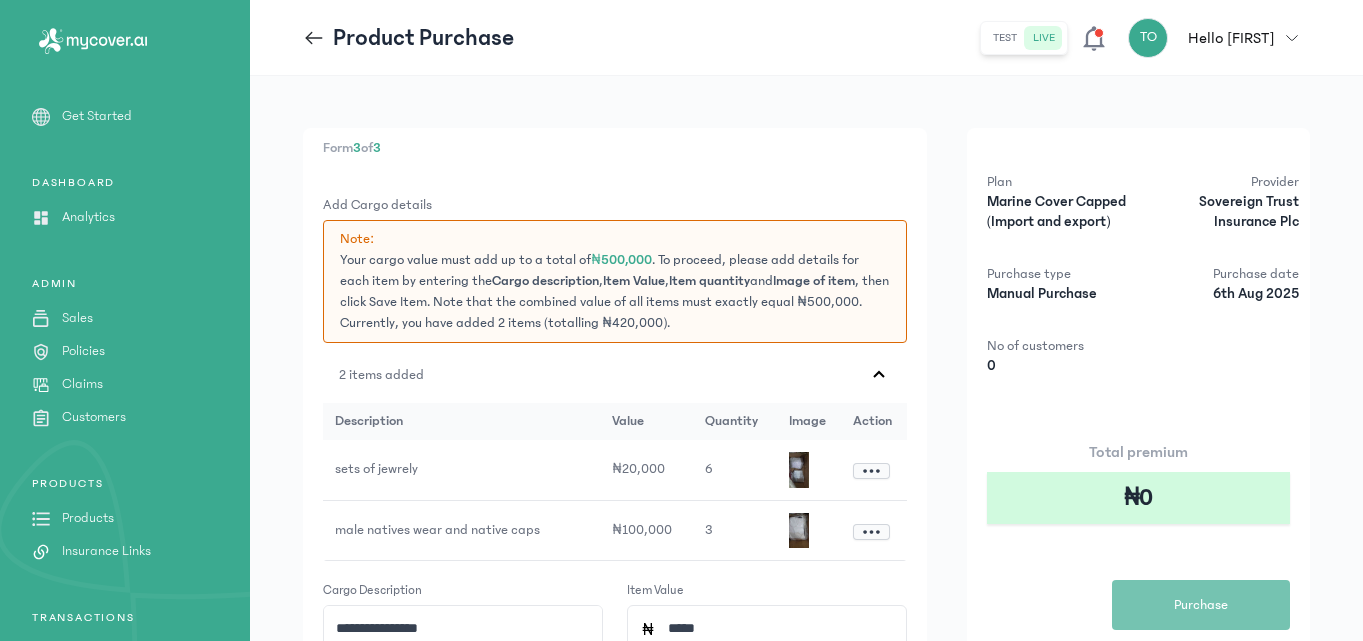click on "**********" at bounding box center [615, 572] 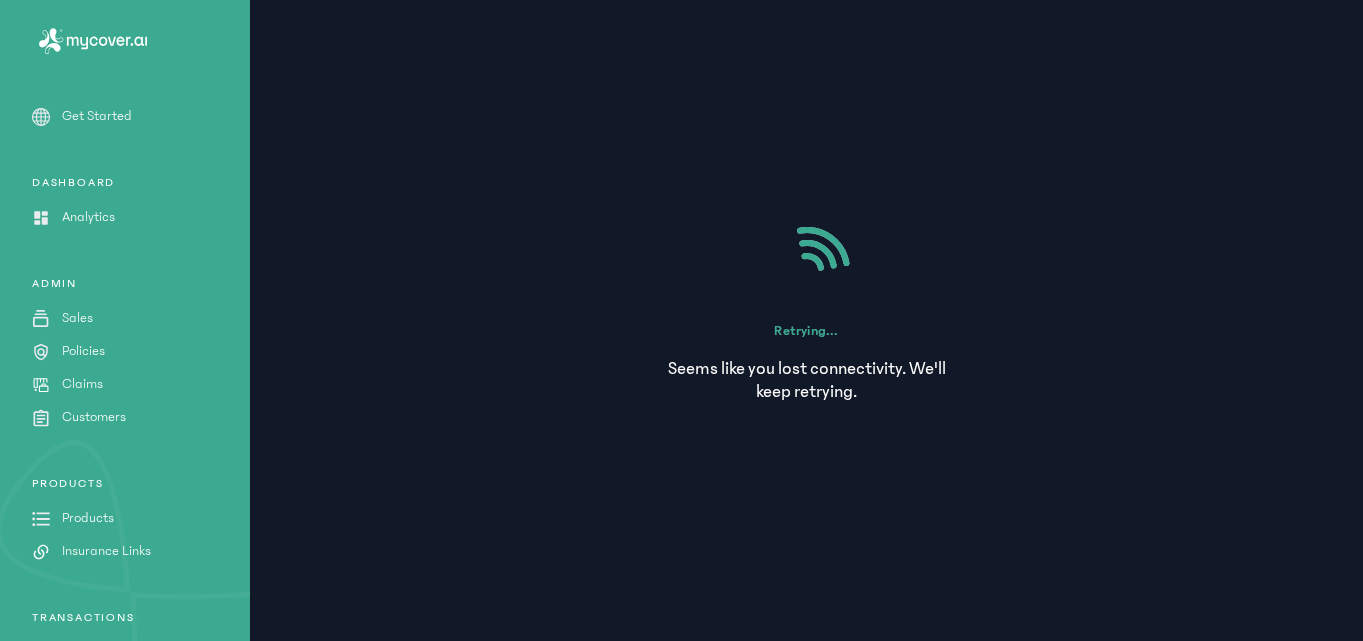 scroll, scrollTop: 0, scrollLeft: 0, axis: both 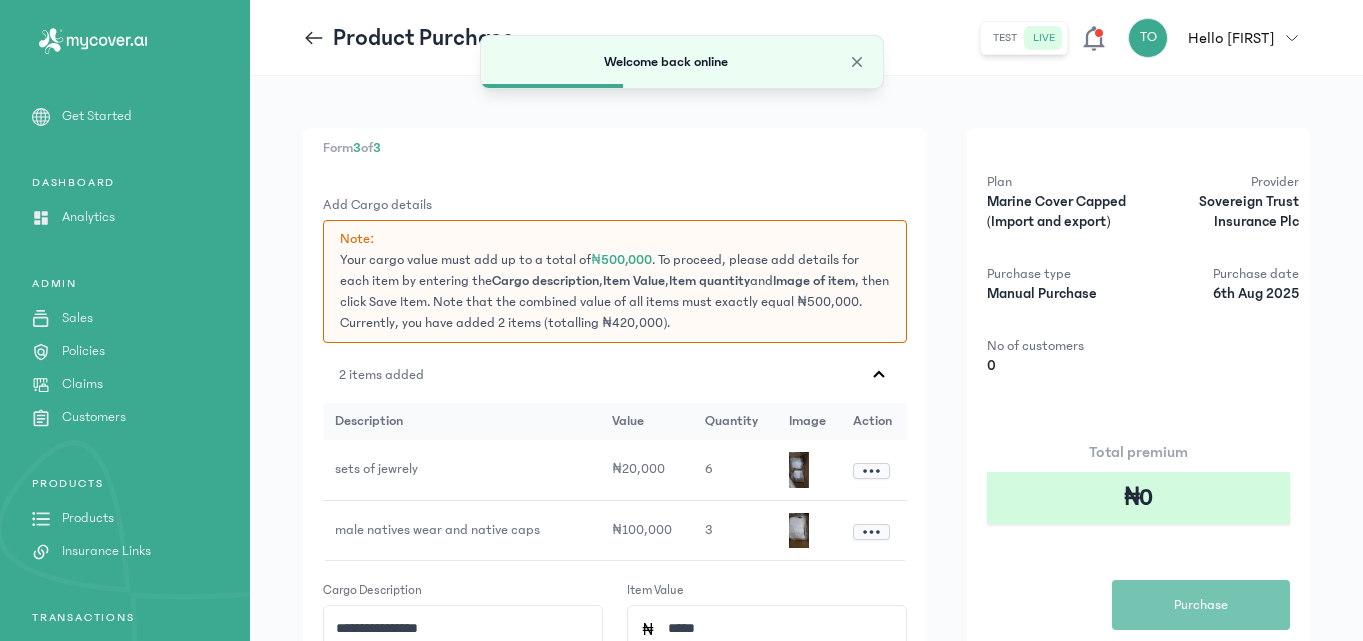click on "**********" at bounding box center [615, 572] 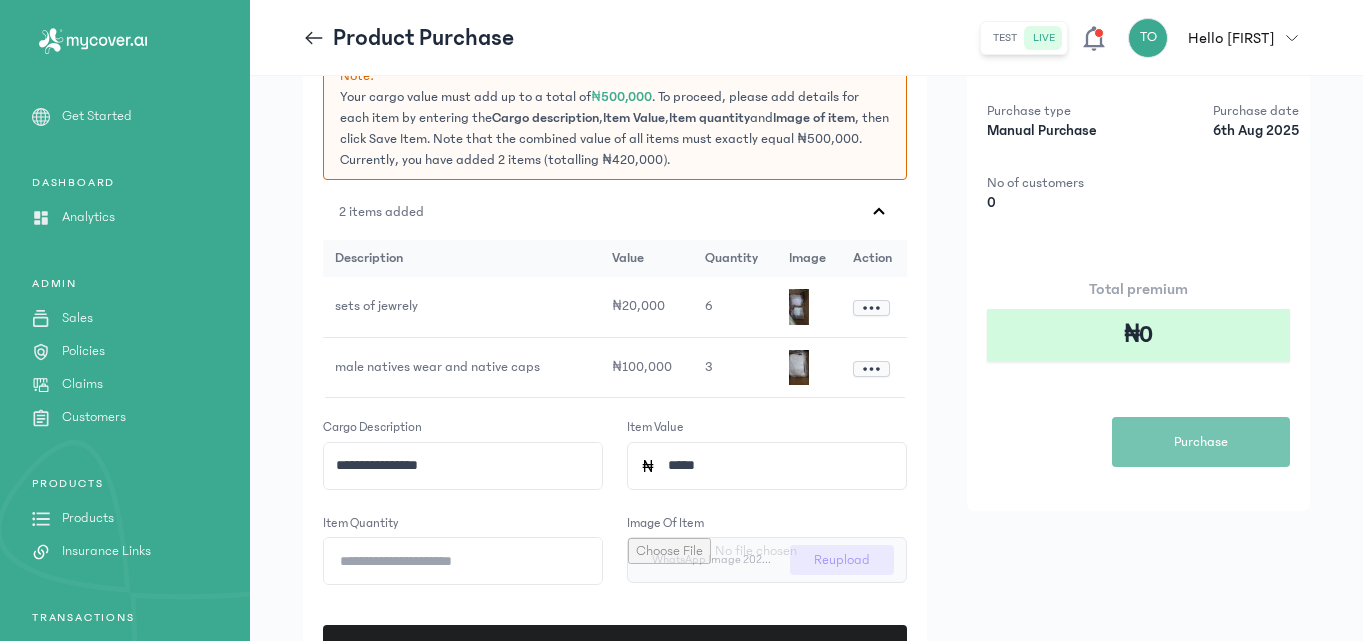 scroll, scrollTop: 200, scrollLeft: 0, axis: vertical 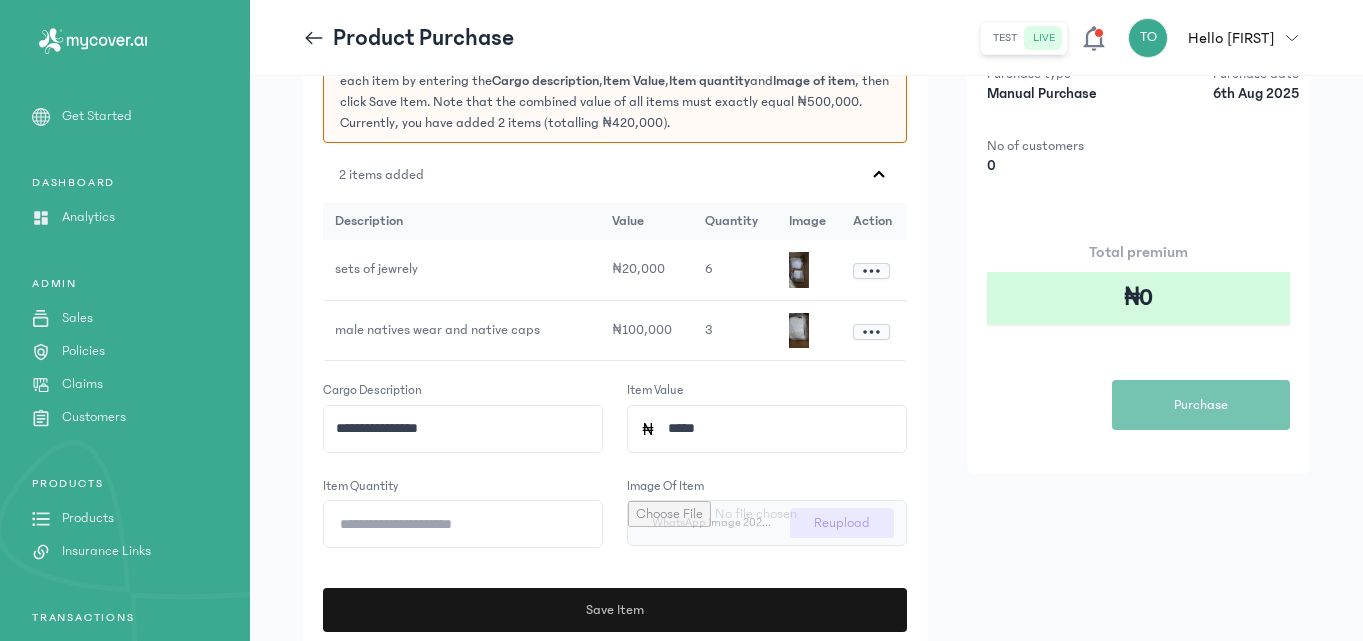 click on "Save Item" at bounding box center [616, 610] 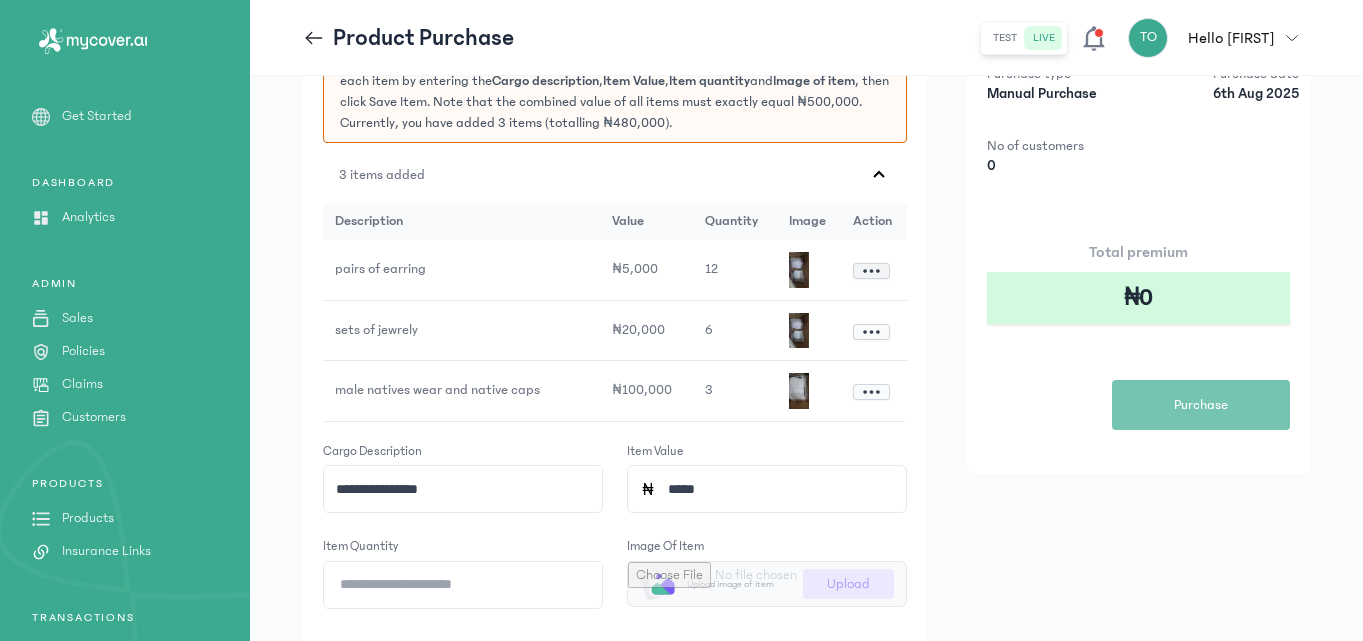 click 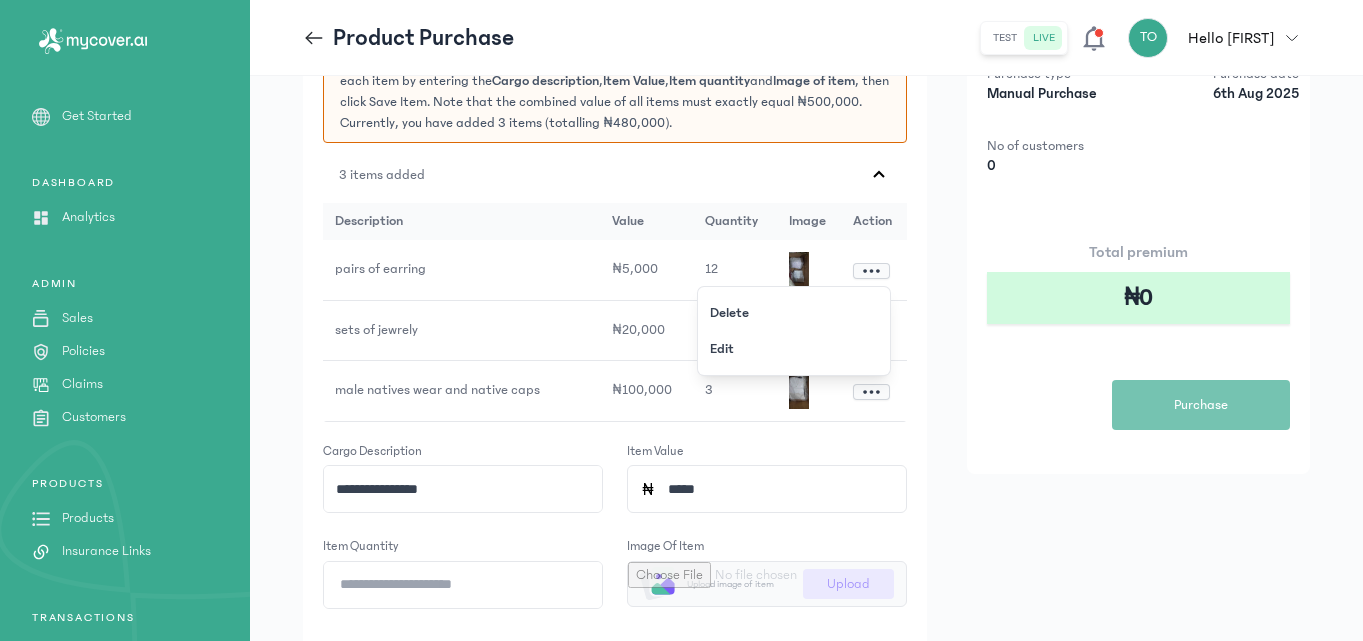 click on "**********" 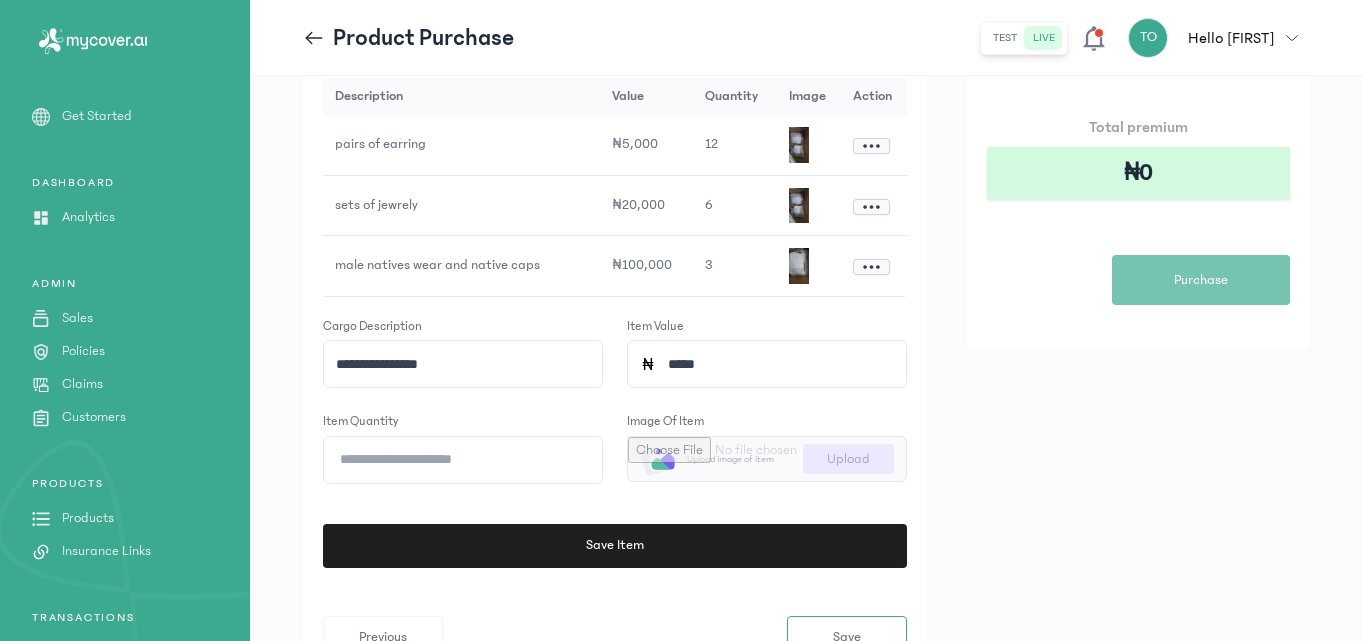 scroll, scrollTop: 320, scrollLeft: 0, axis: vertical 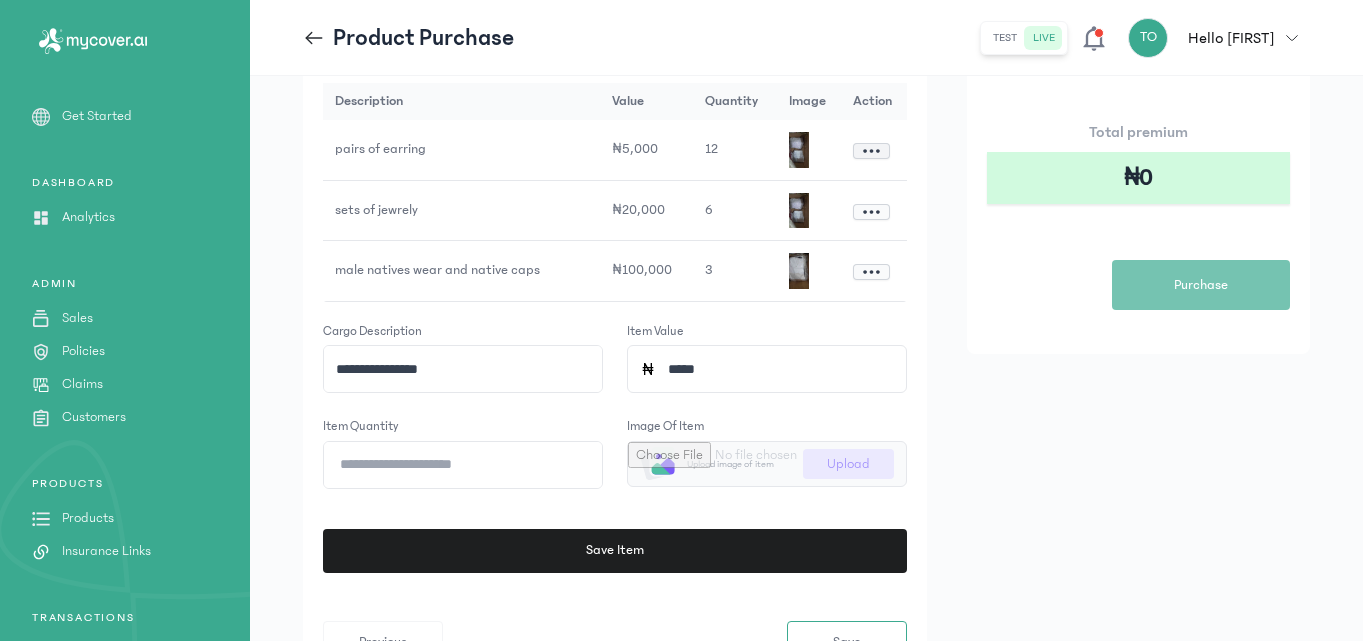 click 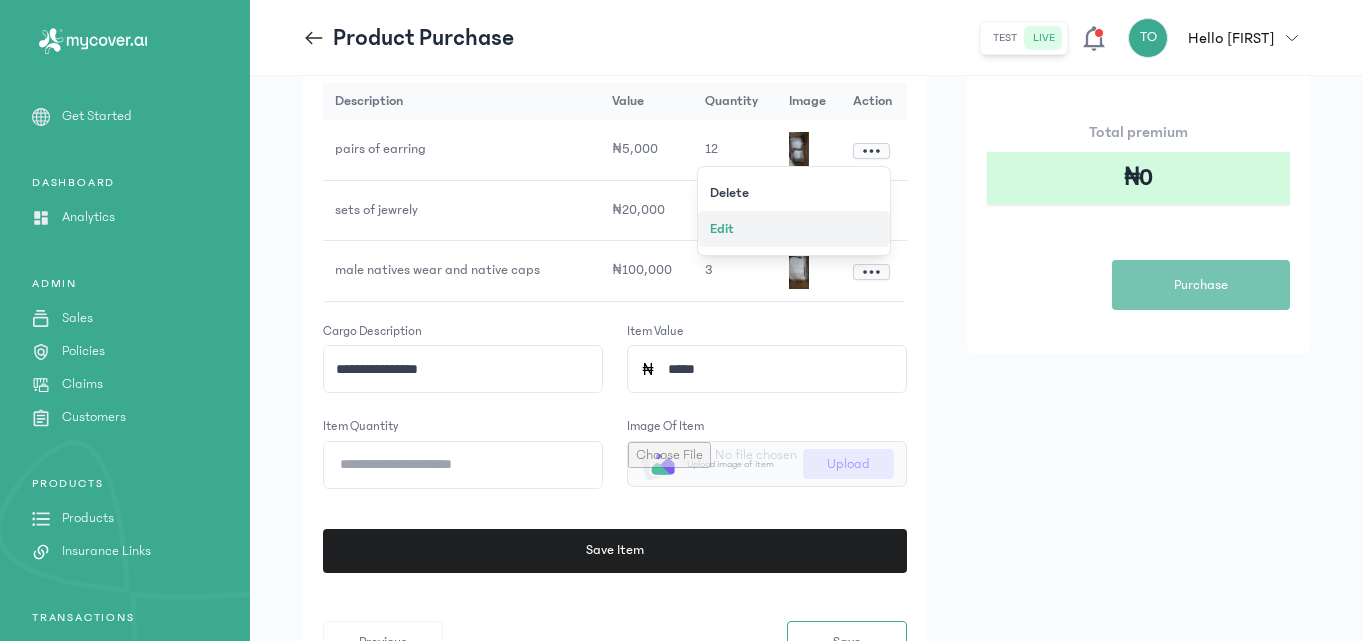 click on "Edit" 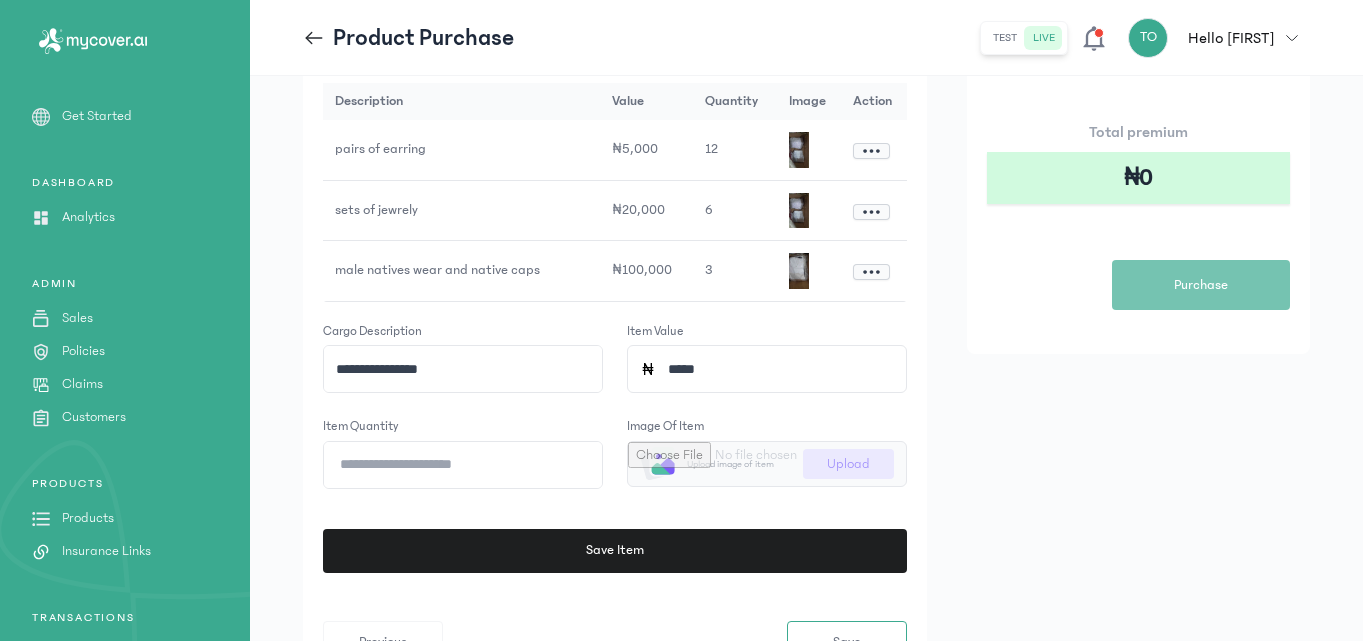 click on "*****" 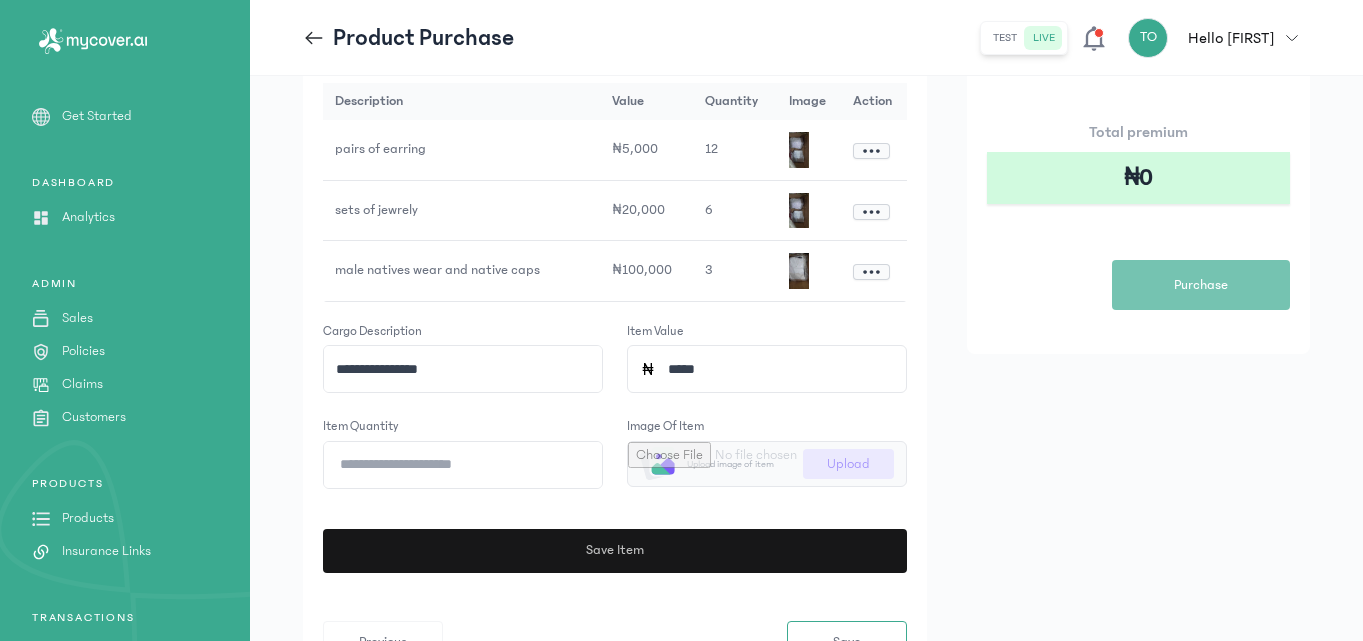 click on "Save Item" at bounding box center [615, 551] 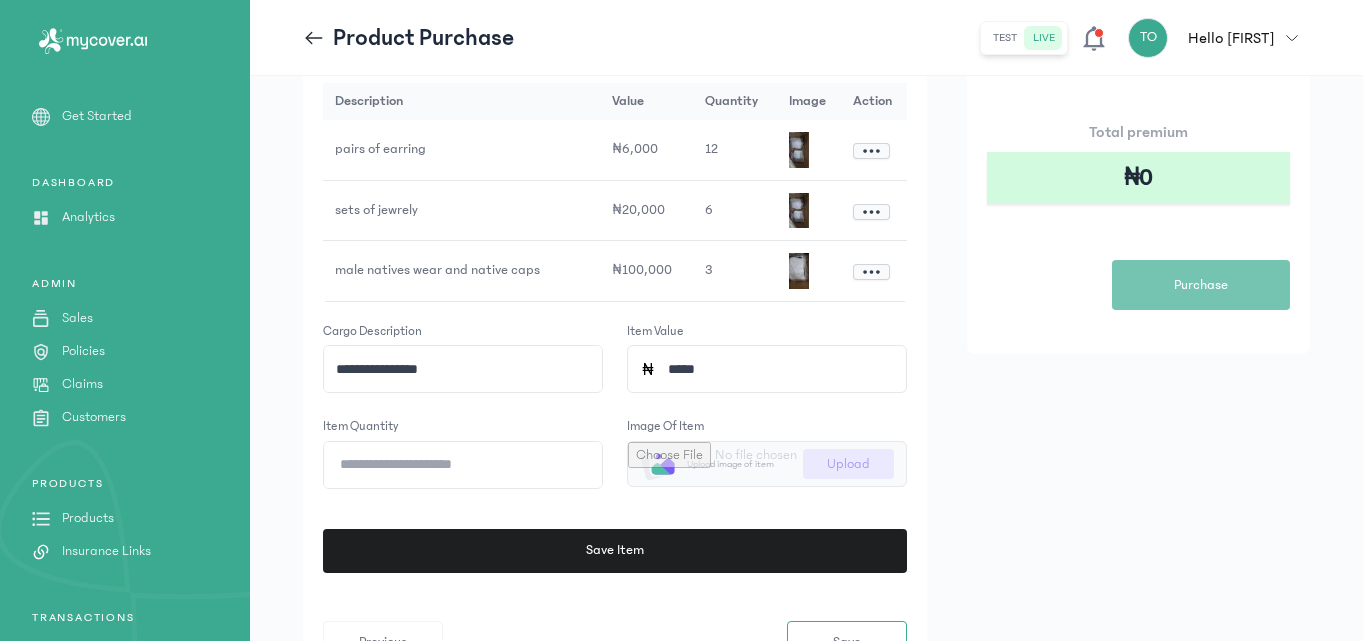 click on "**********" 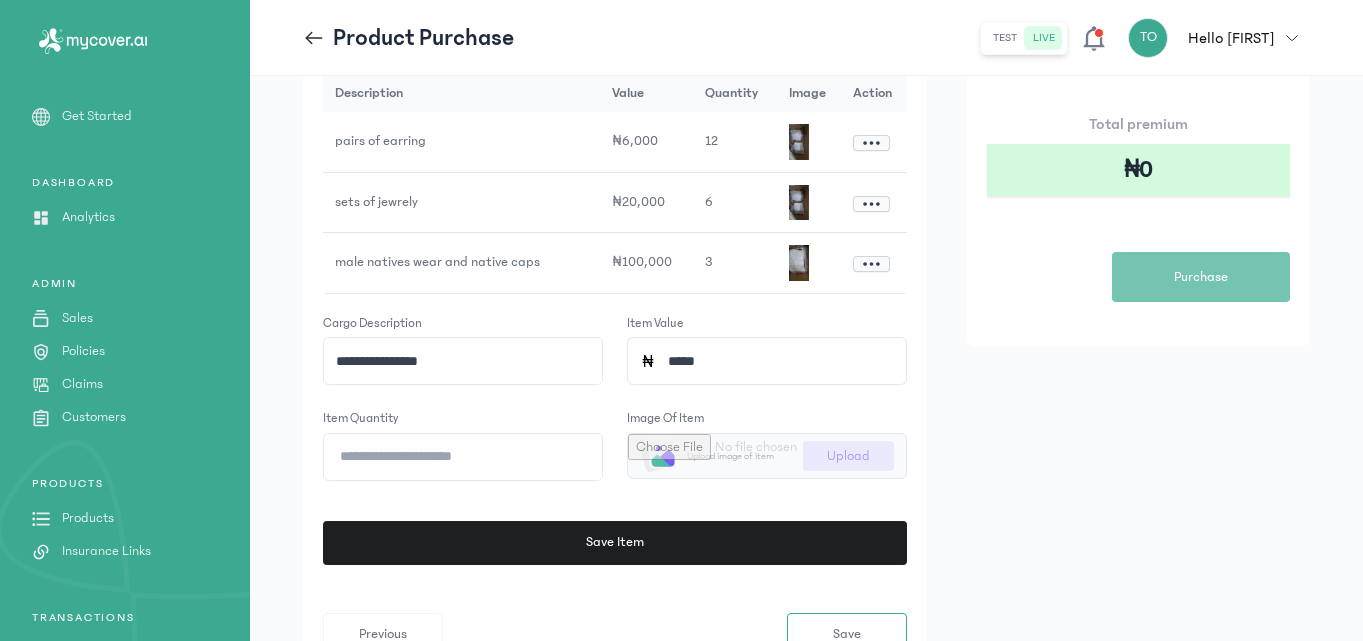 scroll, scrollTop: 360, scrollLeft: 0, axis: vertical 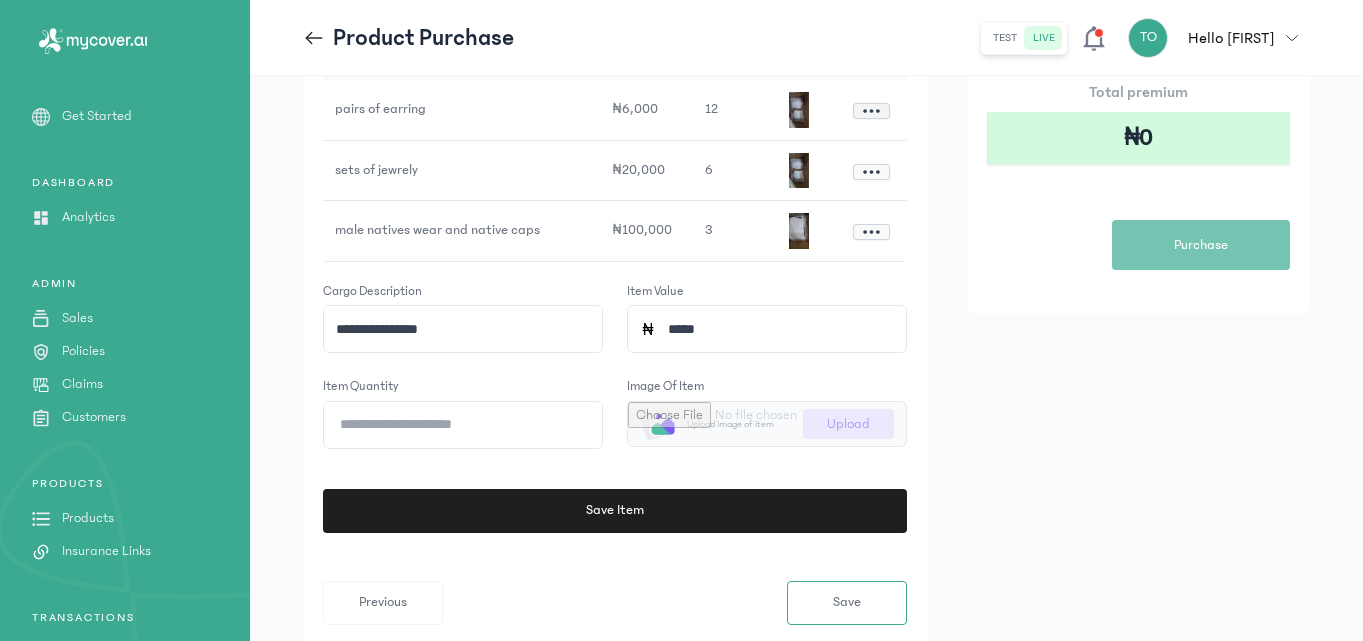 click 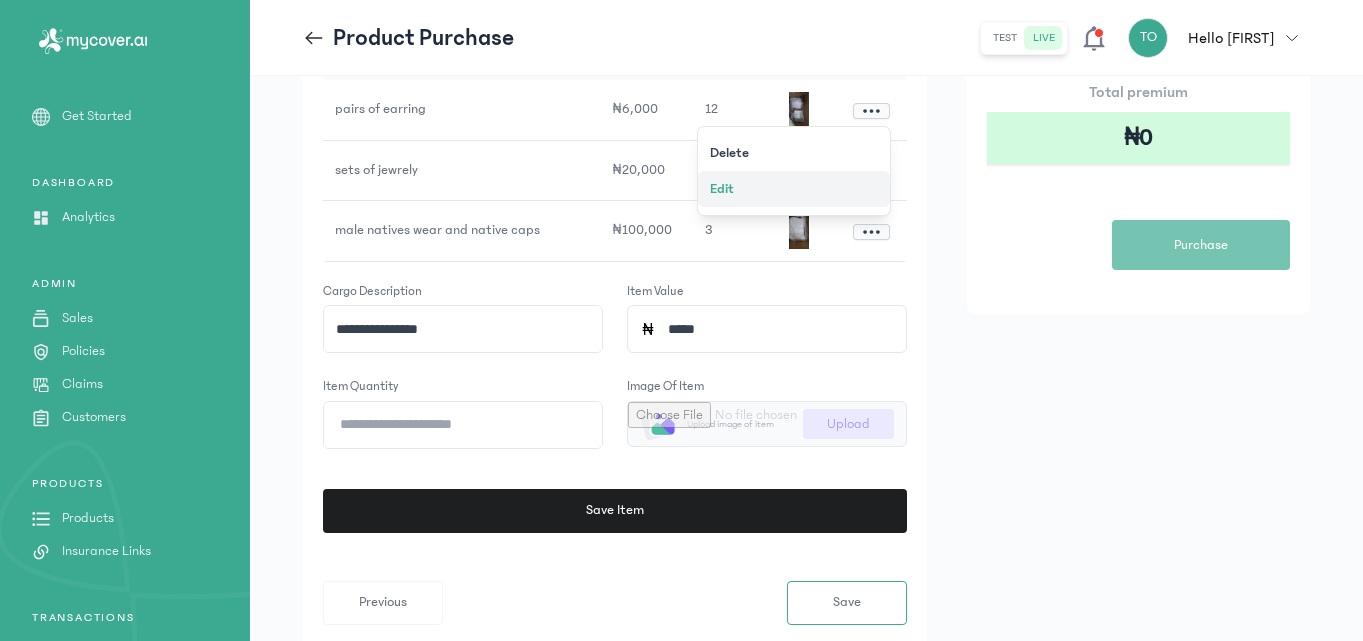 click on "Edit" 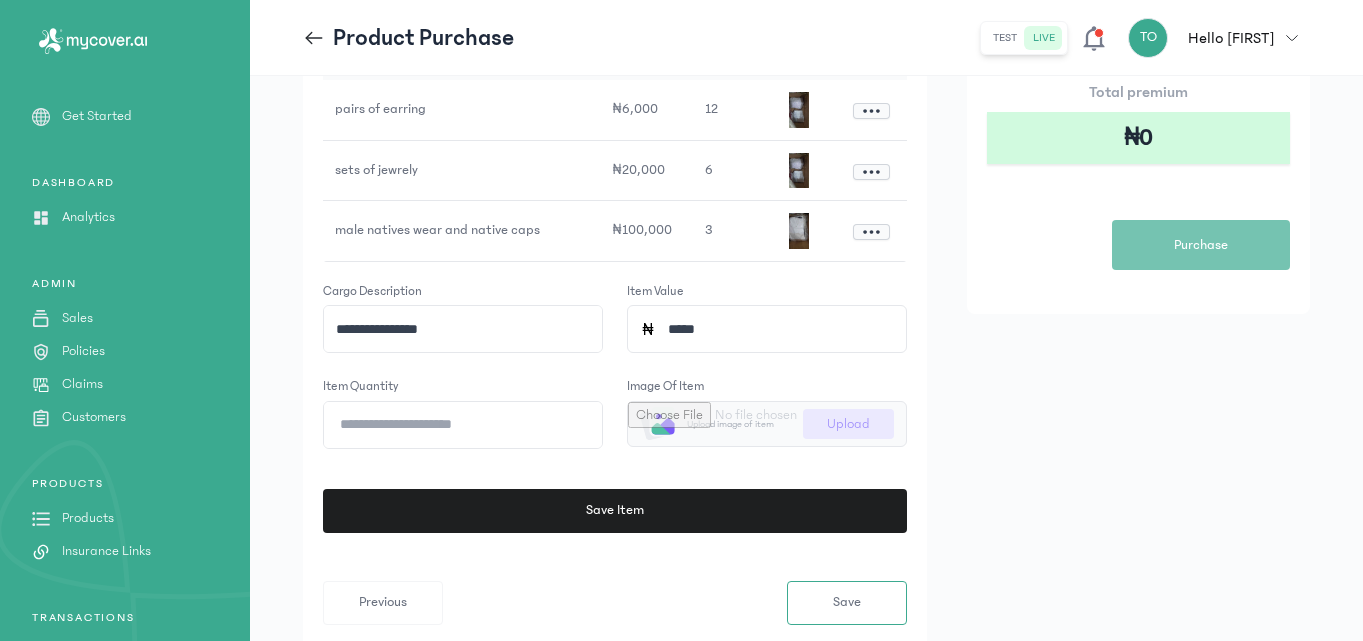 click on "*****" 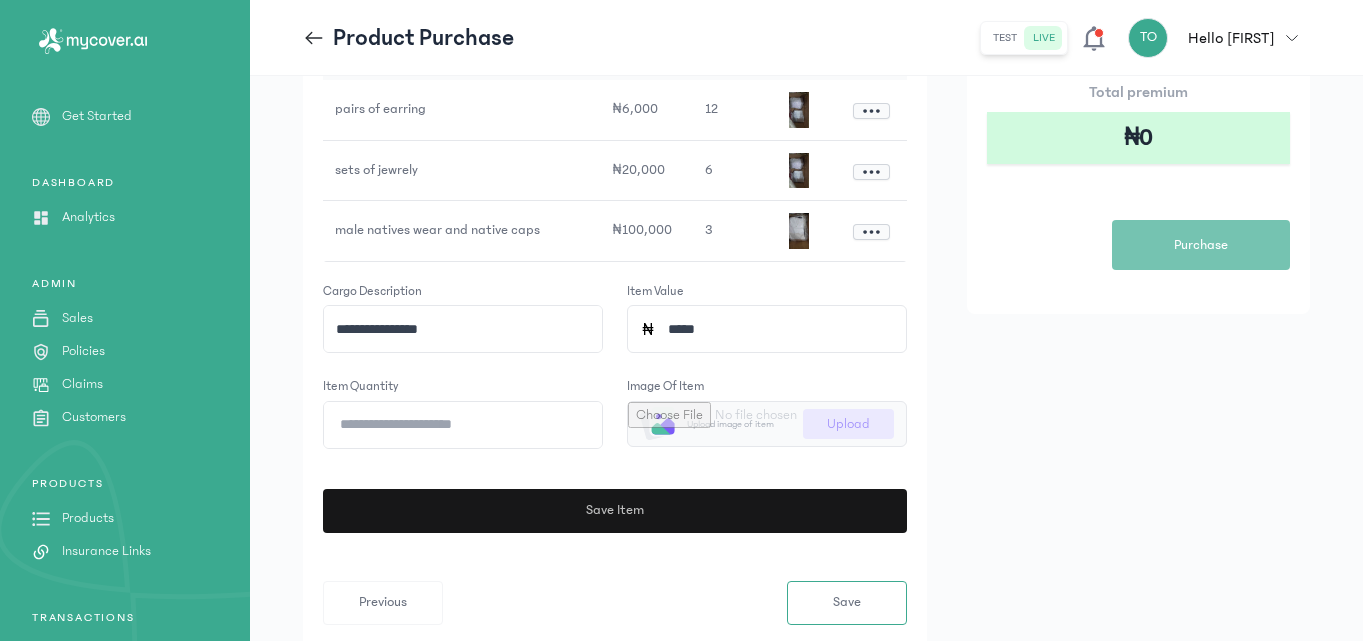 click on "Save Item" at bounding box center (615, 511) 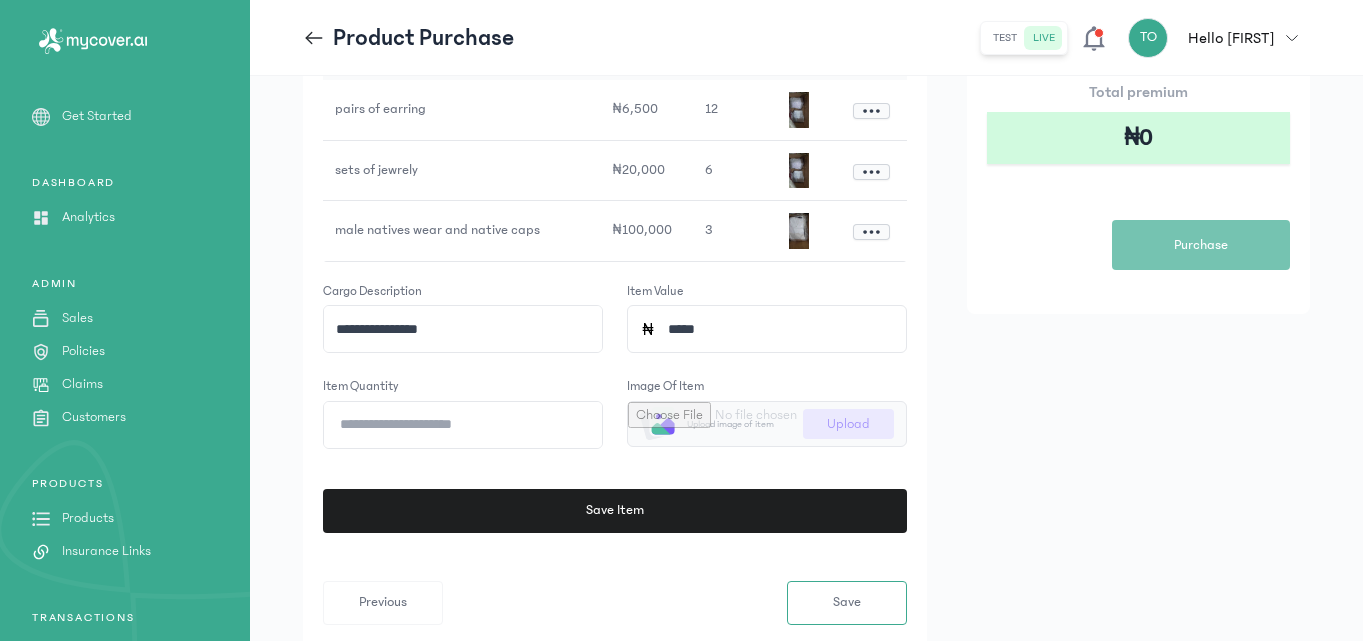 click on "**********" 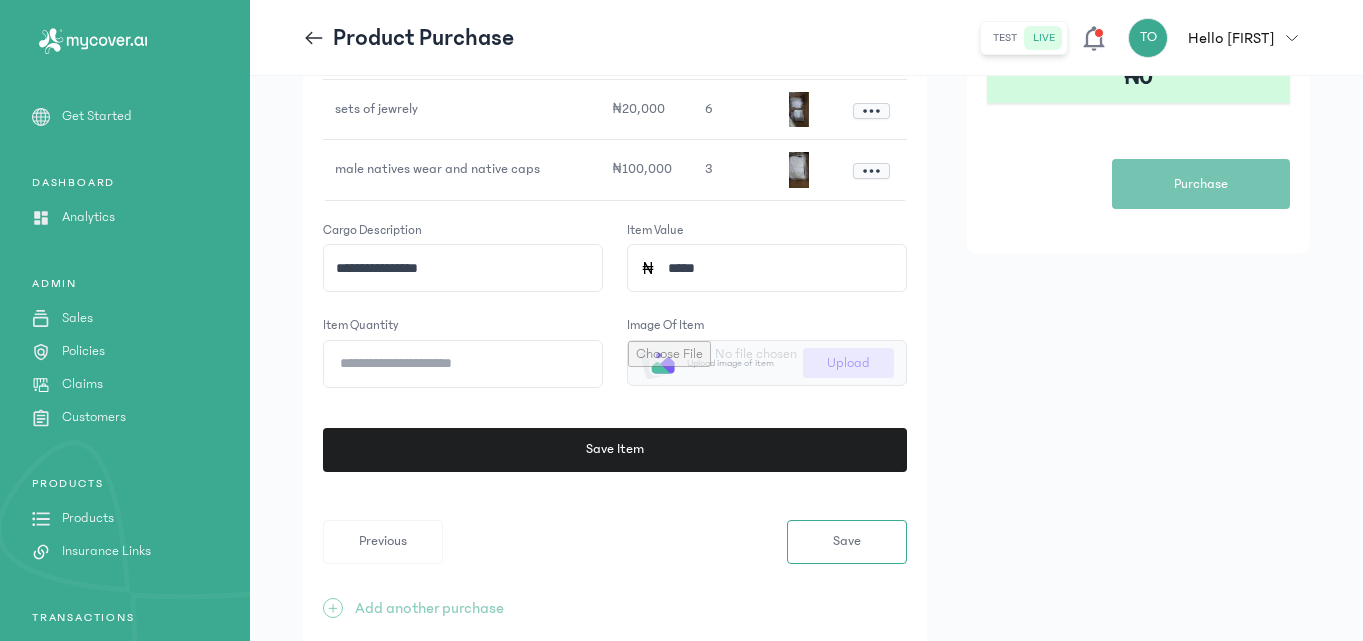 scroll, scrollTop: 440, scrollLeft: 0, axis: vertical 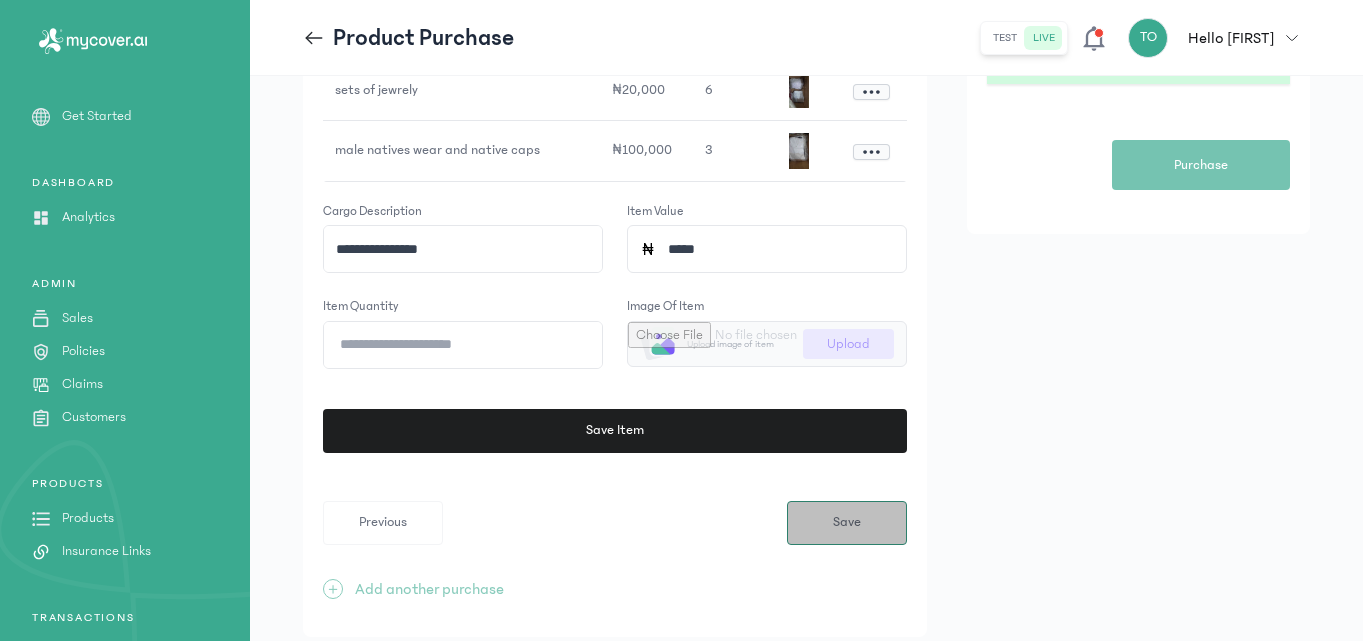 click on "Save" at bounding box center (847, 523) 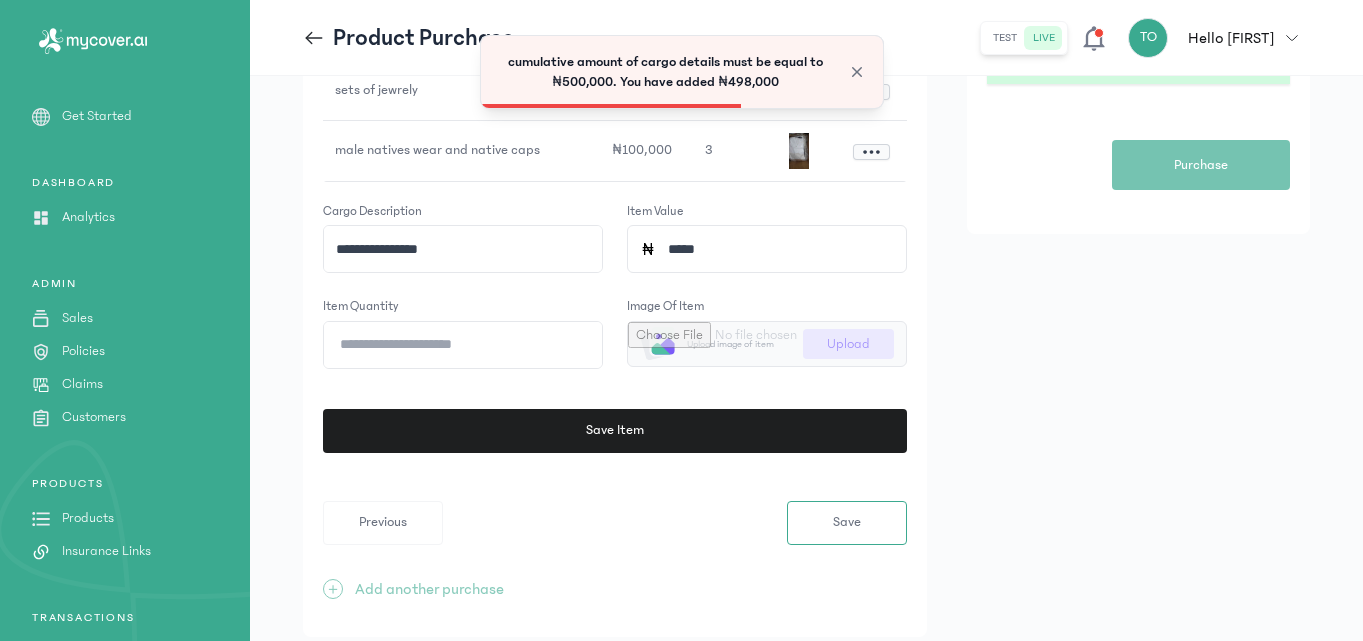 click on "**********" 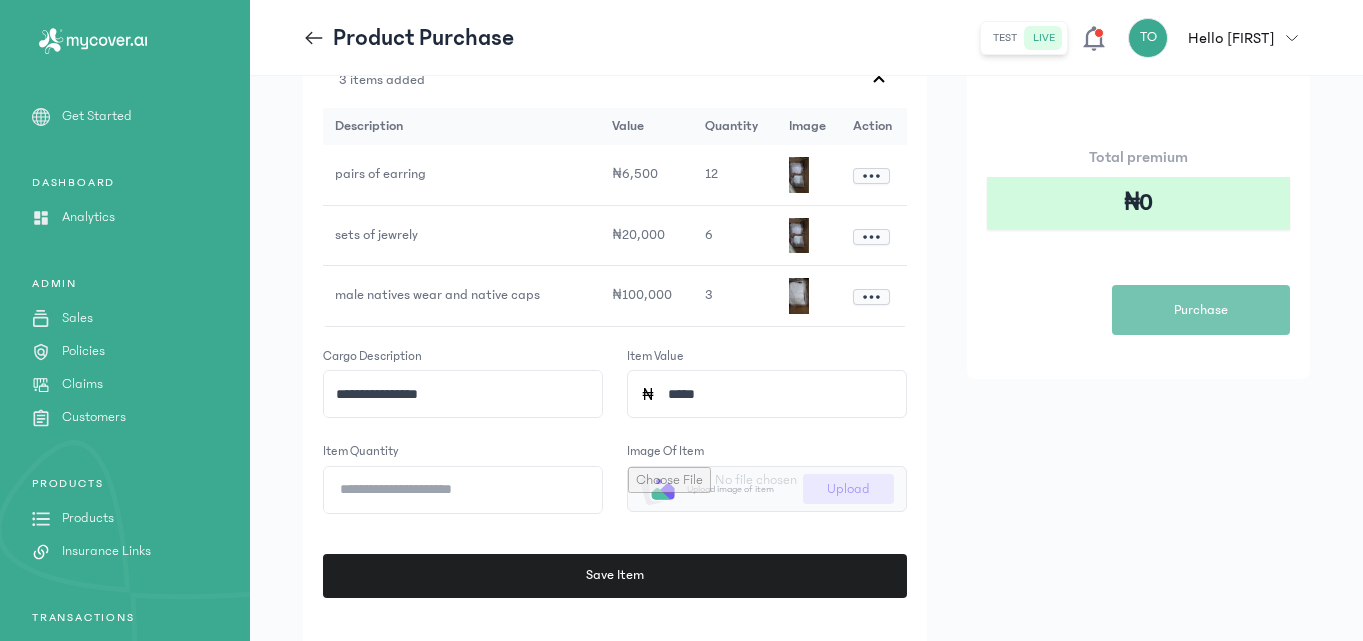 scroll, scrollTop: 320, scrollLeft: 0, axis: vertical 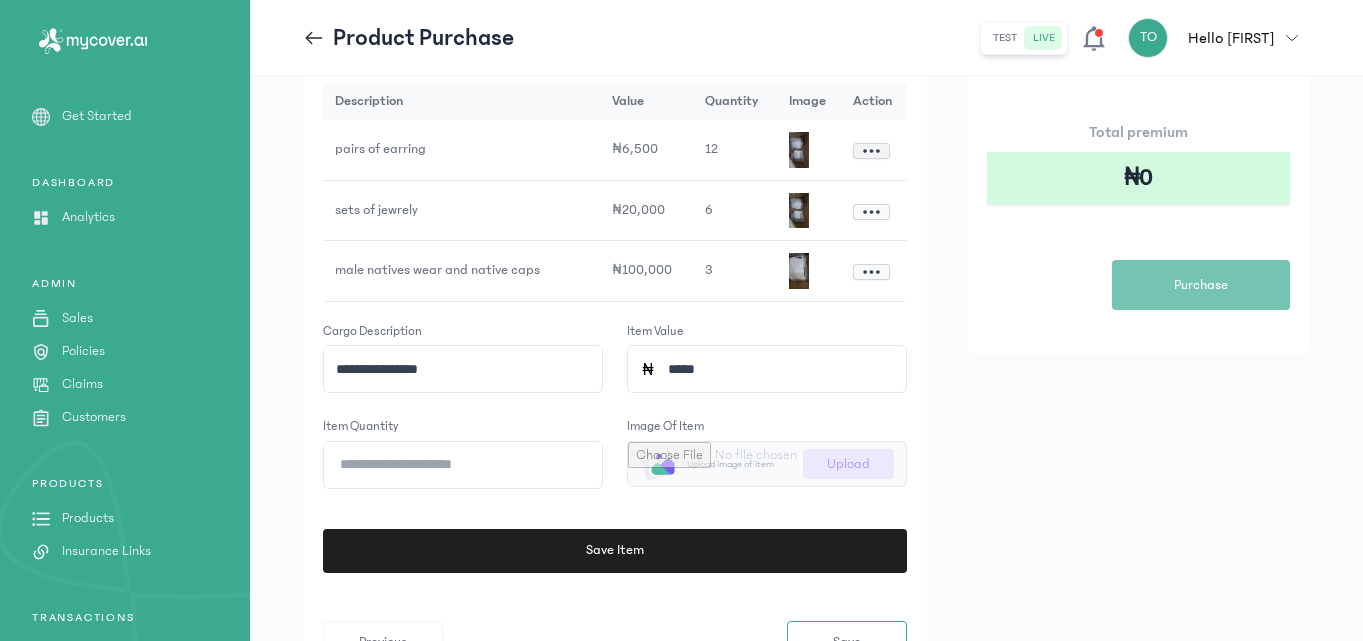 click 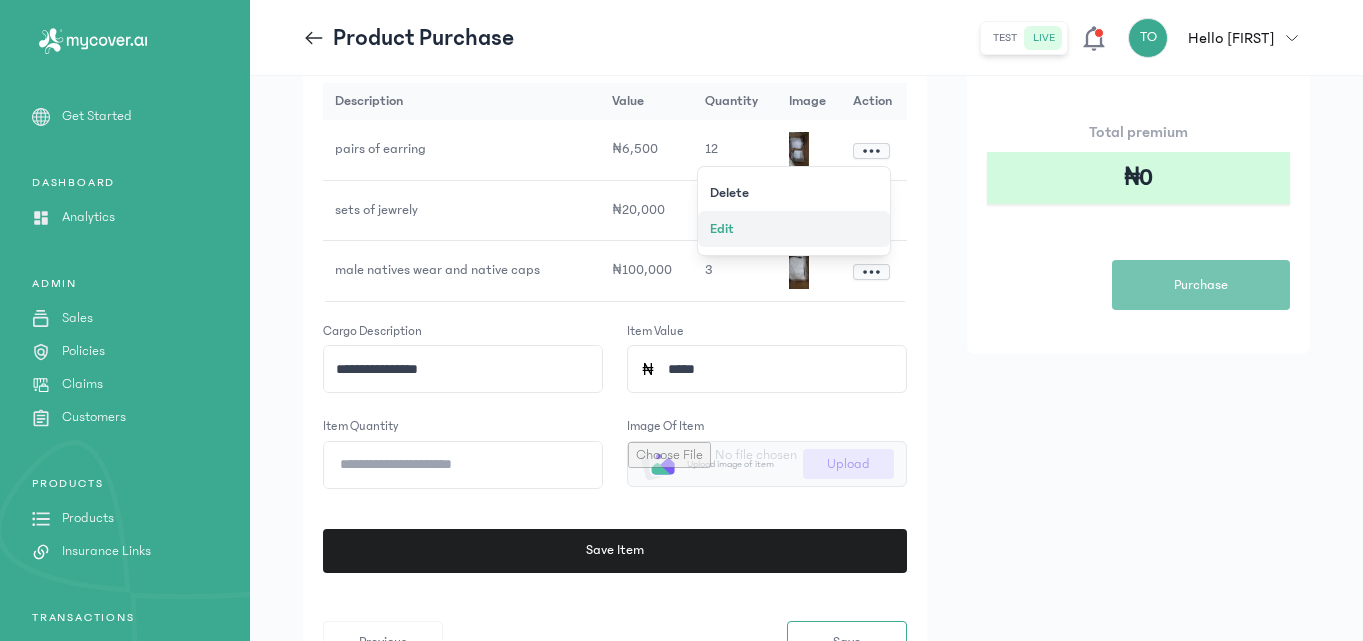 click on "Edit" 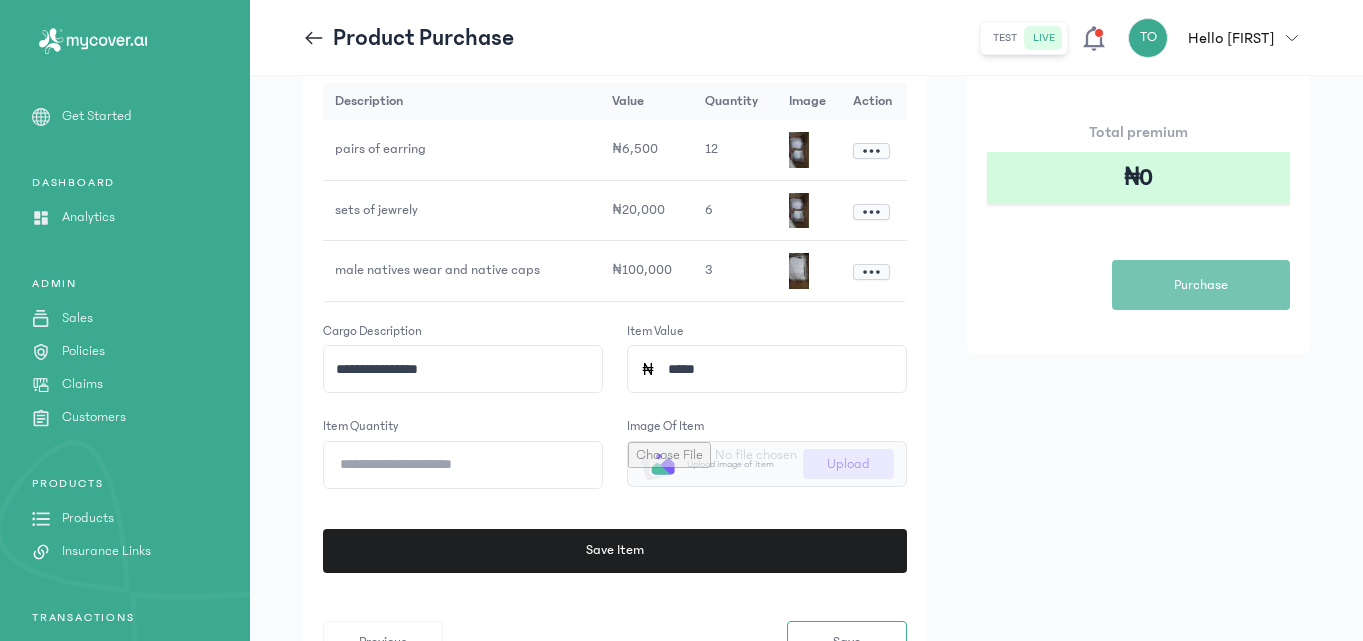 click on "*****" 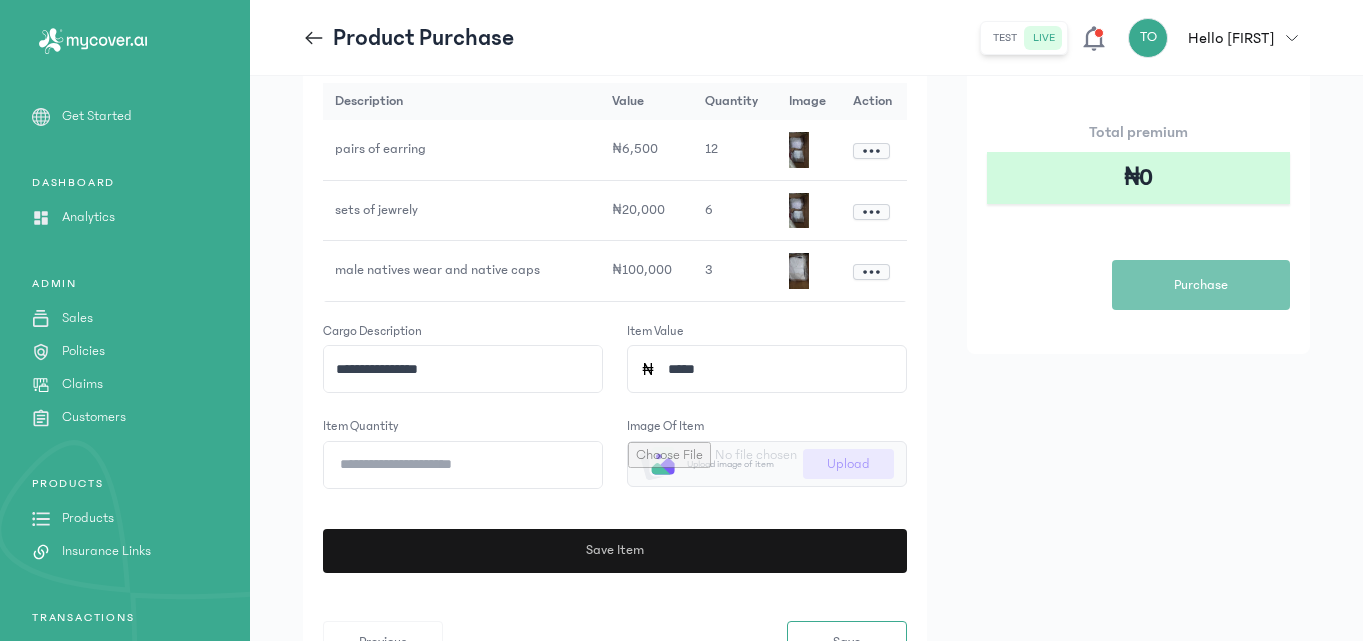 click on "Save Item" at bounding box center (610, 551) 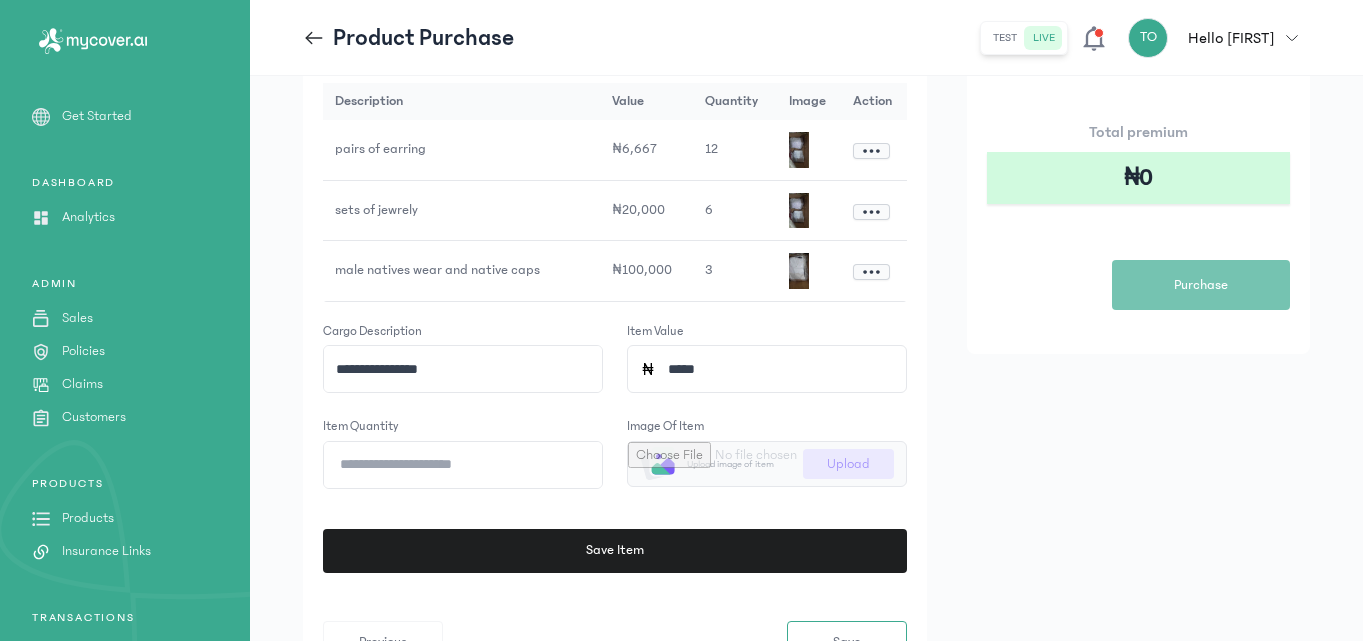 click on "**********" 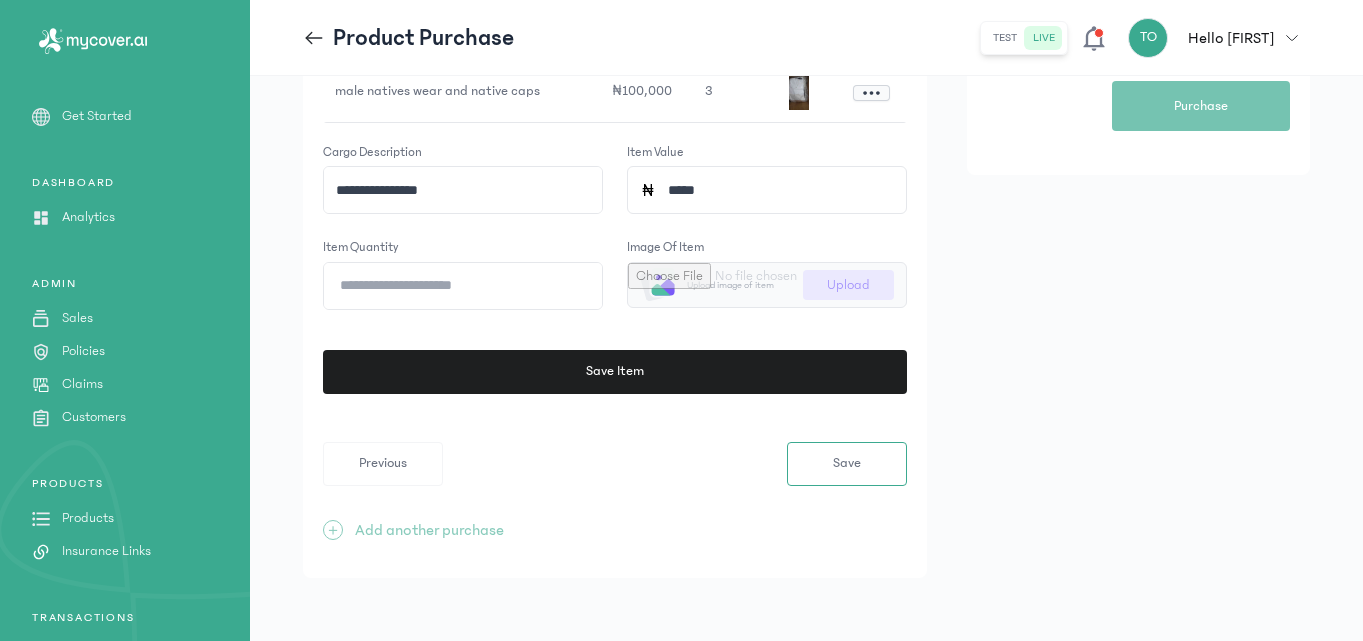 scroll, scrollTop: 500, scrollLeft: 0, axis: vertical 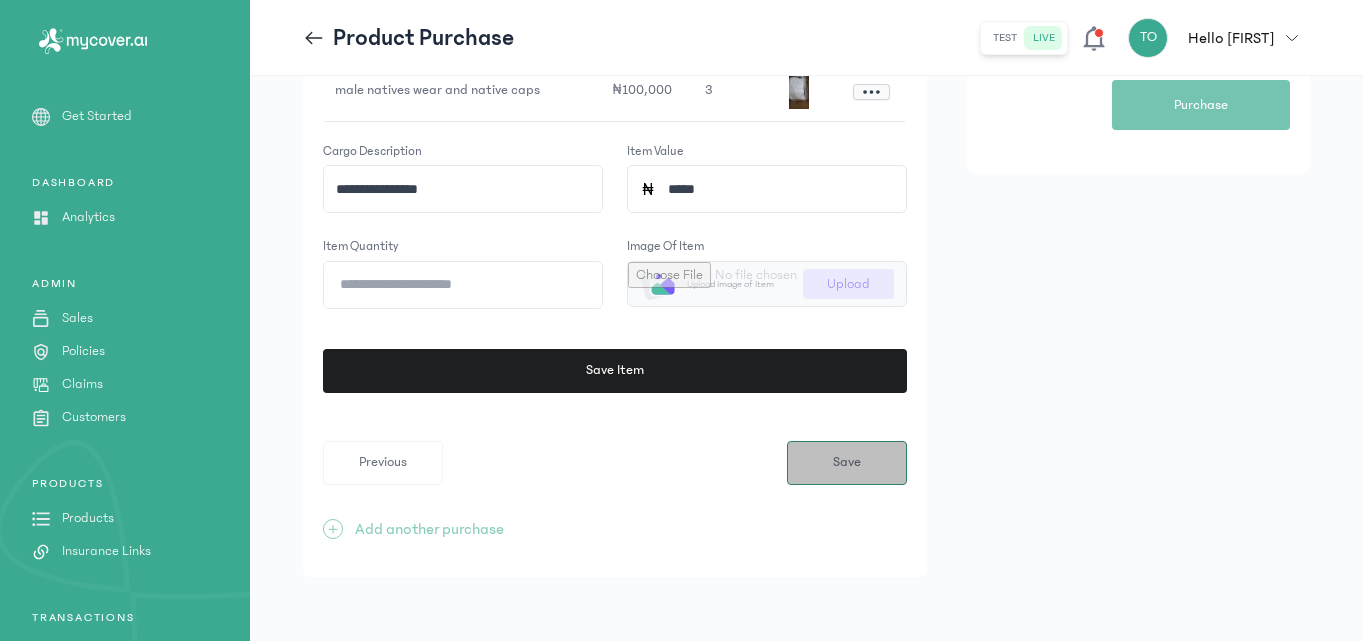 click on "Save" at bounding box center (847, 463) 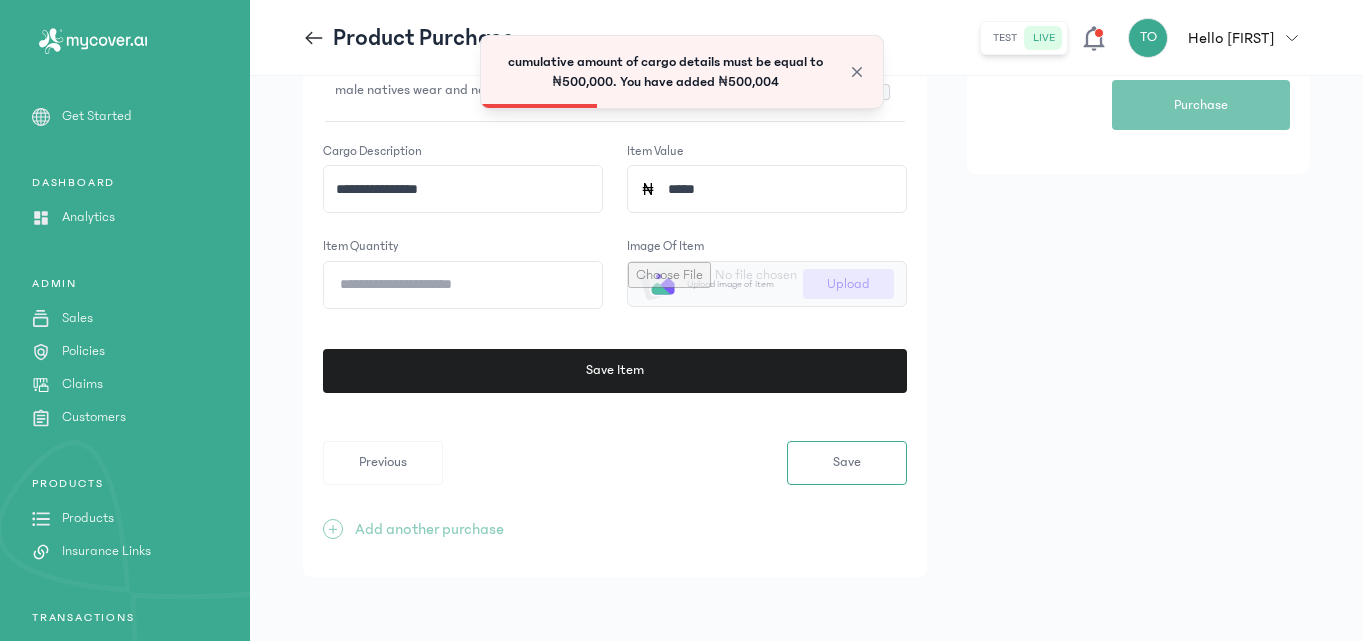 click on "**********" 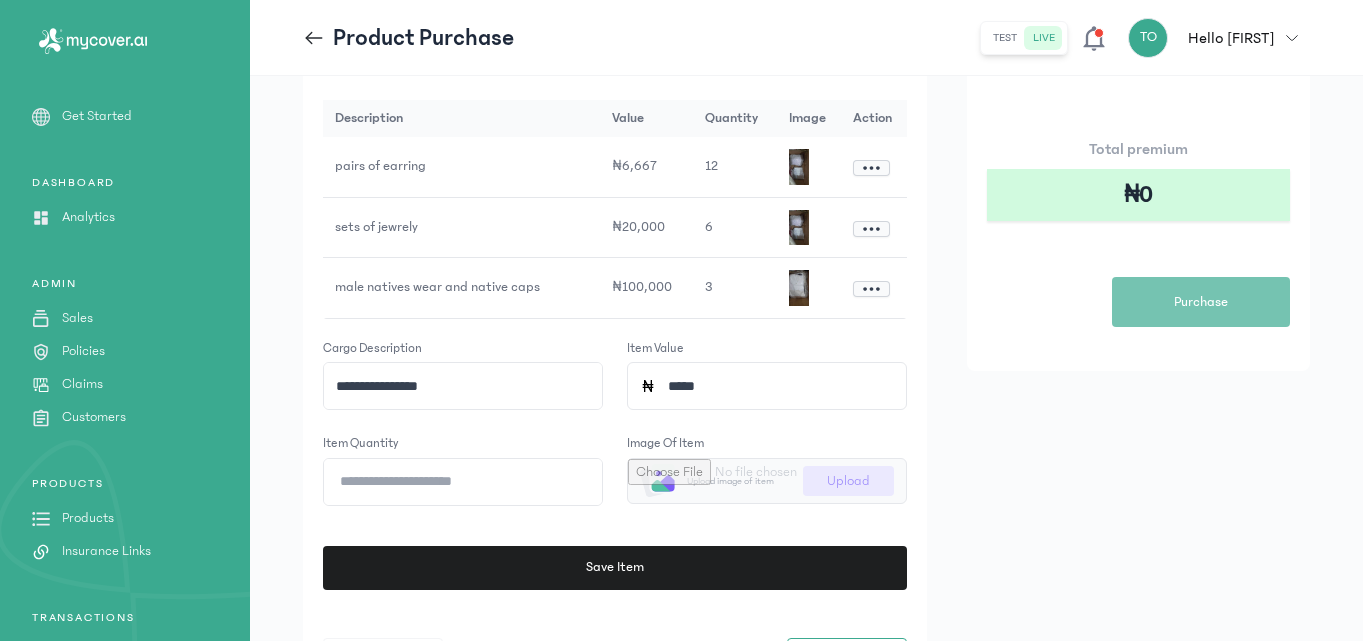 scroll, scrollTop: 300, scrollLeft: 0, axis: vertical 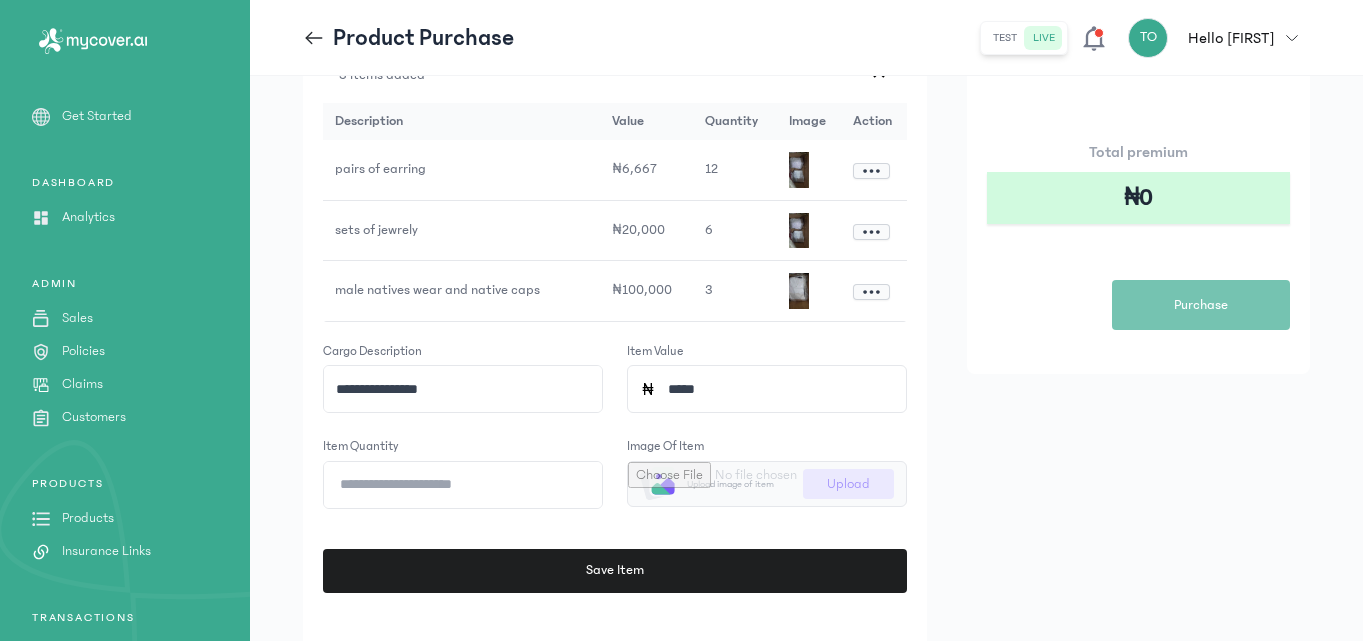 click 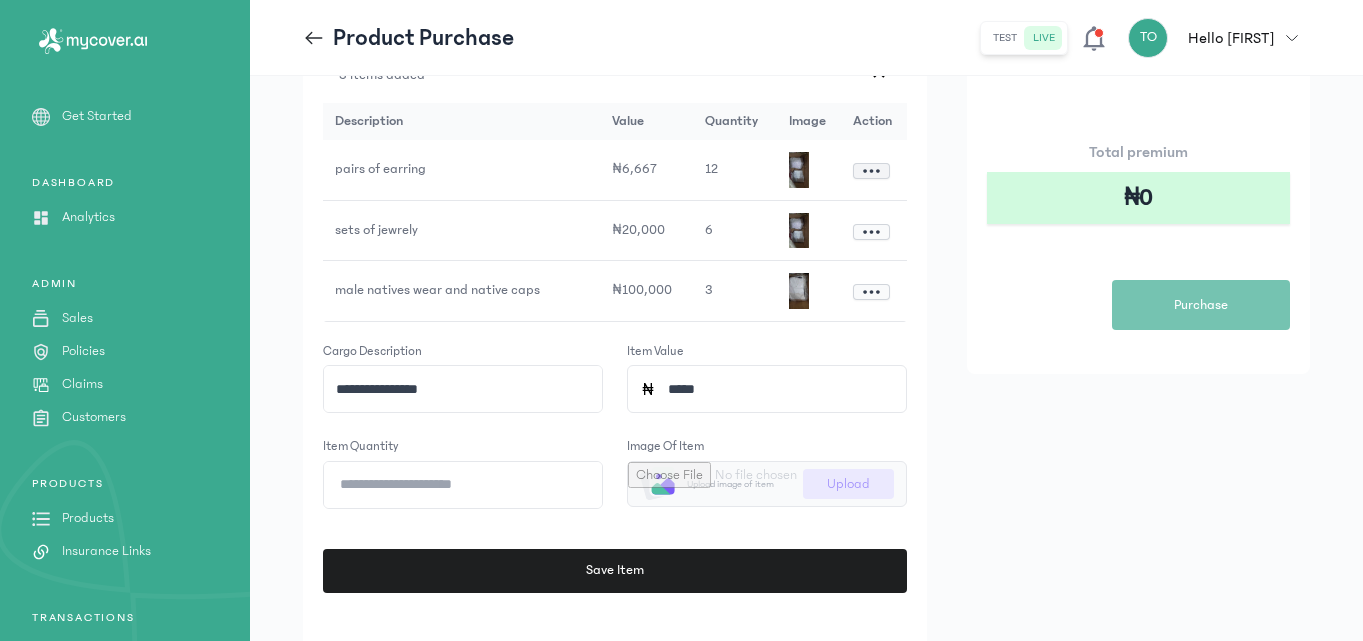 click 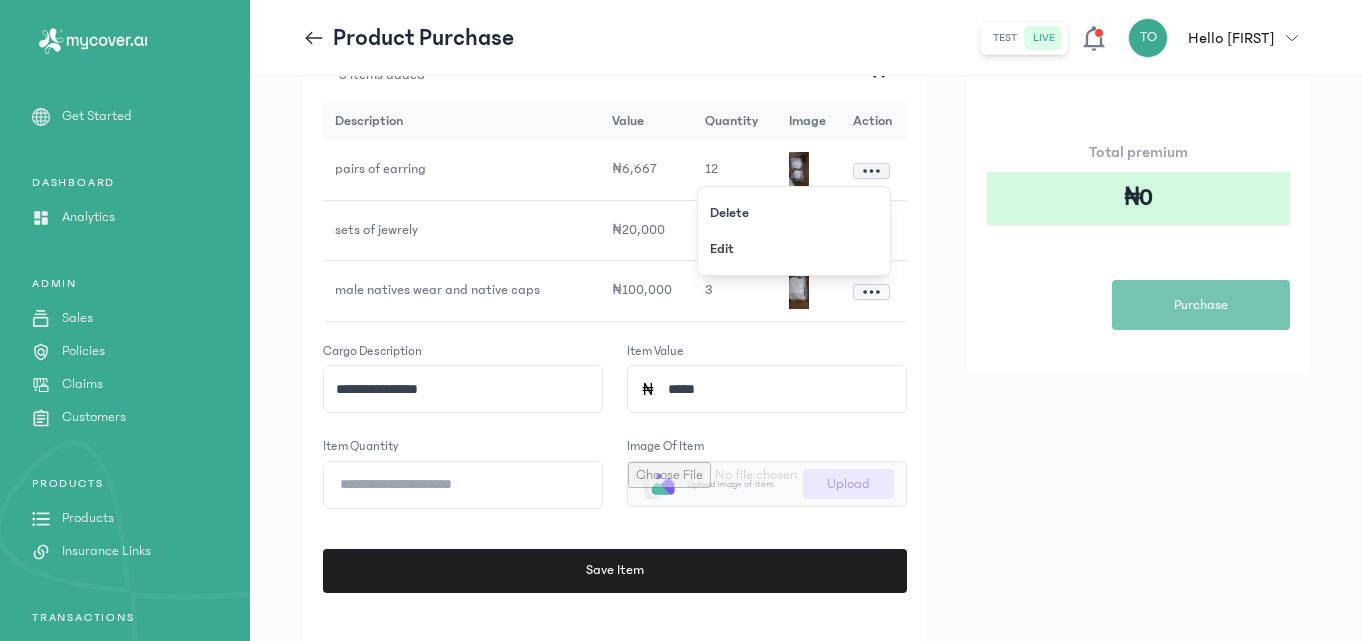 click 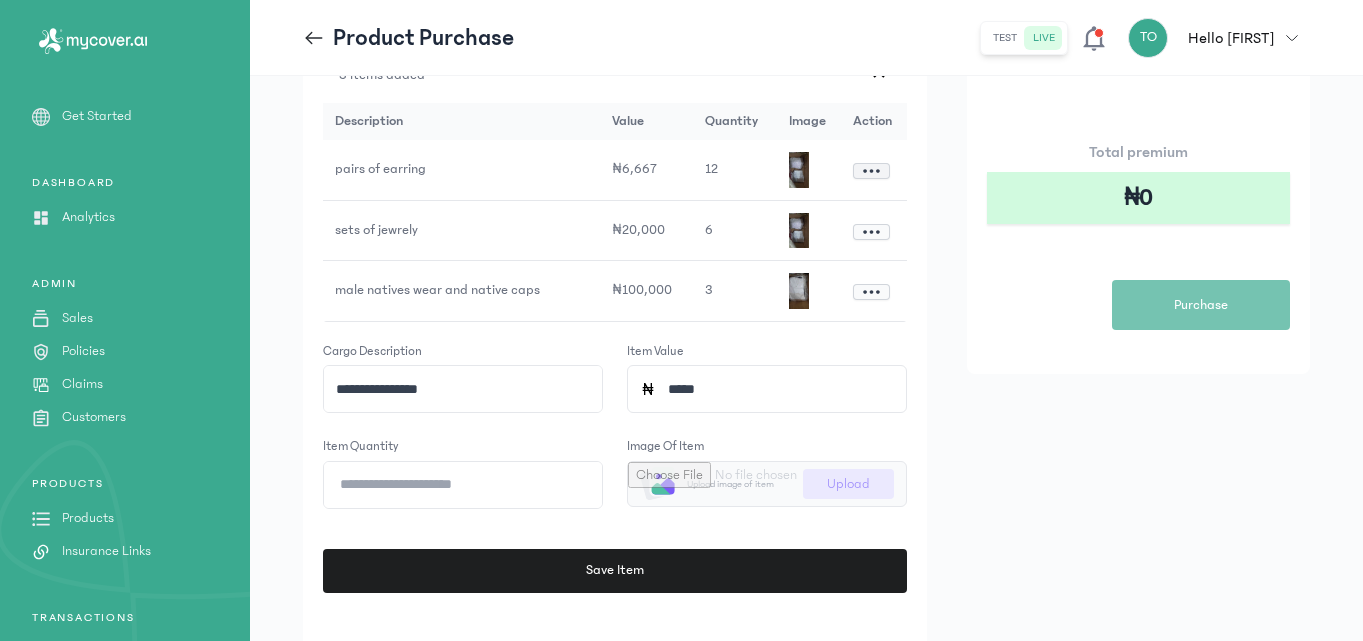 click 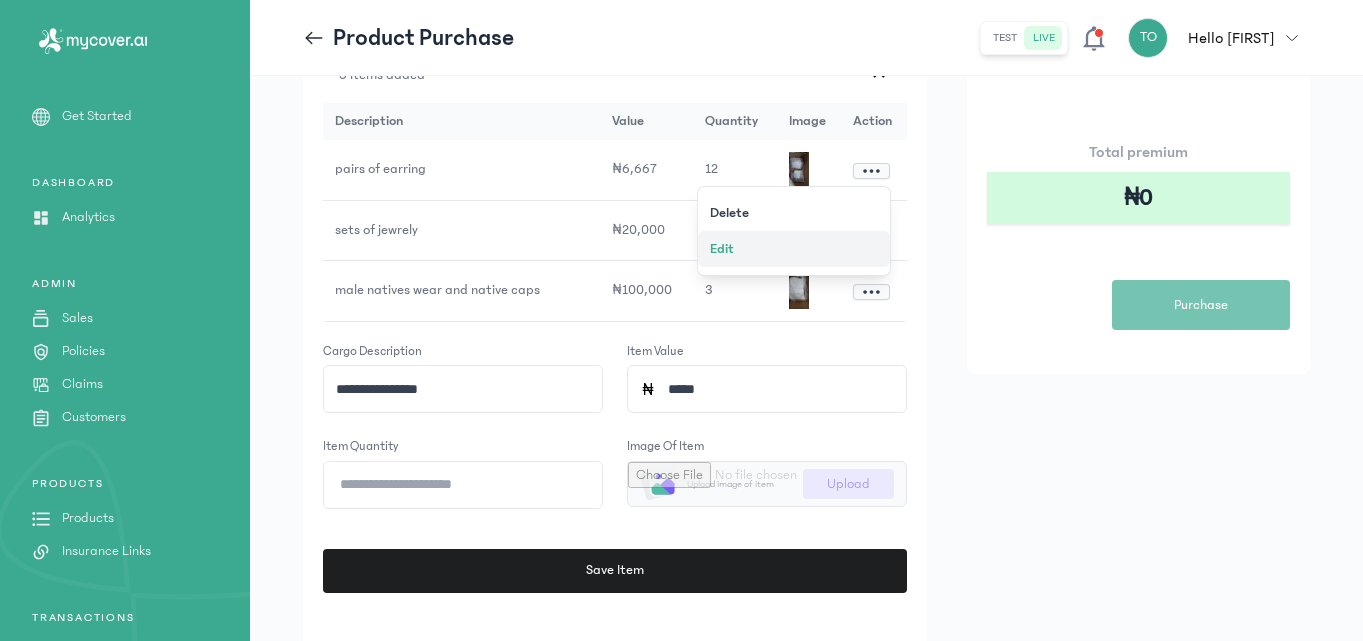 click on "Edit" 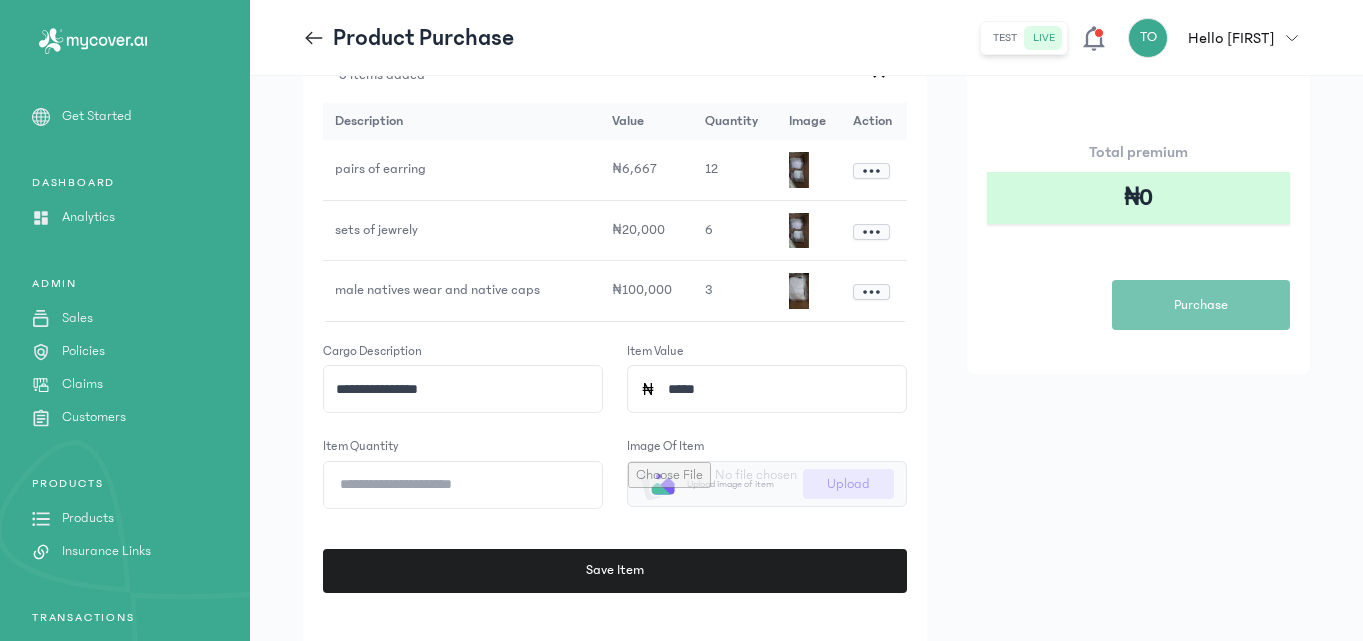 click on "*****" 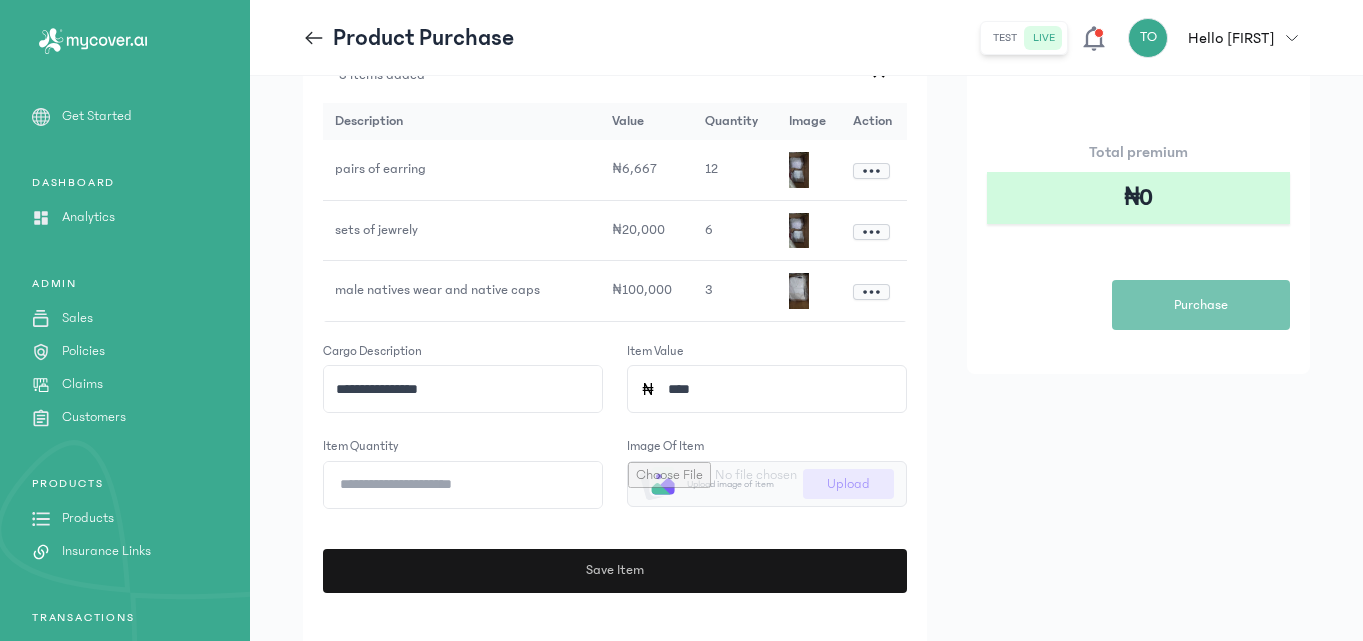 type on "*****" 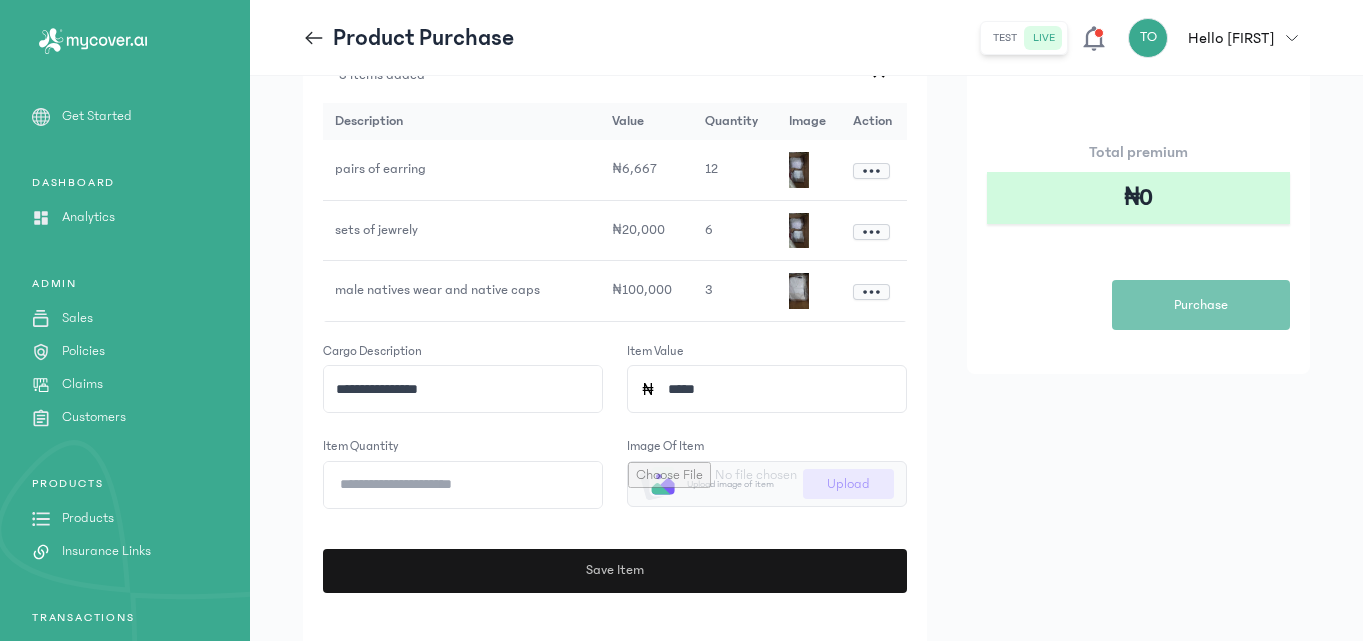 click on "Save Item" at bounding box center [617, 570] 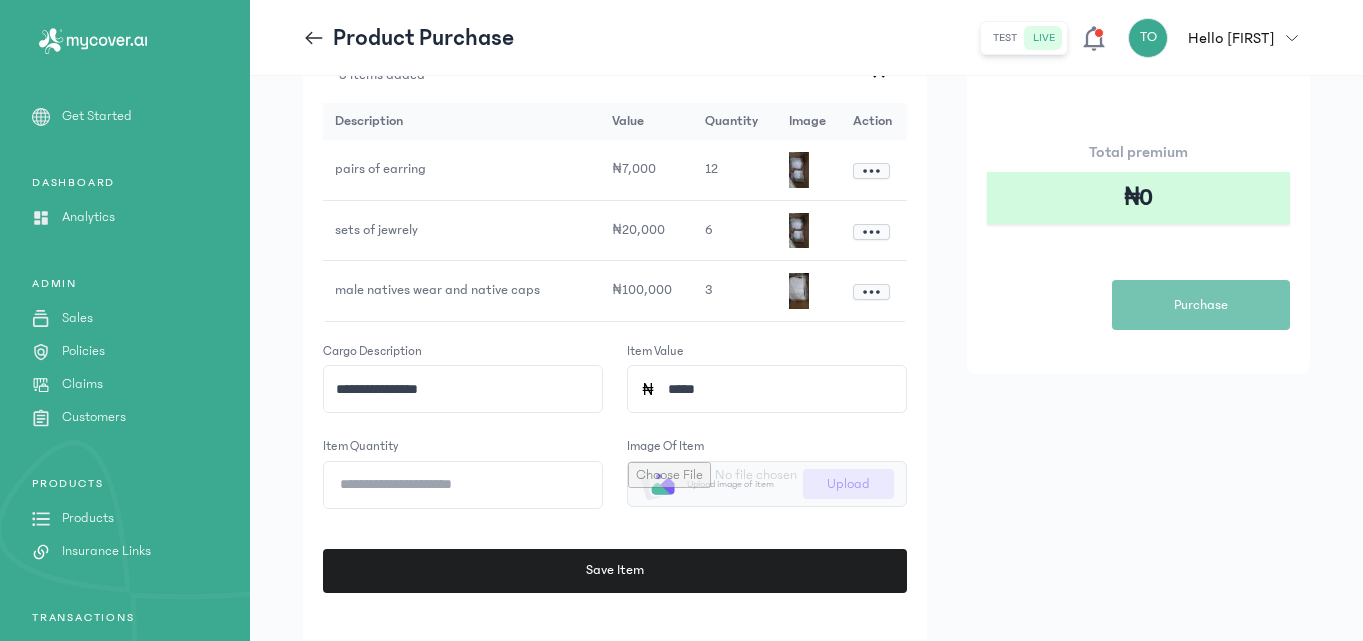 click on "**********" 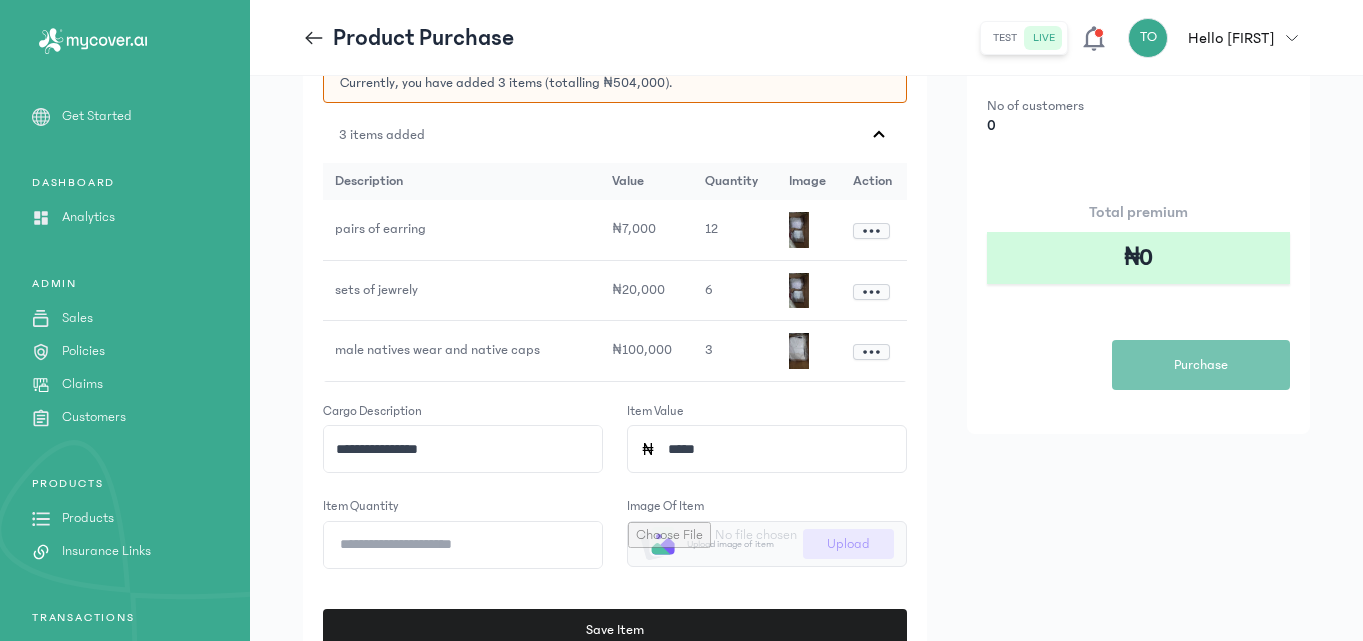 scroll, scrollTop: 280, scrollLeft: 0, axis: vertical 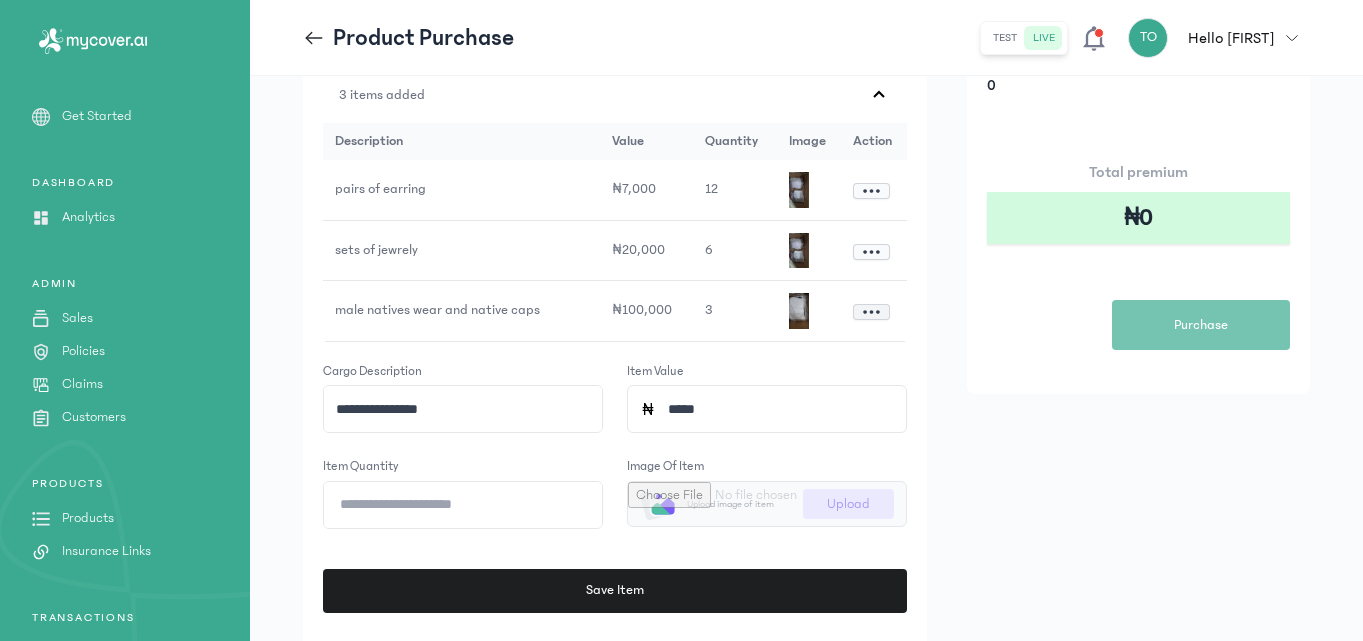 click 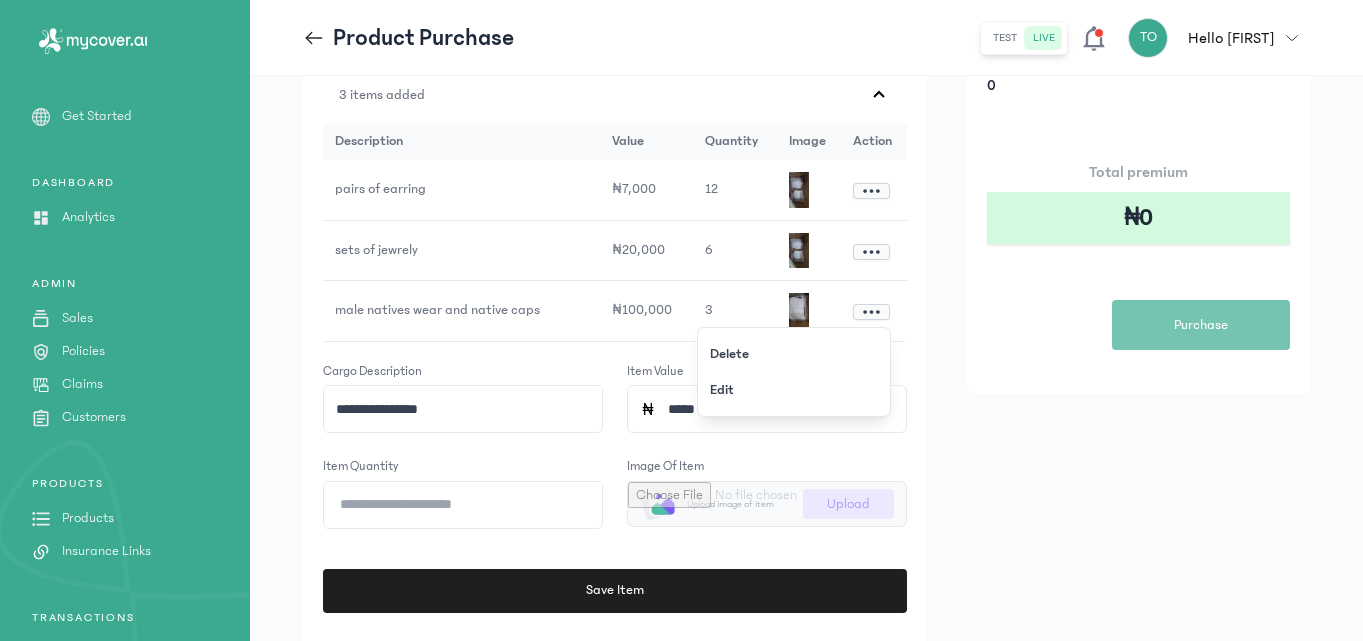 click on "**********" 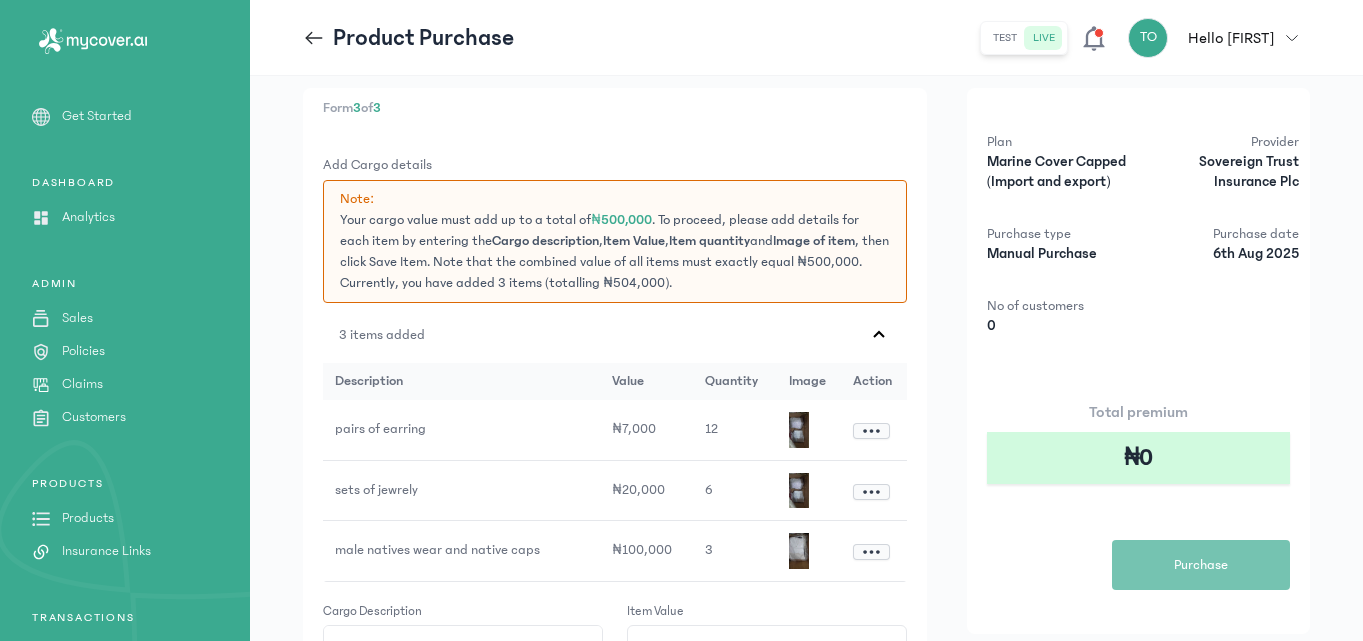 scroll, scrollTop: 0, scrollLeft: 0, axis: both 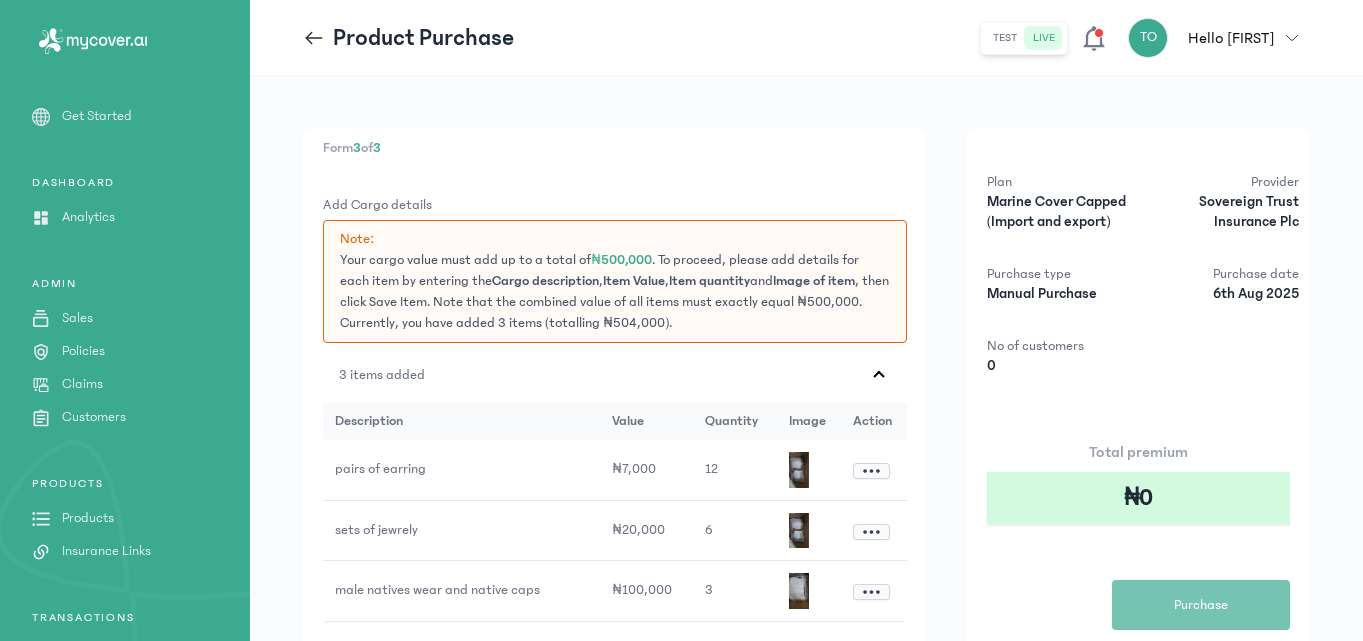 click 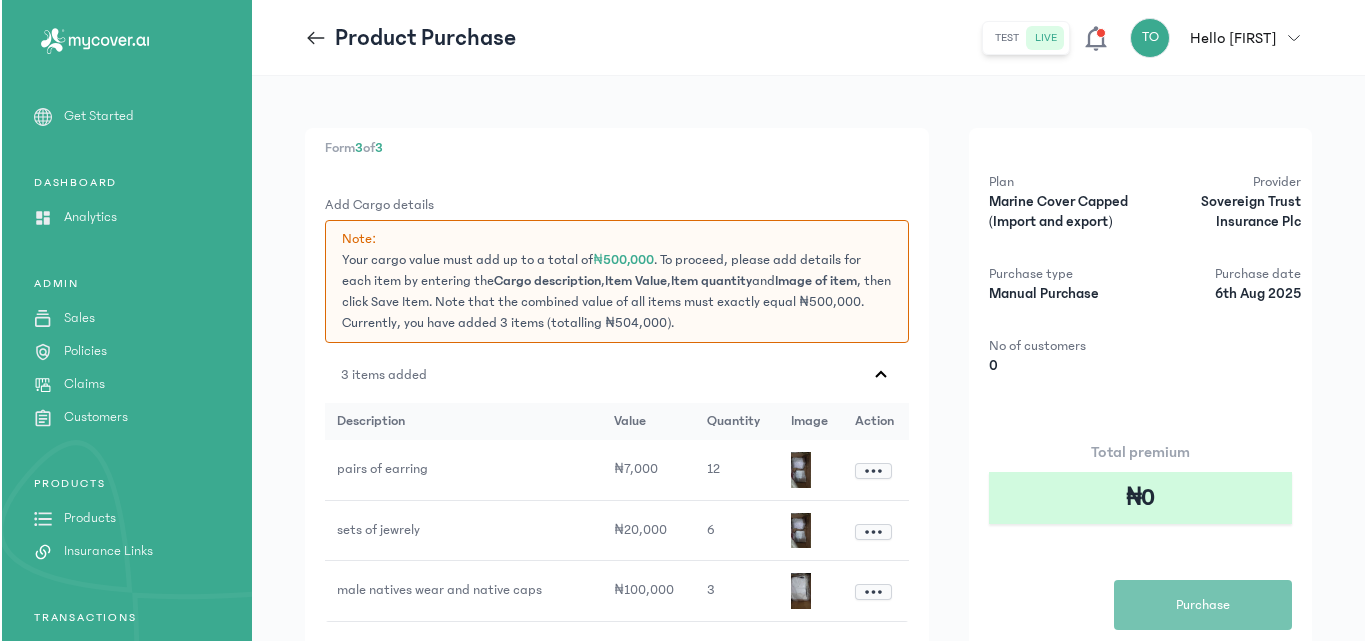 scroll, scrollTop: 320, scrollLeft: 0, axis: vertical 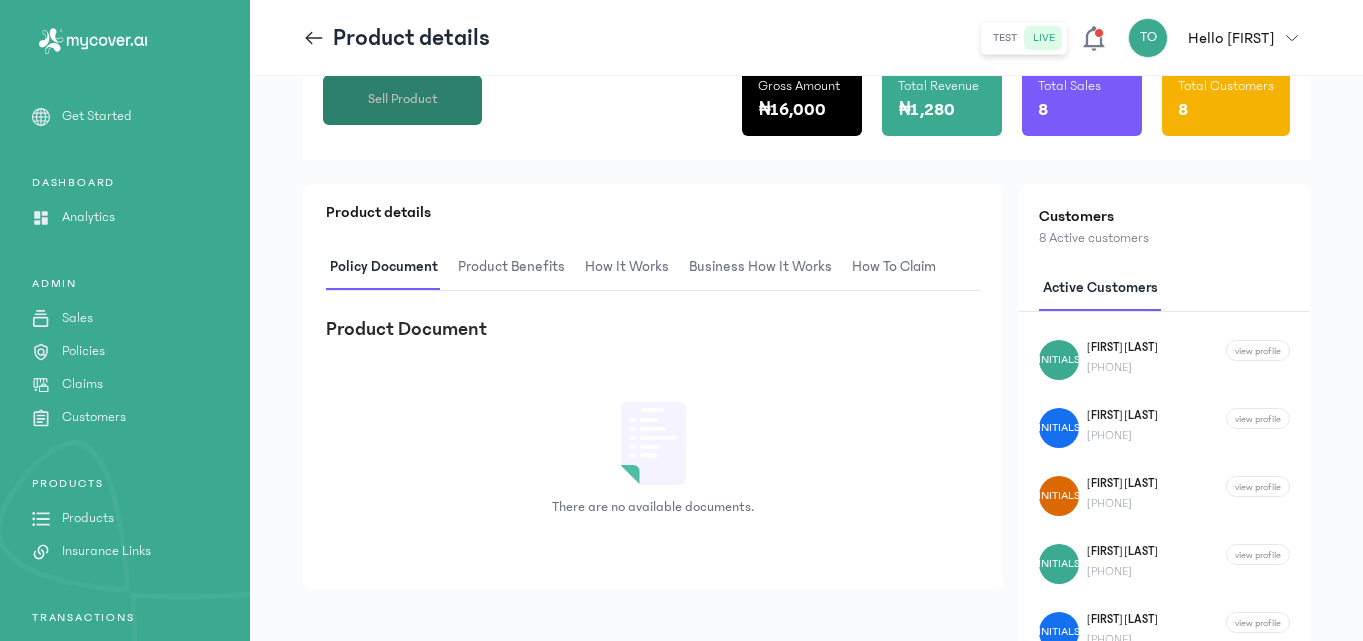 click on "Sell Product" at bounding box center [403, 99] 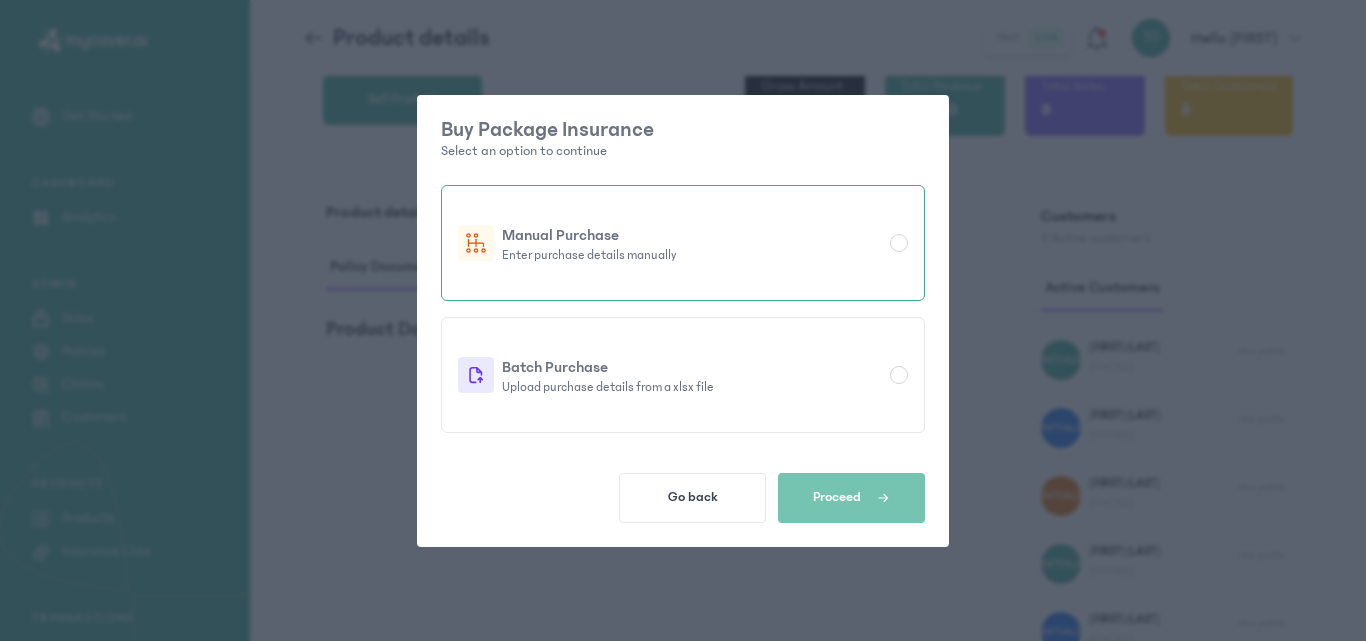 click at bounding box center (899, 243) 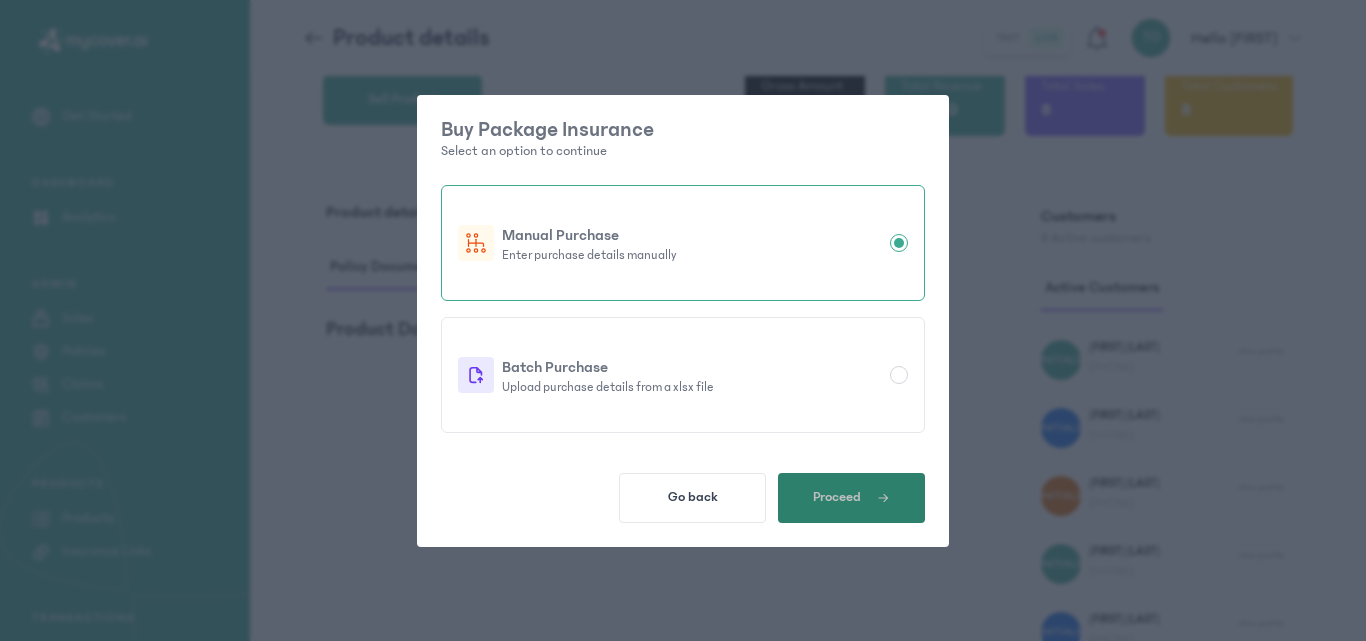 click 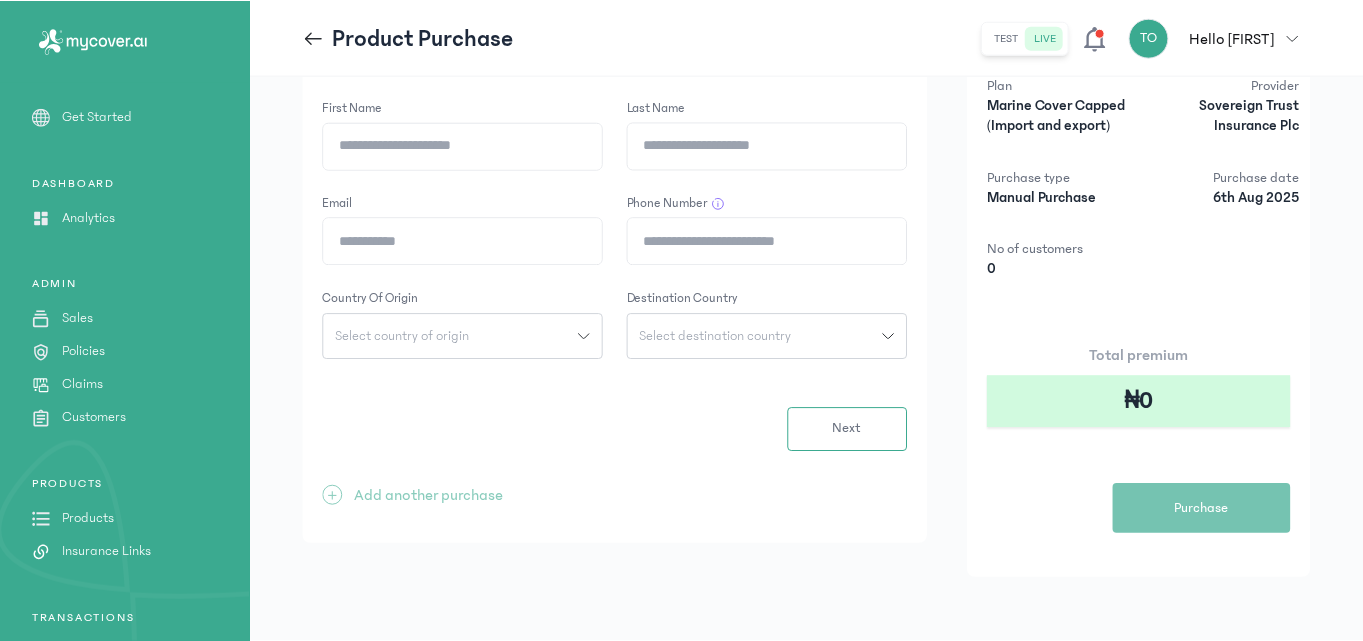 scroll, scrollTop: 0, scrollLeft: 0, axis: both 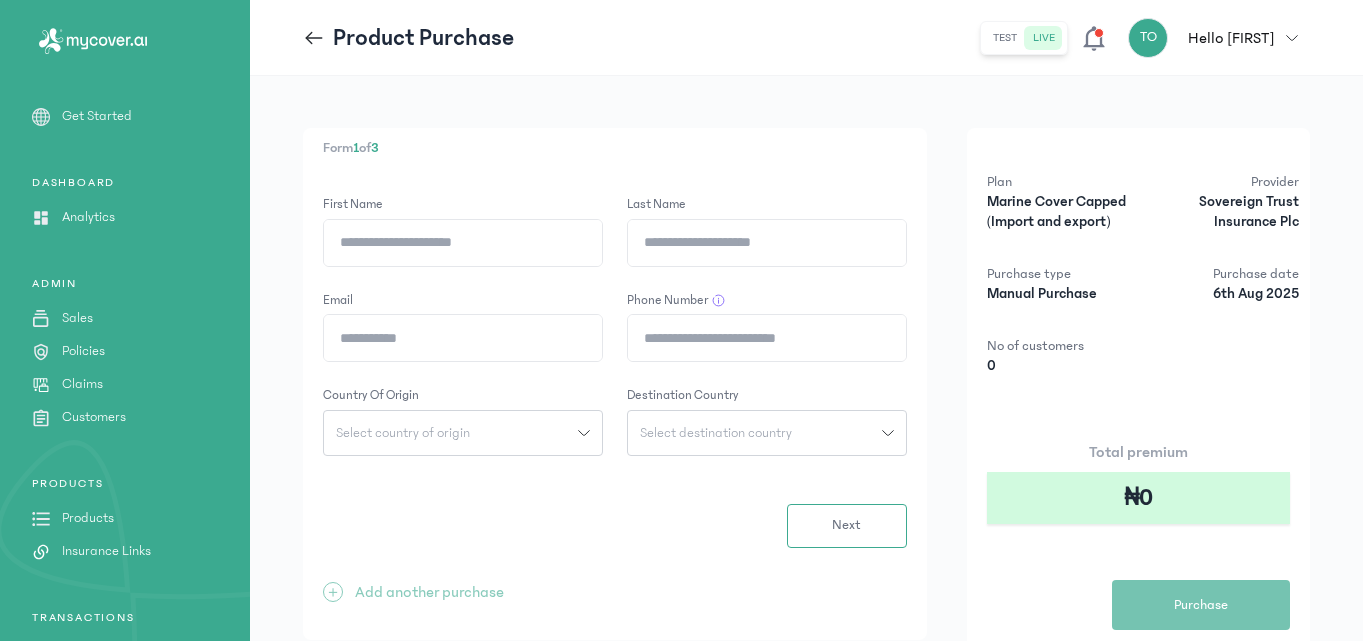 click on "First Name" 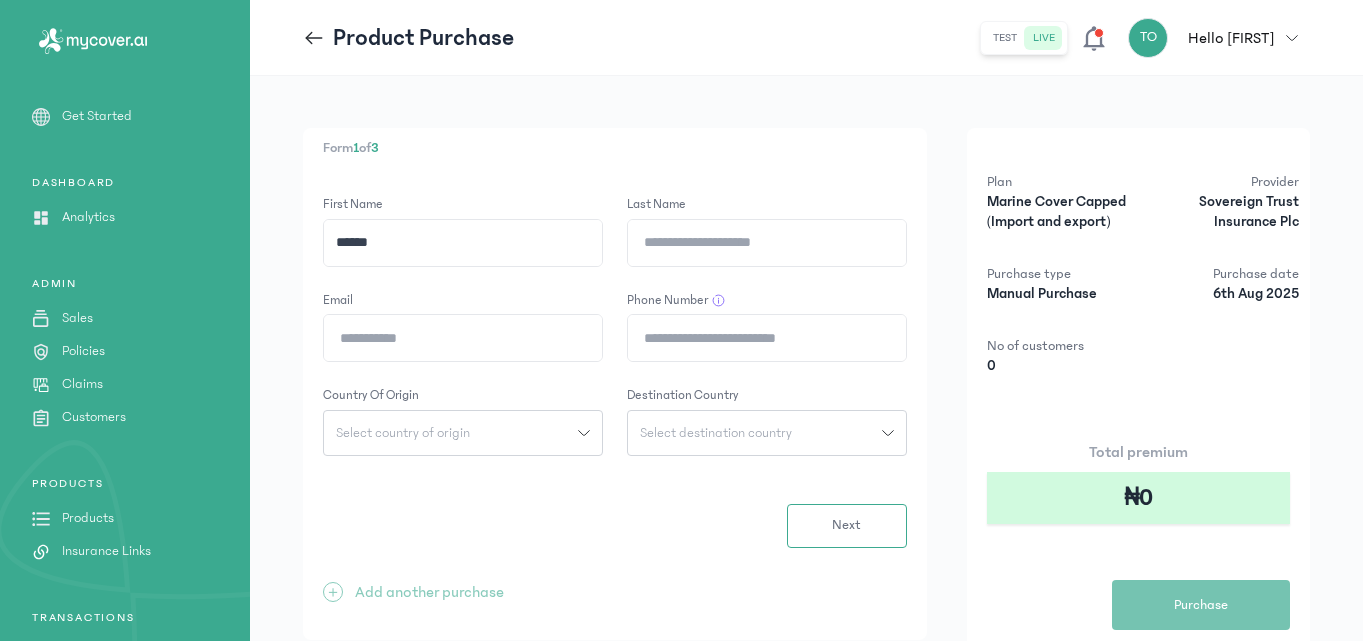 type on "********" 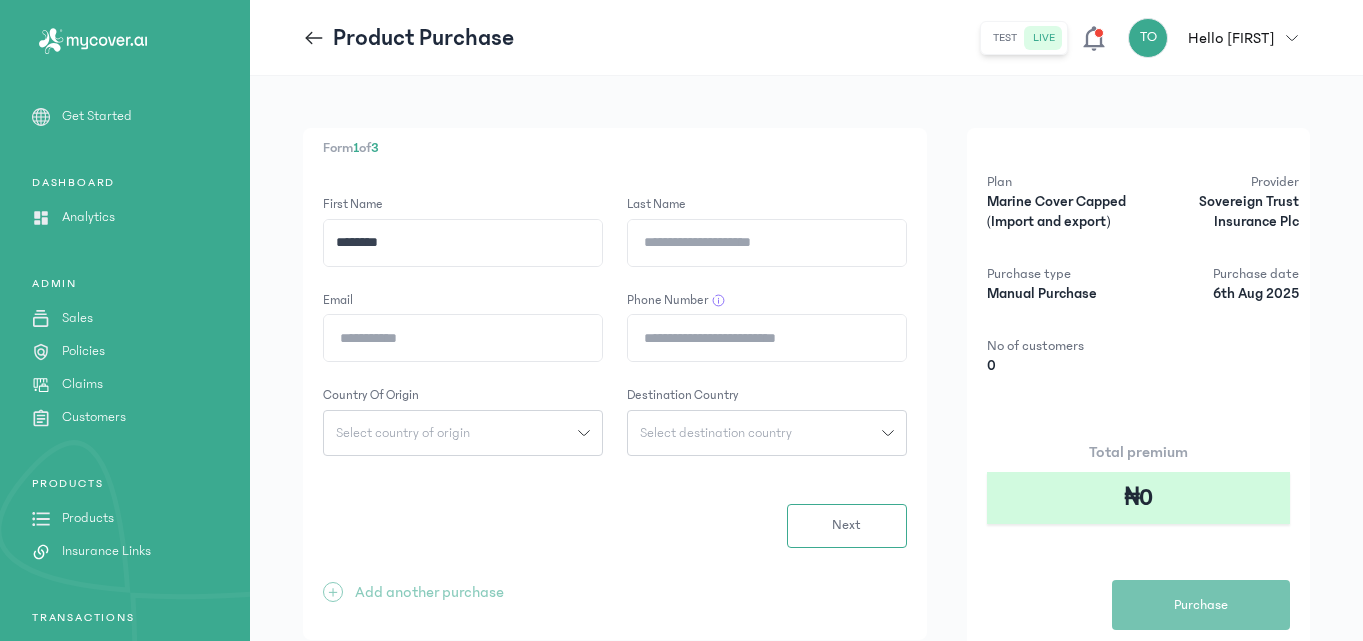 click on "Last Name" 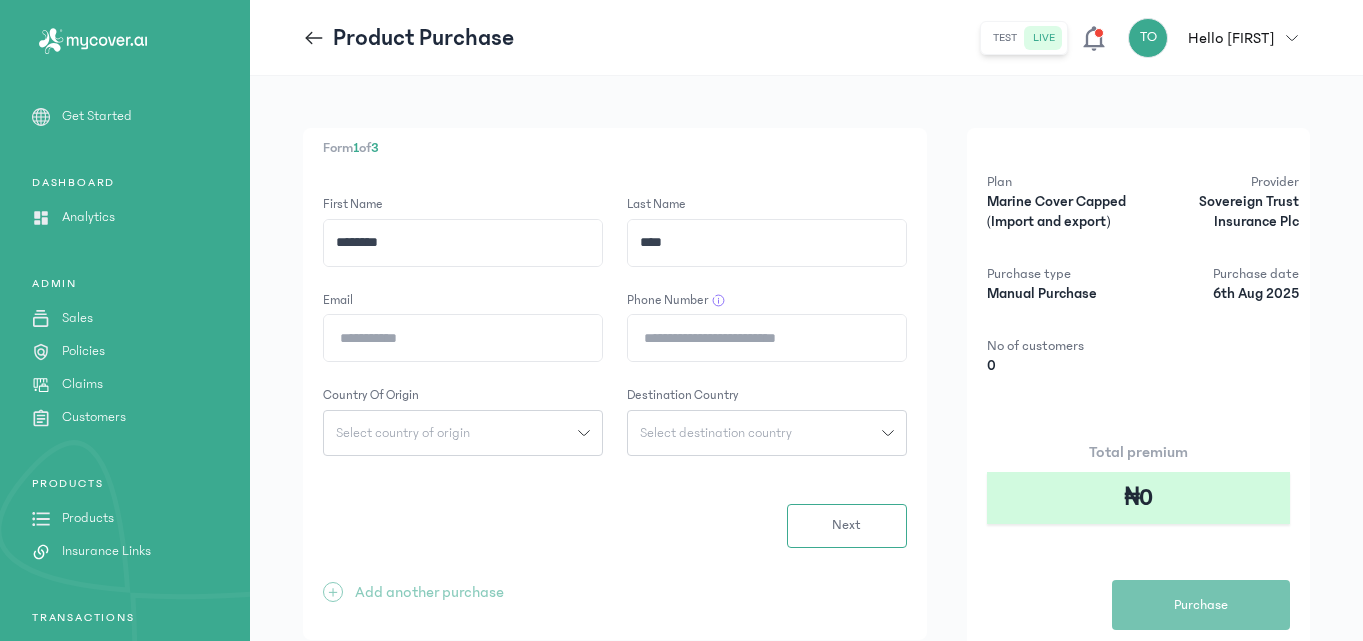type on "**********" 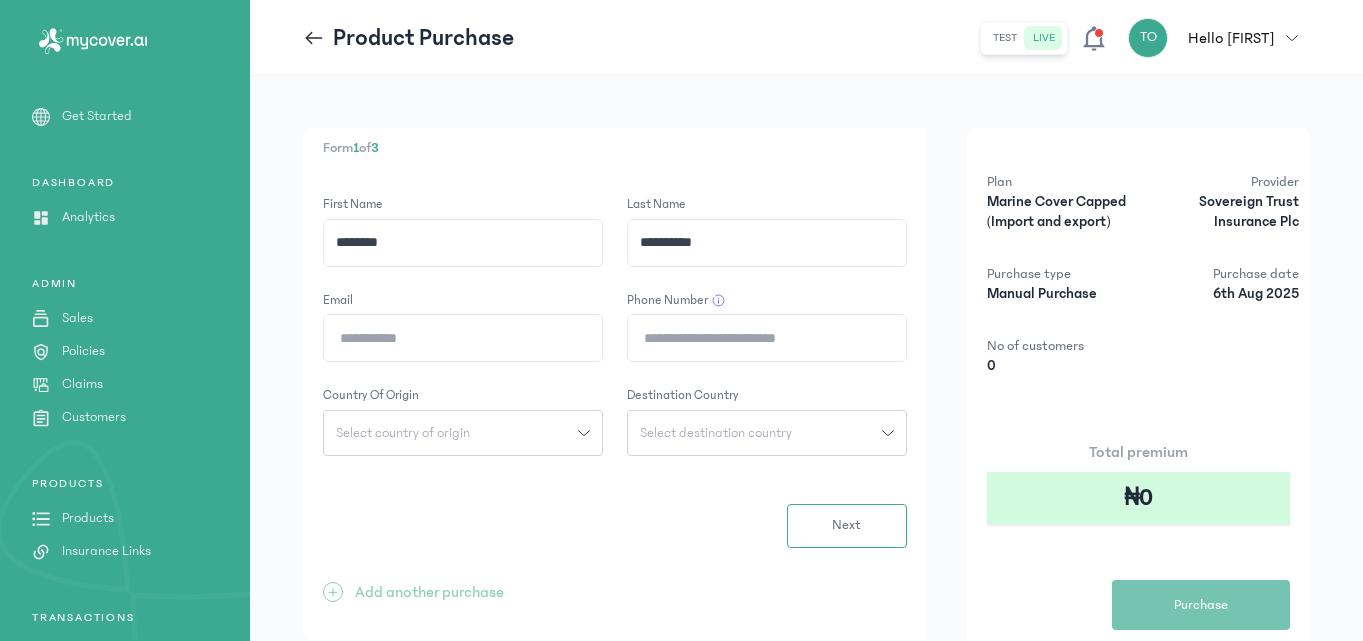 click on "Email" 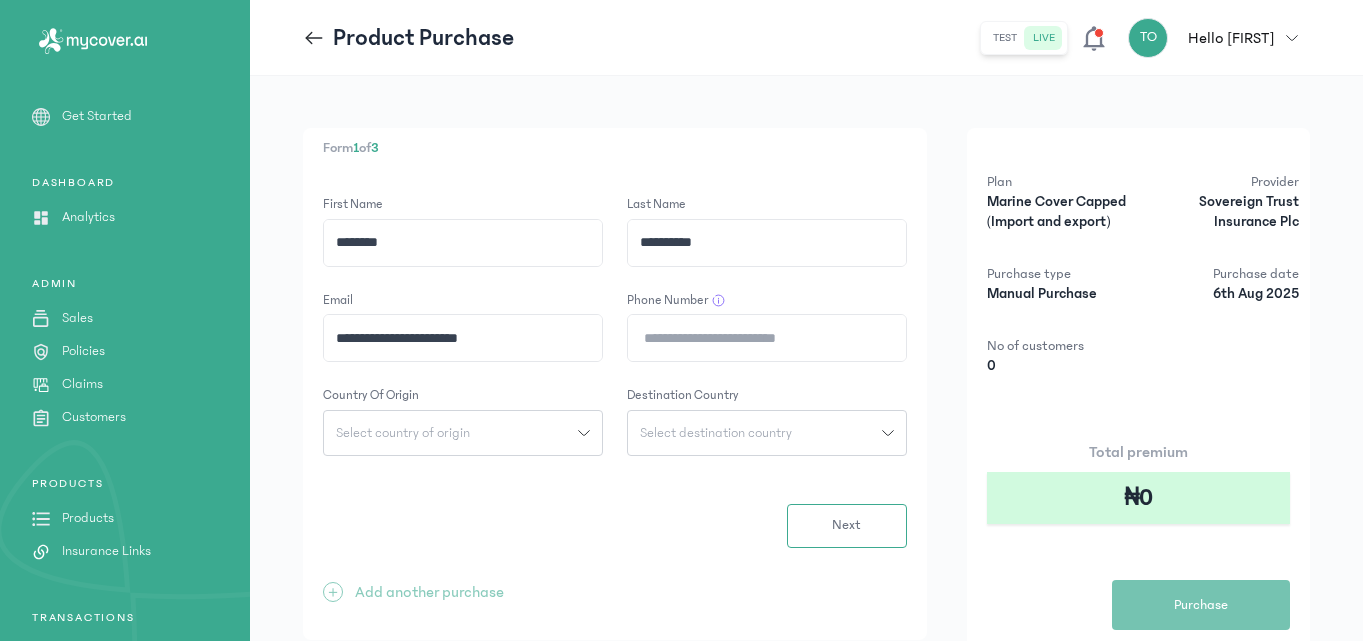 click on "Phone Number" 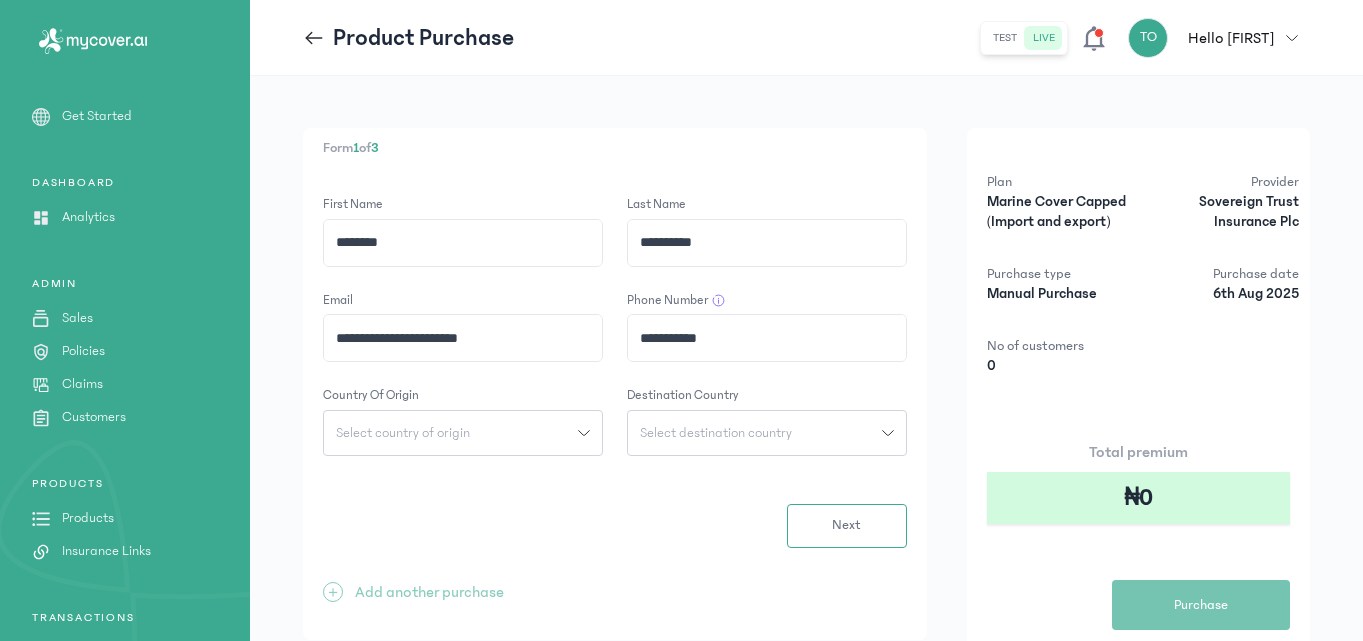 click on "Select country of origin" 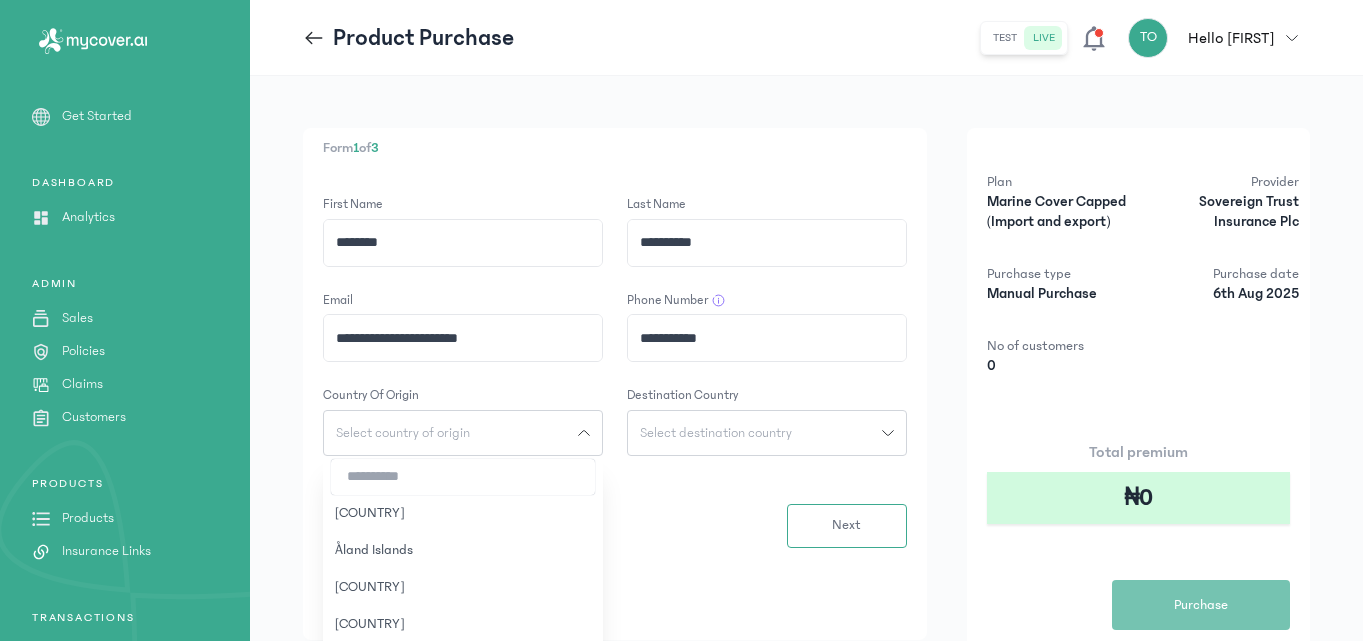 click at bounding box center (463, 477) 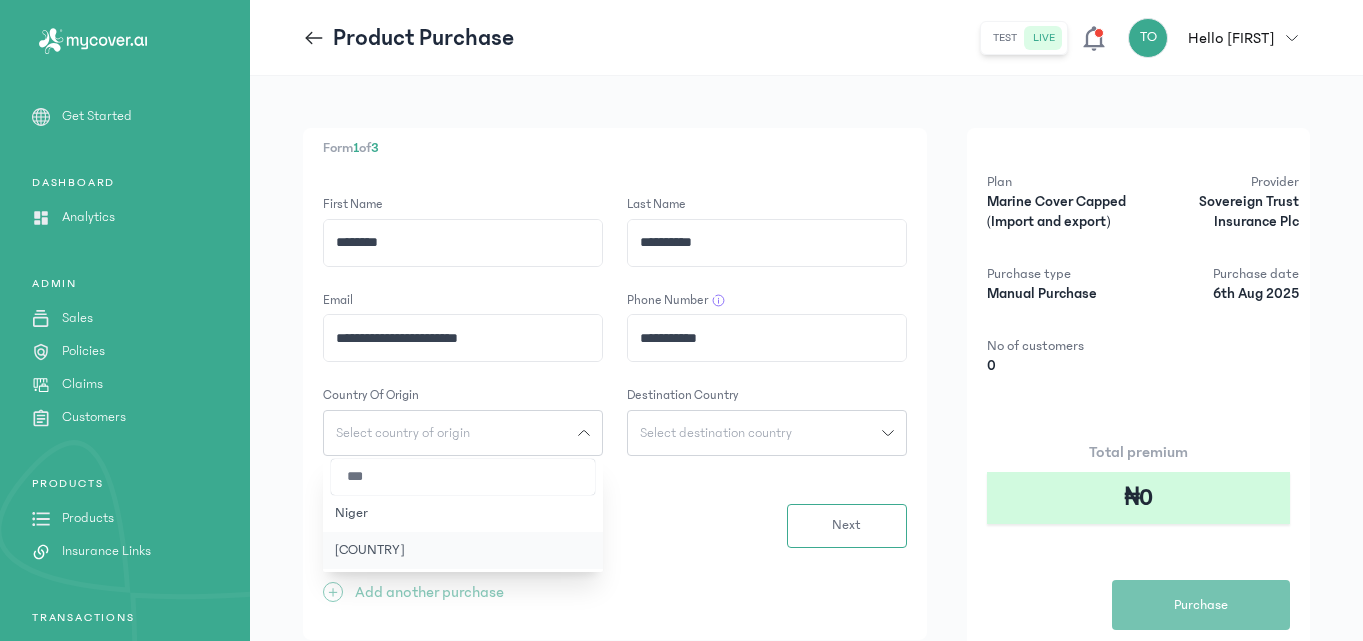 type on "***" 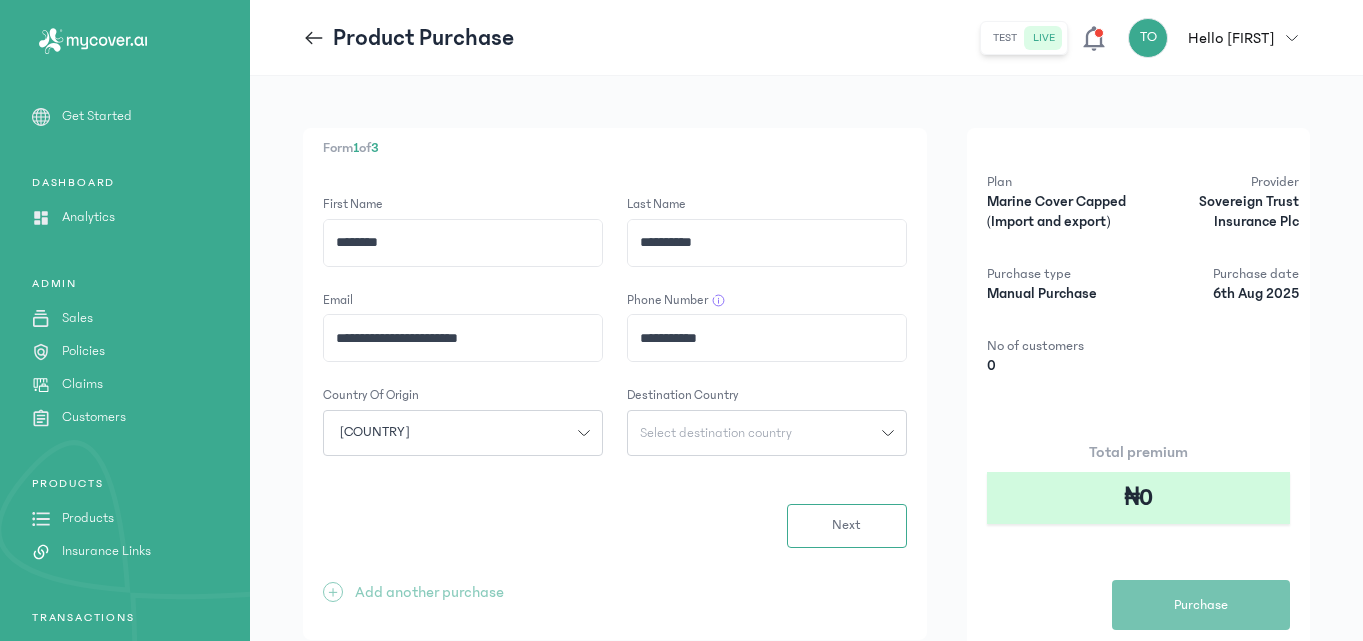 click on "Select destination country" at bounding box center (716, 433) 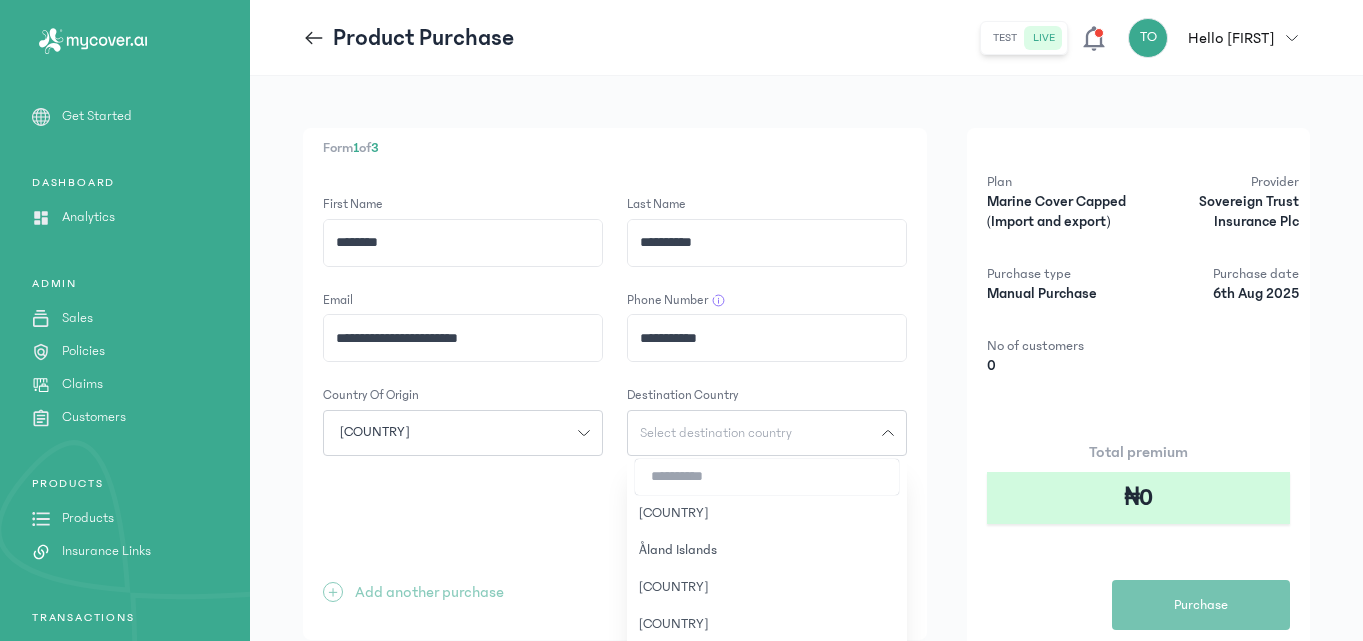 click at bounding box center (767, 477) 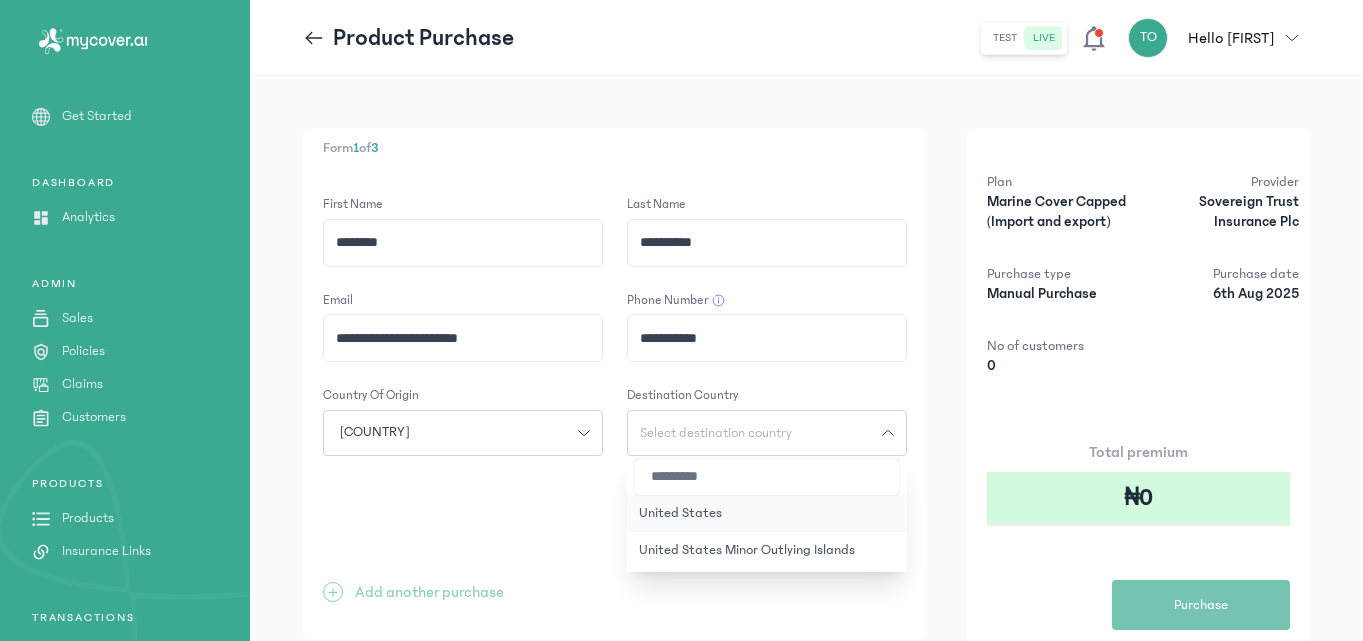 type on "*********" 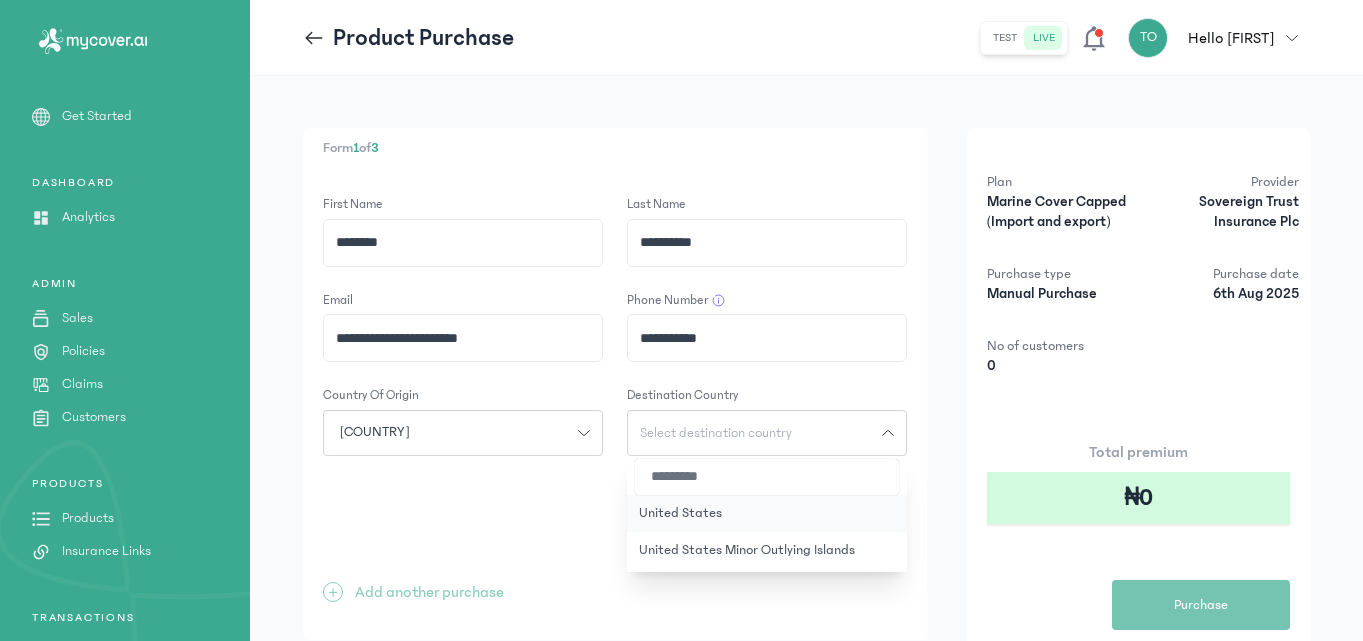 click on "United States" 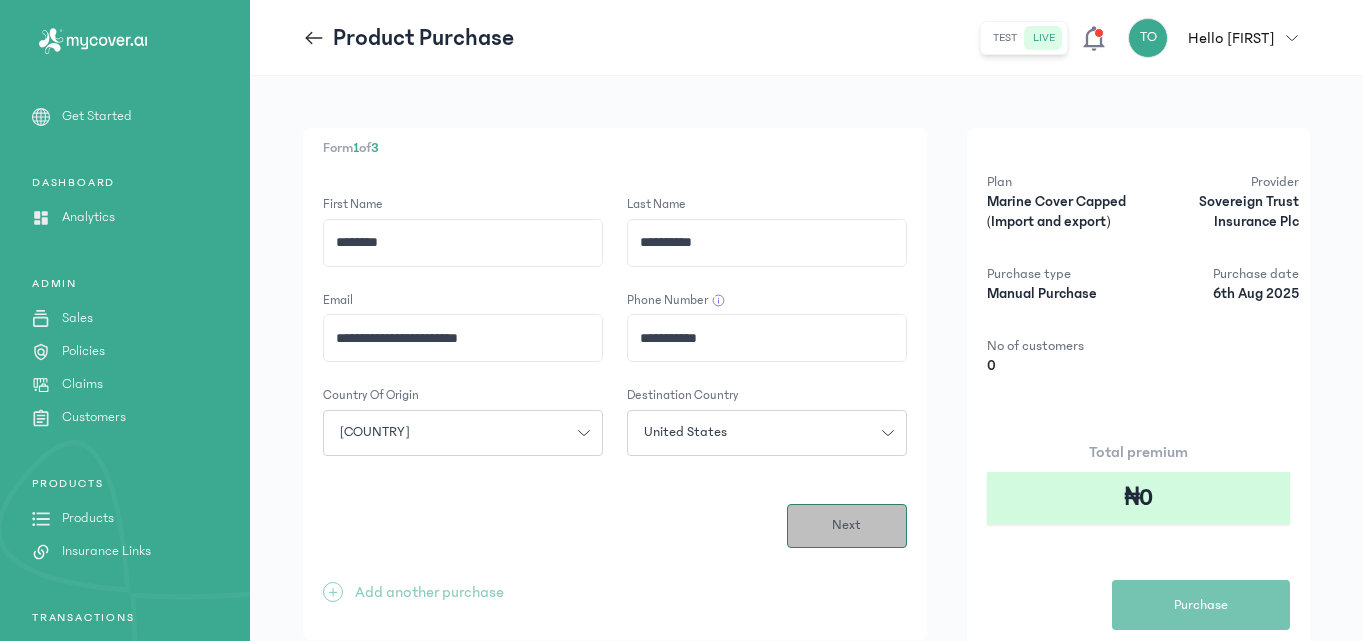 click on "Next" at bounding box center (847, 526) 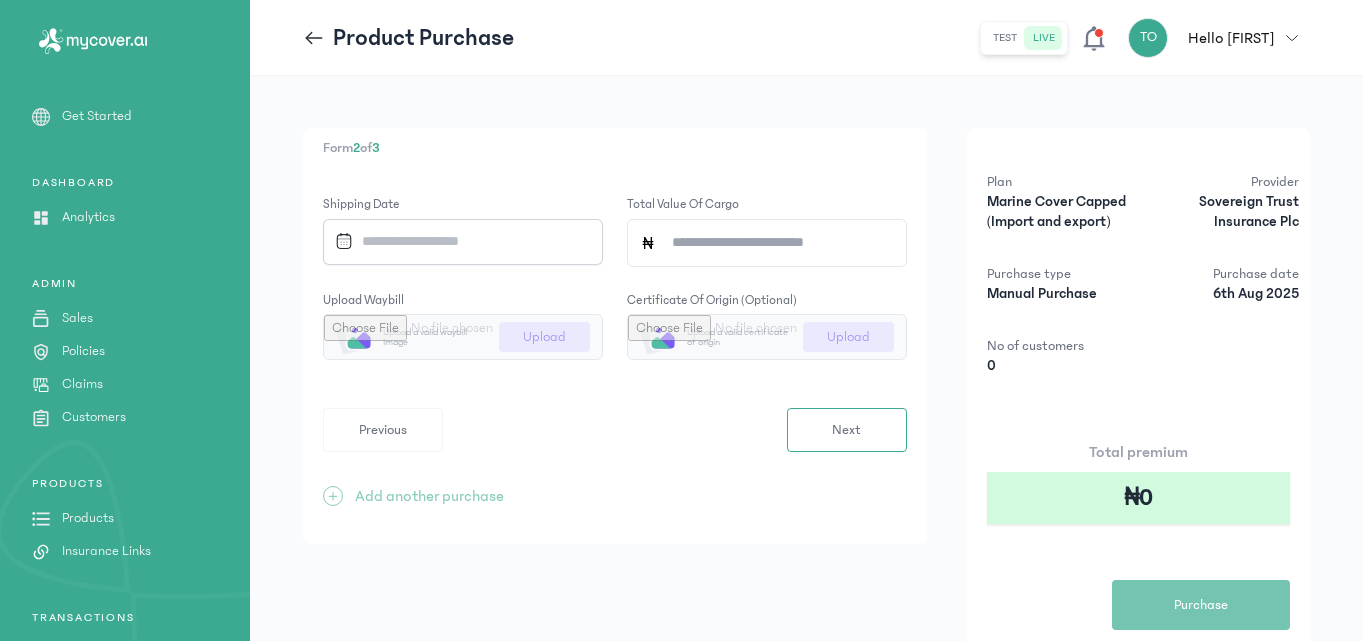 click at bounding box center (456, 241) 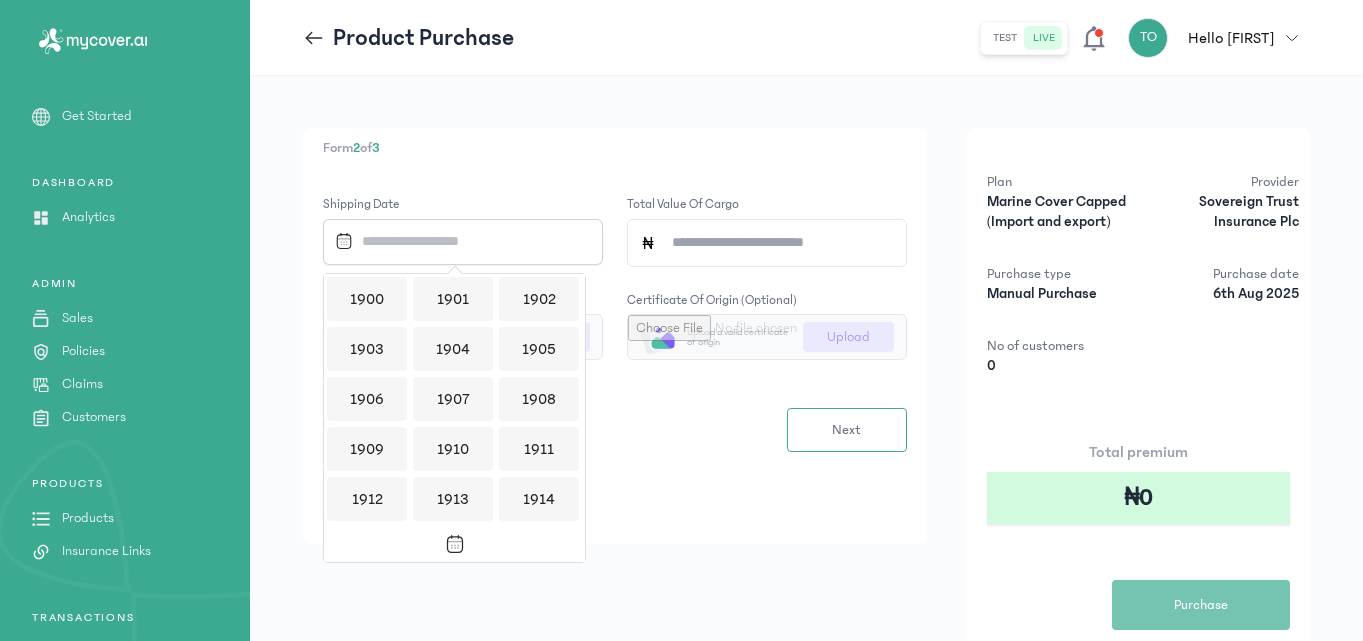 scroll, scrollTop: 1939, scrollLeft: 0, axis: vertical 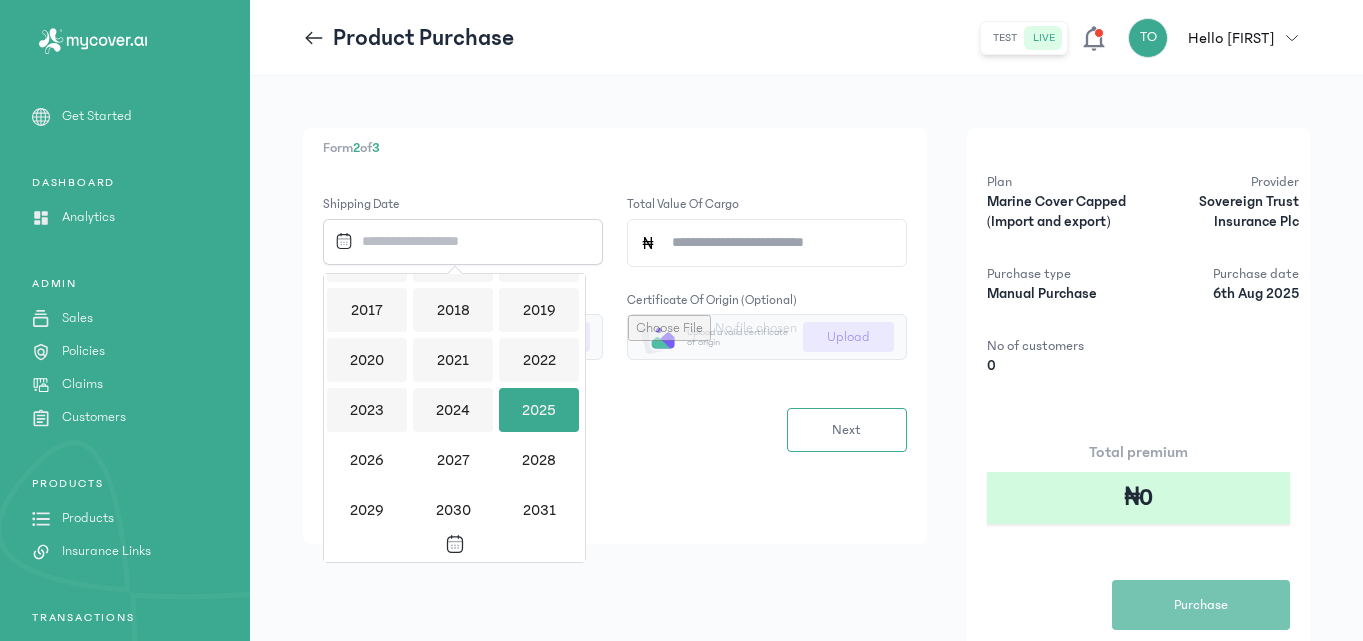 click on "2025" at bounding box center [539, 410] 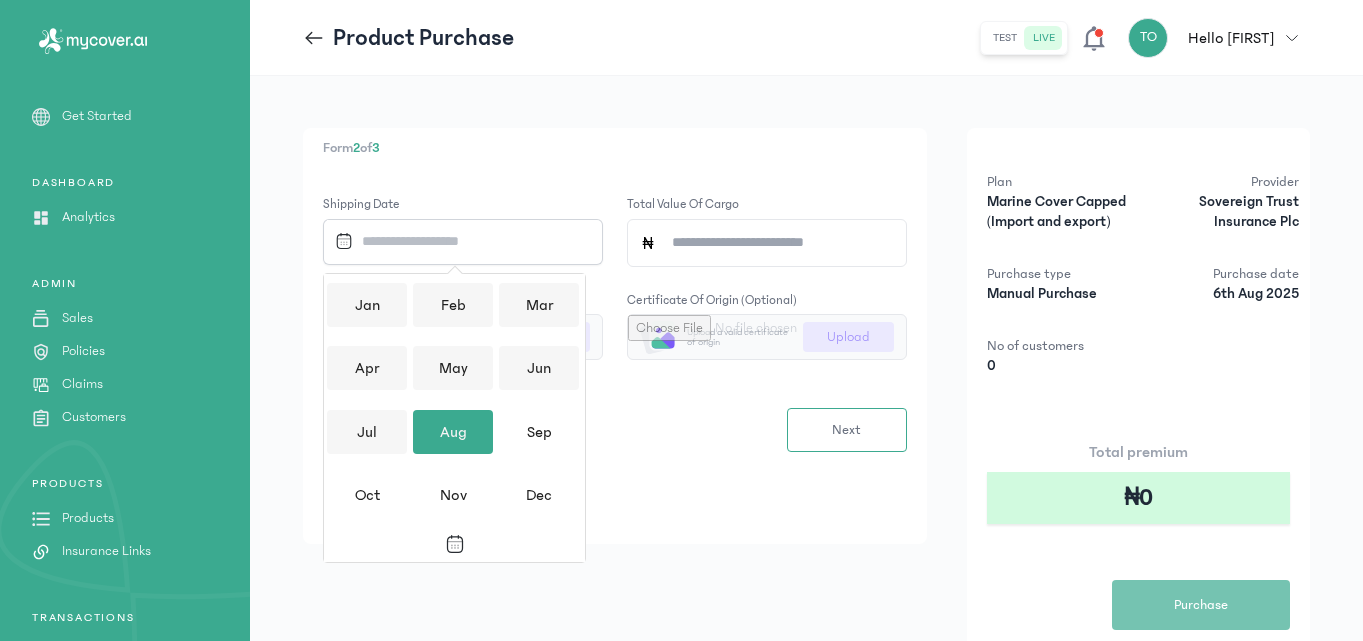 click on "Aug" at bounding box center (453, 432) 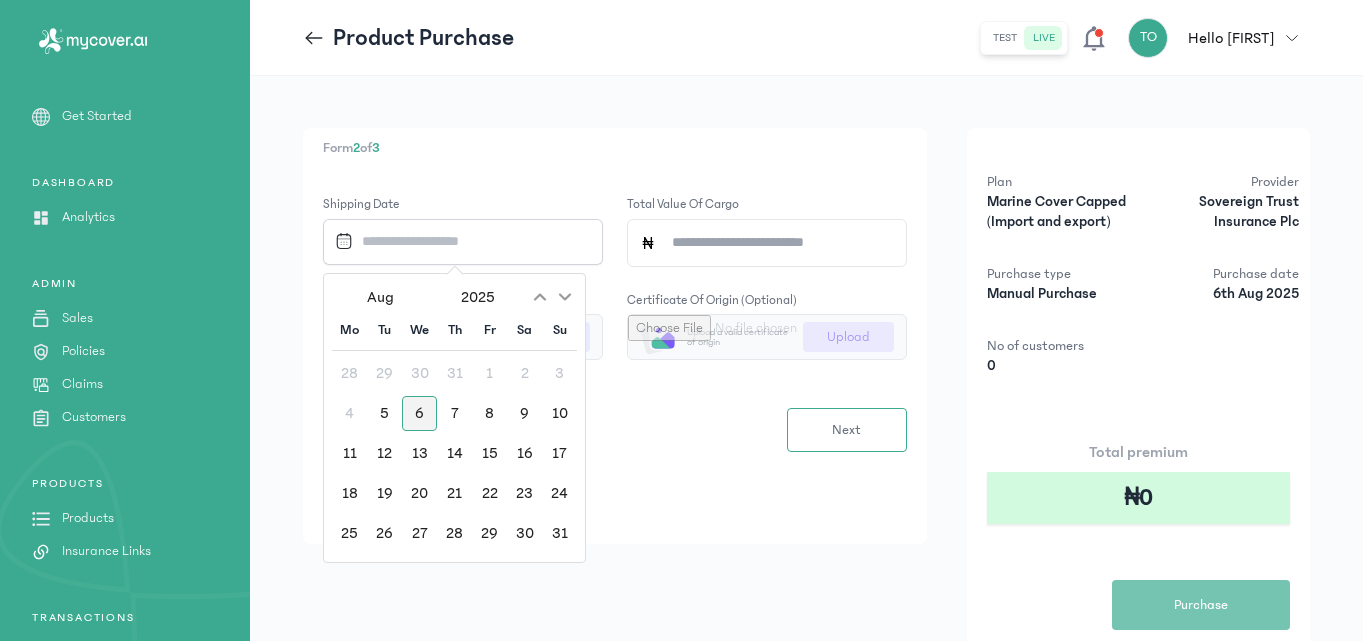 click on "6" at bounding box center [419, 413] 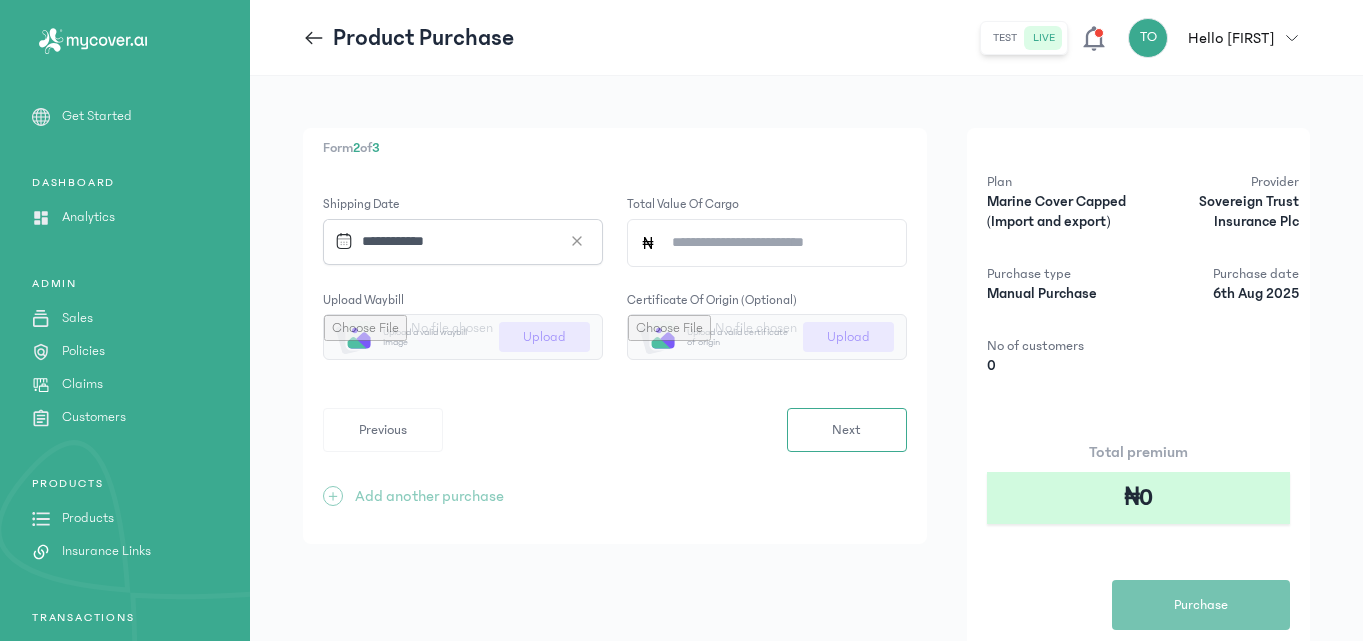 click on "Total value of cargo" 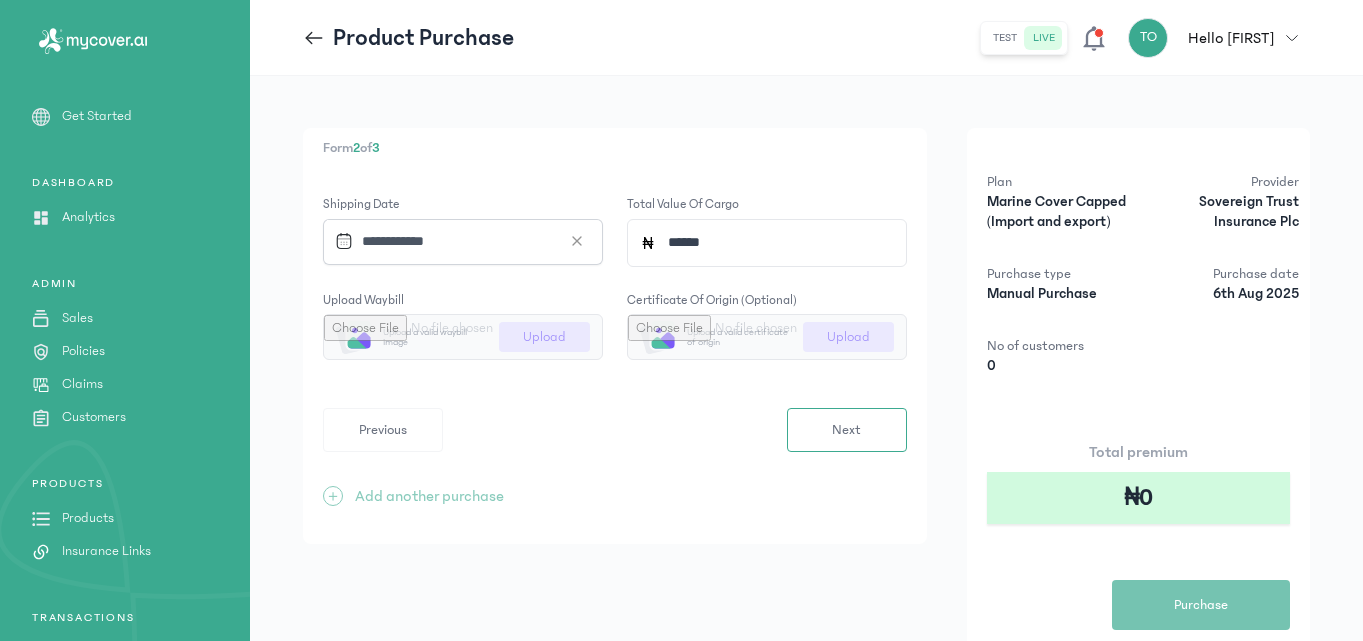 type on "*******" 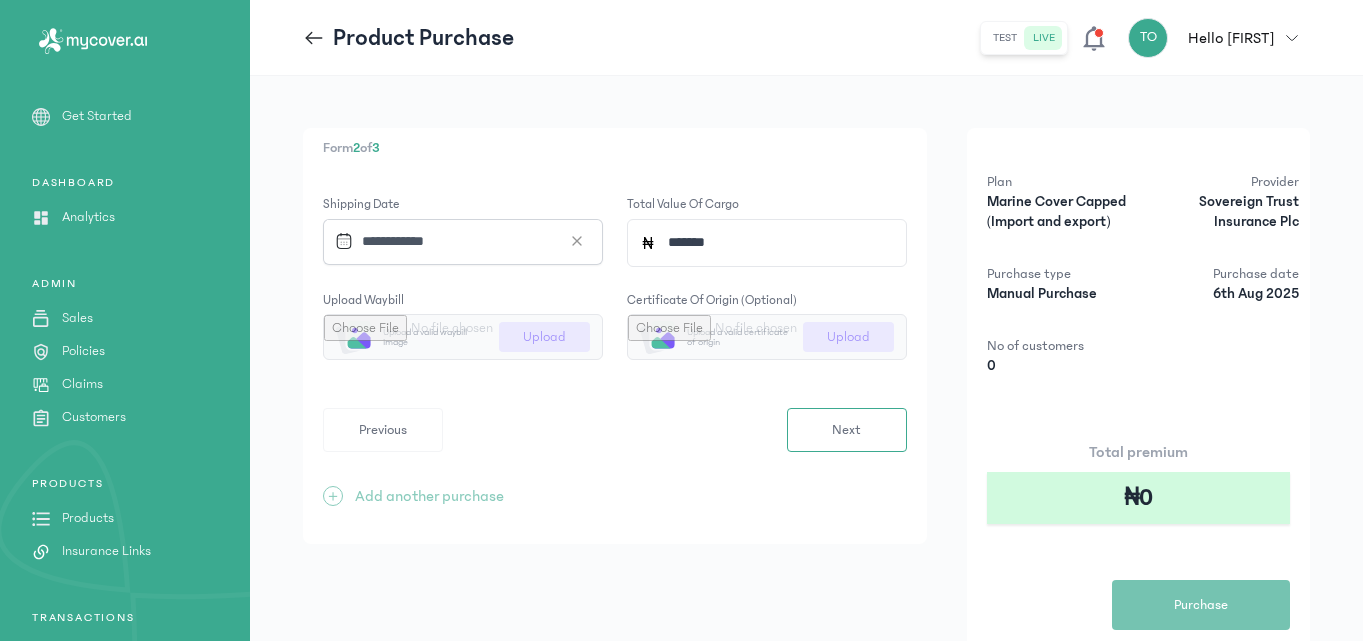 click at bounding box center (463, 337) 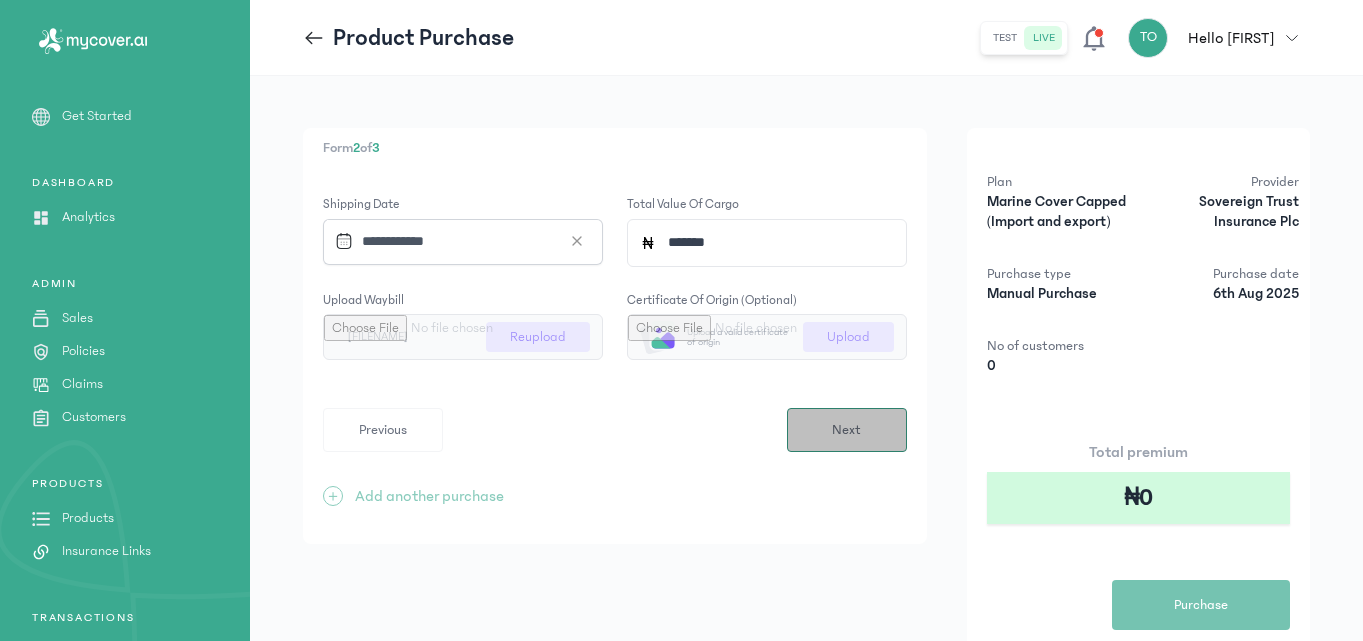 click on "Next" at bounding box center (846, 430) 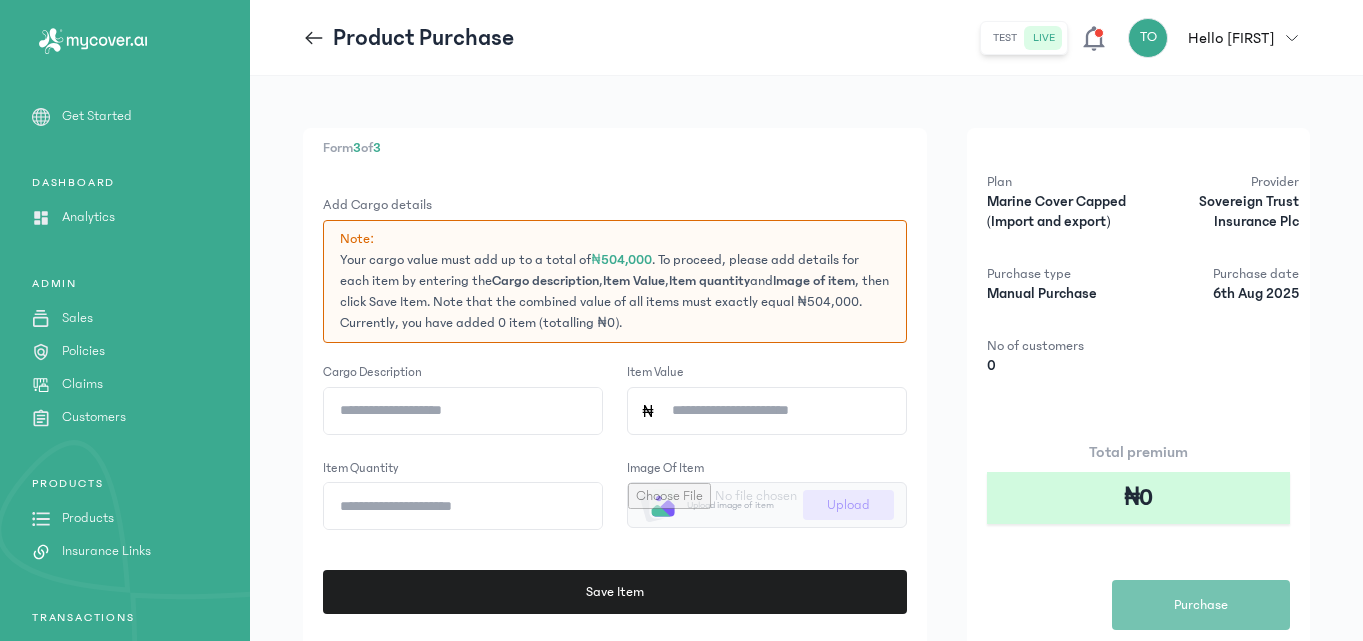 click on "Form  3  of  3 Add Cargo details Note:  Your cargo value must add up to a total of  ₦504,000 . To proceed, please add details for each item by entering the  Cargo description ,  Item Value ,  Item quantity  and  Image of item , then click Save Item. Note that the combined value of all items must exactly equal ₦504,000. Currently, you have added 0 item (totalling ₦0).  Cargo description Item Value Item quantity Image of item
Upload image of item Upload  Save Item   Previous  Save  +  Add another purchase Plan Marine Cover Capped (Import and export) Provider Sovereign Trust Insurance Plc Purchase type Manual Purchase Purchase date 6th Aug 2025 No of customers 0 Total premium ₦0  Purchase" at bounding box center (806, 469) 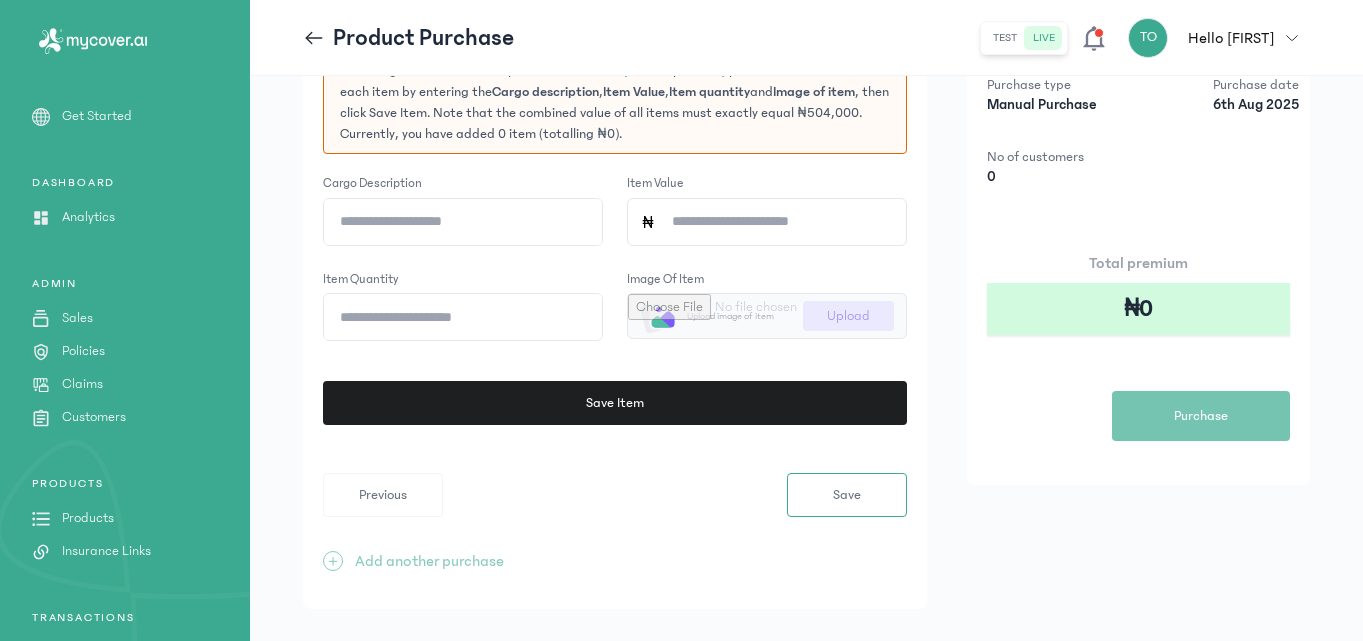 scroll, scrollTop: 221, scrollLeft: 0, axis: vertical 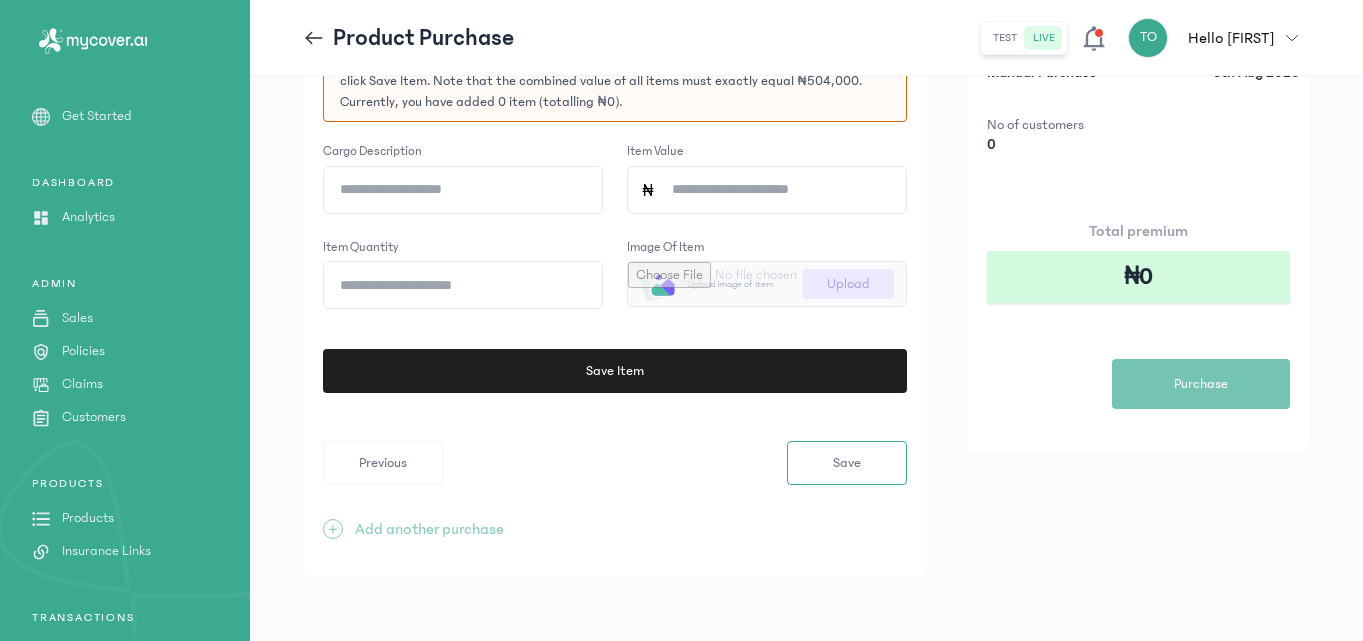 click on "Cargo description" 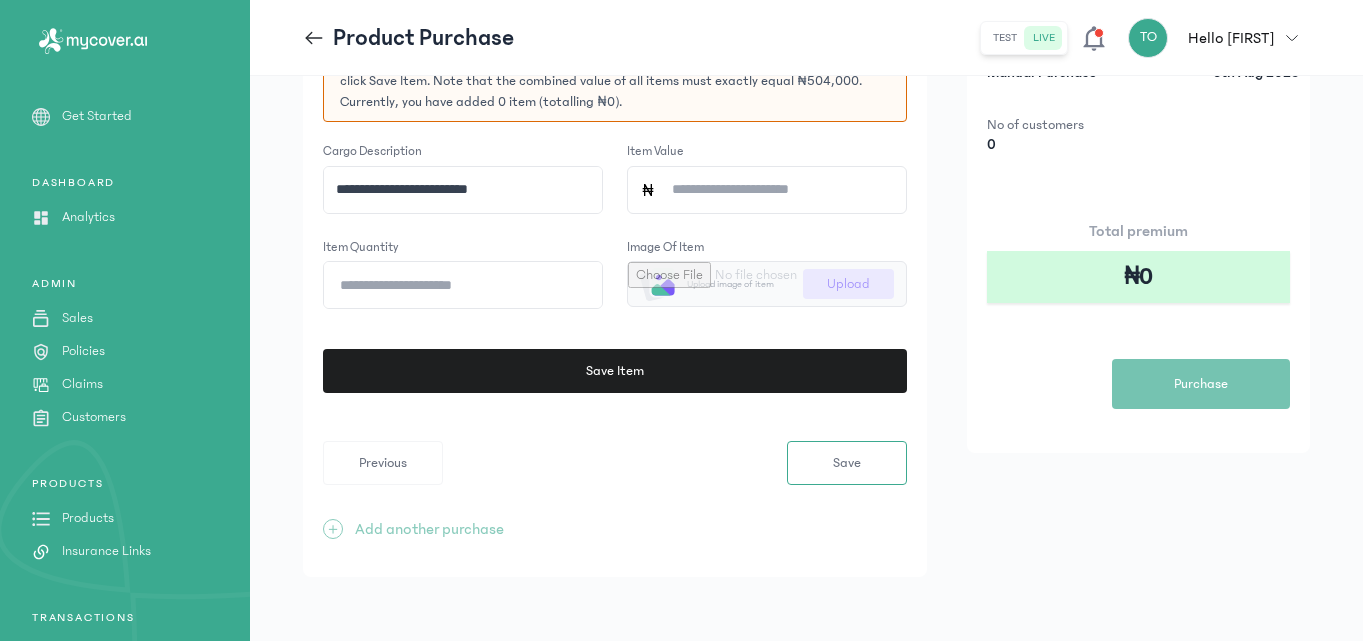 click on "**********" 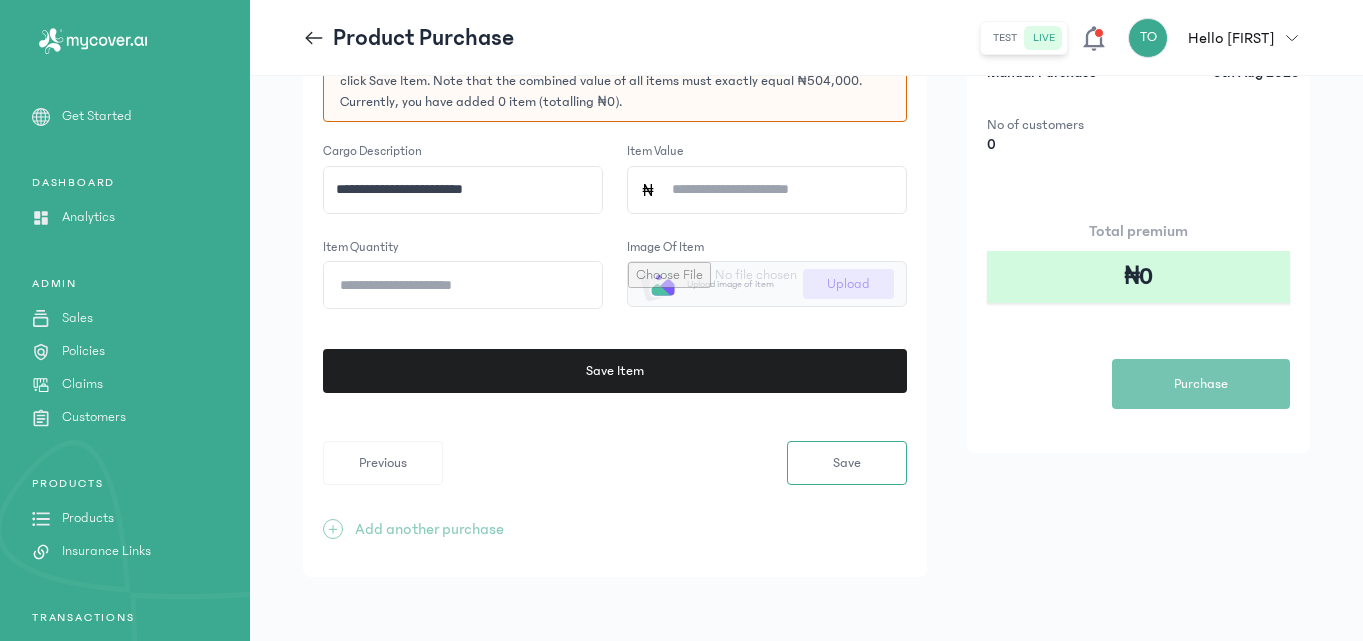 type on "**********" 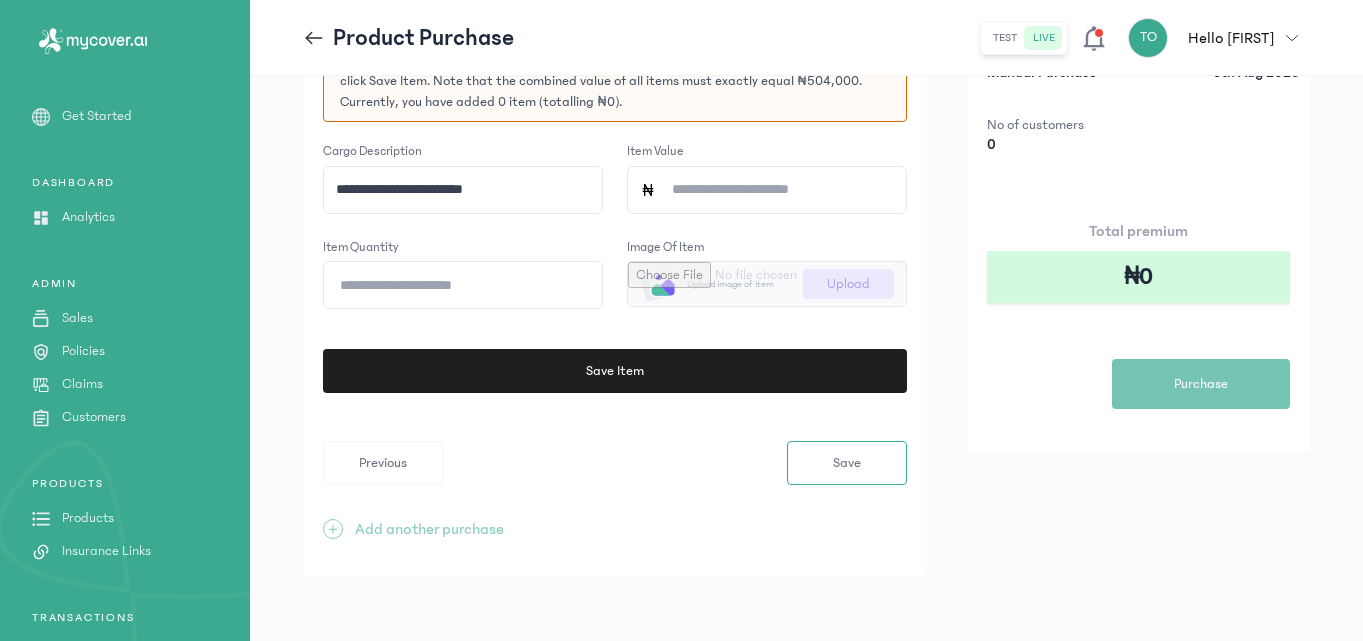 click on "Item Value" 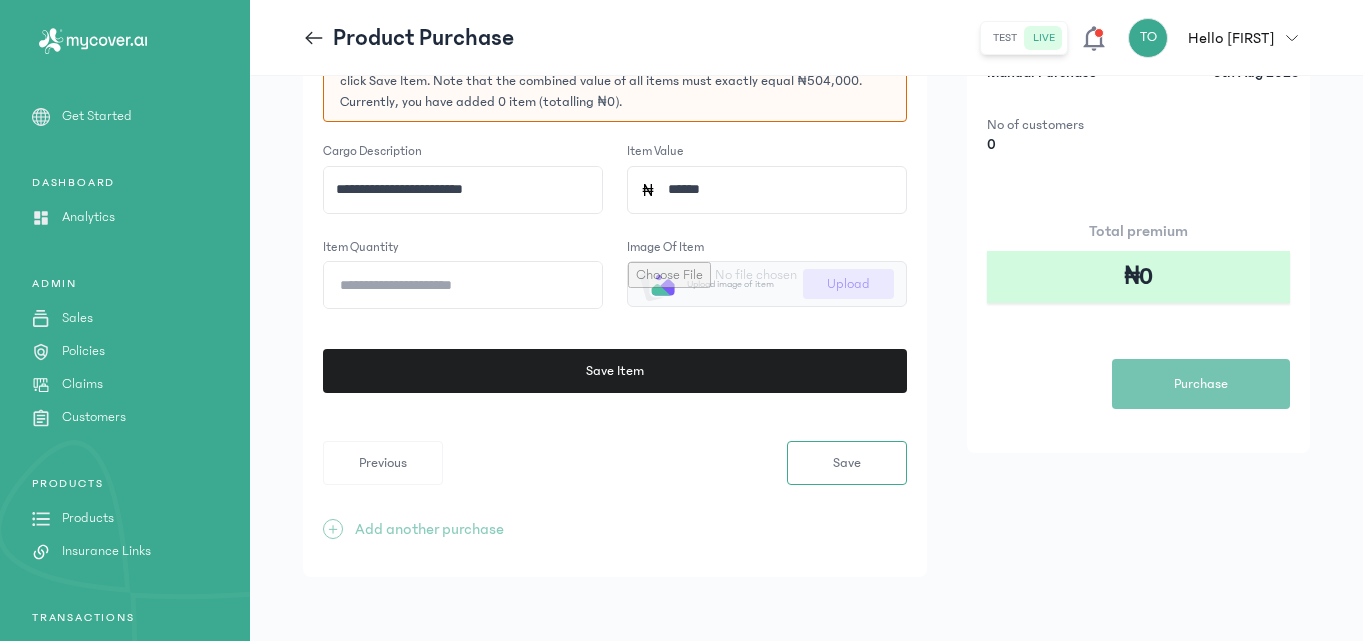 type on "*******" 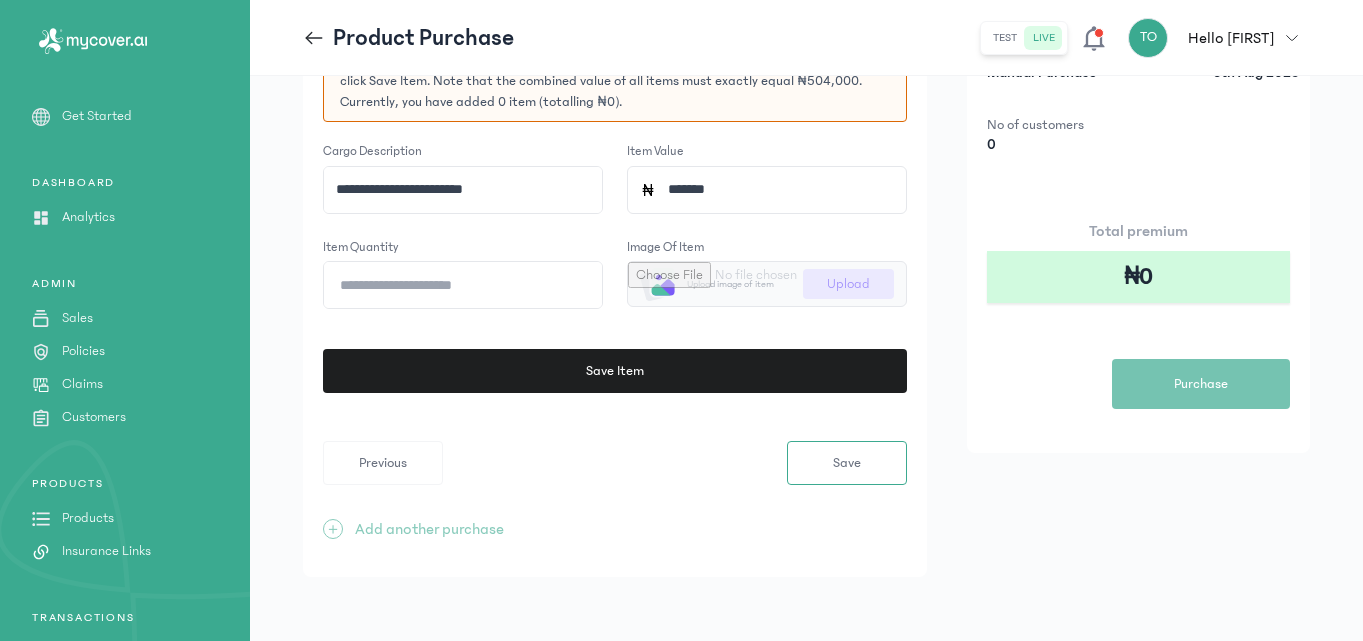 click on "Item quantity" 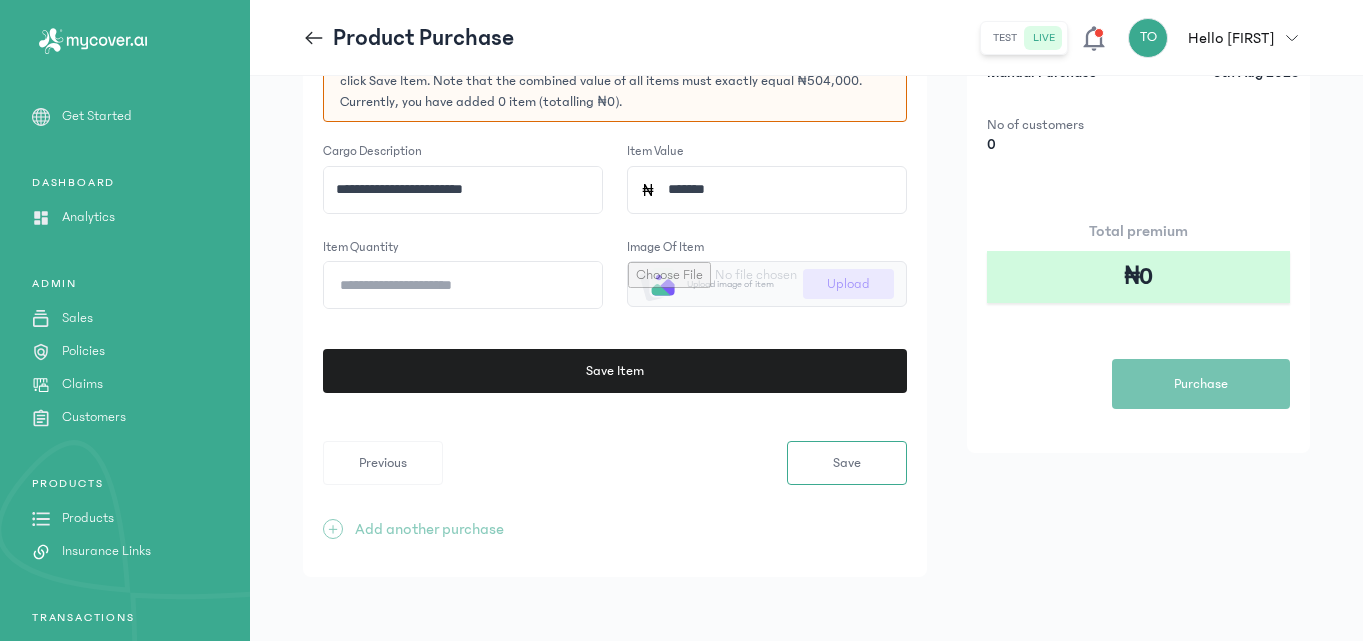 type on "*" 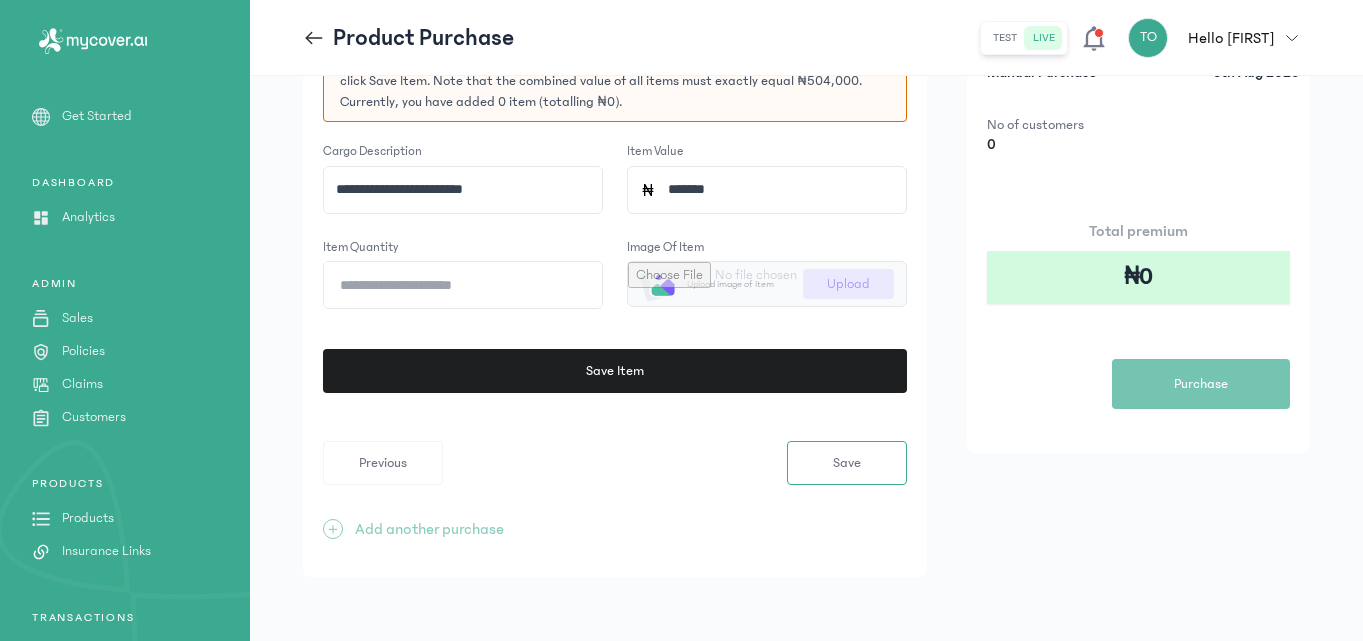 click at bounding box center [767, 284] 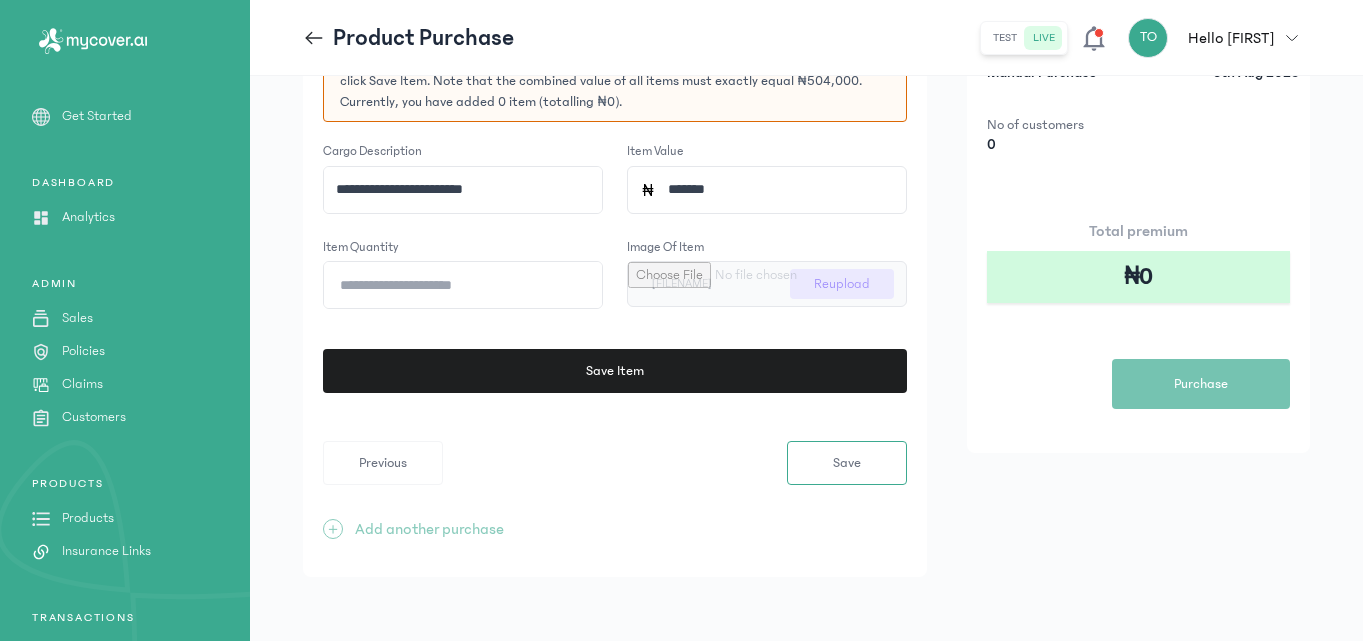 click at bounding box center (767, 284) 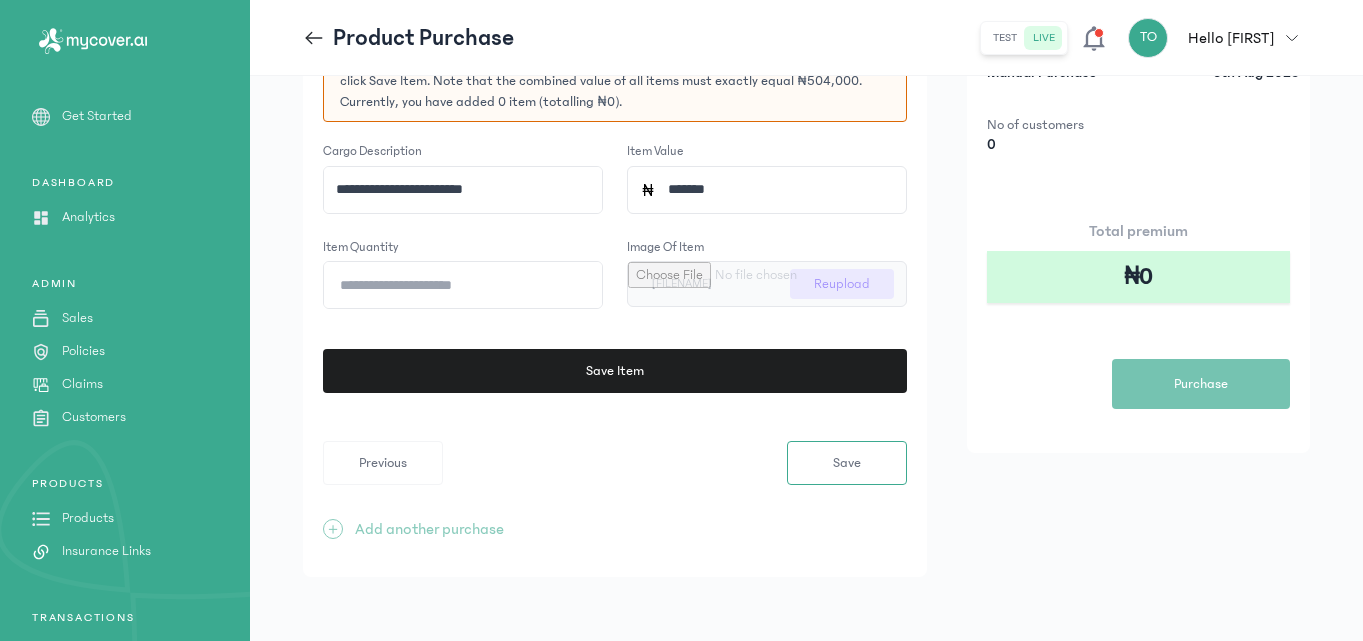 type on "**********" 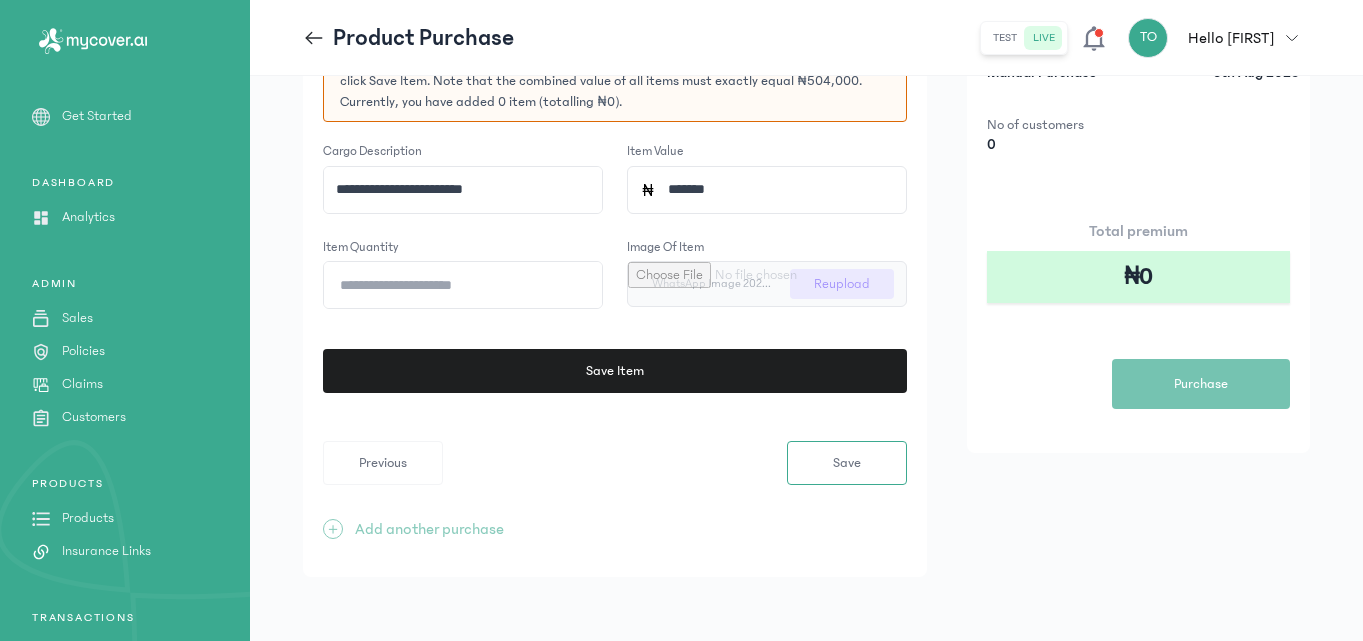 click on "Plan Marine Cover Capped (Import and export) Provider Sovereign Trust Insurance Plc Purchase type Manual Purchase Purchase date 6th Aug 2025 No of customers 0 Total premium ₦0  Purchase" 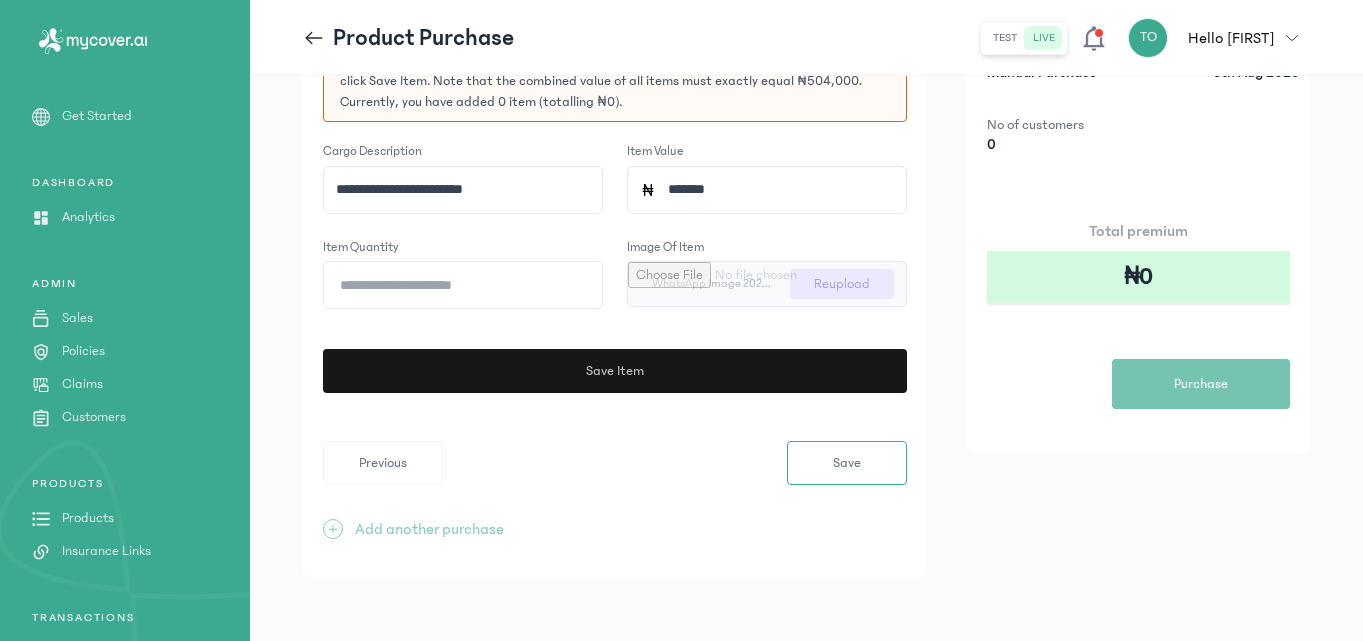 click on "Save Item" at bounding box center [614, 371] 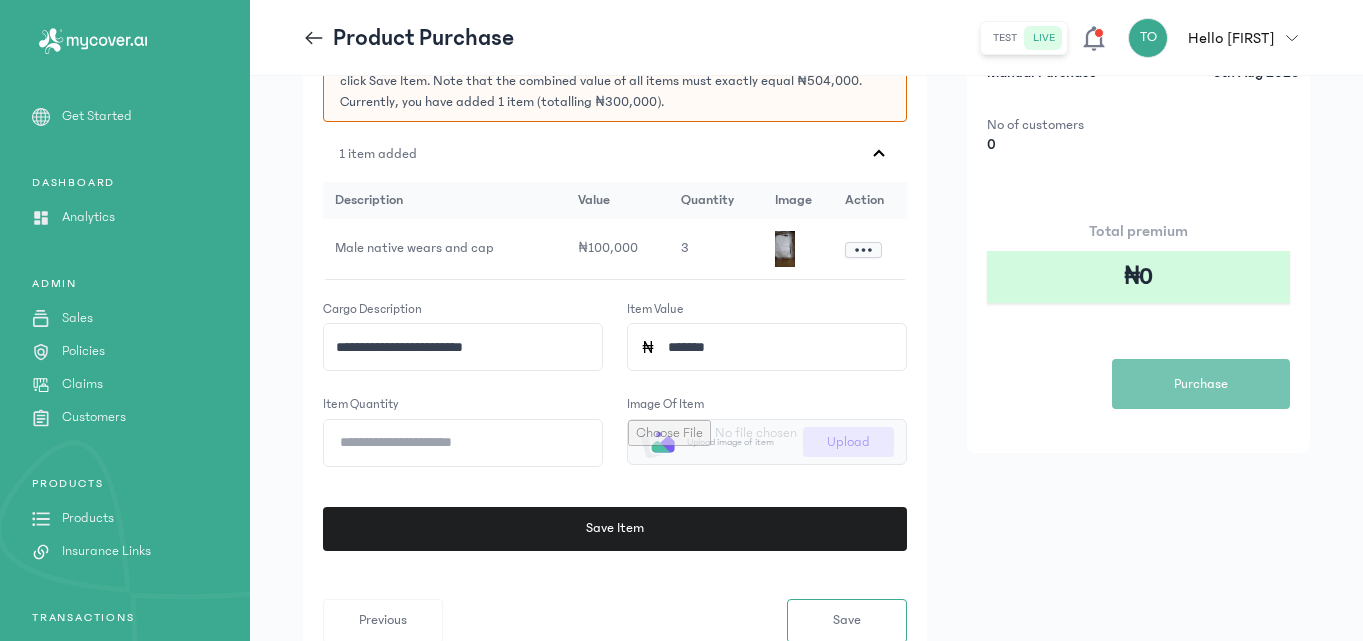 click on "**********" 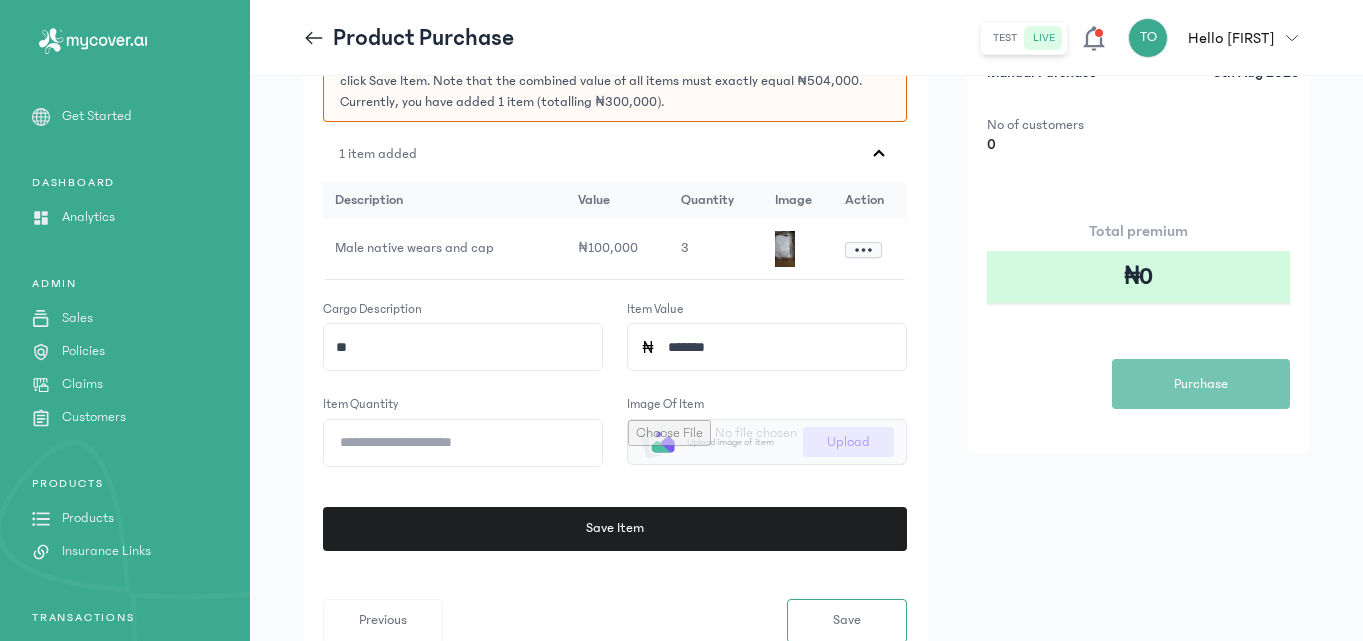 type on "*" 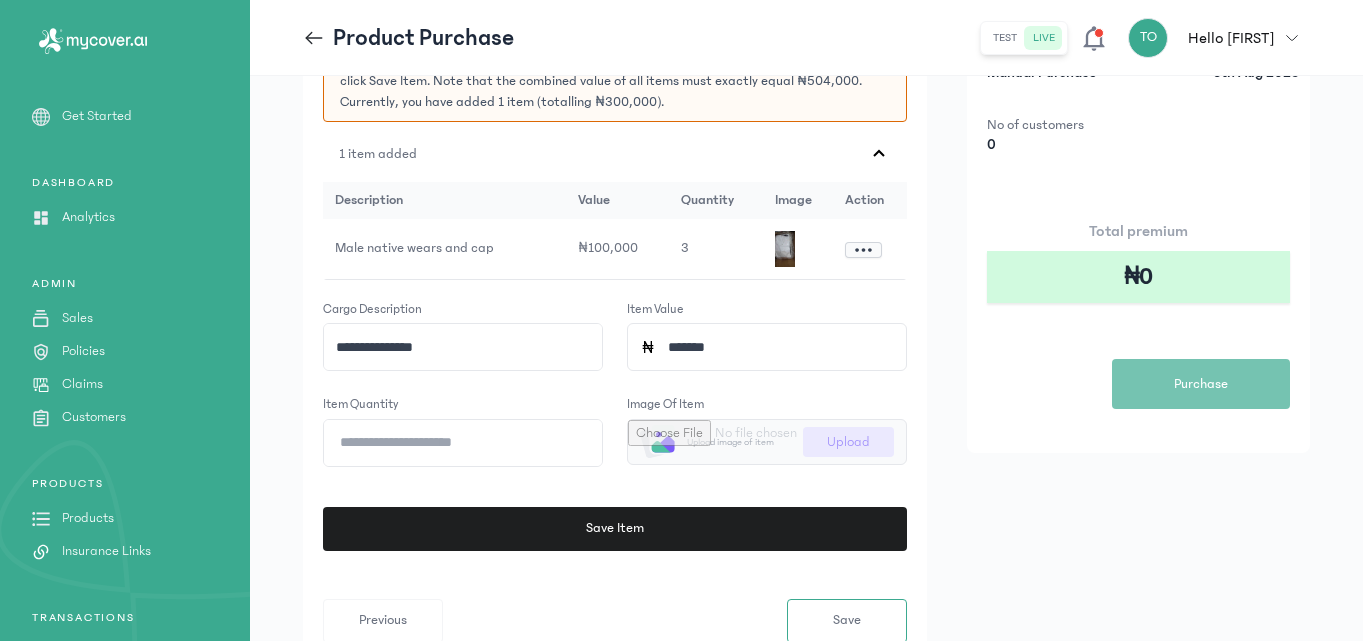 click on "**********" 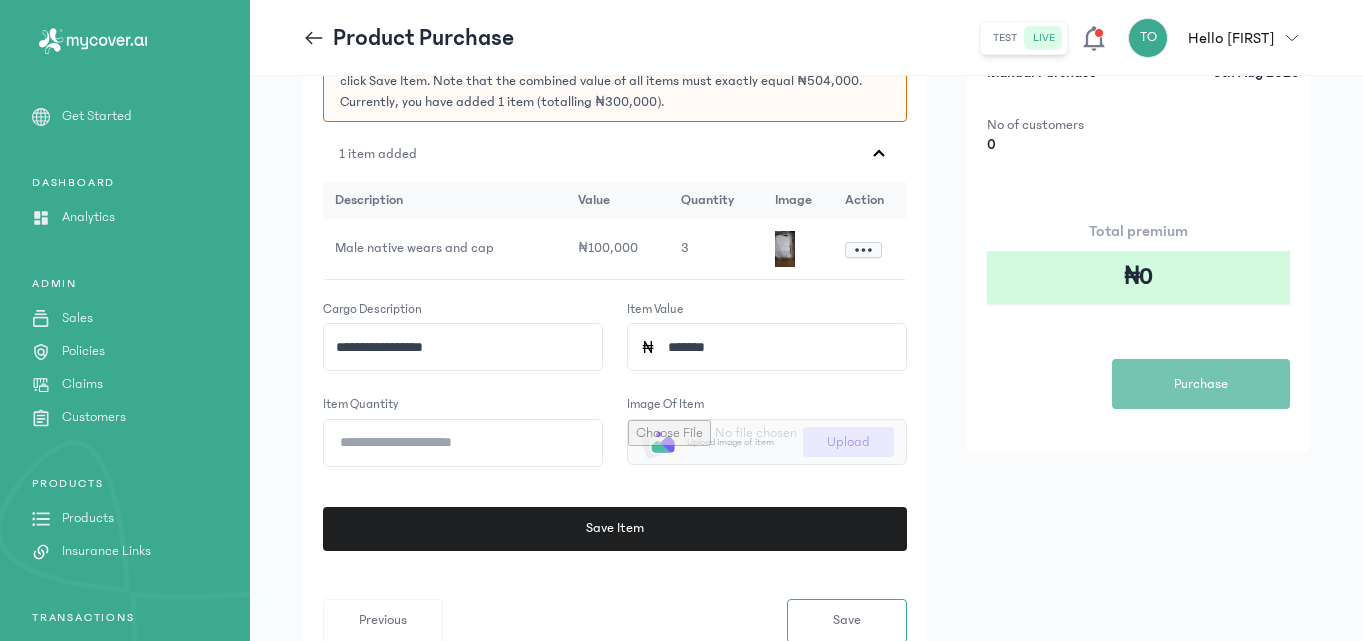 type on "**********" 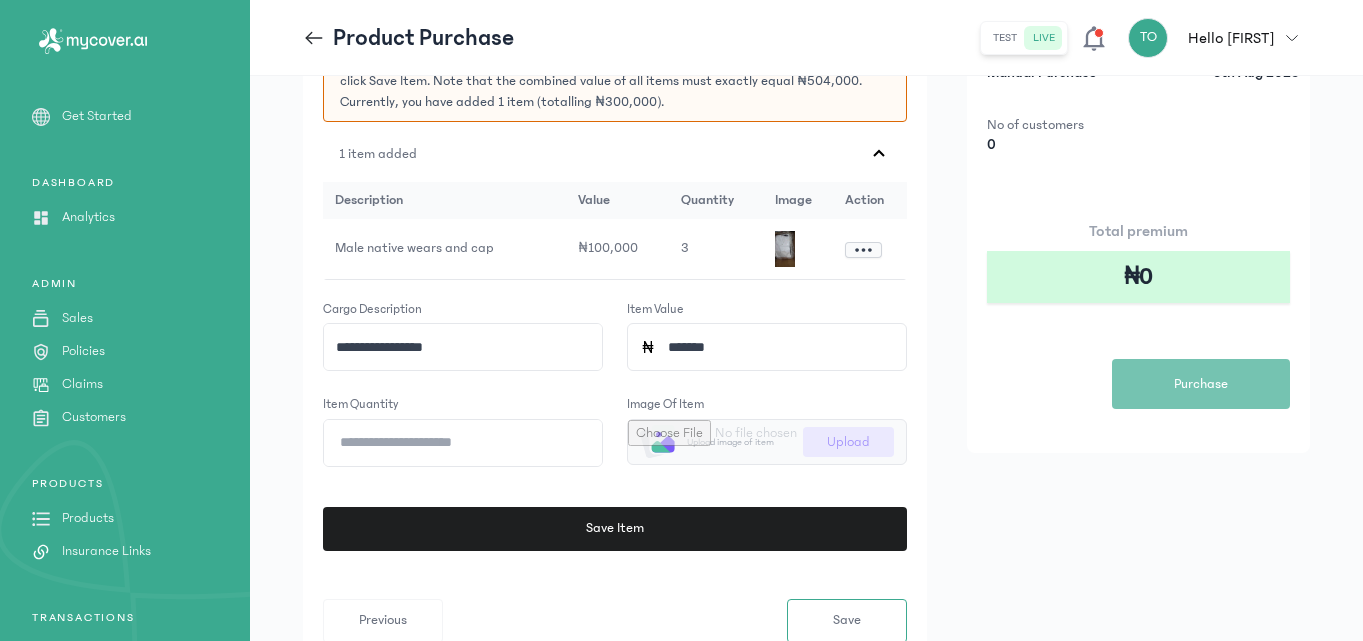 click on "*" 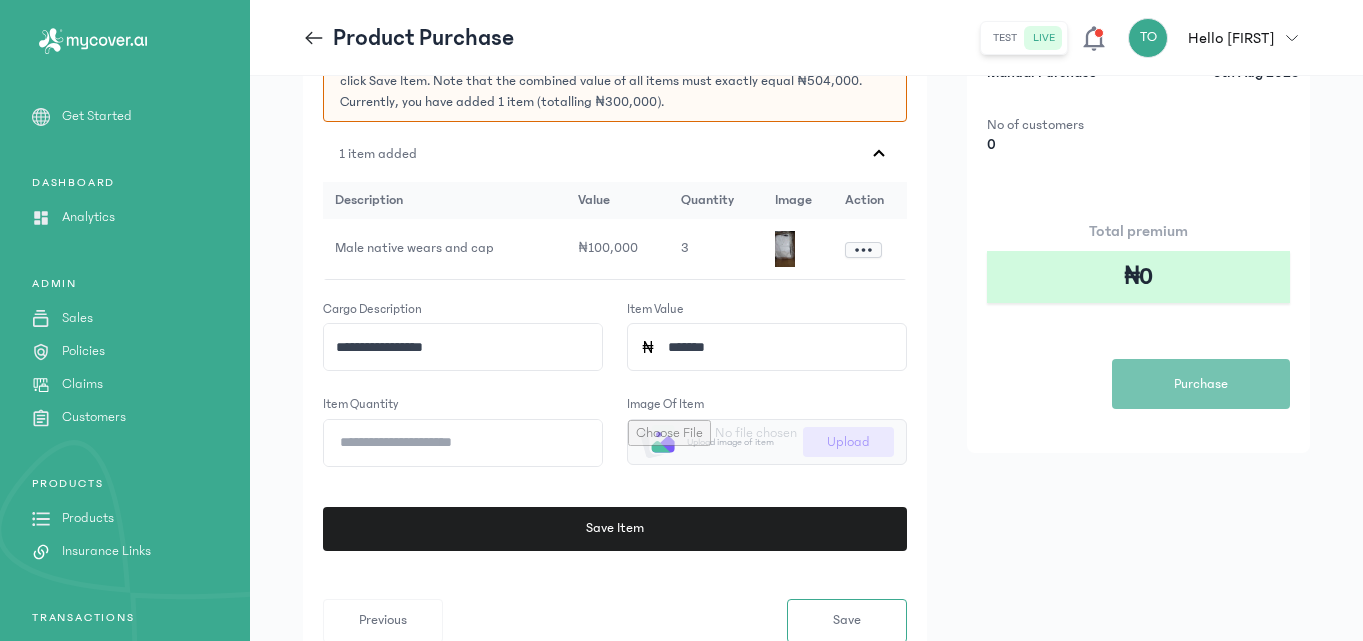 type on "*" 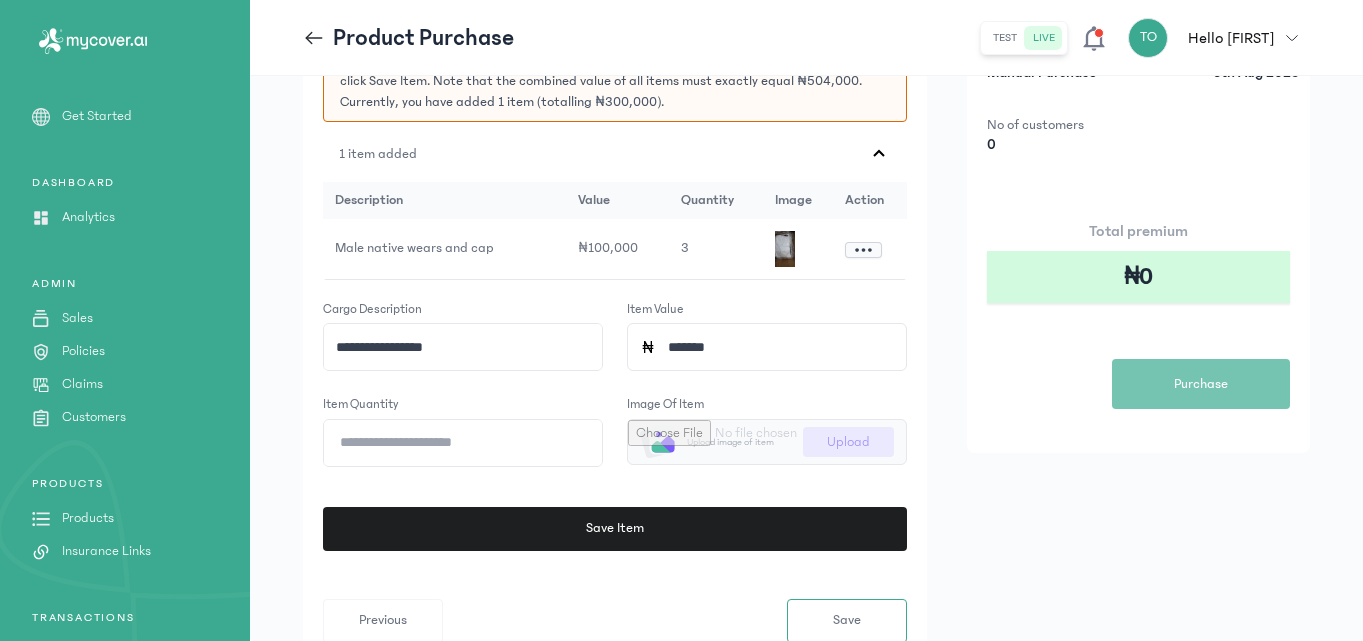 click at bounding box center [767, 442] 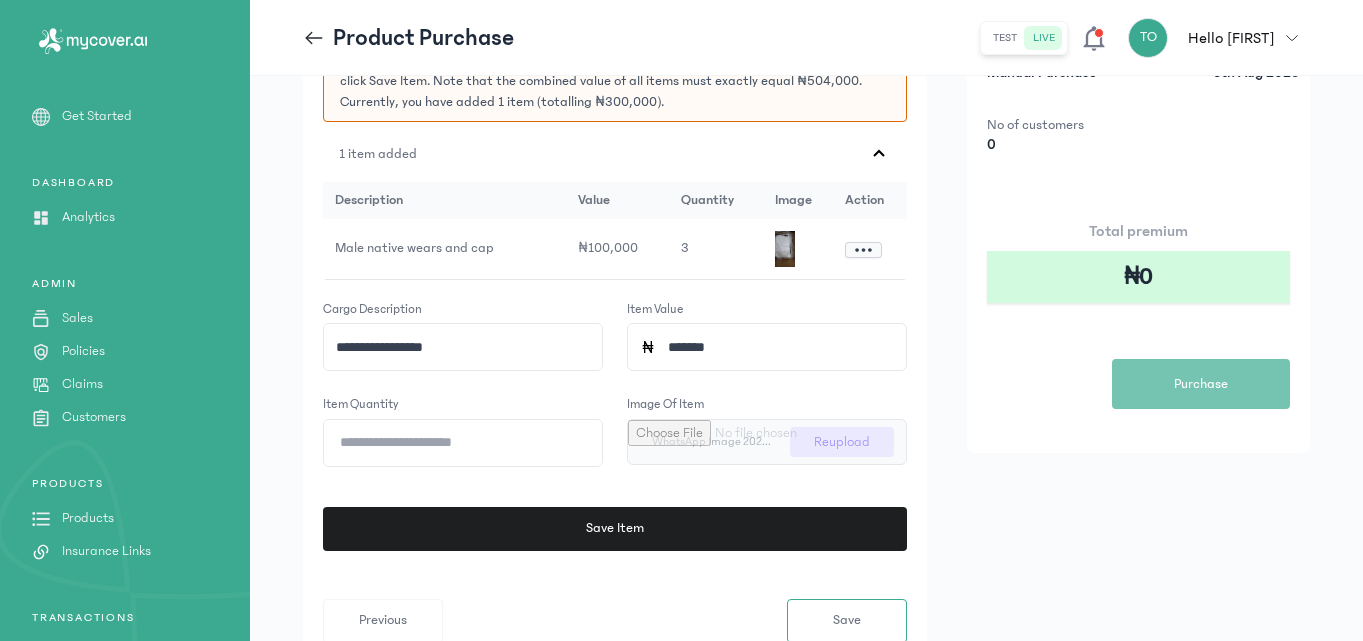 click on "*******" 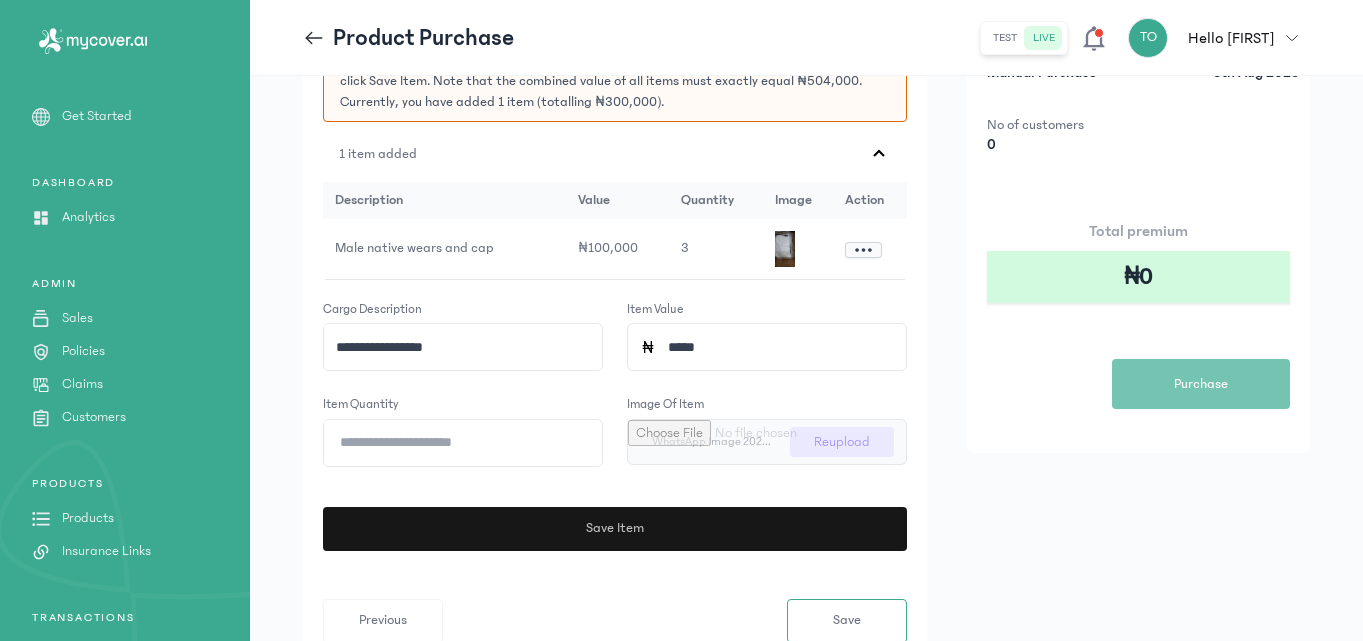 type on "******" 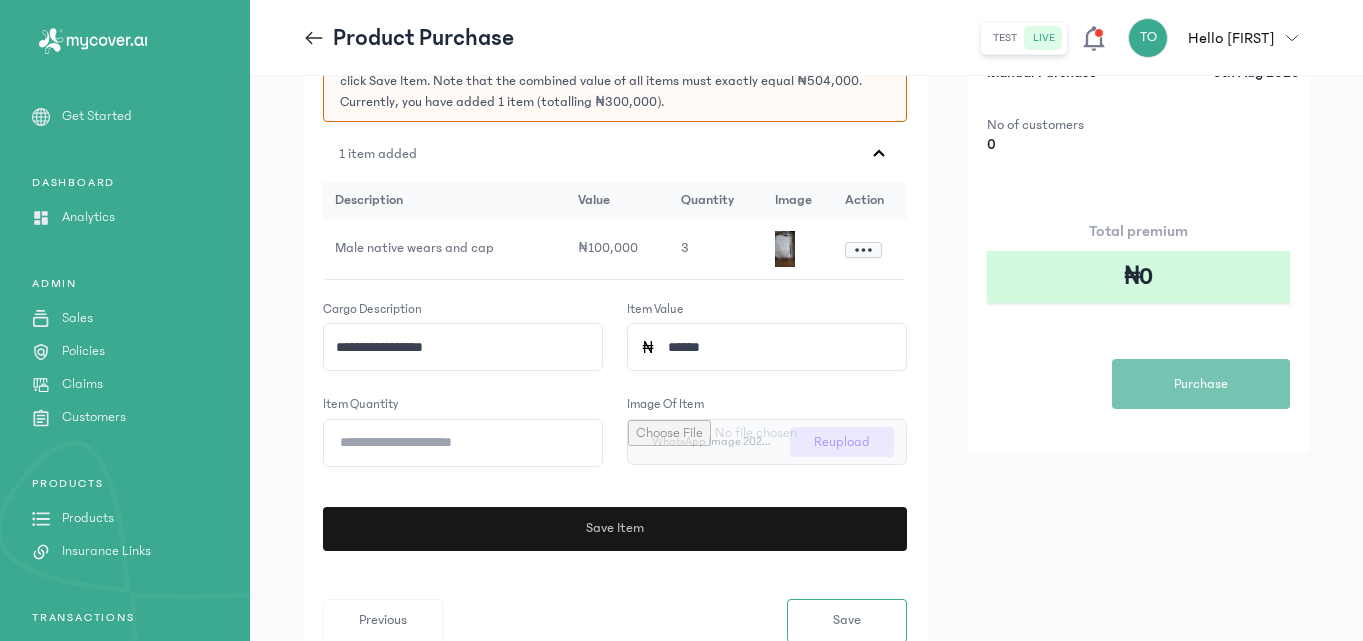 click on "Save Item" at bounding box center [619, 529] 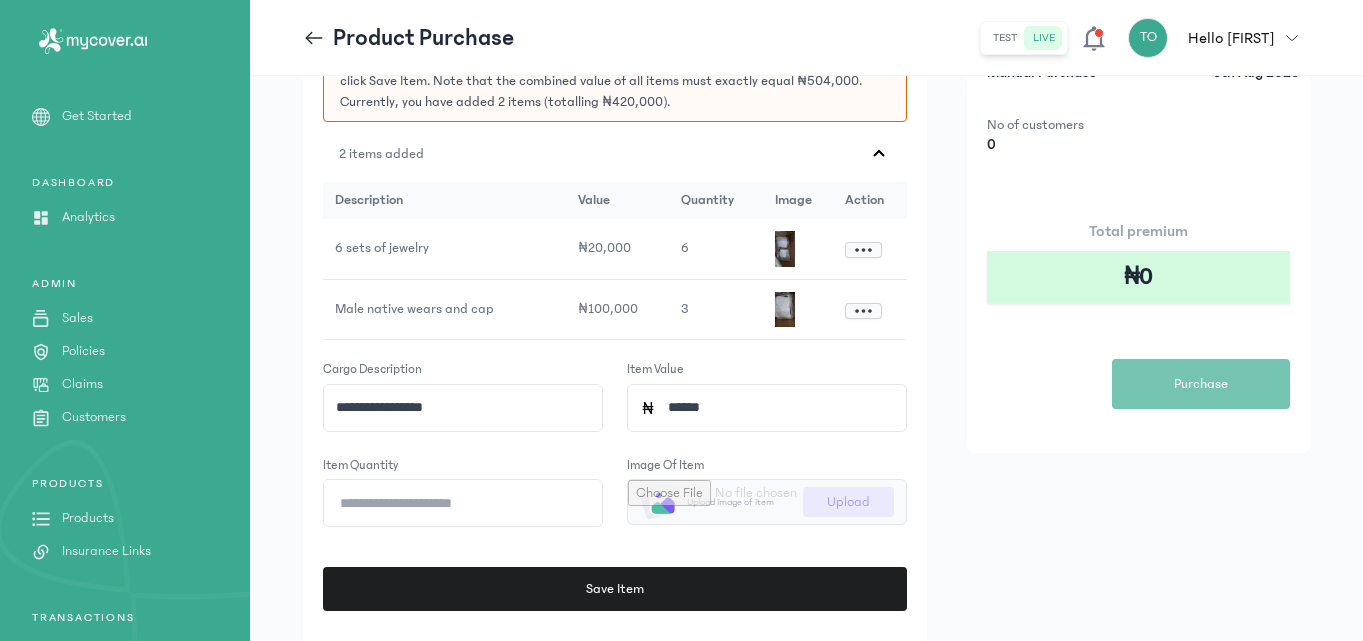click on "**********" 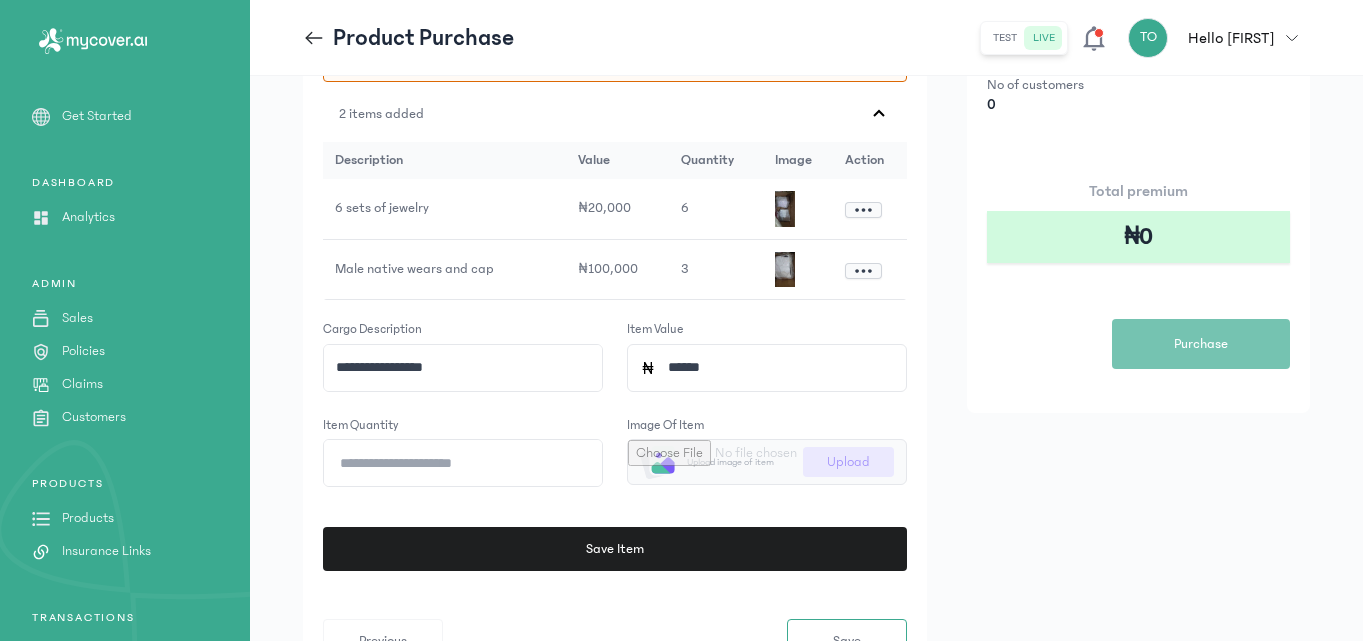 scroll, scrollTop: 301, scrollLeft: 0, axis: vertical 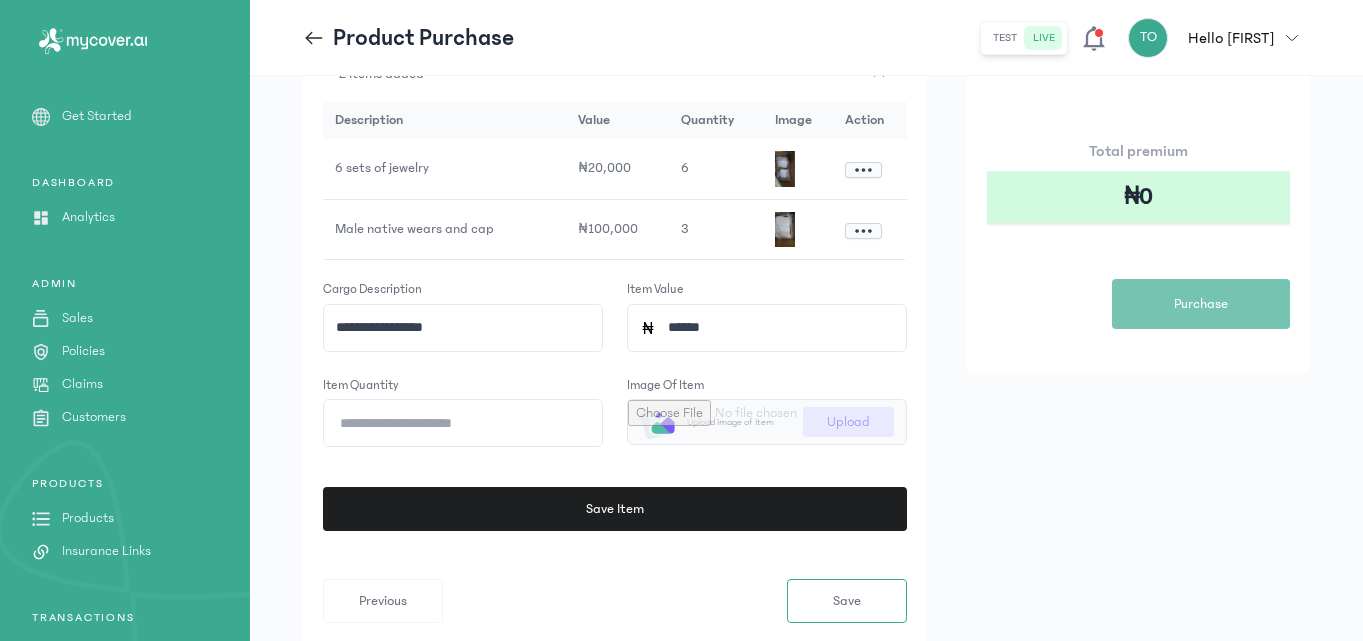 click on "**********" 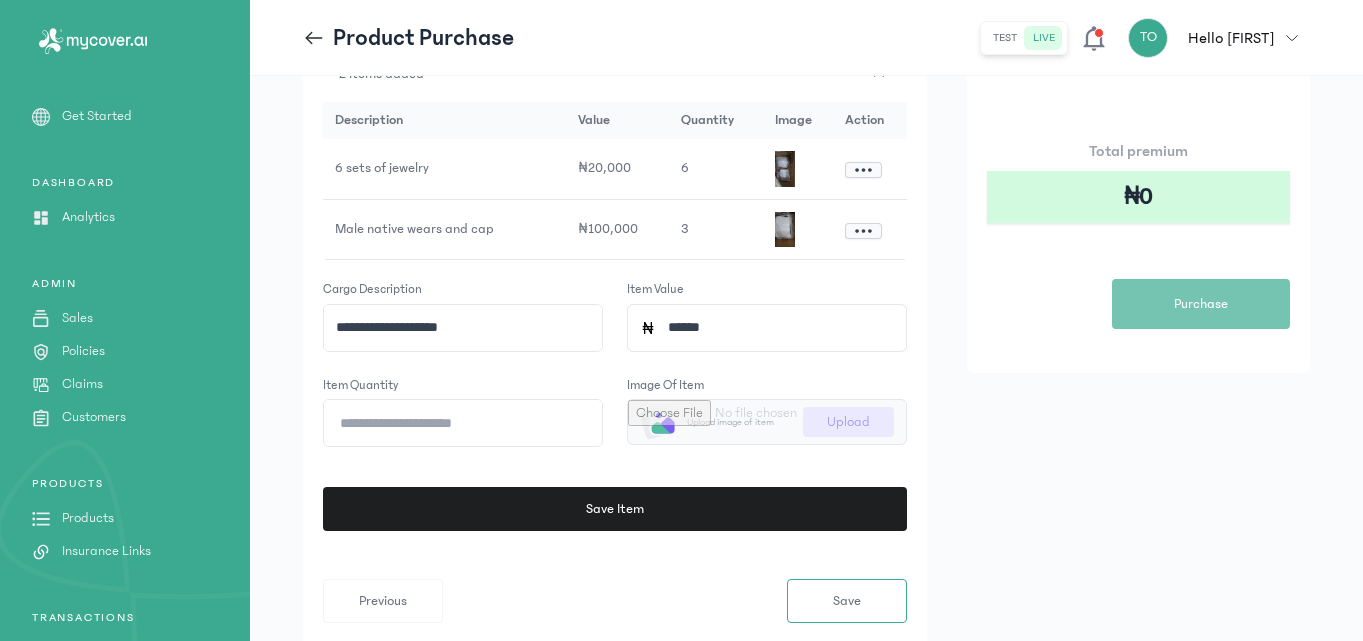 type on "**********" 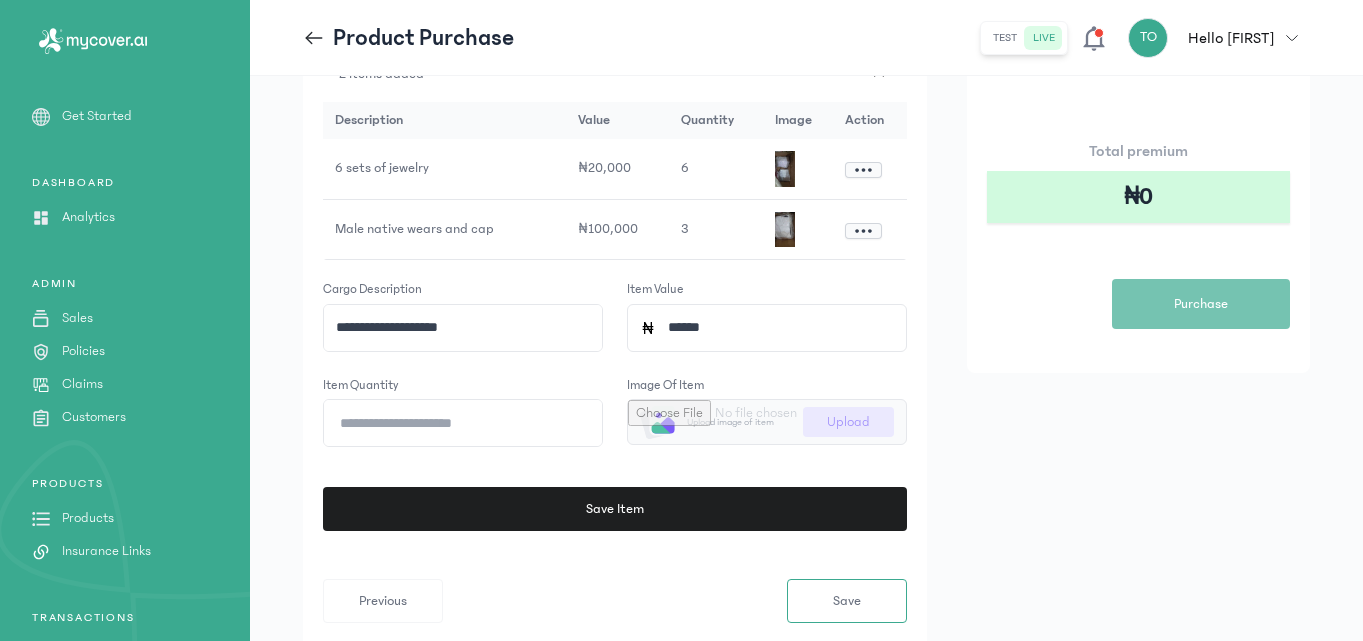 click on "******" 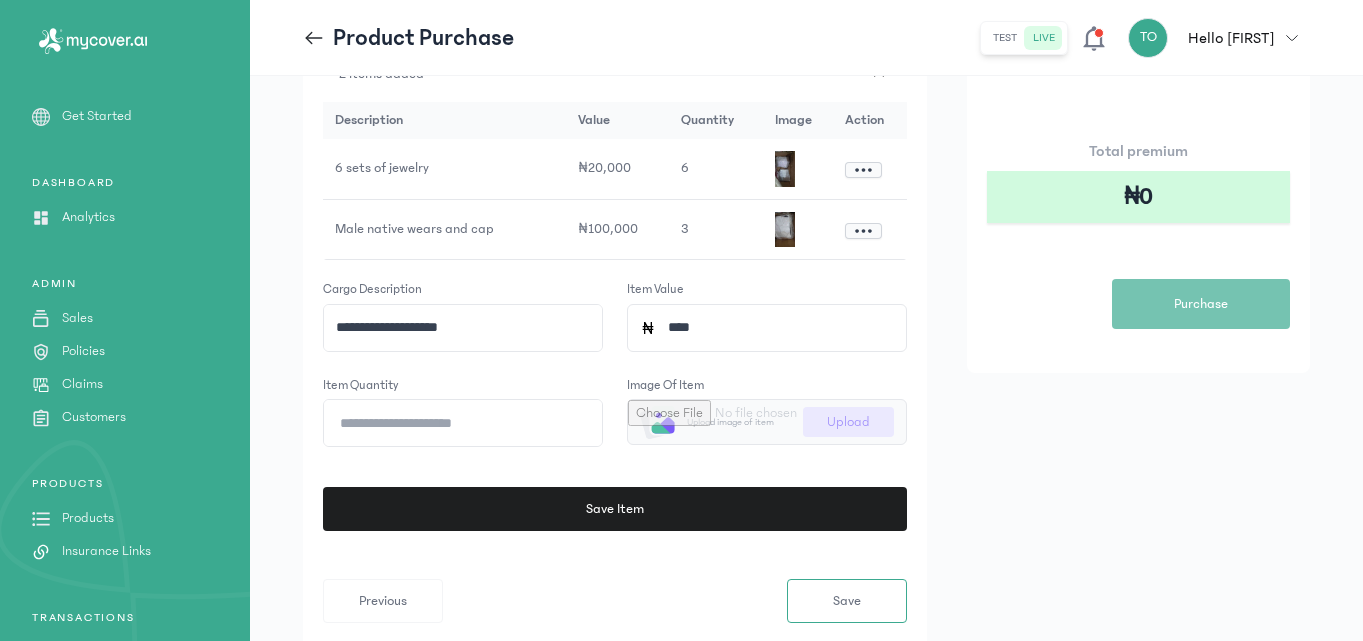type on "*****" 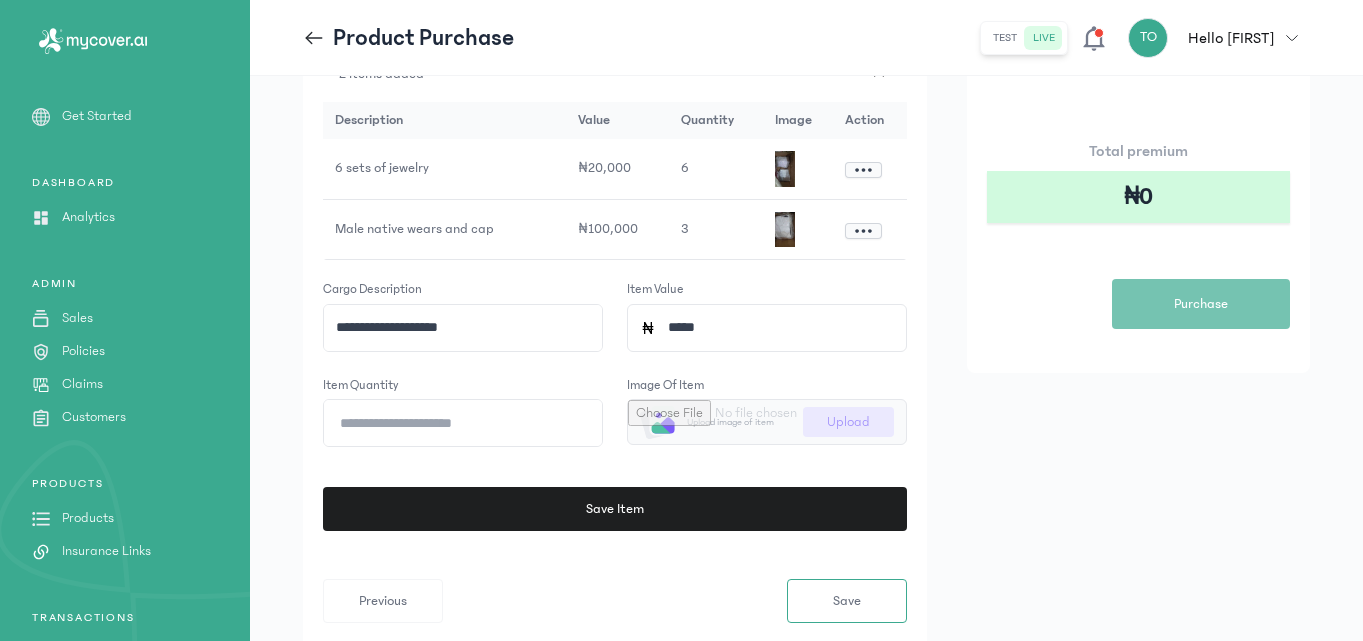 click on "*" 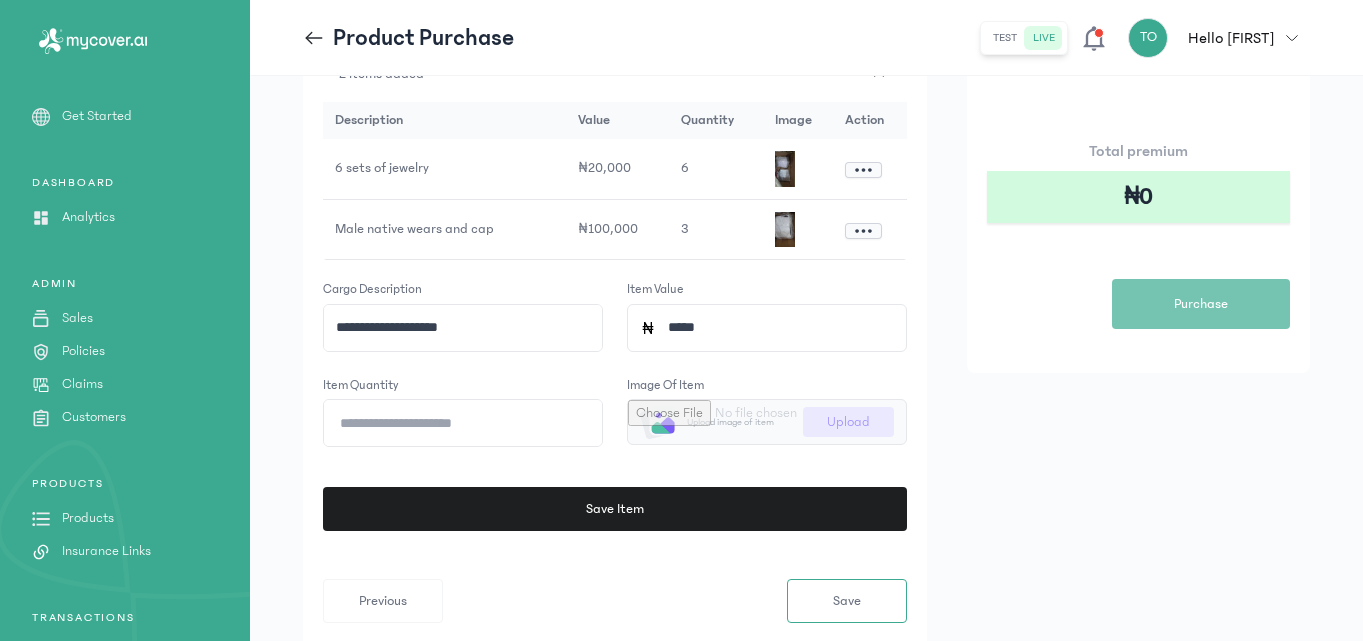 type on "**" 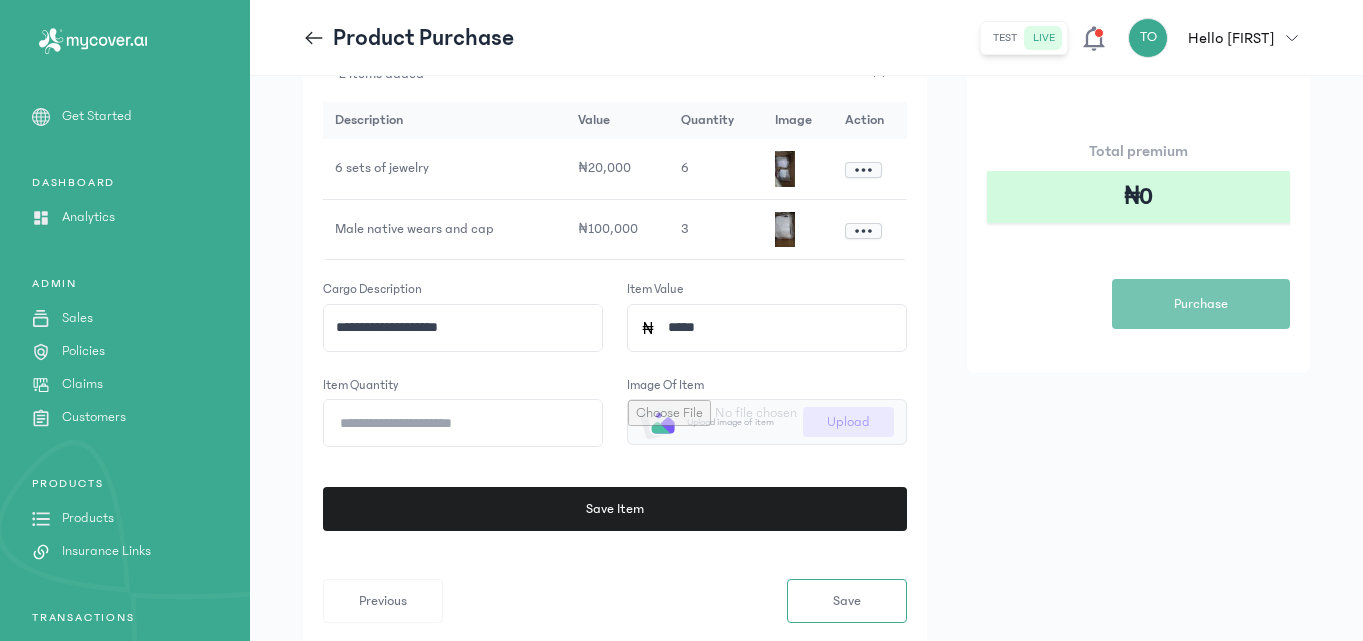 click at bounding box center [767, 422] 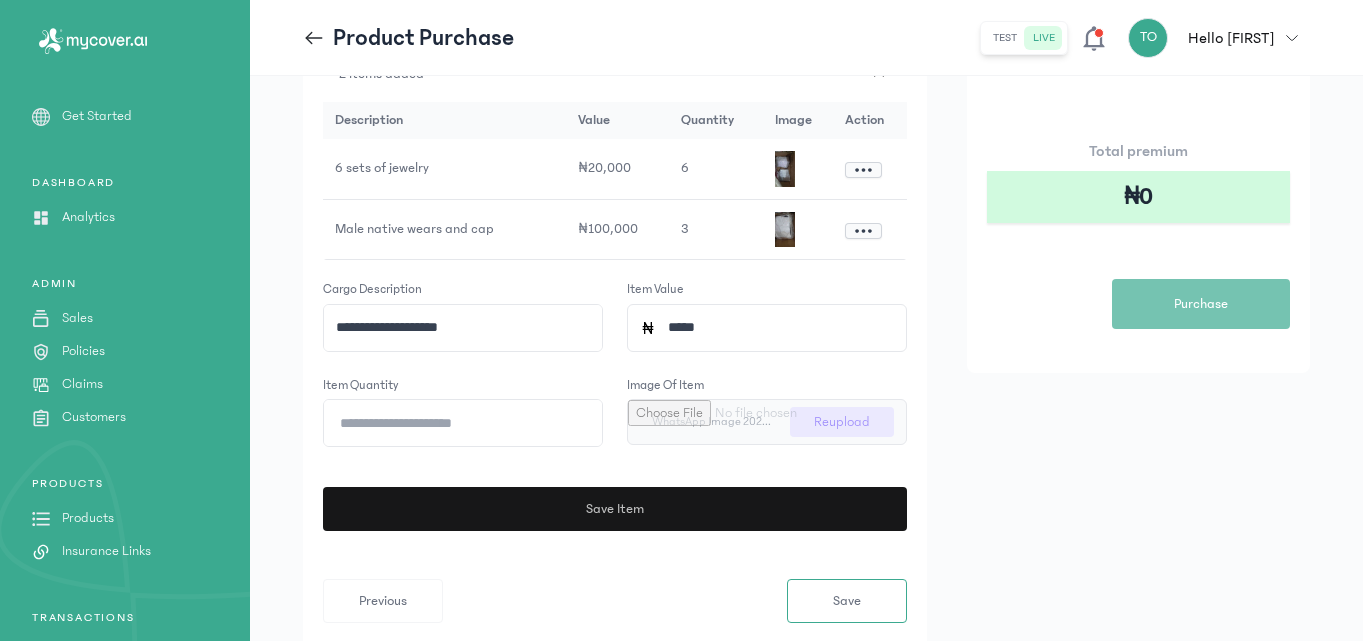 click on "Save Item" at bounding box center (620, 509) 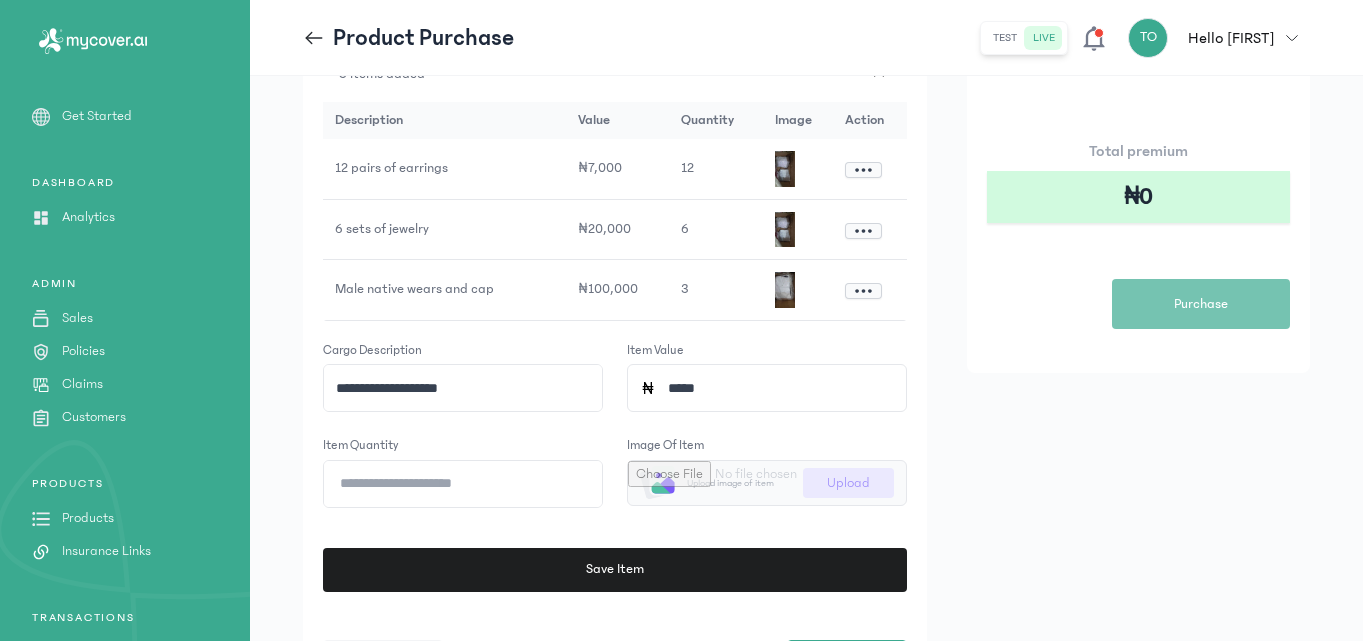 click on "**********" 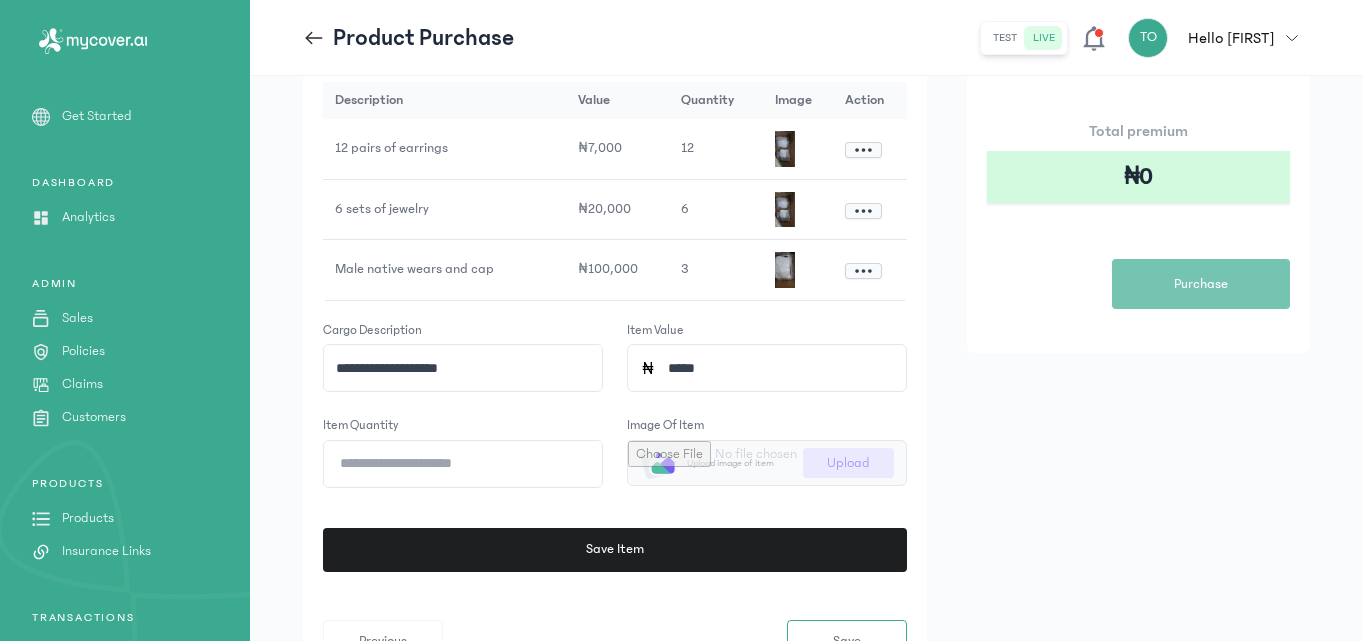 scroll, scrollTop: 500, scrollLeft: 0, axis: vertical 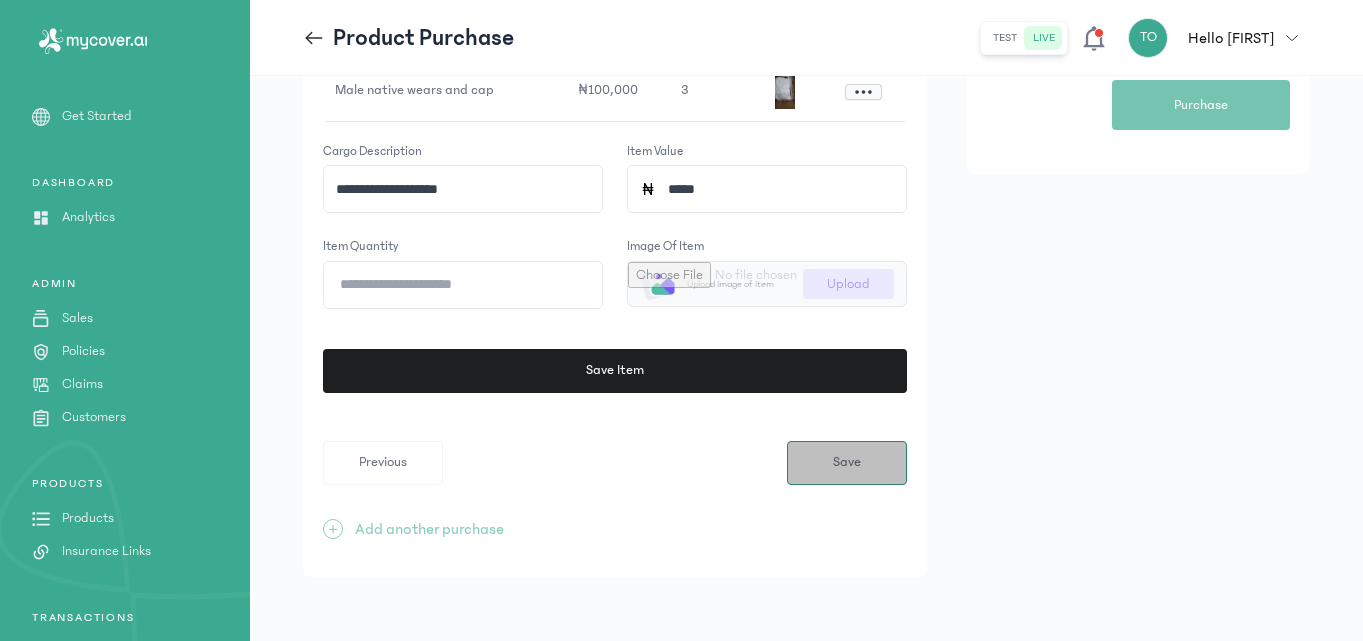 click on "Save" at bounding box center [847, 463] 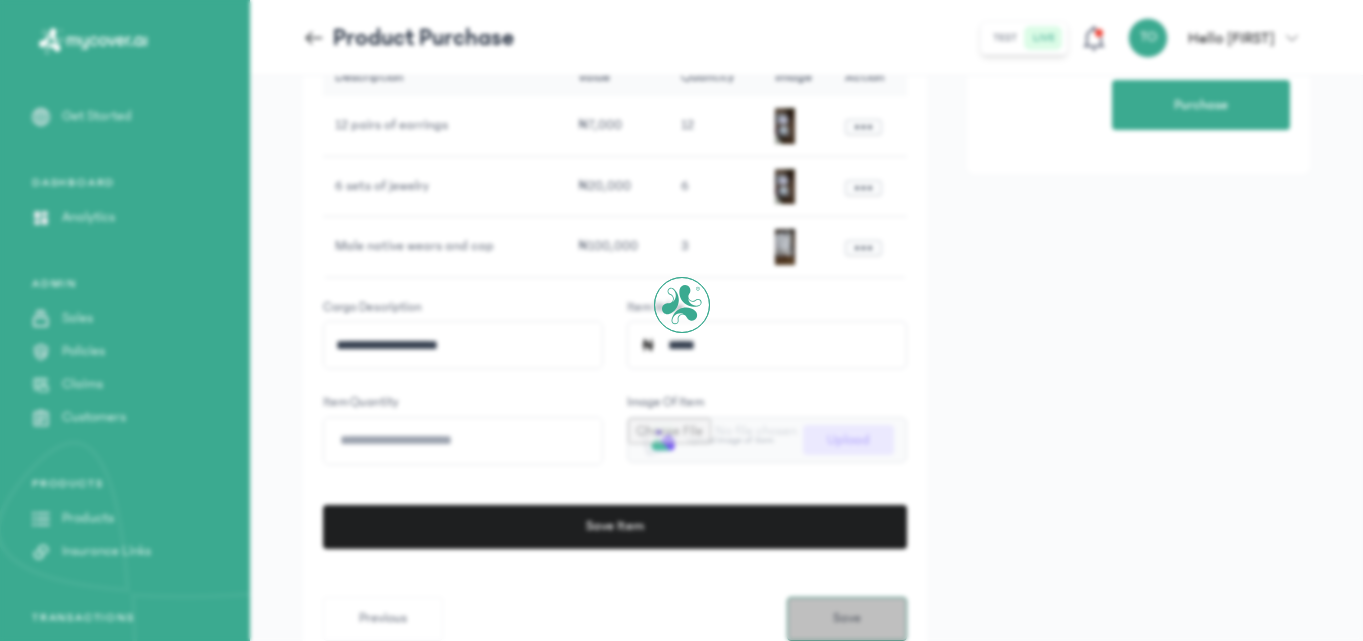 scroll, scrollTop: 0, scrollLeft: 0, axis: both 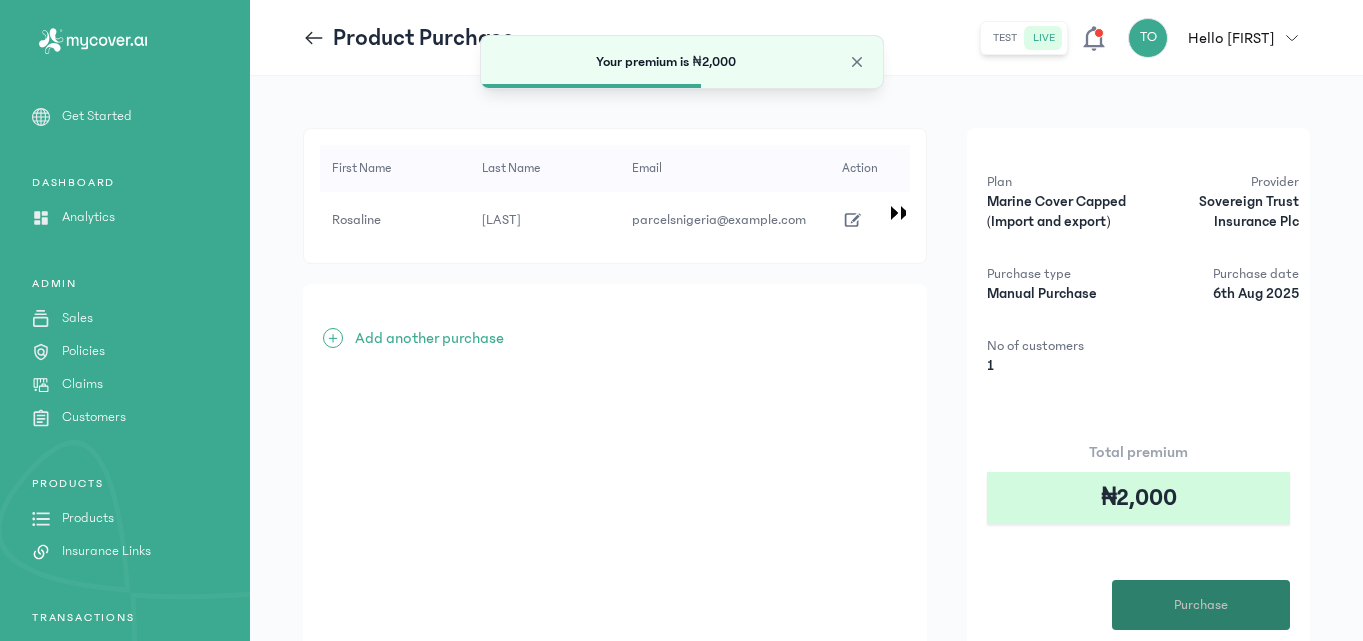 click on "Purchase" at bounding box center (1201, 605) 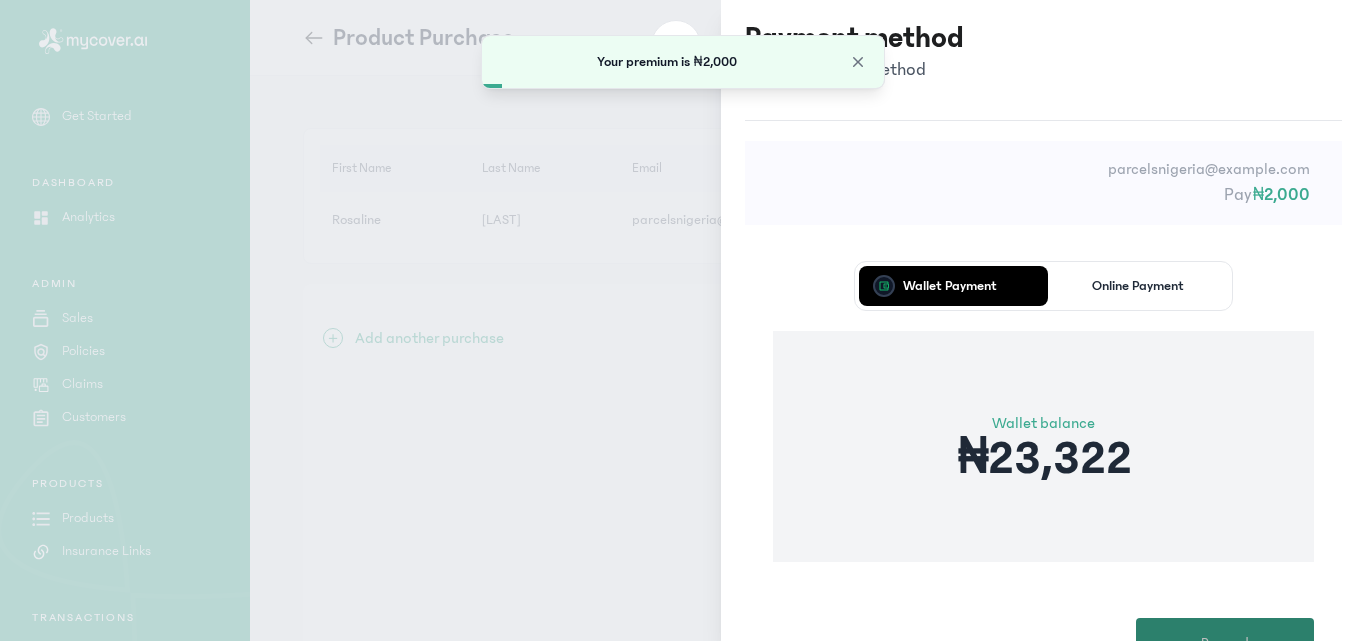 click on "Proceed" at bounding box center [1225, 643] 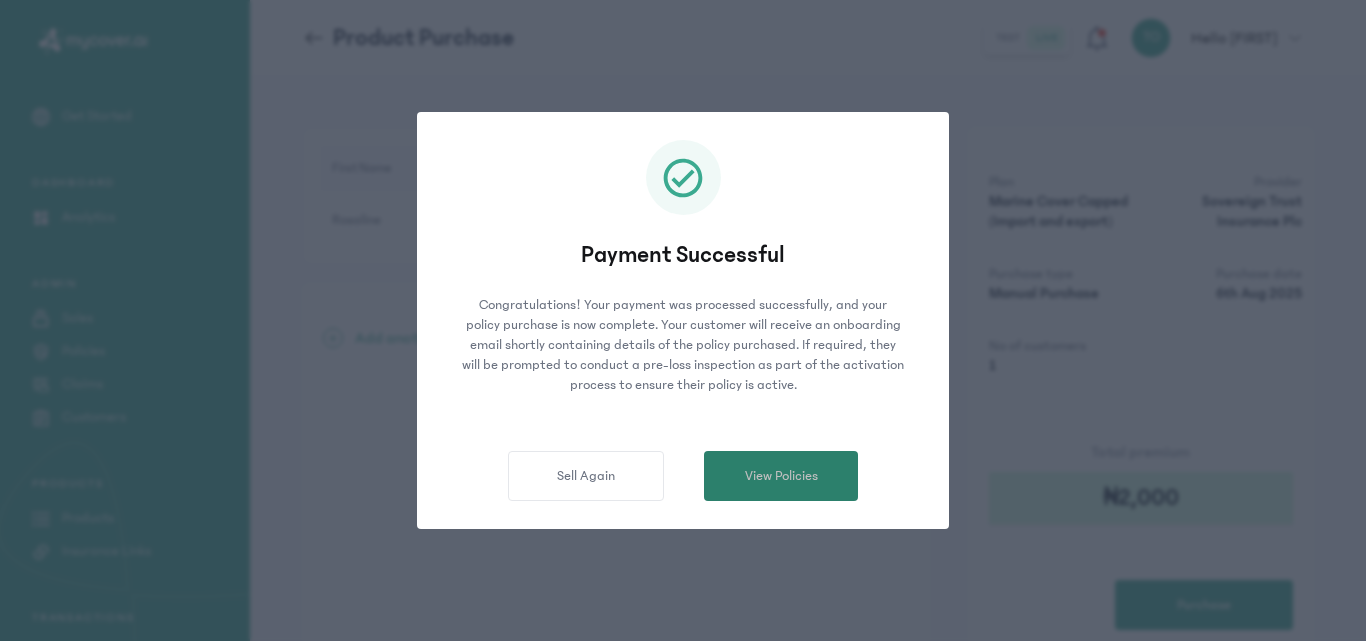 click on "View Policies" at bounding box center (781, 476) 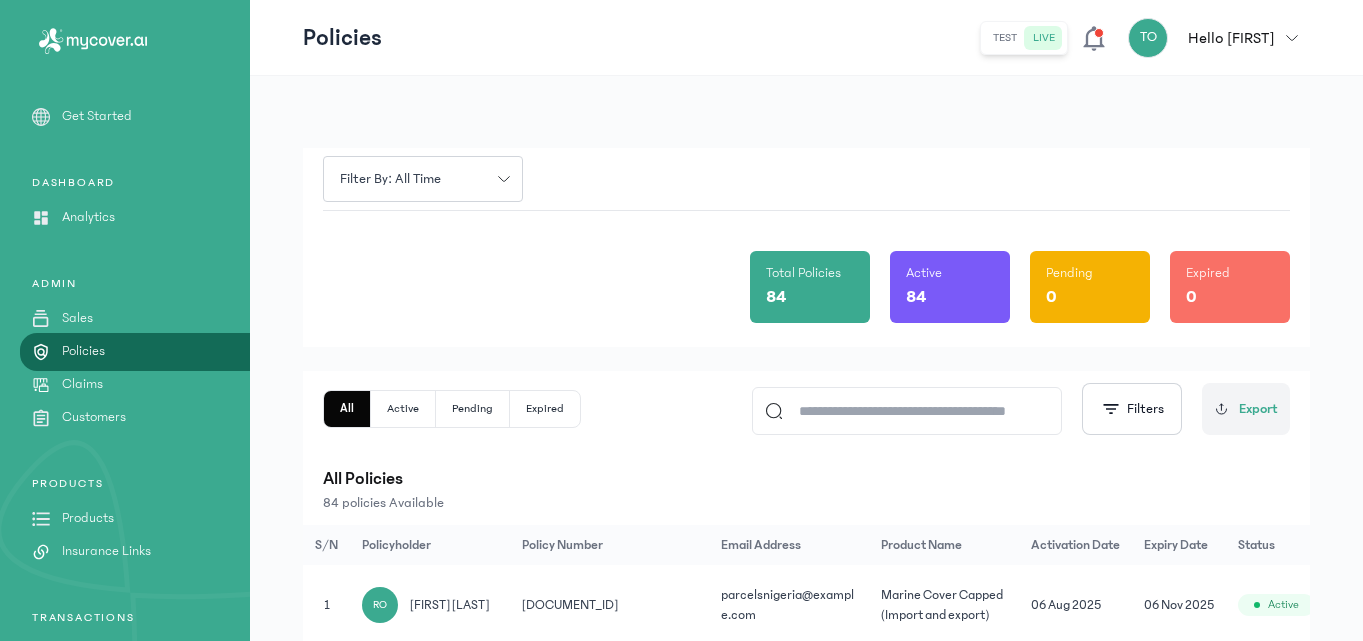 click on "Products" at bounding box center [88, 518] 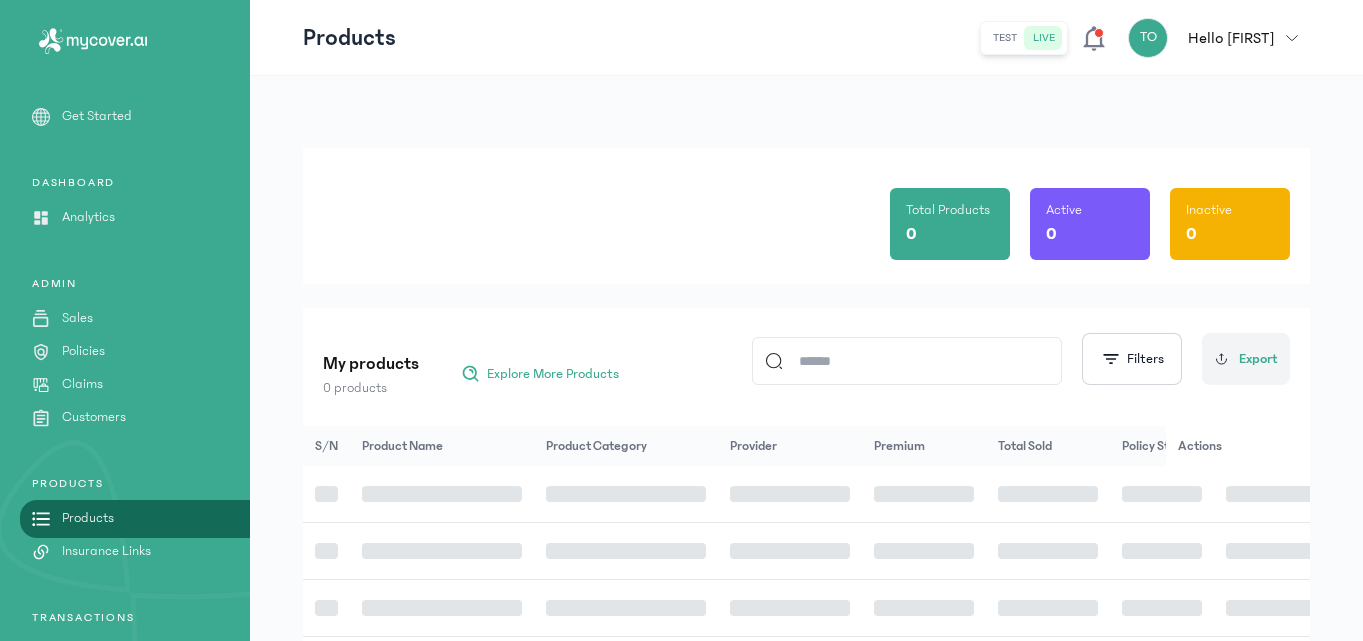 click on "Products" at bounding box center (88, 518) 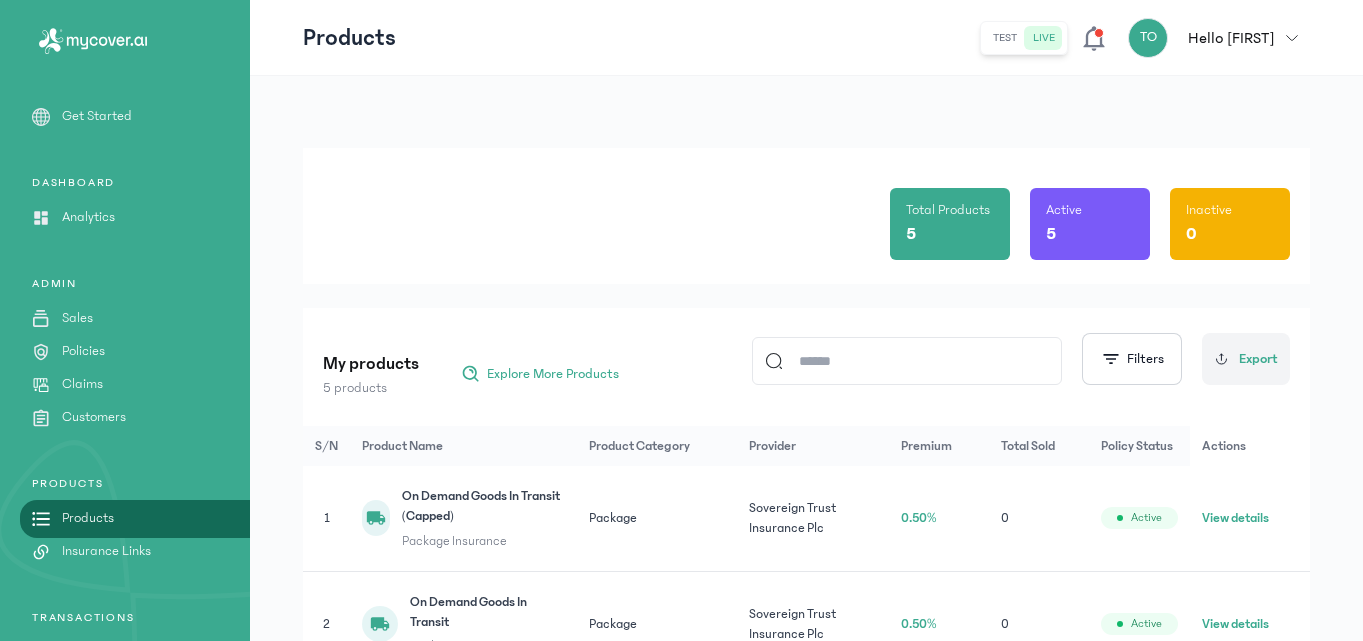 click on "Total Products 5 Active 5 Inactive 0" 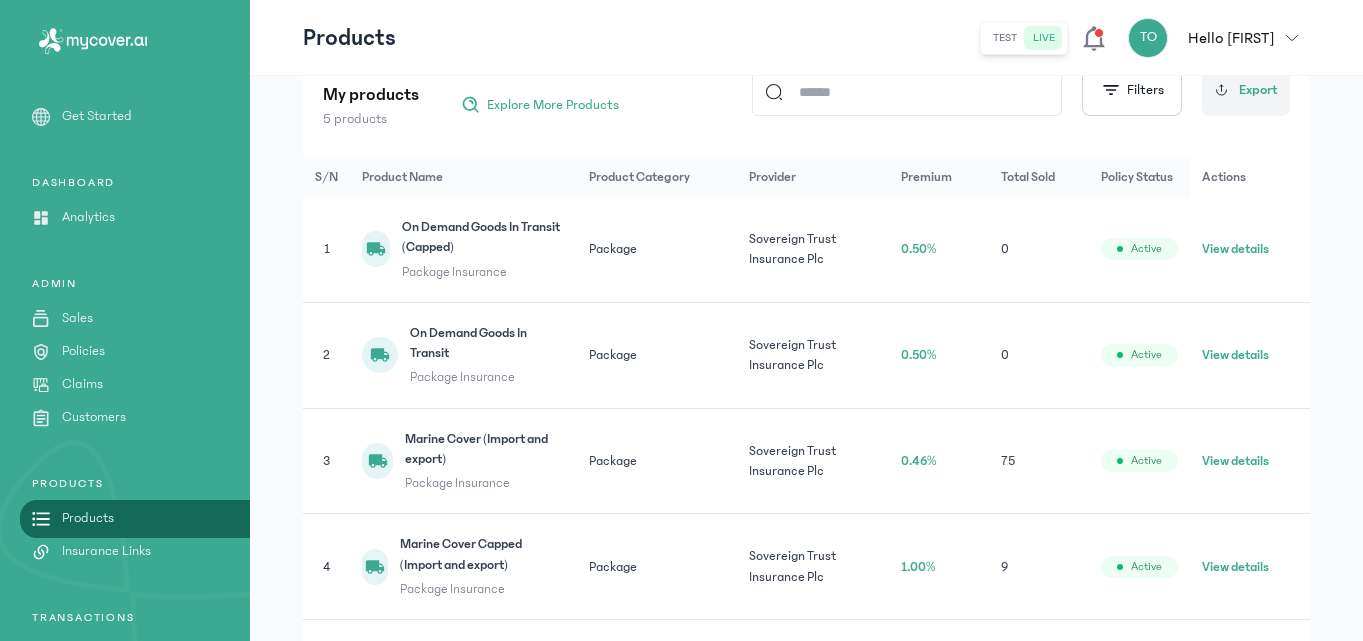 scroll, scrollTop: 280, scrollLeft: 0, axis: vertical 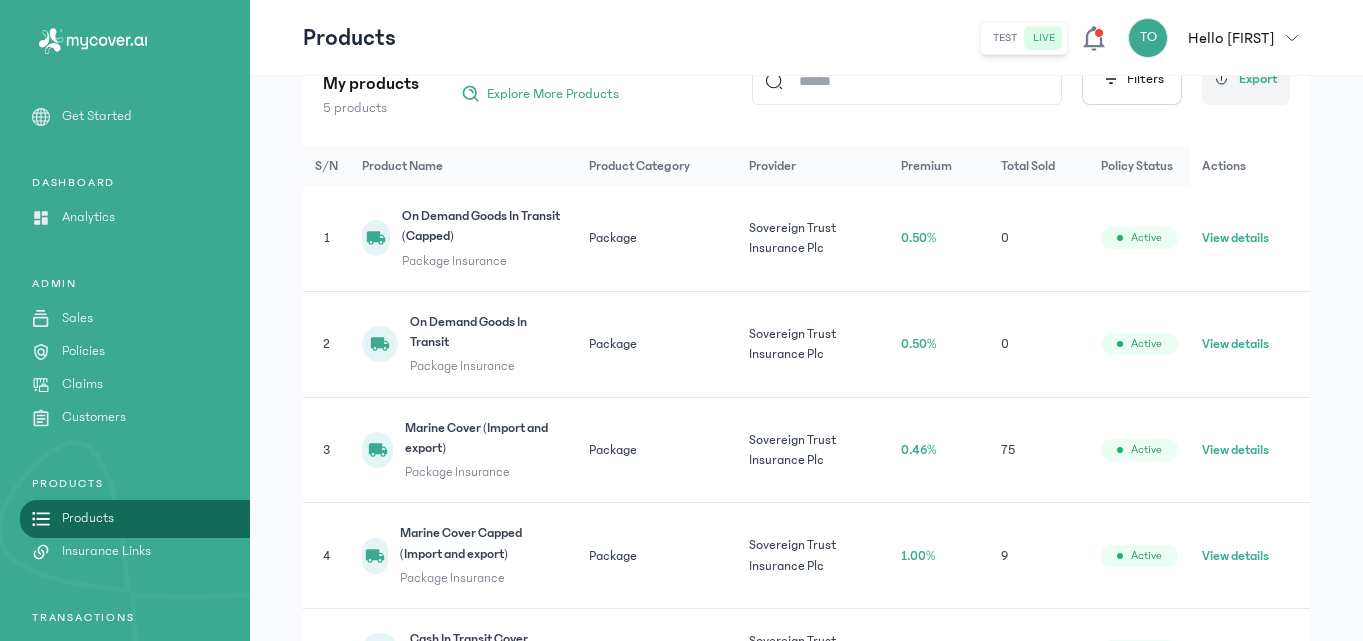 click on "View details" 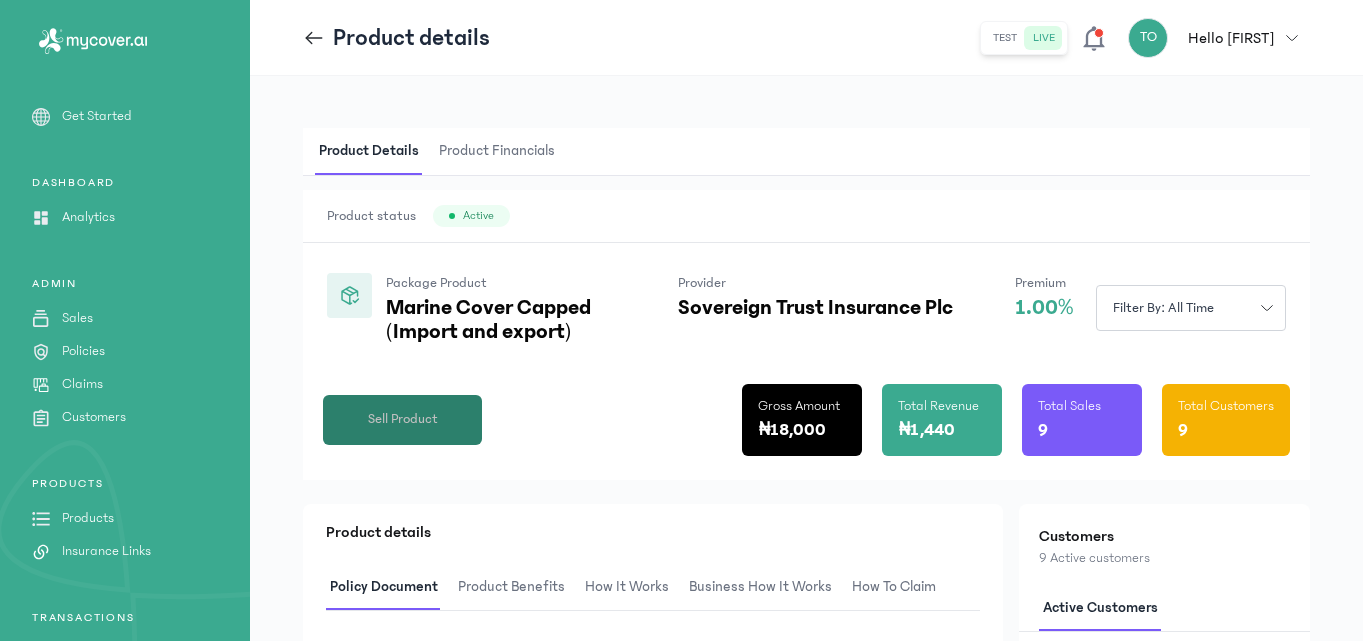click on "Sell Product" 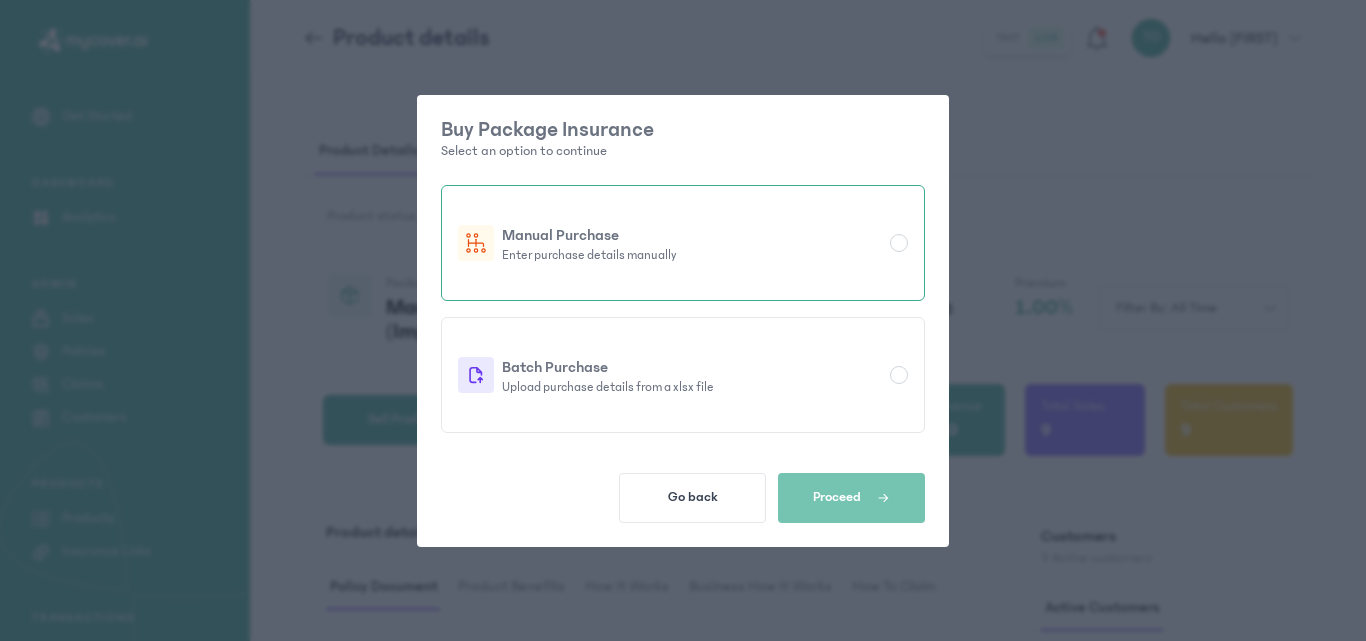 click at bounding box center [899, 243] 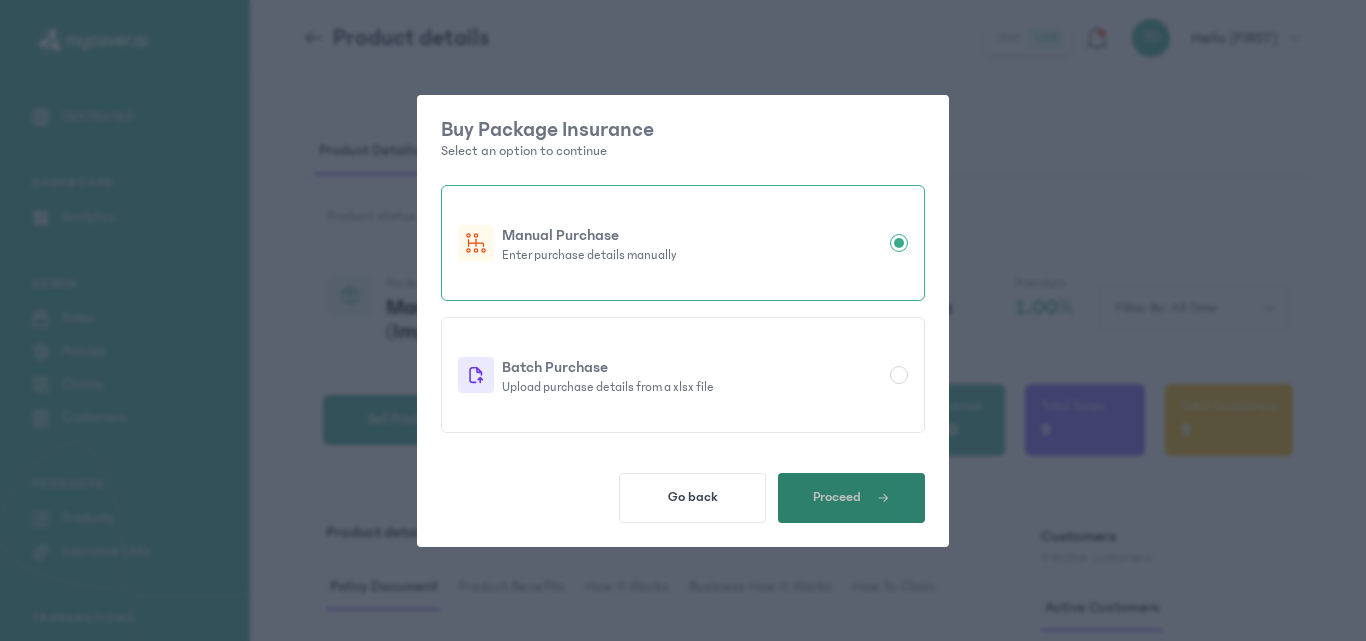click on "Proceed" at bounding box center (851, 498) 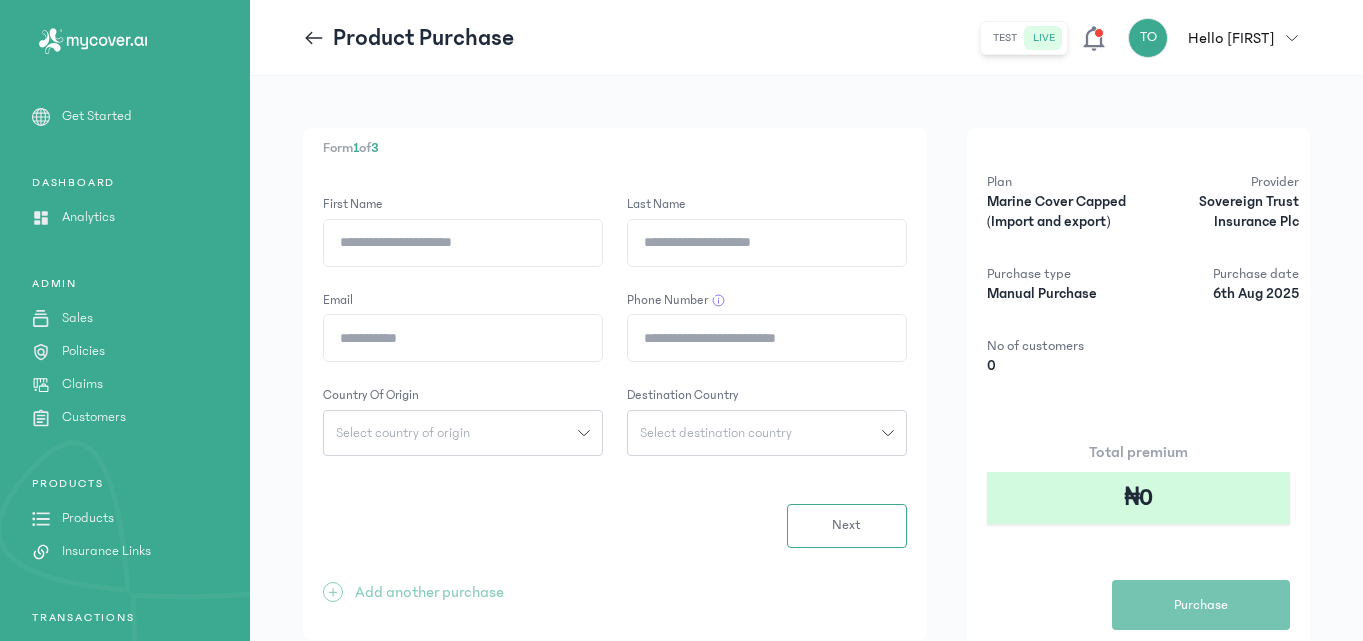 click on "First Name" 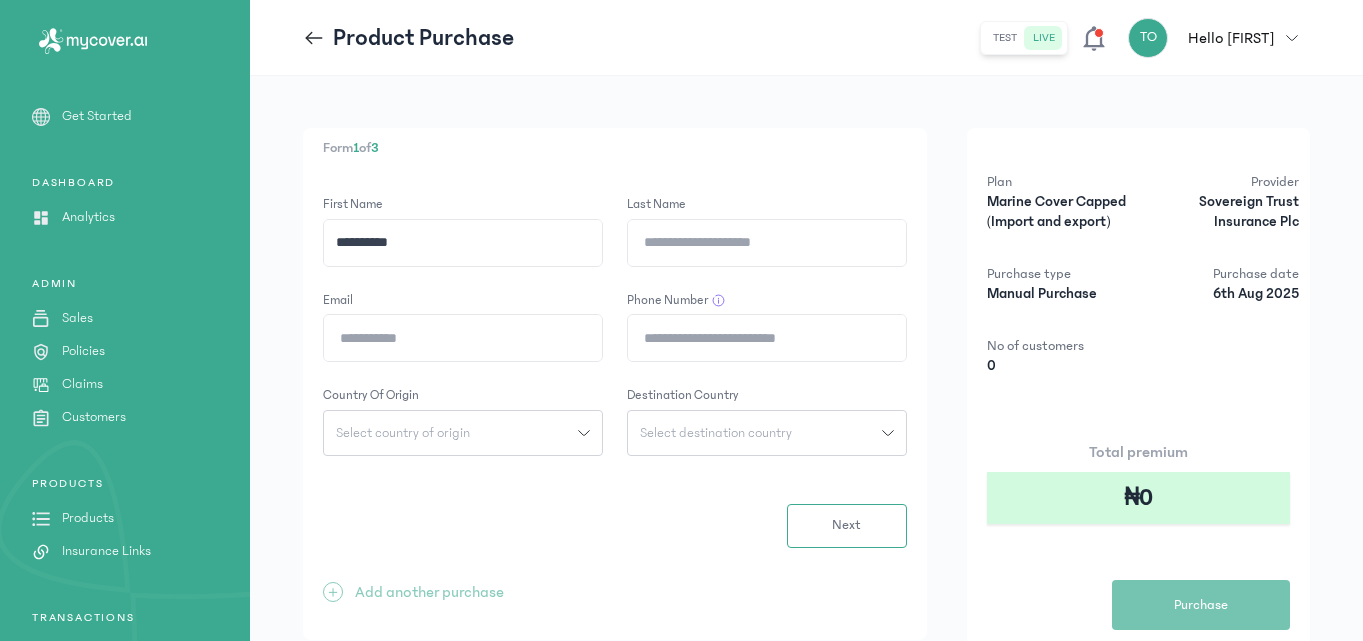 type on "*********" 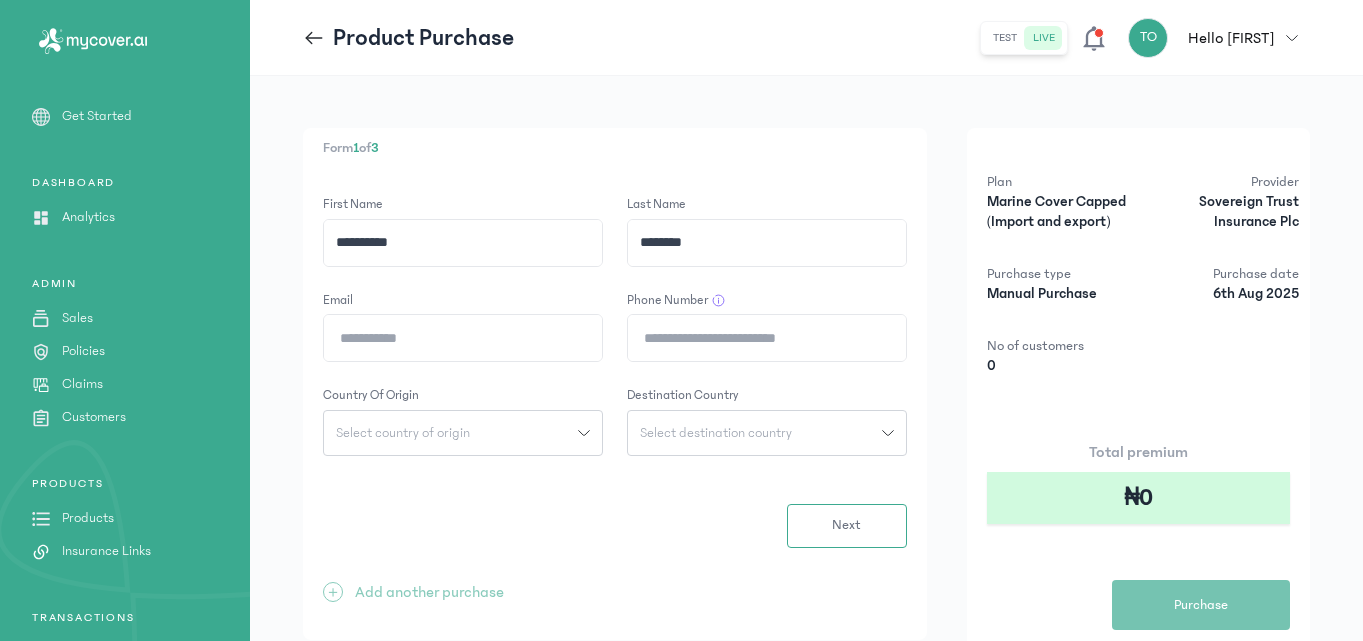 type on "*******" 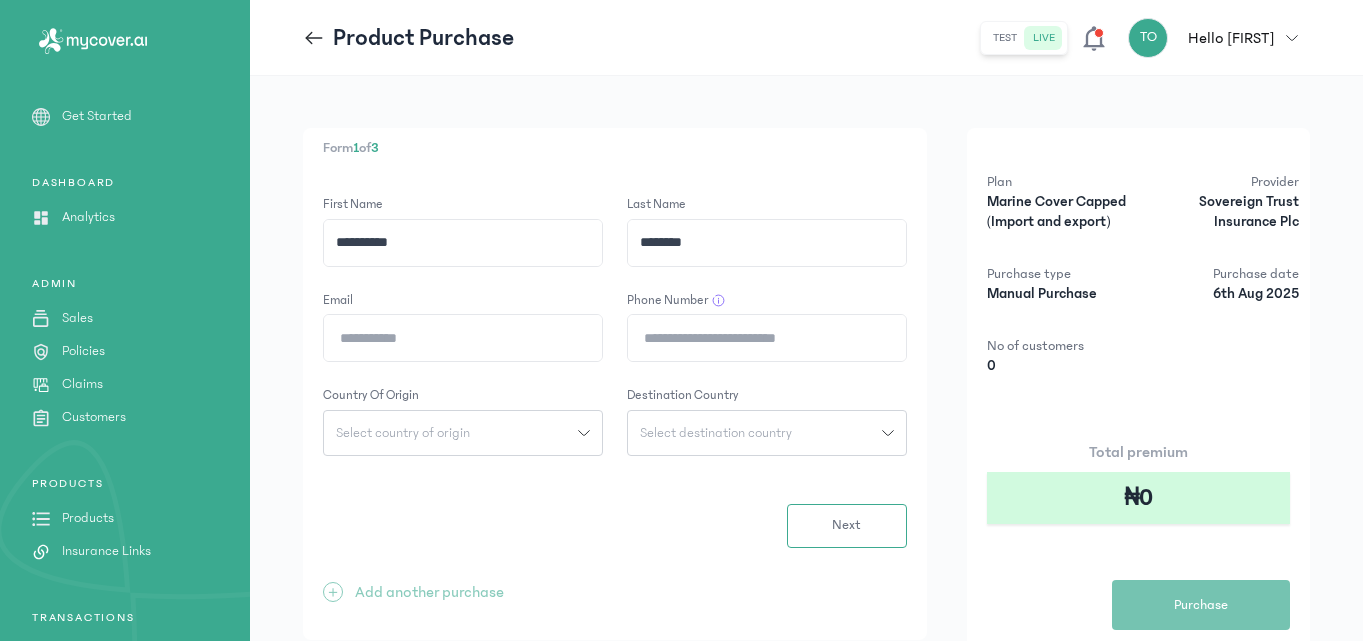 type on "**********" 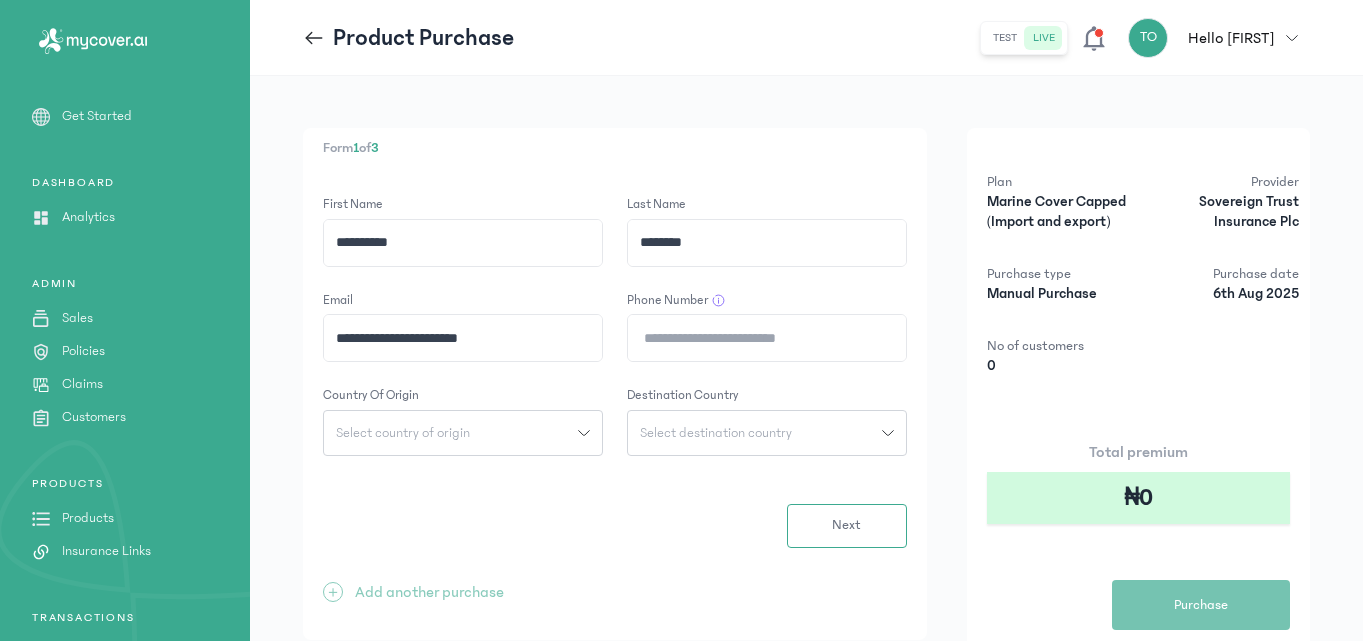 click on "Phone Number" 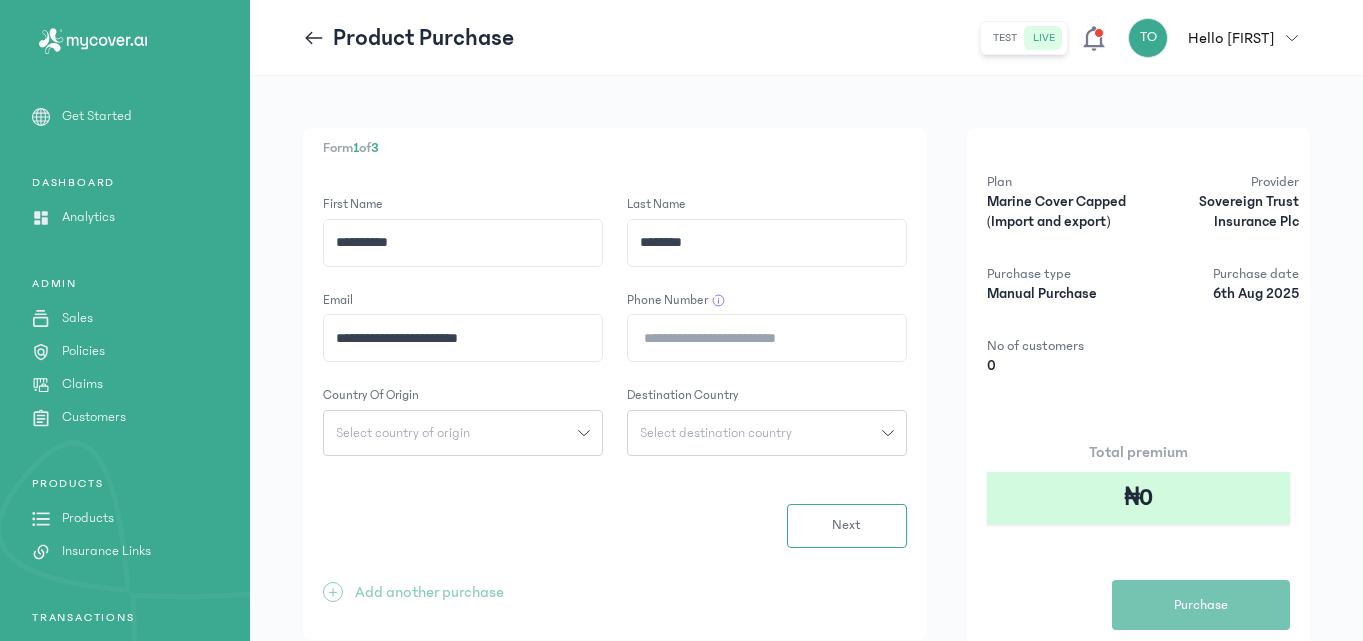 type on "**********" 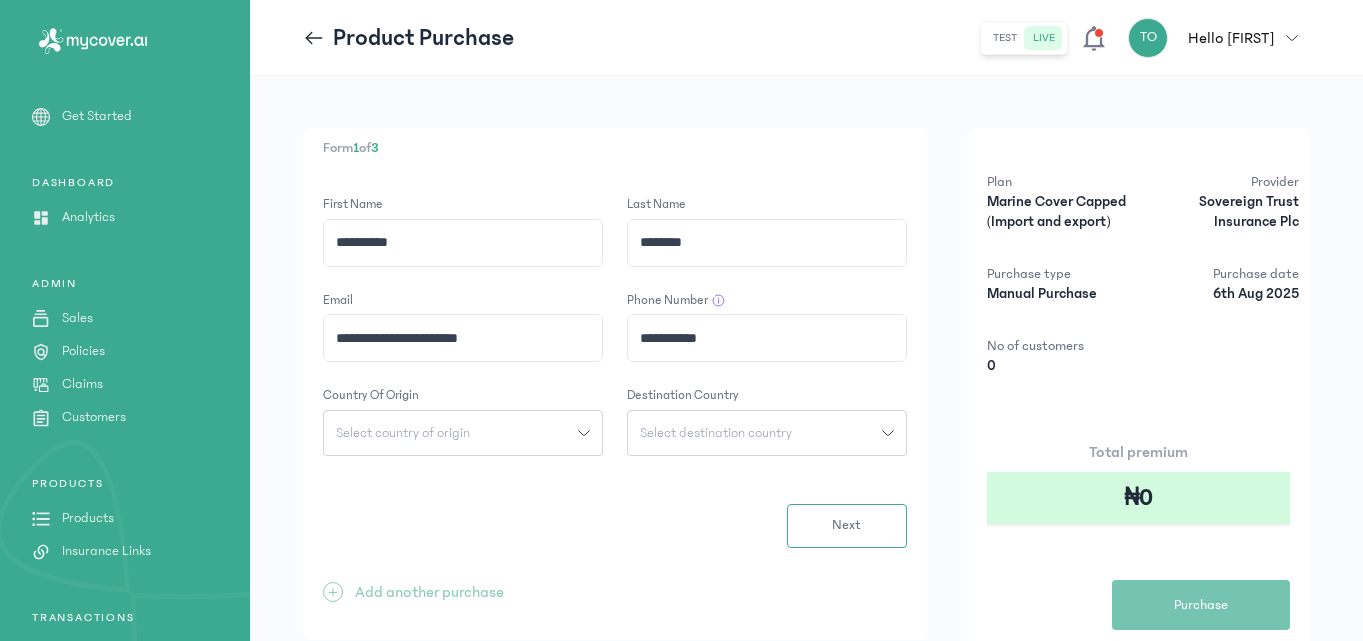 click on "Select country of origin" 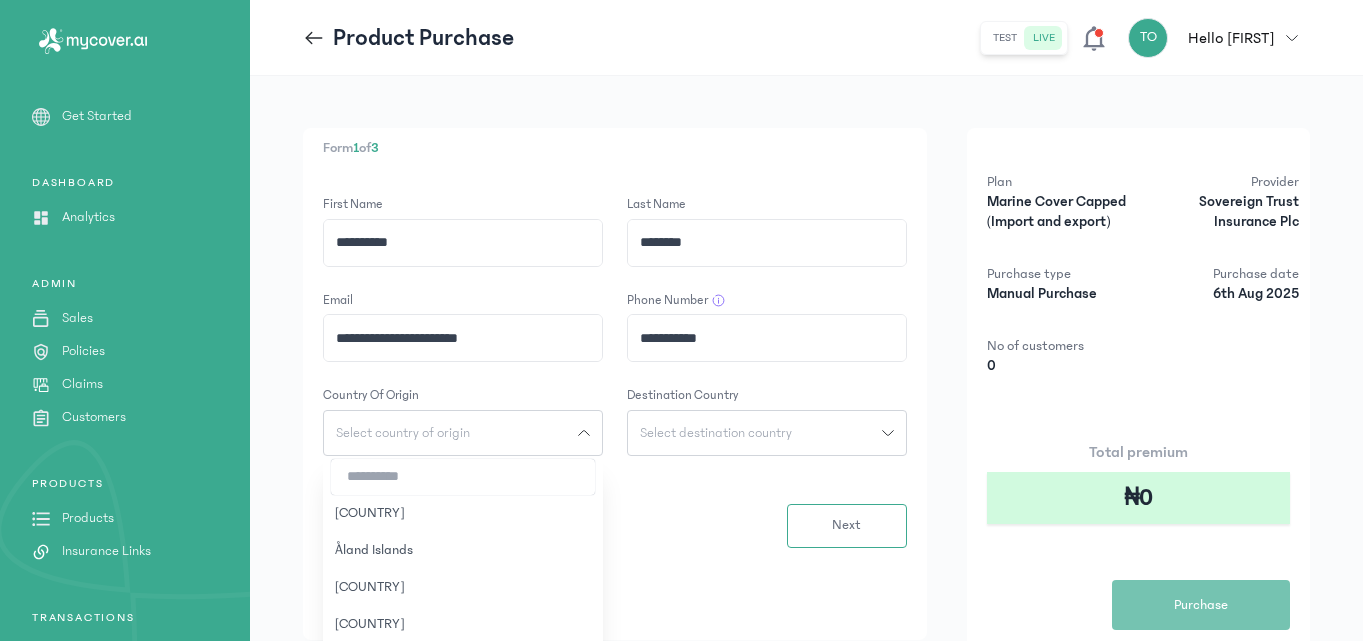 click at bounding box center (463, 477) 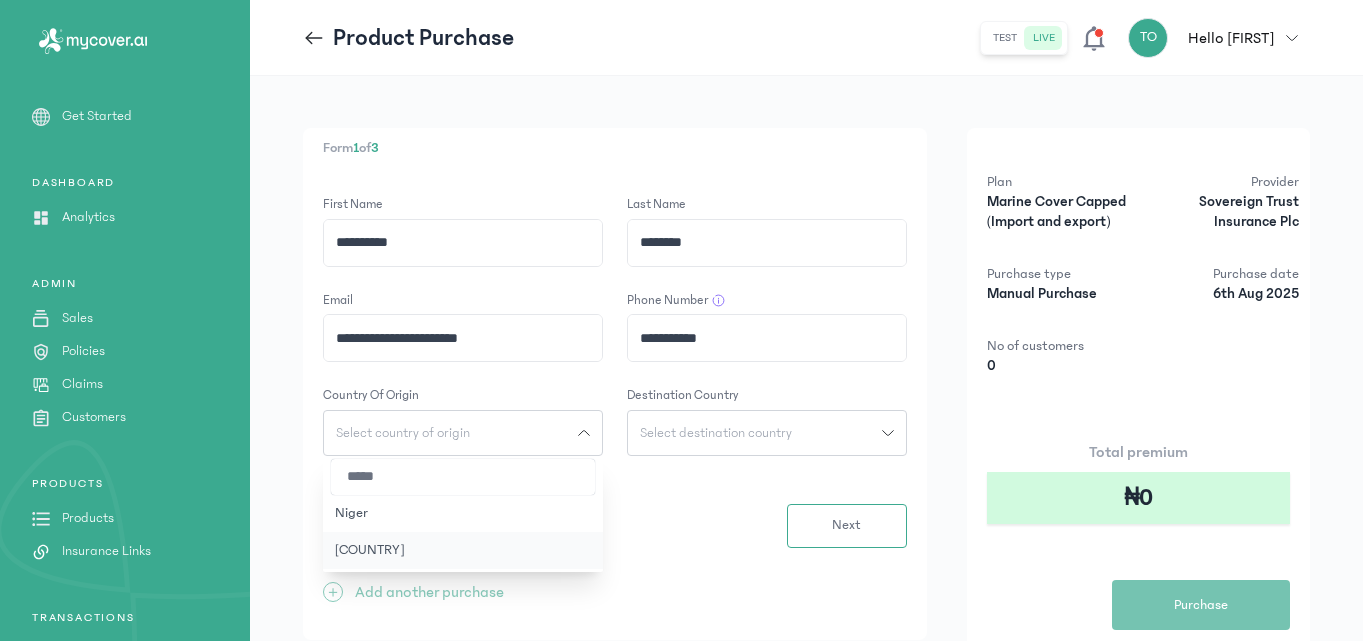 type on "*****" 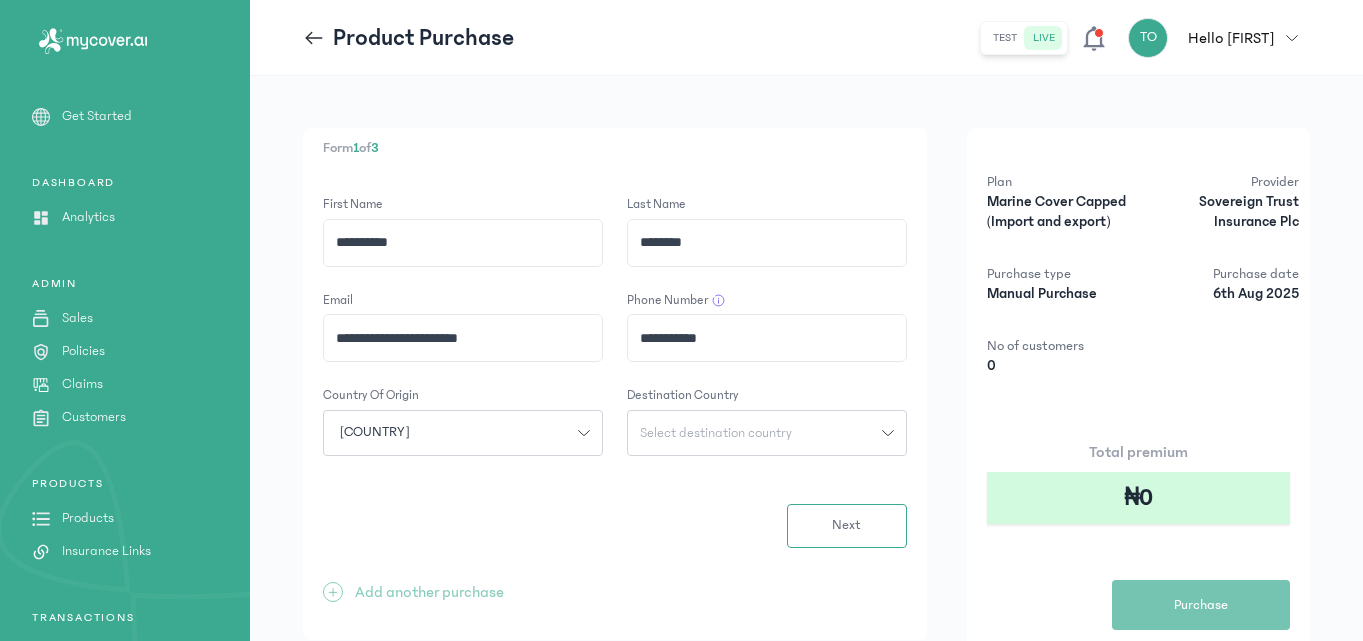 click on "Select destination country" 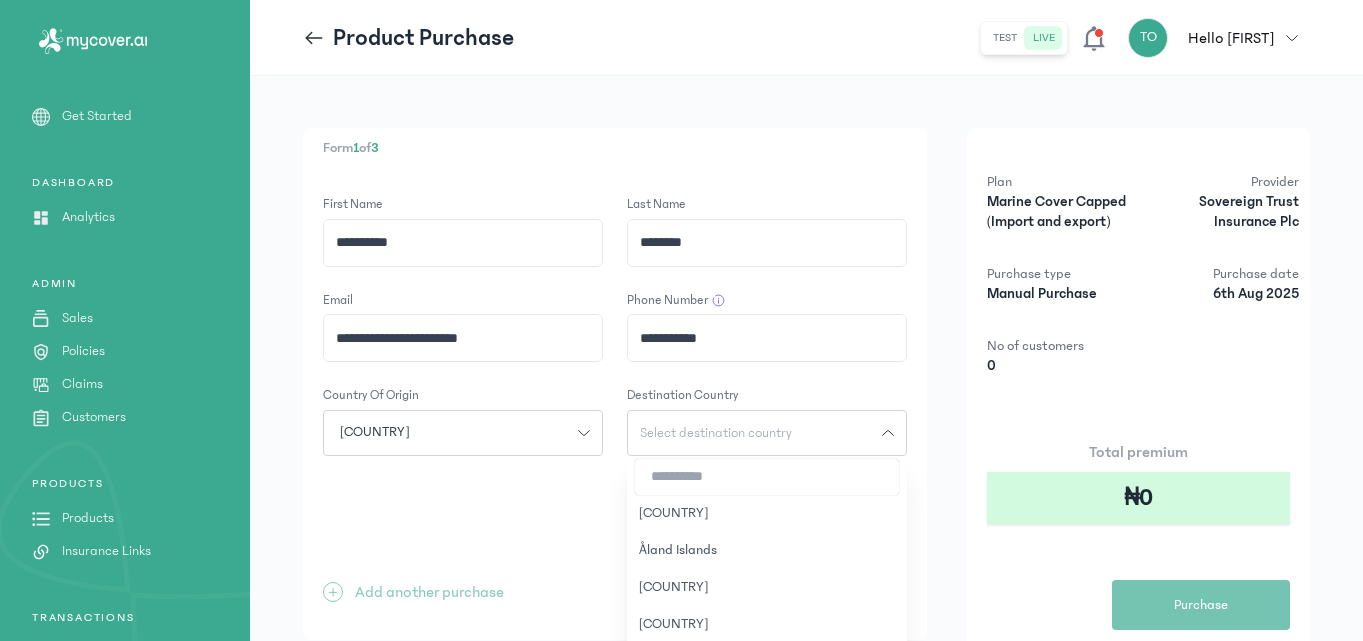click at bounding box center [767, 477] 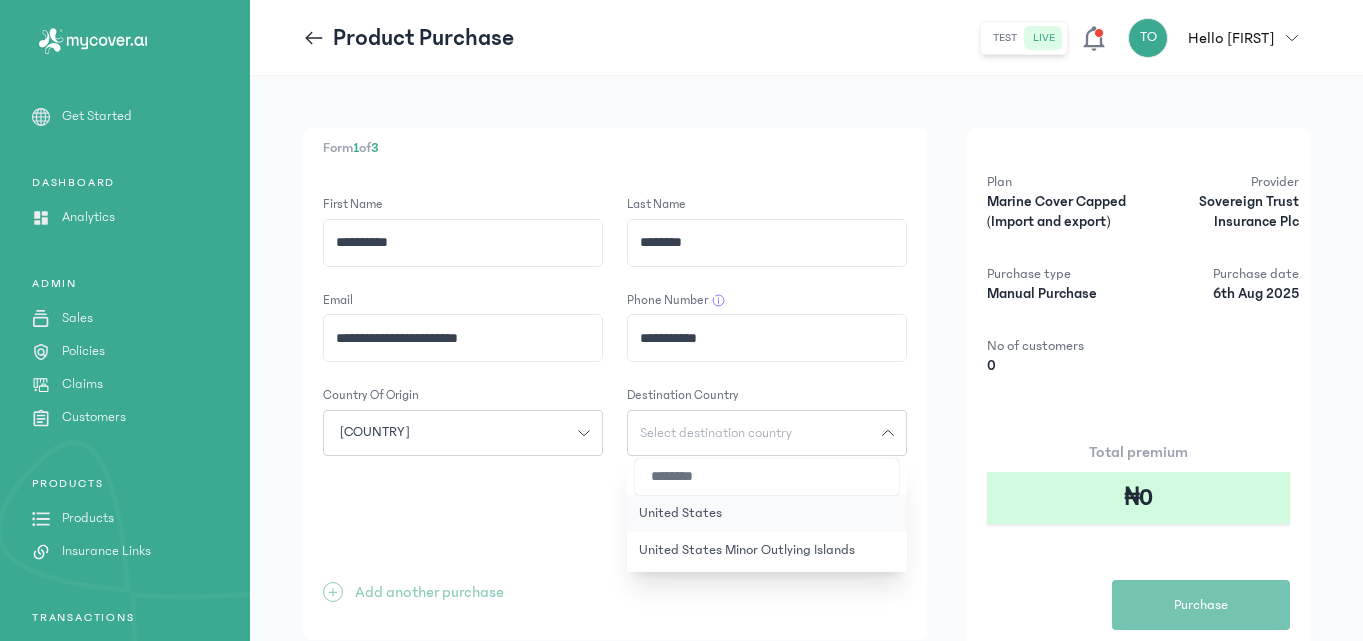 type on "********" 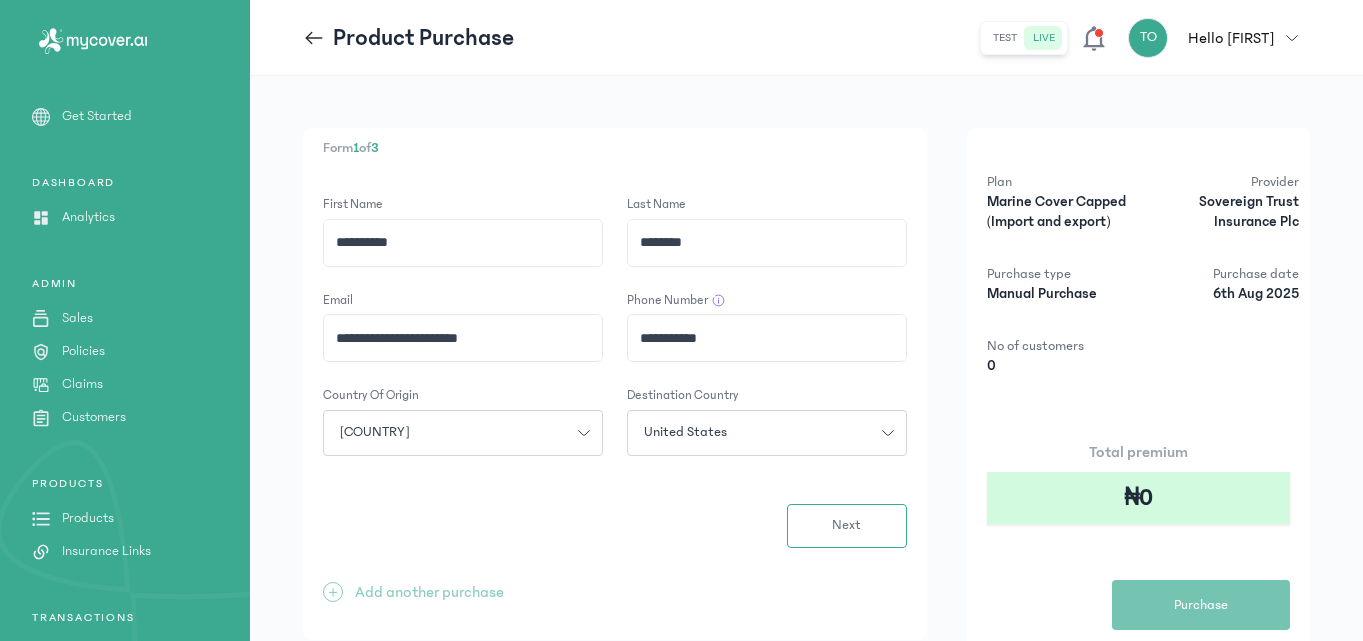 click on "**********" at bounding box center [615, 384] 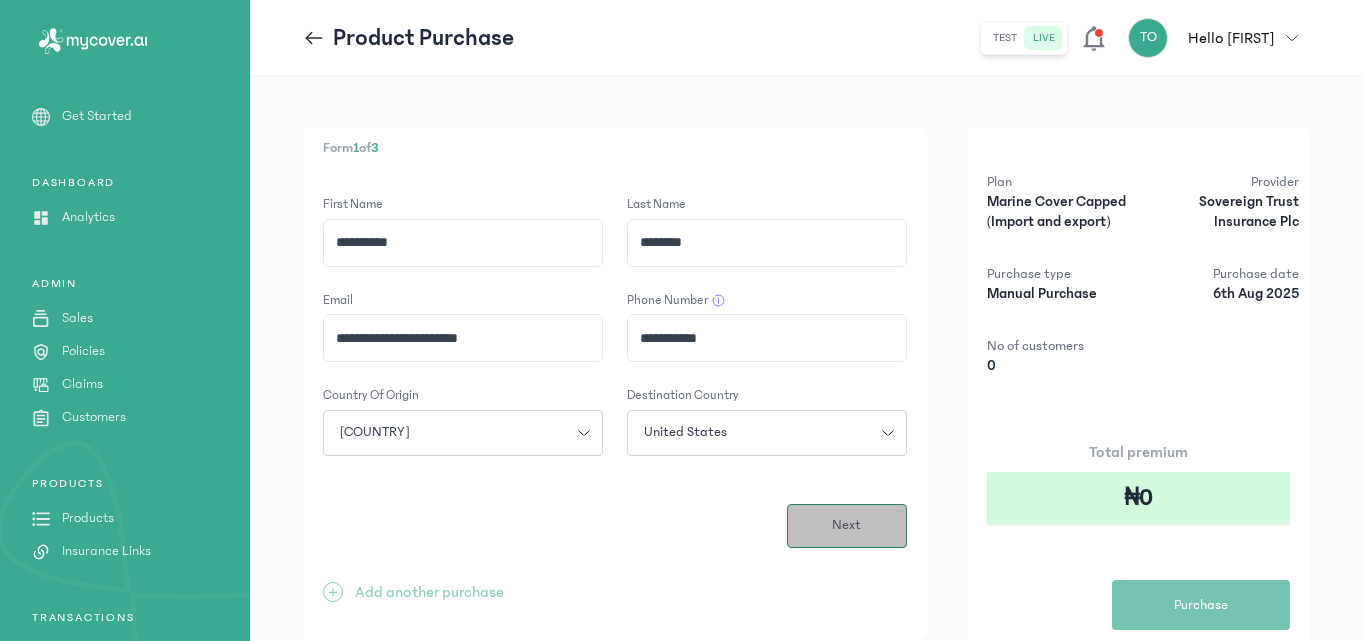 click on "Next" at bounding box center [846, 525] 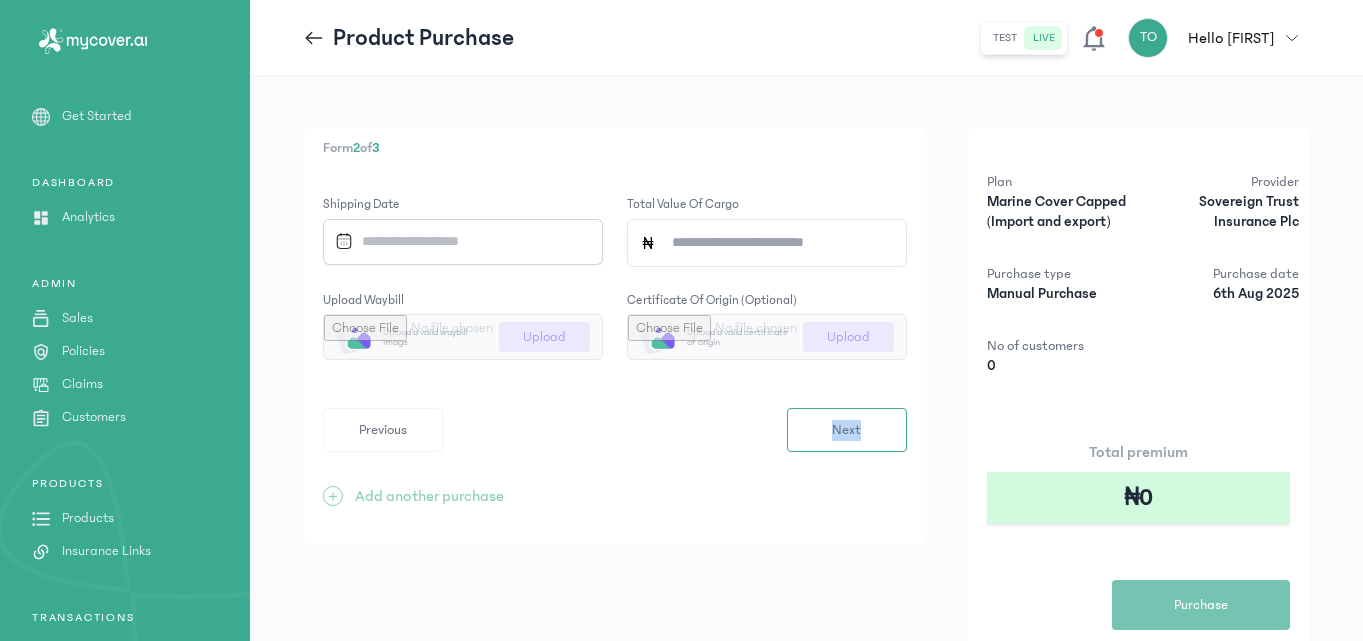 click on "Form  2  of  3 Shipping Date
Total value of cargo Upload waybill
Upload a valid waybill image Upload Certificate of origin (optional)
Upload a valid certificate of origin Upload  Previous  Next  +  Add another purchase" at bounding box center [615, 336] 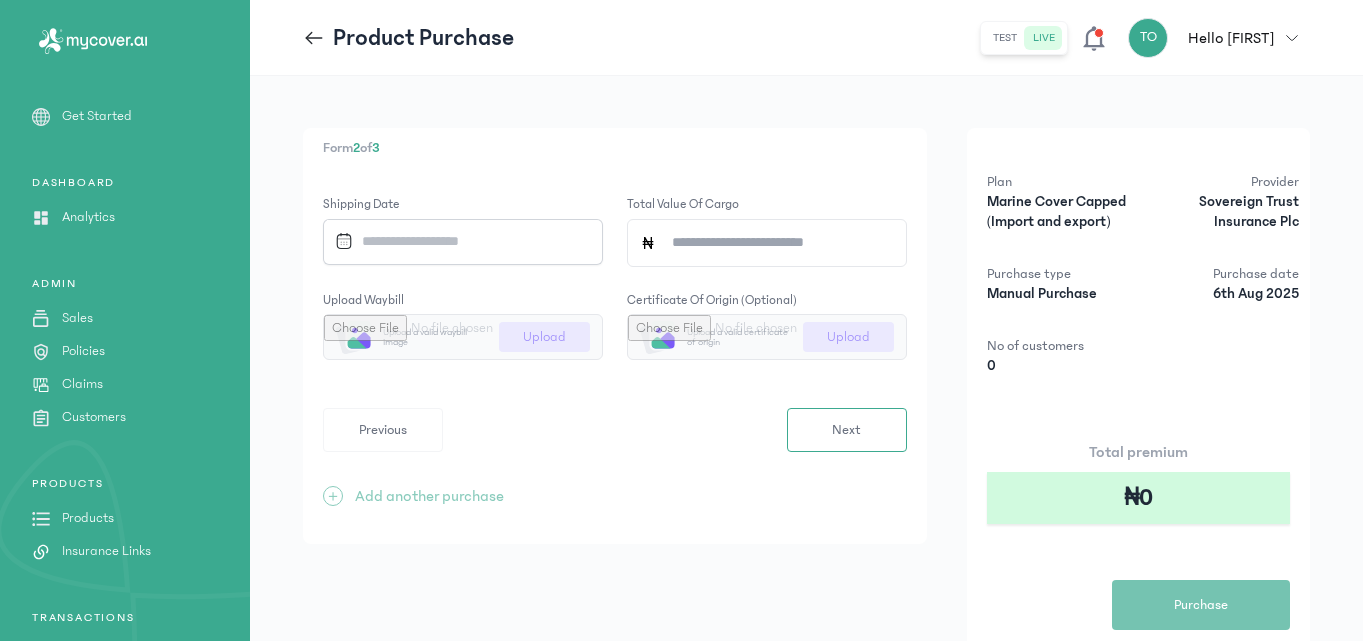 click at bounding box center (456, 241) 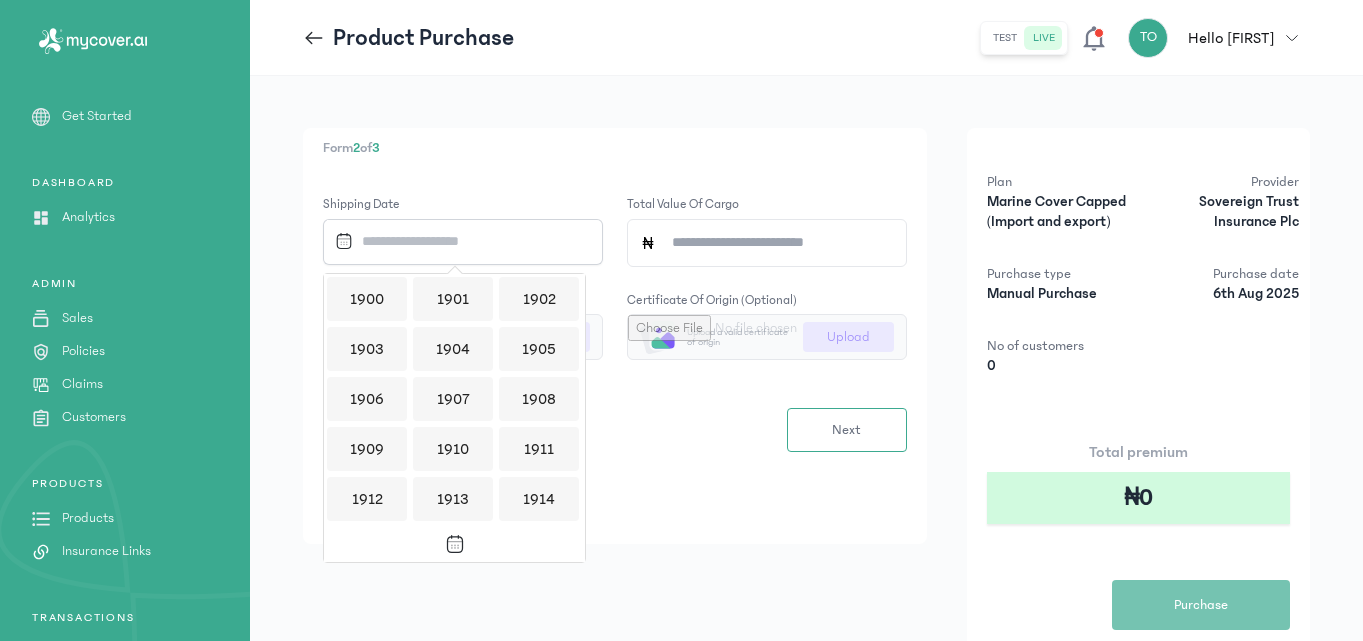 scroll, scrollTop: 1939, scrollLeft: 0, axis: vertical 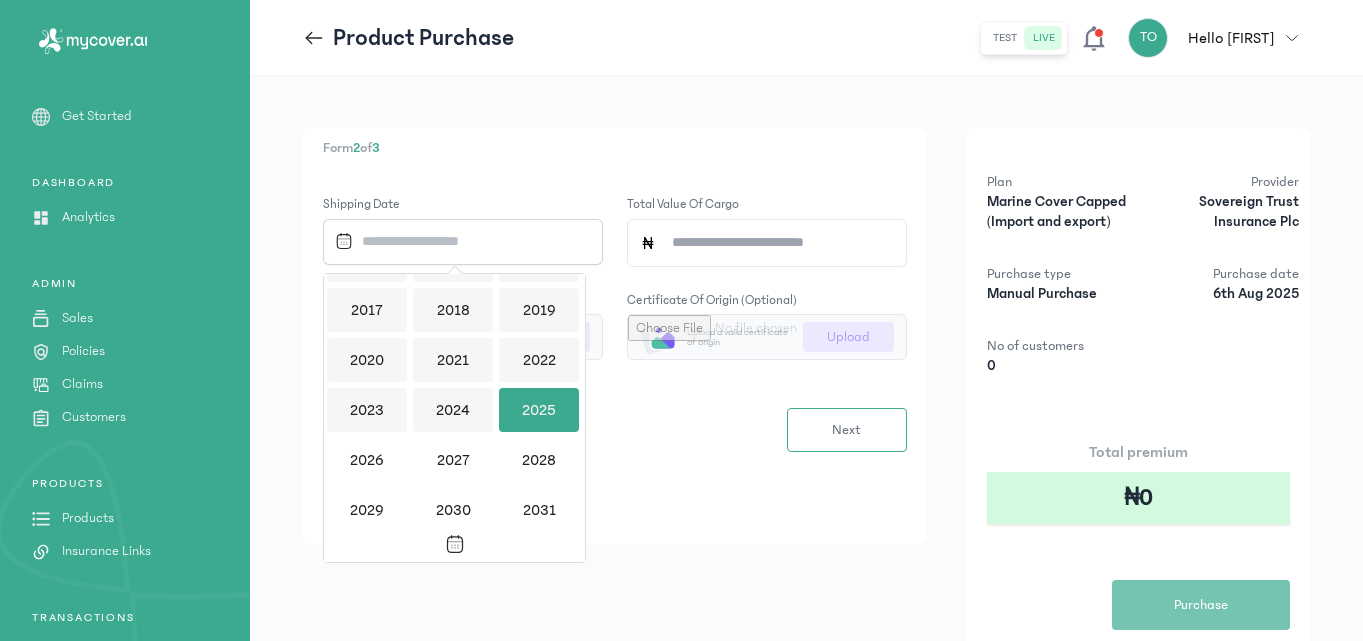 click on "2025" at bounding box center [539, 410] 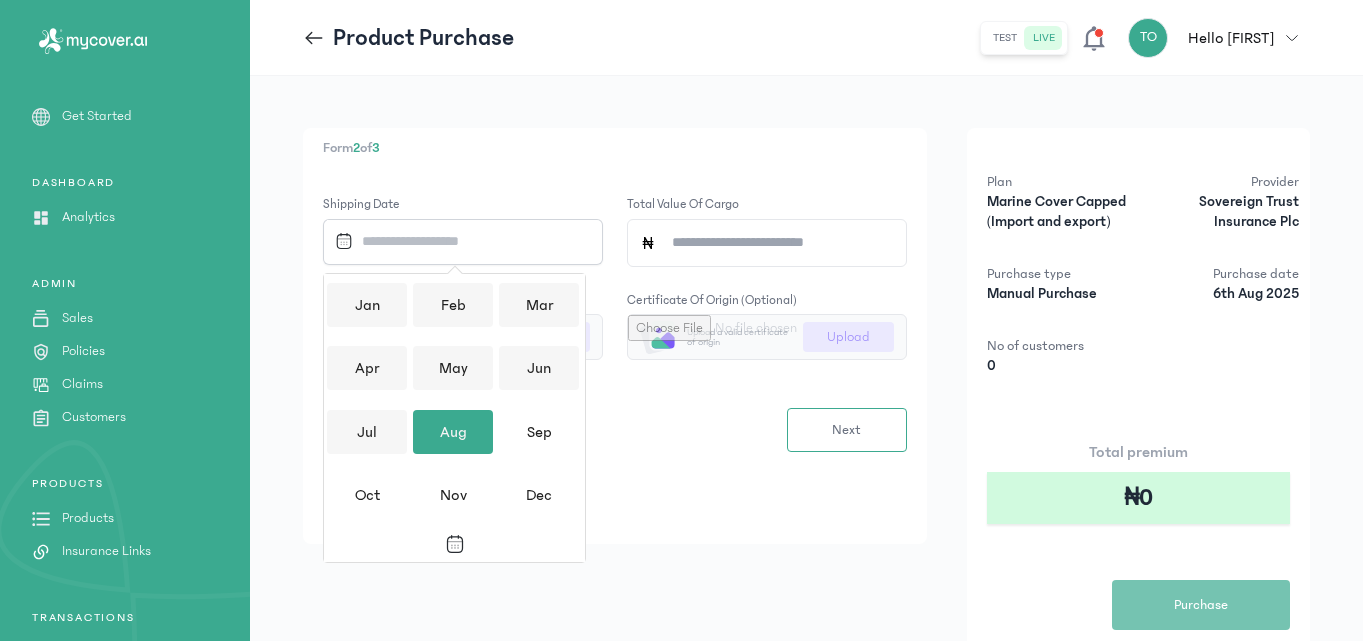 click on "Aug" at bounding box center [453, 432] 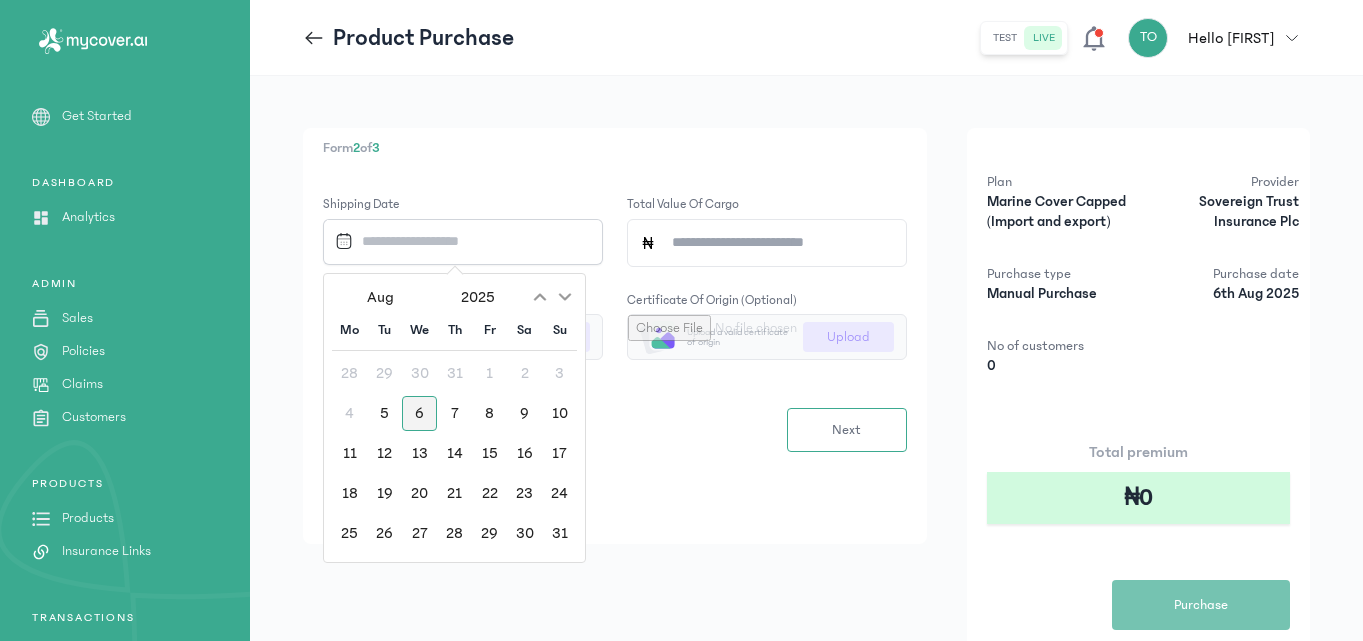 click on "6" at bounding box center (419, 413) 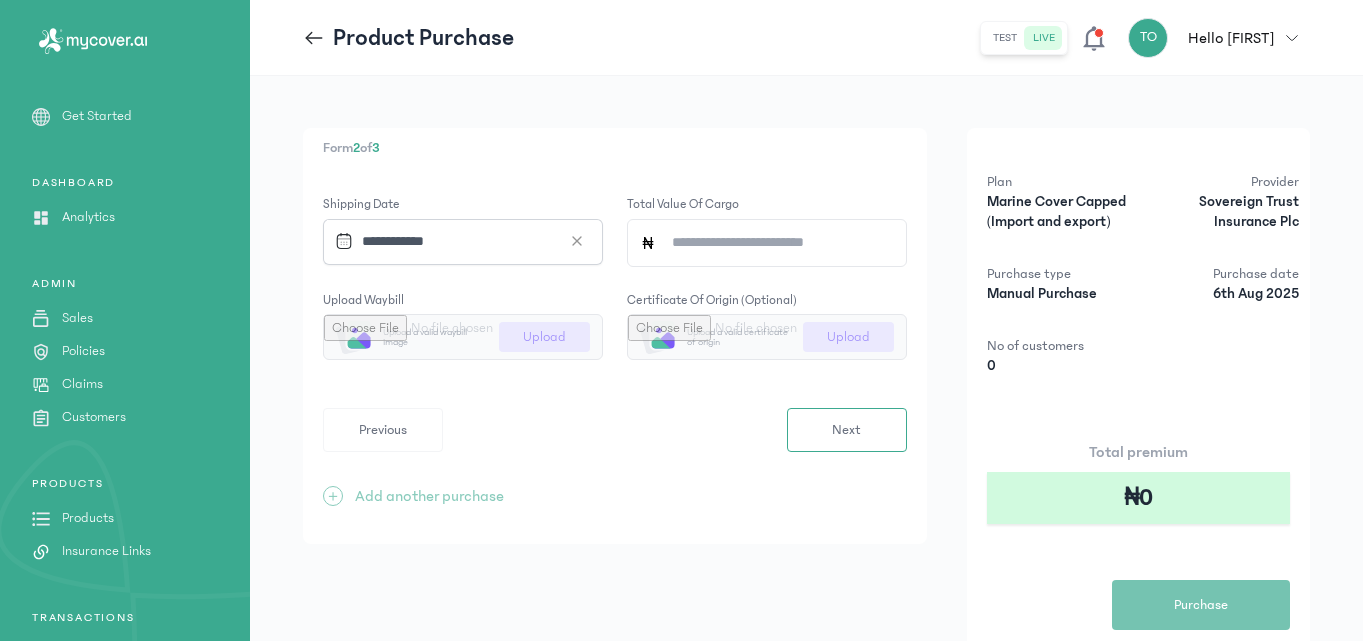 click on "Total value of cargo" 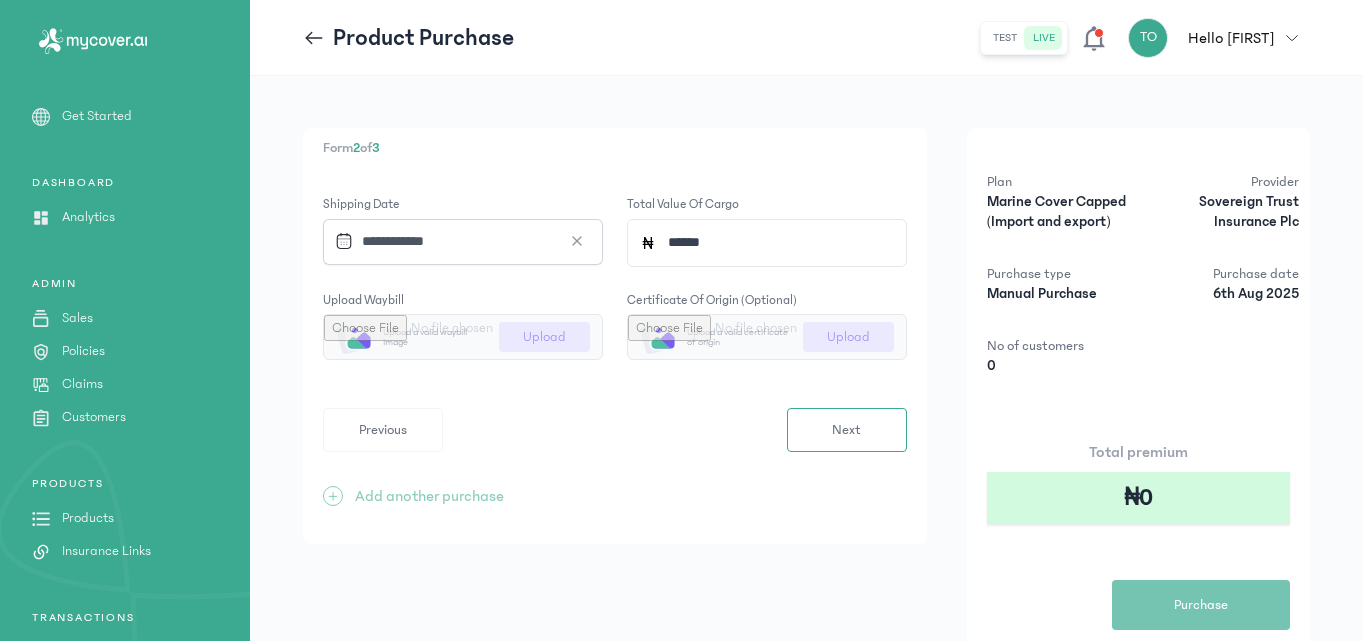 type on "*******" 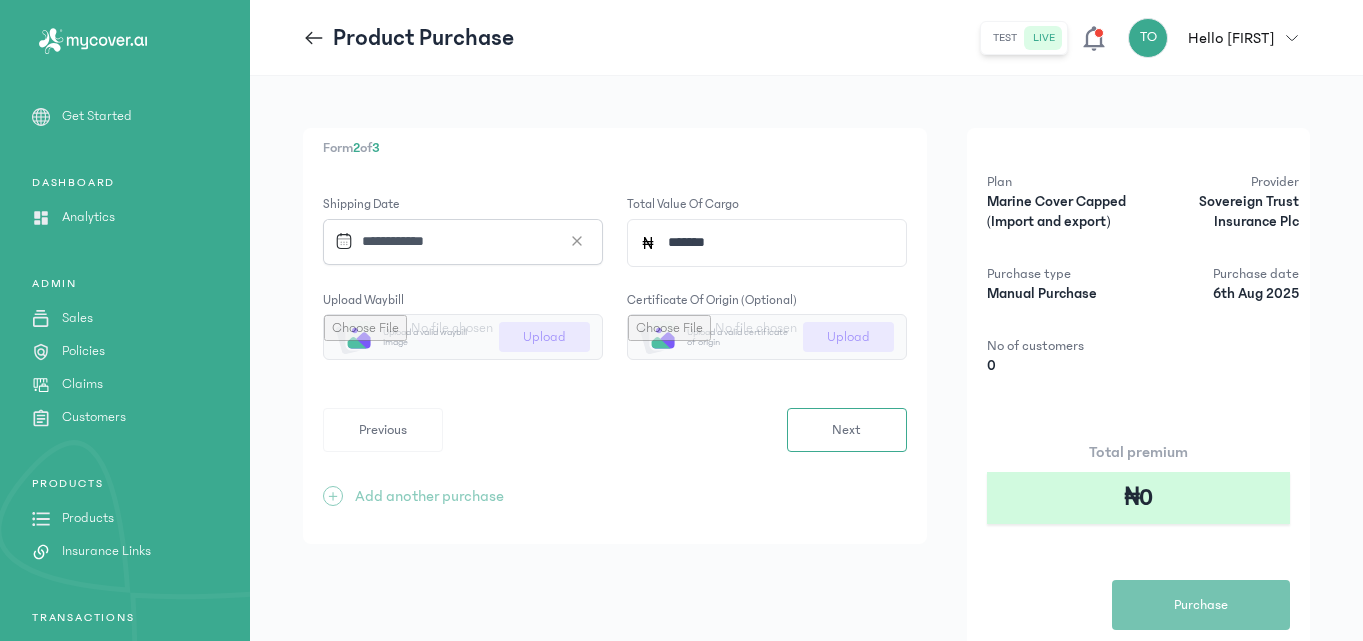 click at bounding box center [463, 337] 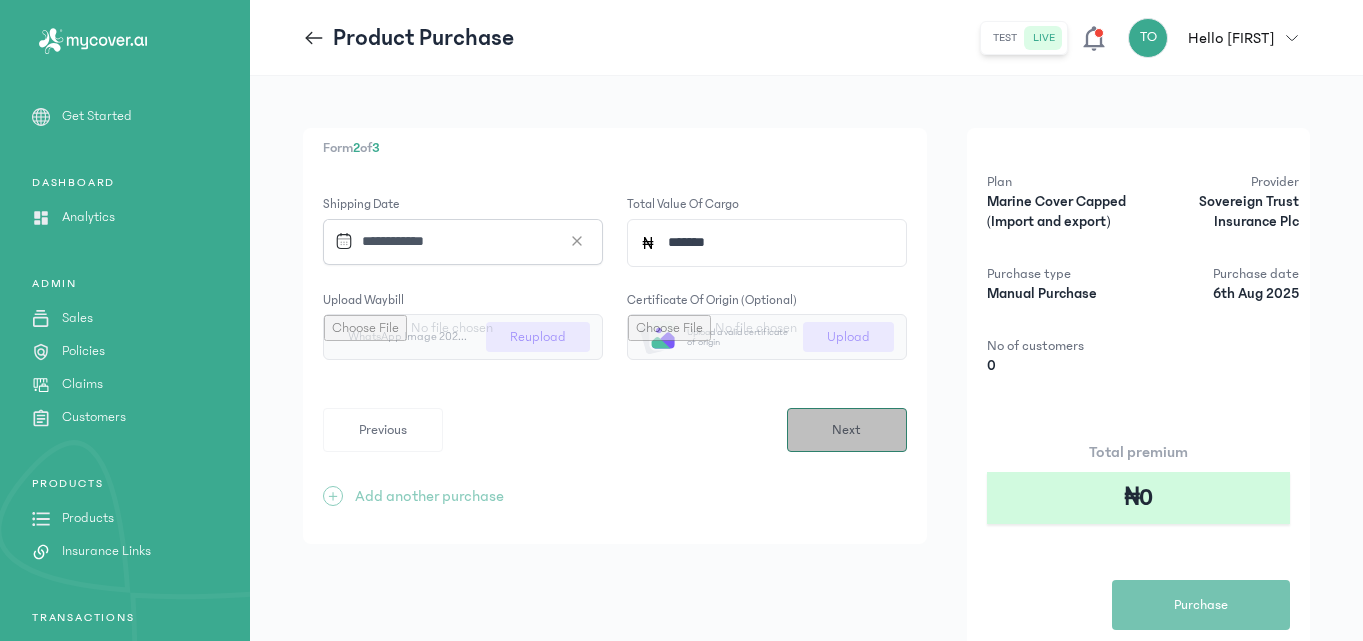 click on "Next" at bounding box center [847, 430] 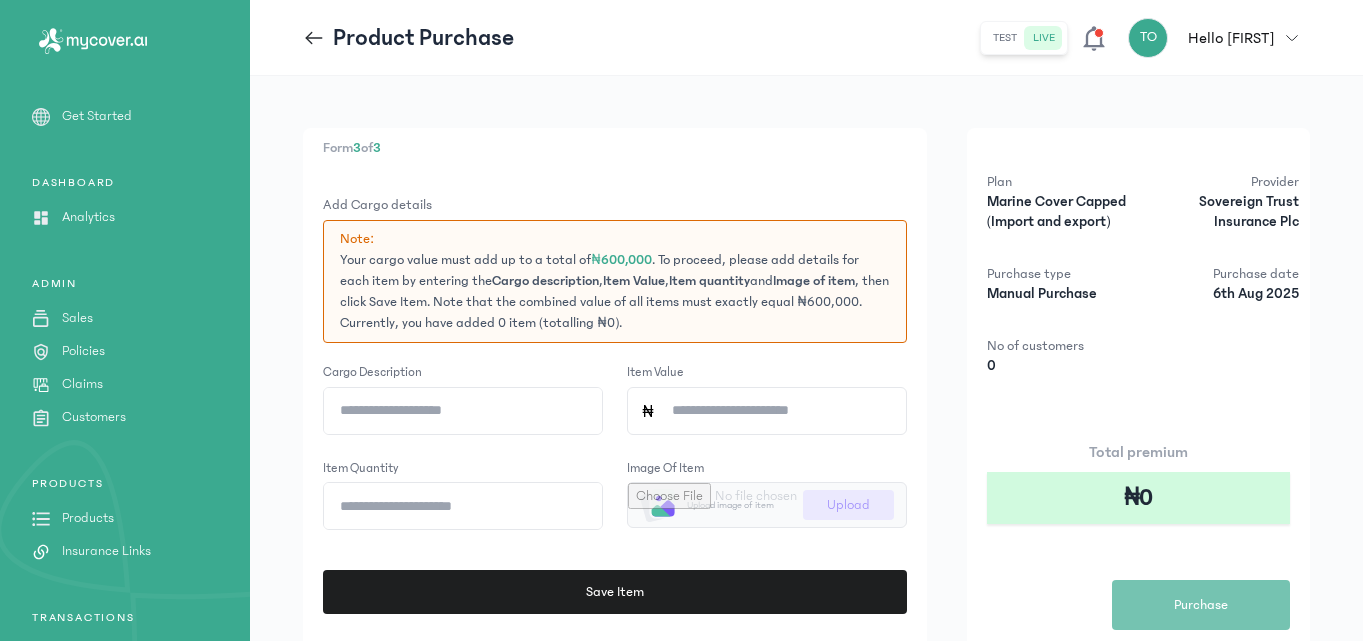 click on "Cargo description" 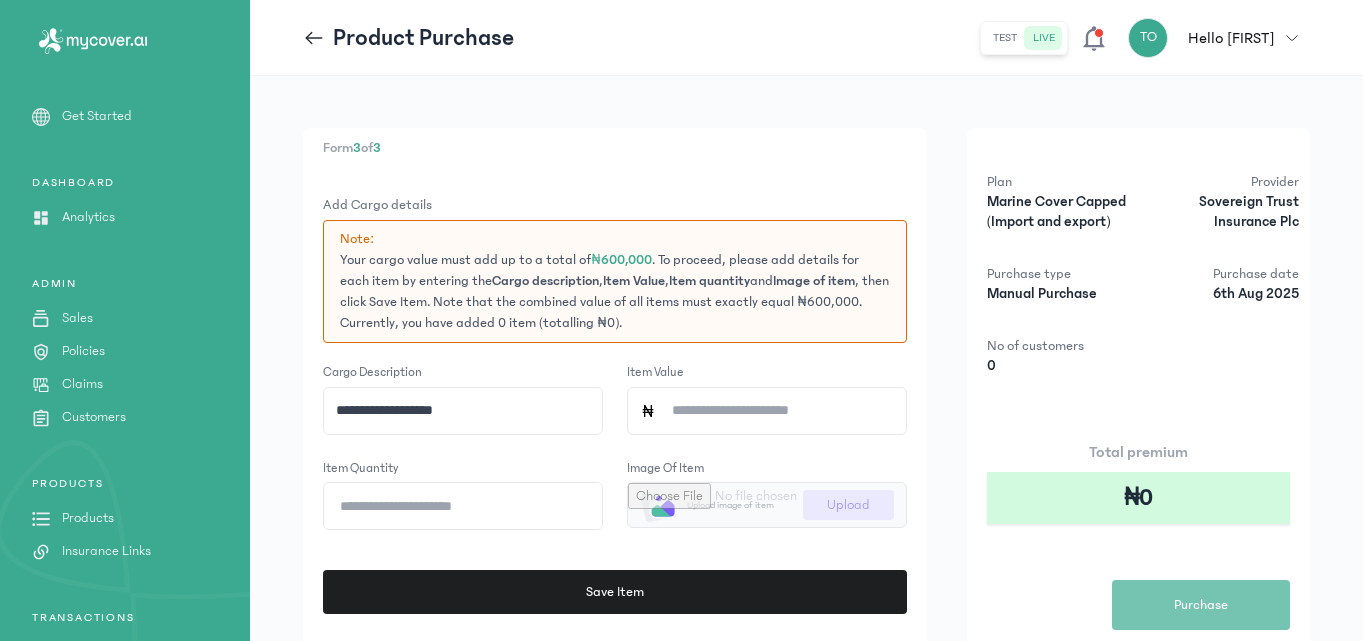 click on "**********" 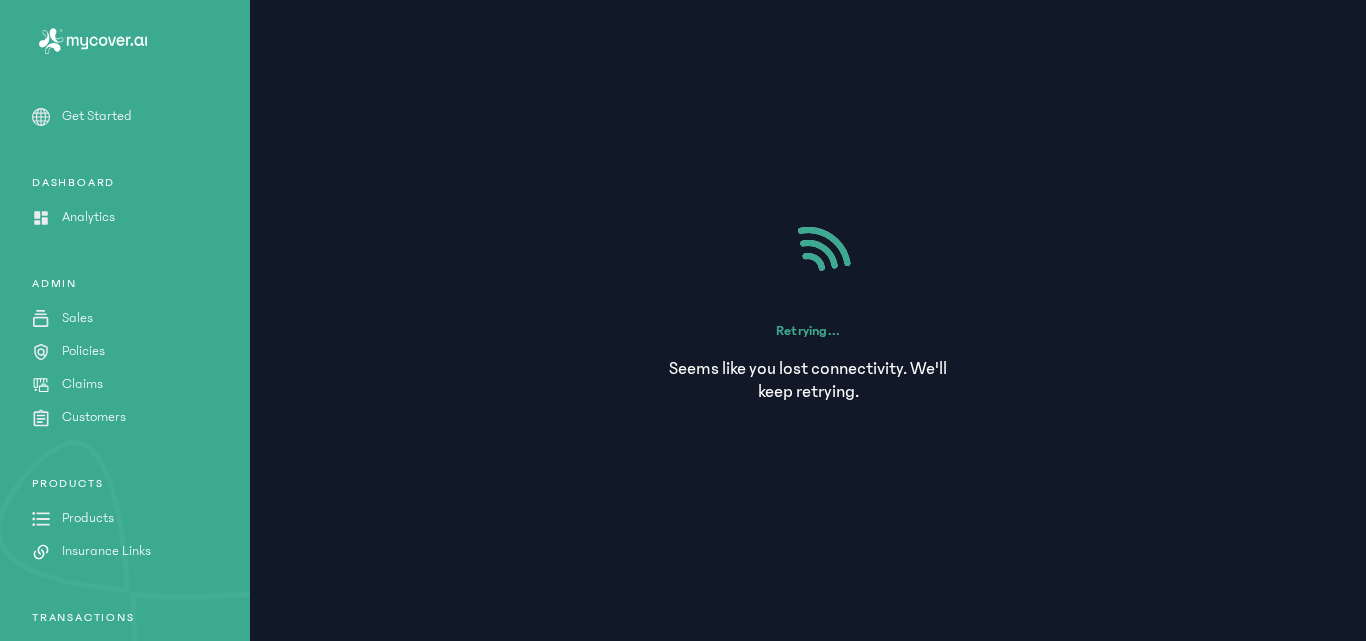 scroll, scrollTop: 0, scrollLeft: 345, axis: horizontal 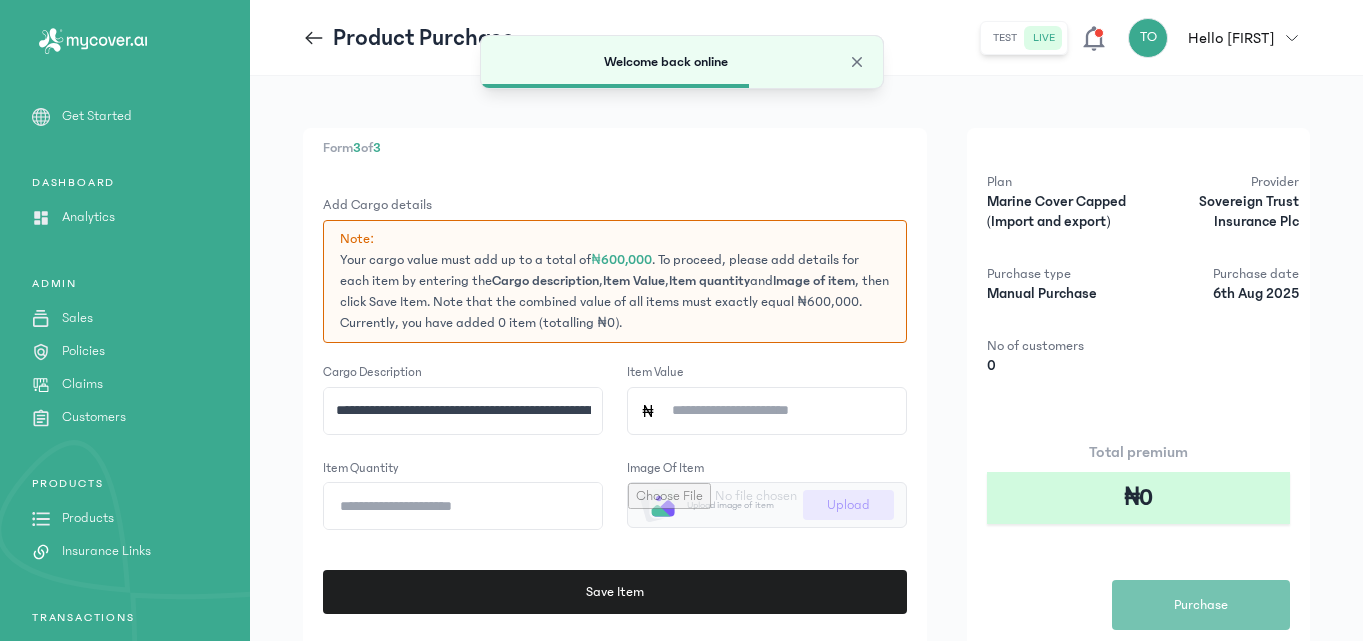 click on "**********" at bounding box center (806, 469) 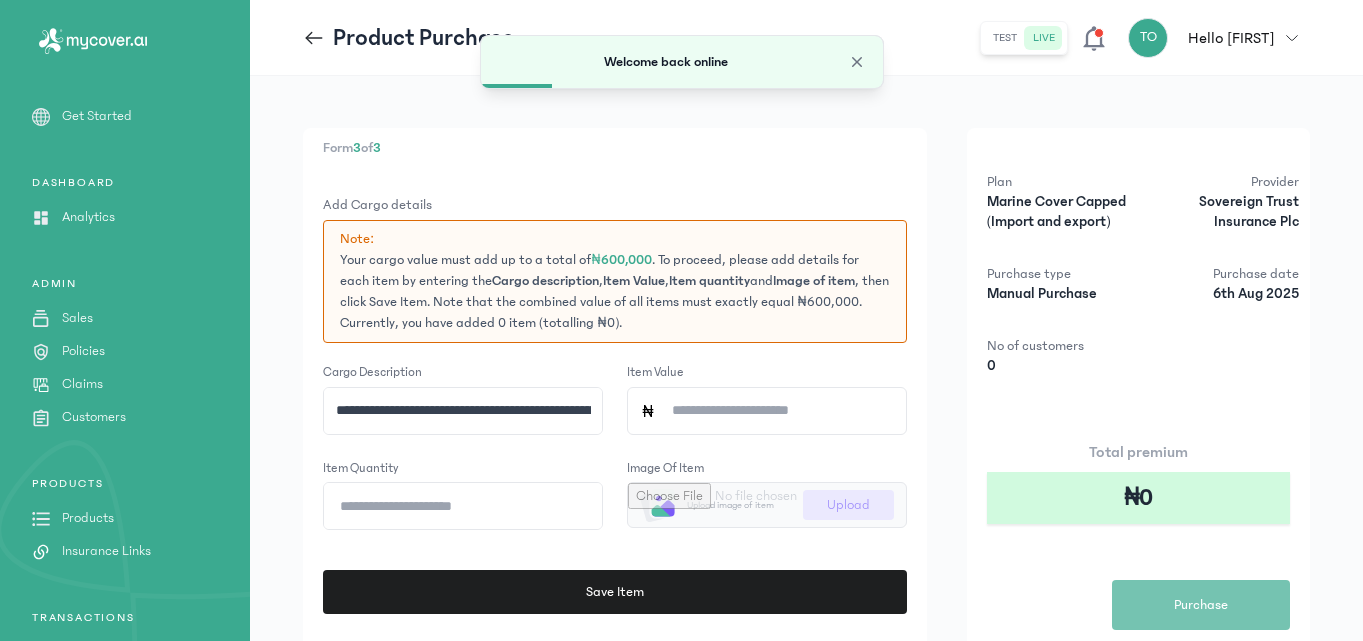 click on "**********" 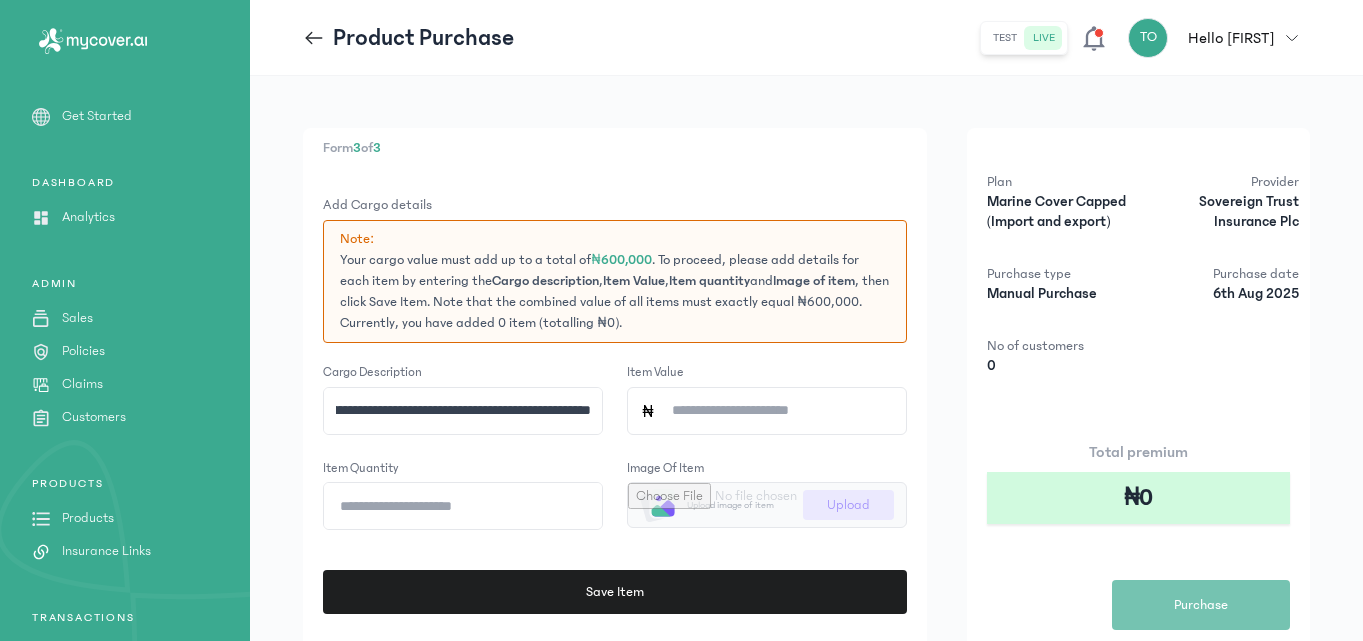 scroll, scrollTop: 0, scrollLeft: 234, axis: horizontal 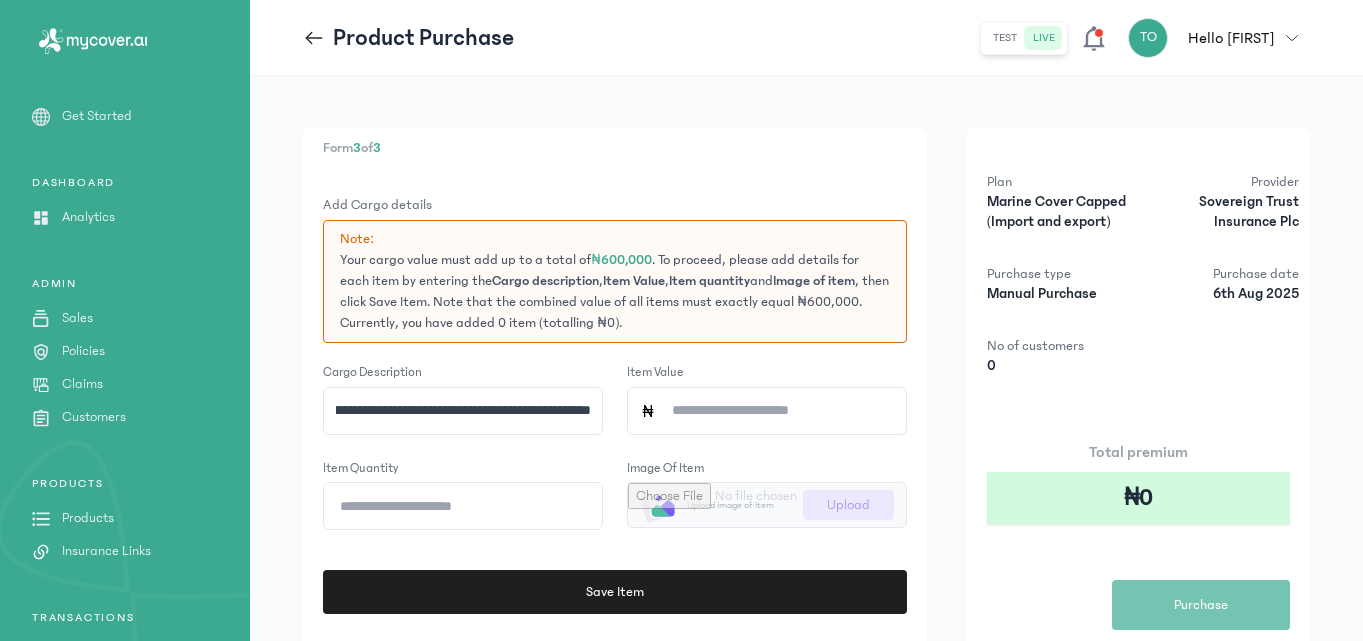 type on "**********" 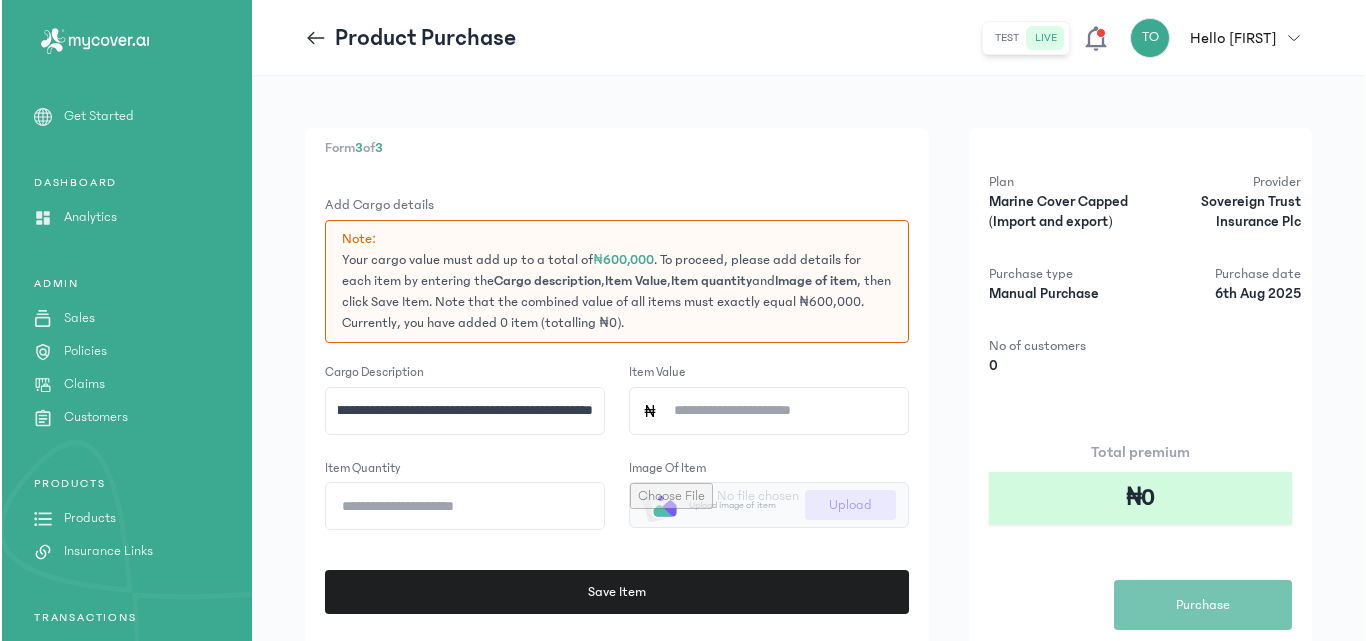 scroll, scrollTop: 0, scrollLeft: 0, axis: both 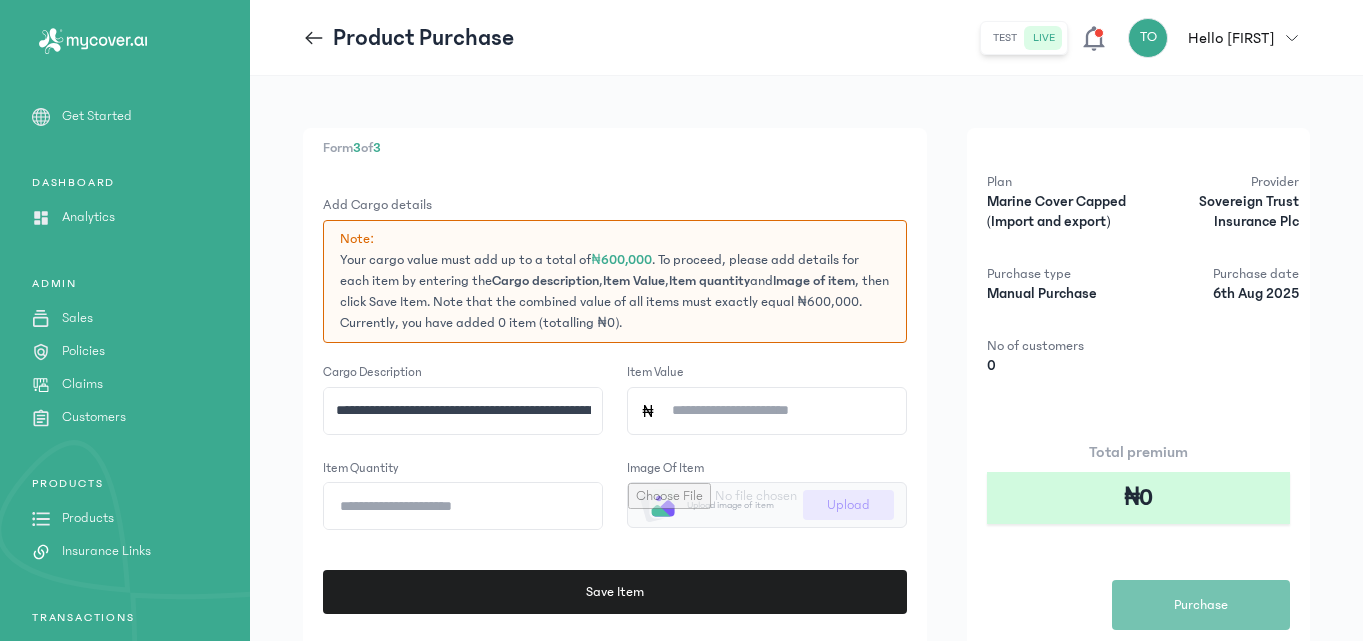 click on "Item Value" 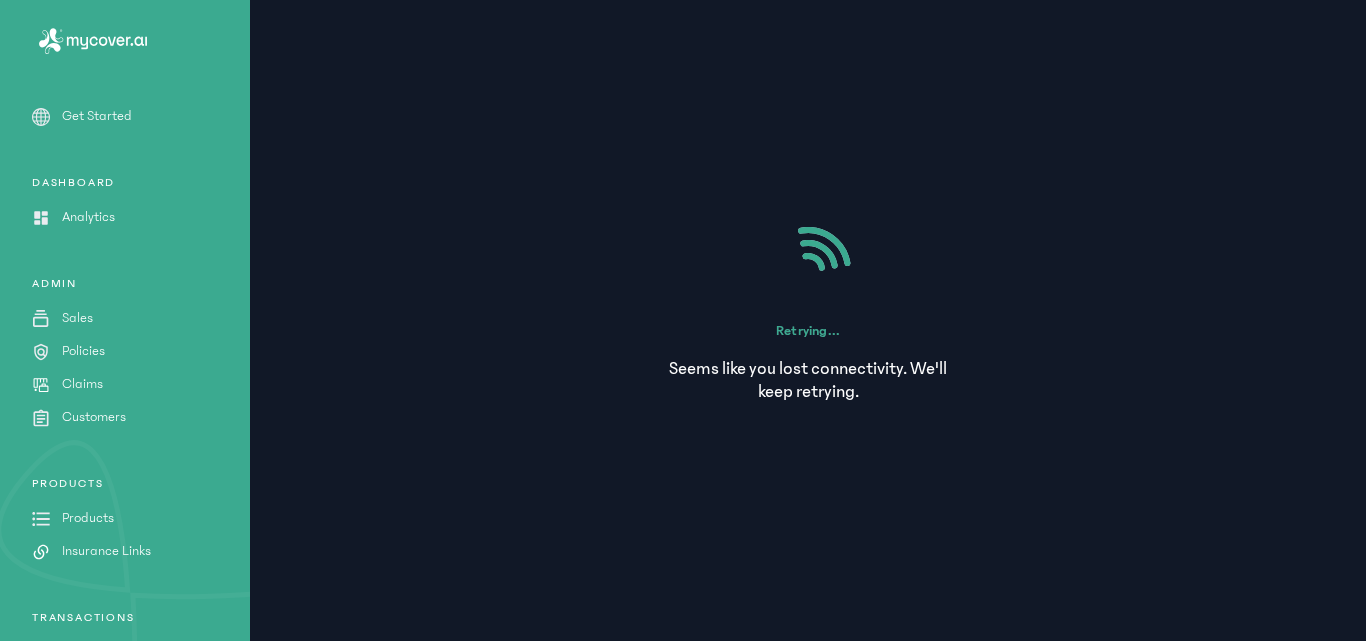 scroll, scrollTop: 0, scrollLeft: 6, axis: horizontal 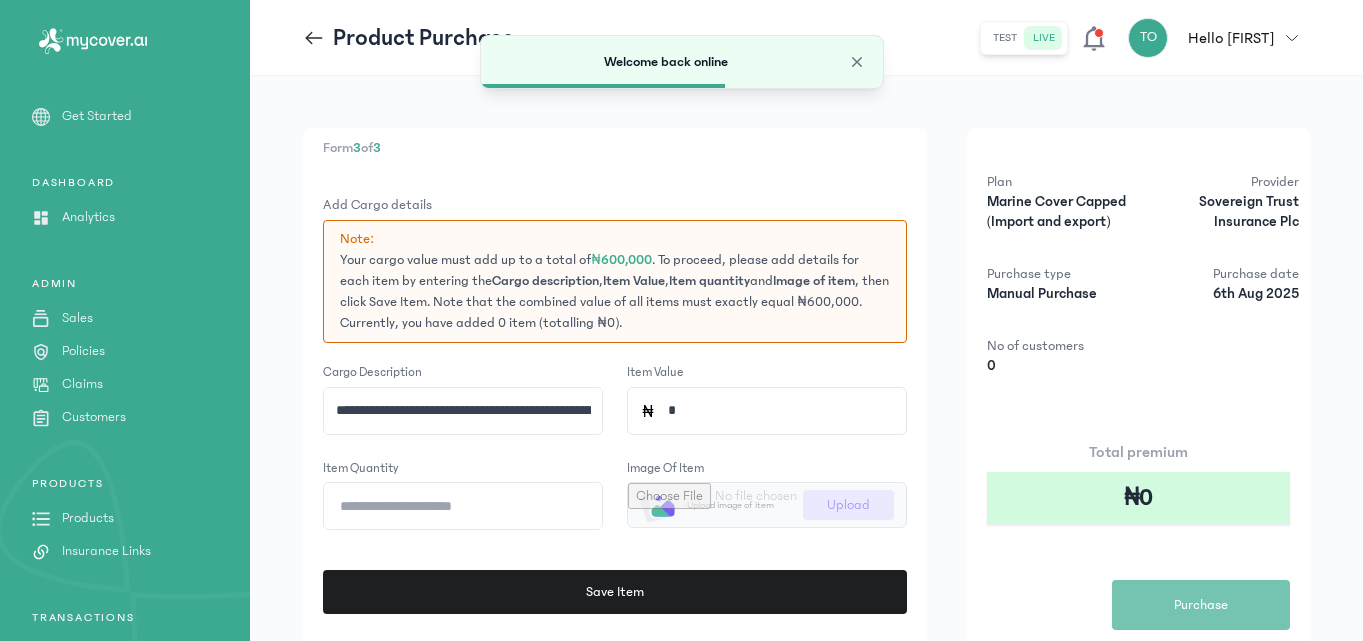 click on "*" 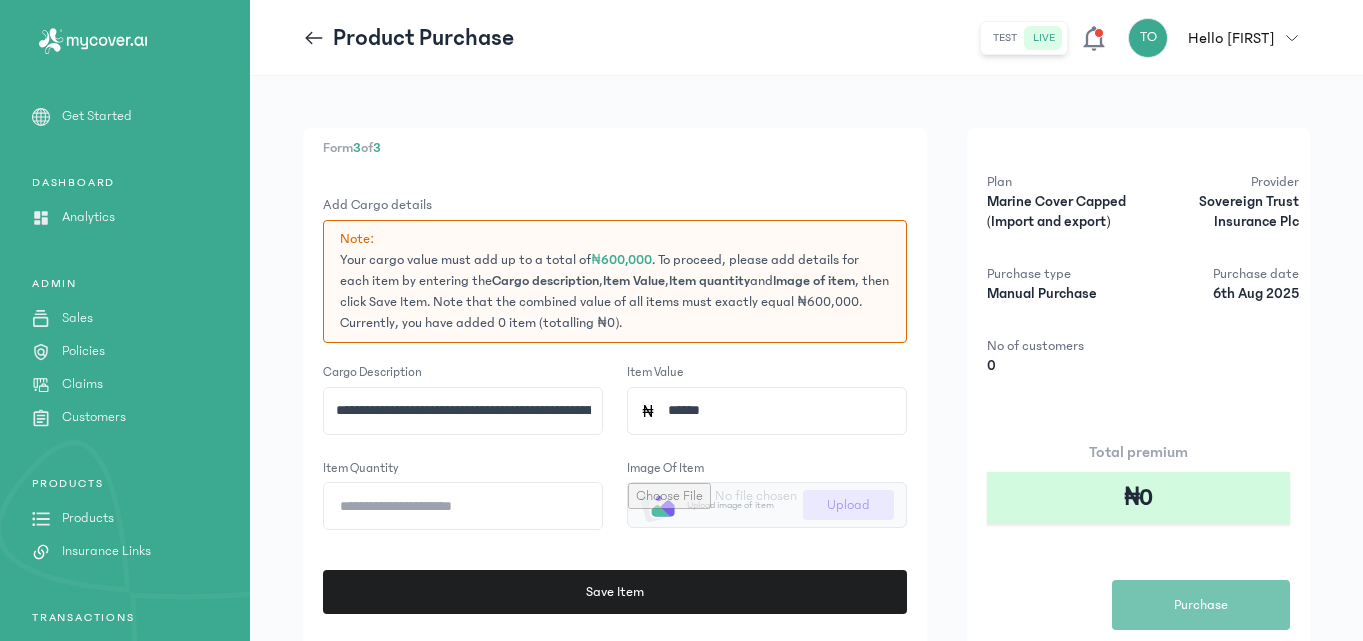 type on "*******" 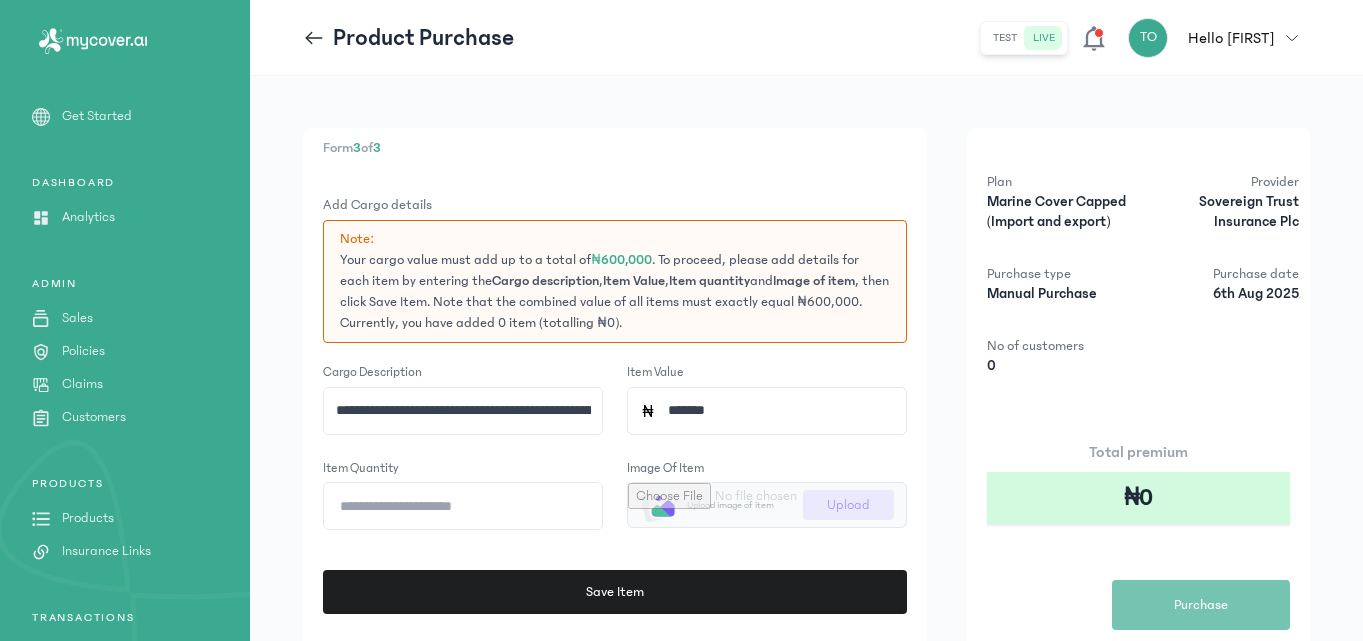 click on "Item quantity" 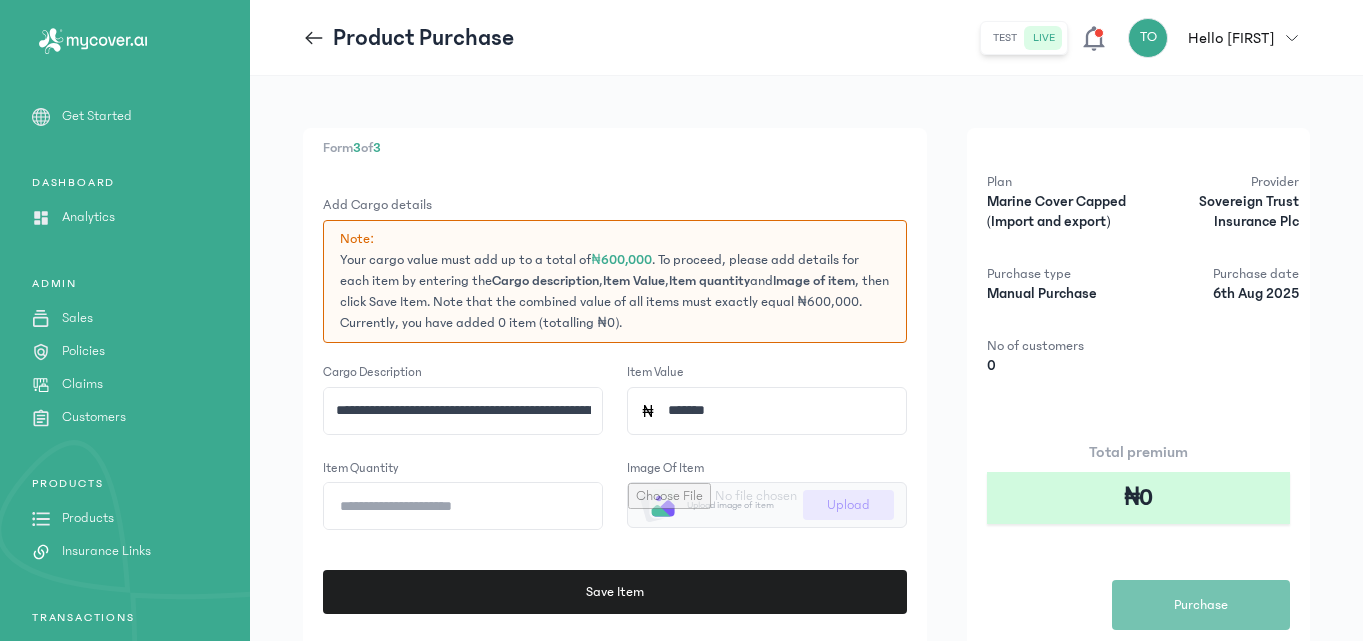 type on "*" 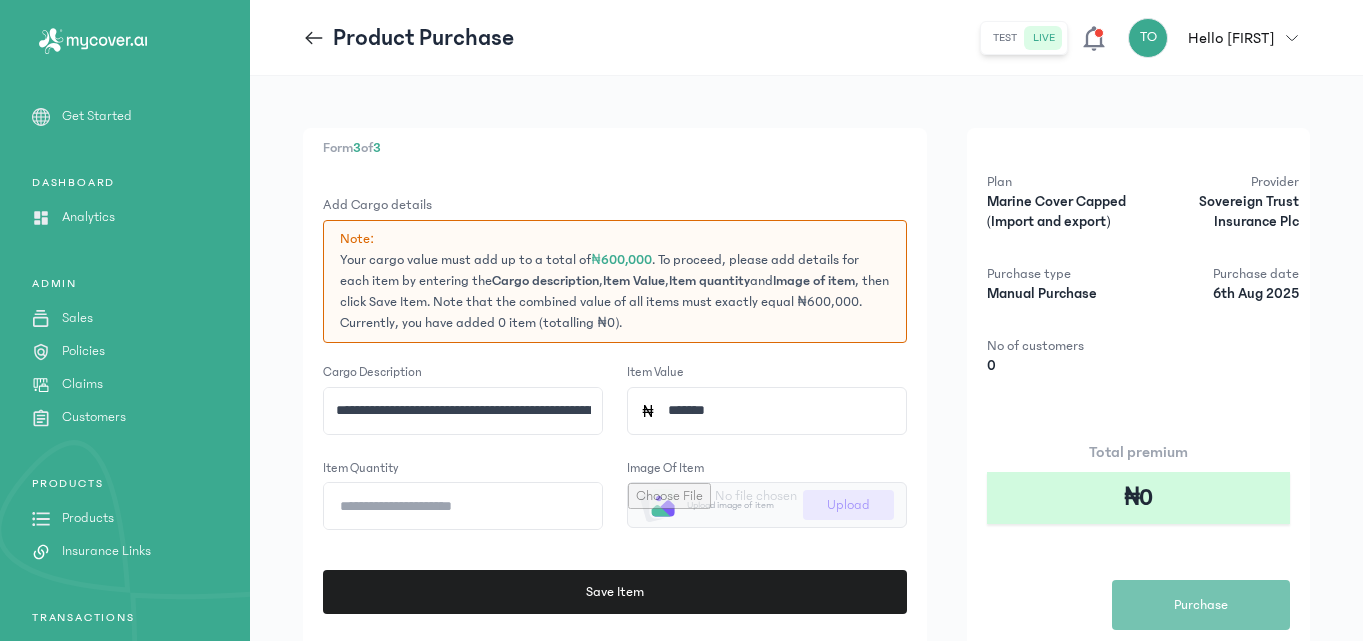click at bounding box center [767, 505] 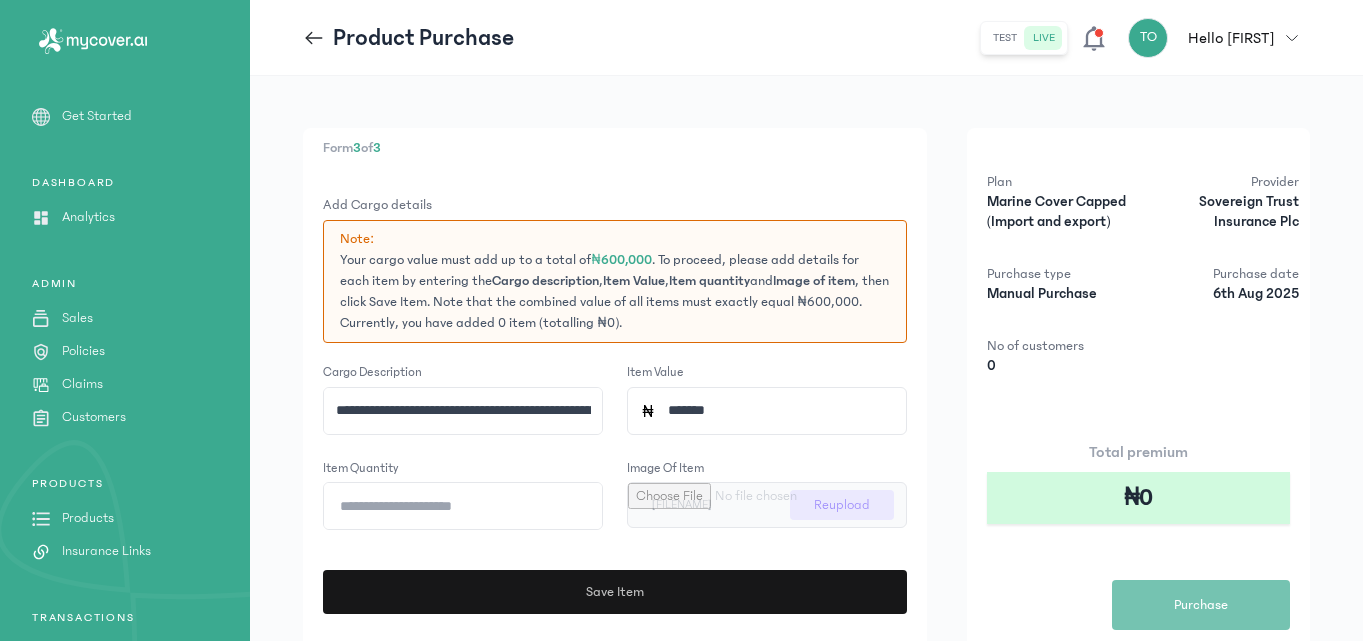 click on "Save Item" at bounding box center [610, 592] 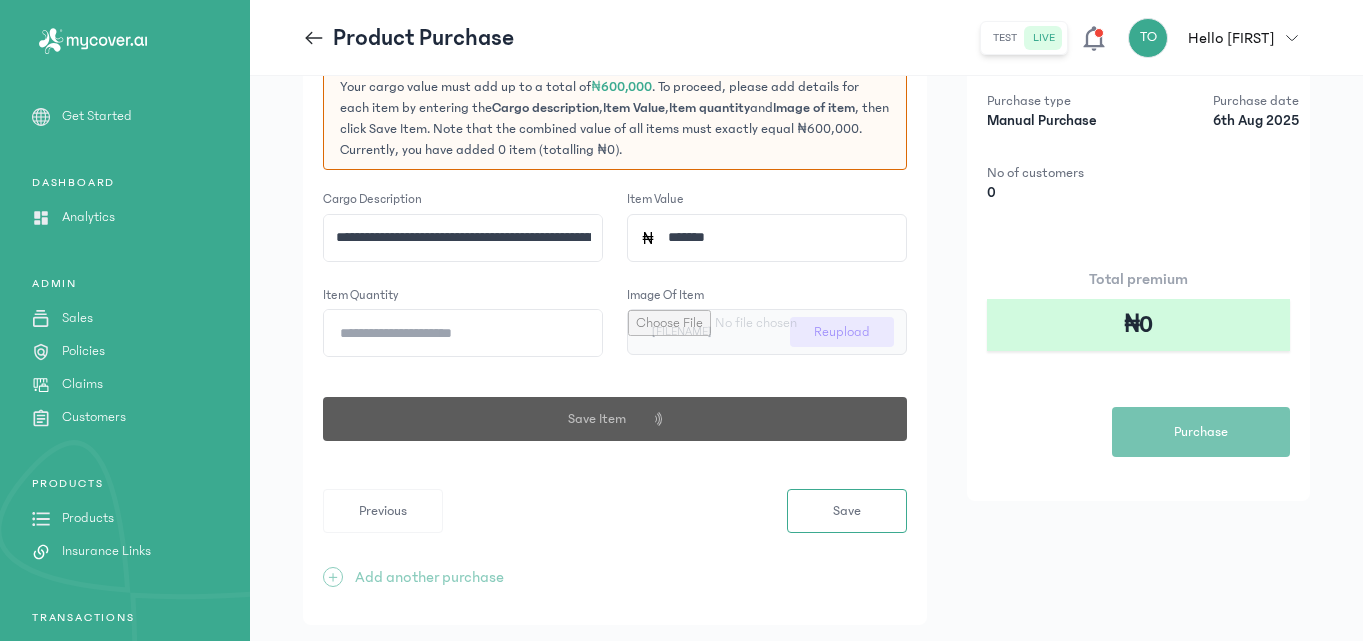 scroll, scrollTop: 200, scrollLeft: 0, axis: vertical 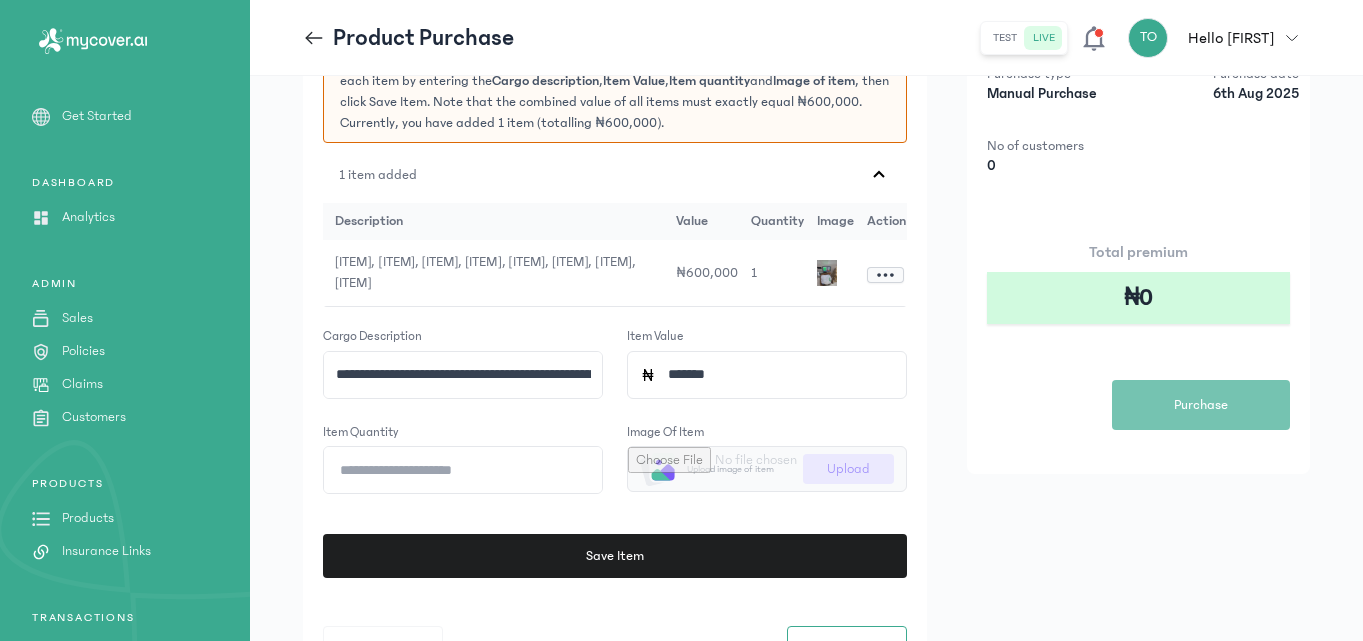 click on "**********" at bounding box center (615, 345) 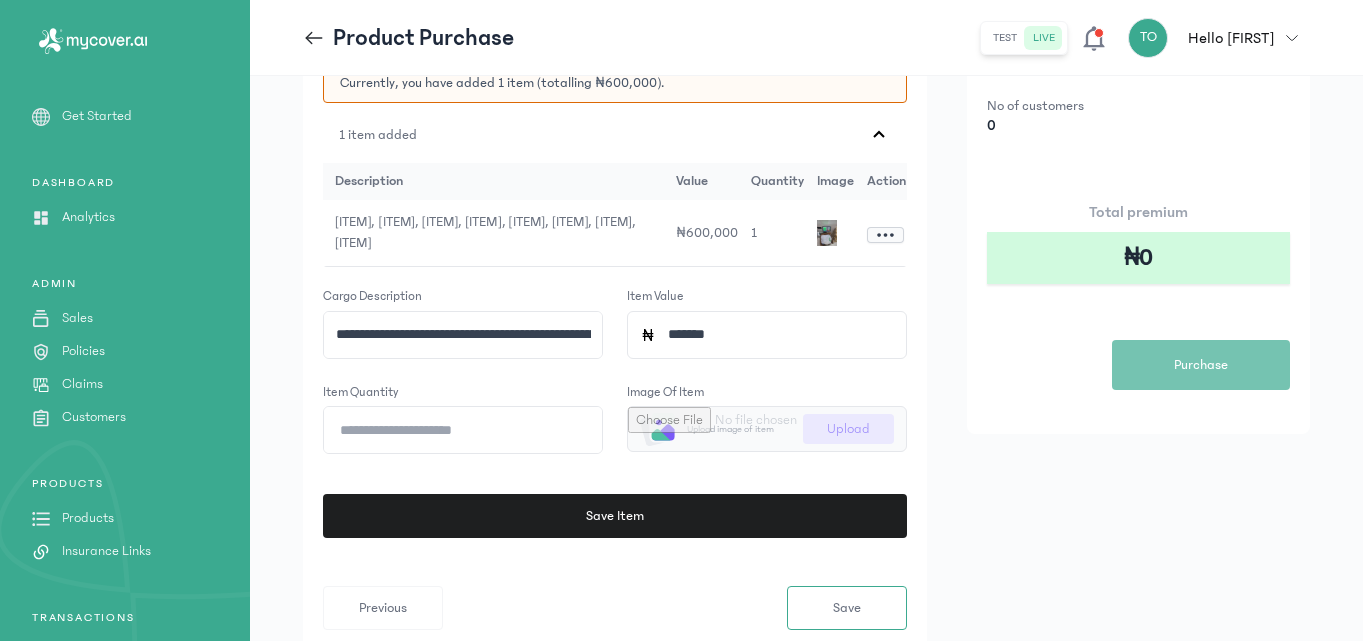 scroll, scrollTop: 280, scrollLeft: 0, axis: vertical 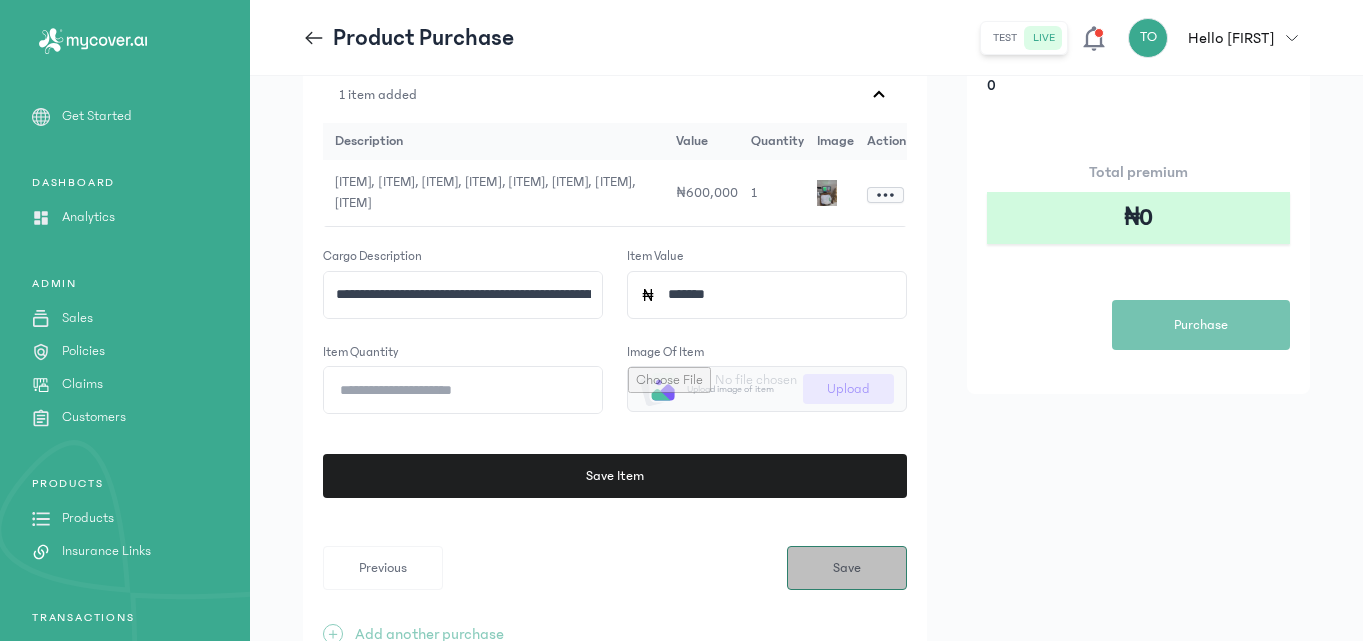 click on "Save" at bounding box center [847, 568] 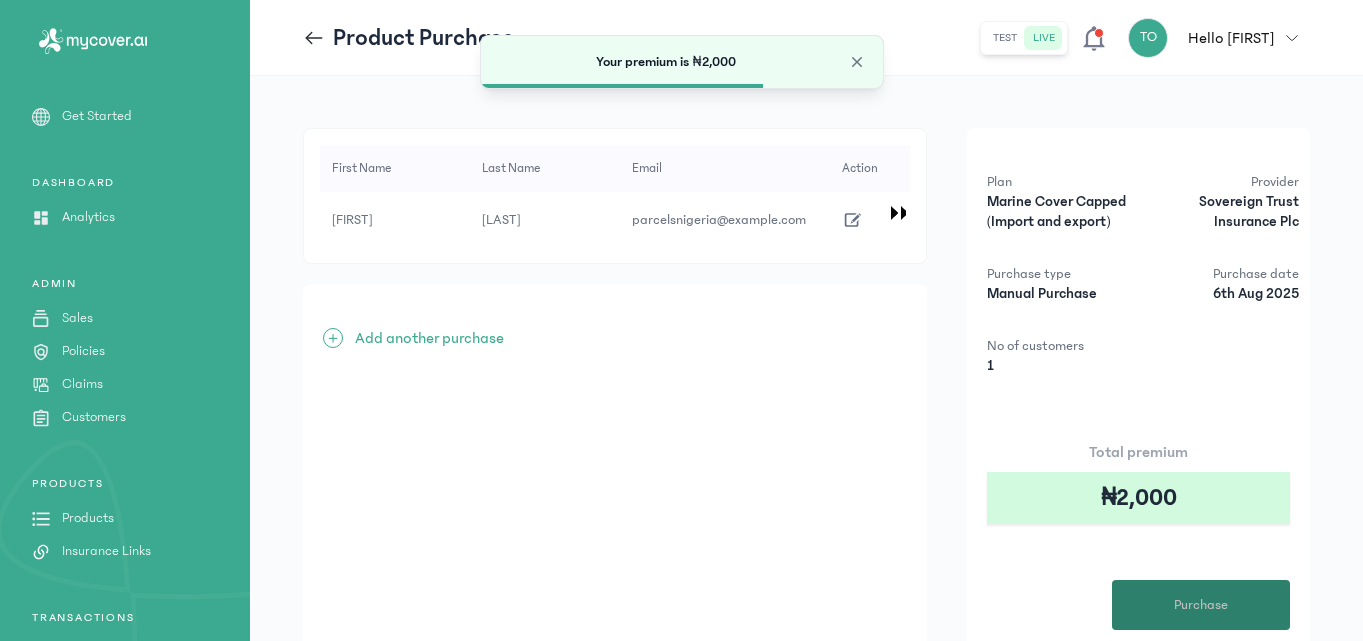 click on "Purchase" at bounding box center (1201, 605) 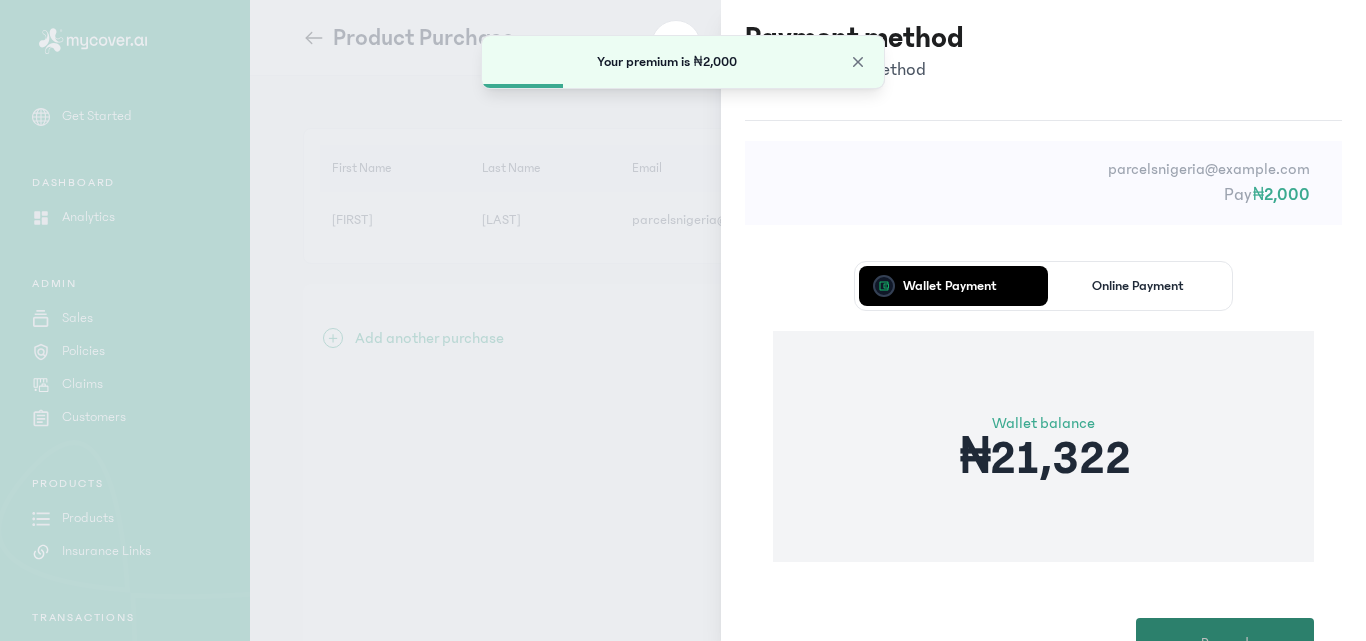 click on "Proceed" at bounding box center [1225, 643] 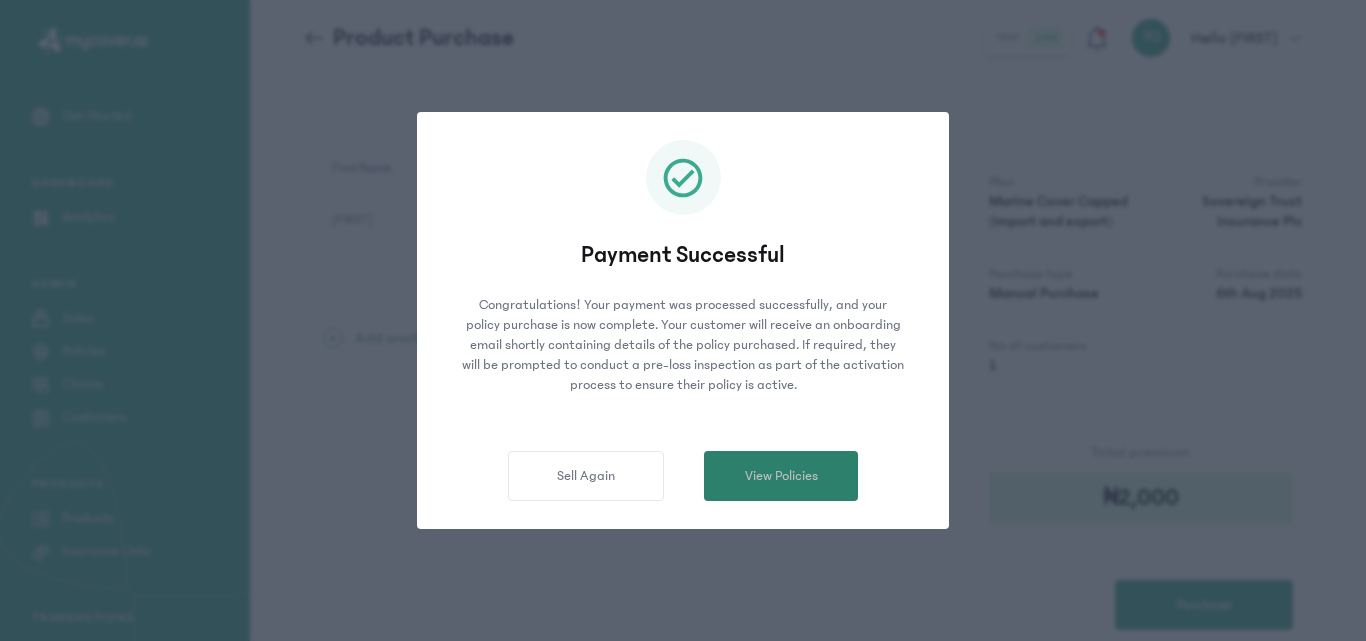 click on "View Policies" at bounding box center (781, 476) 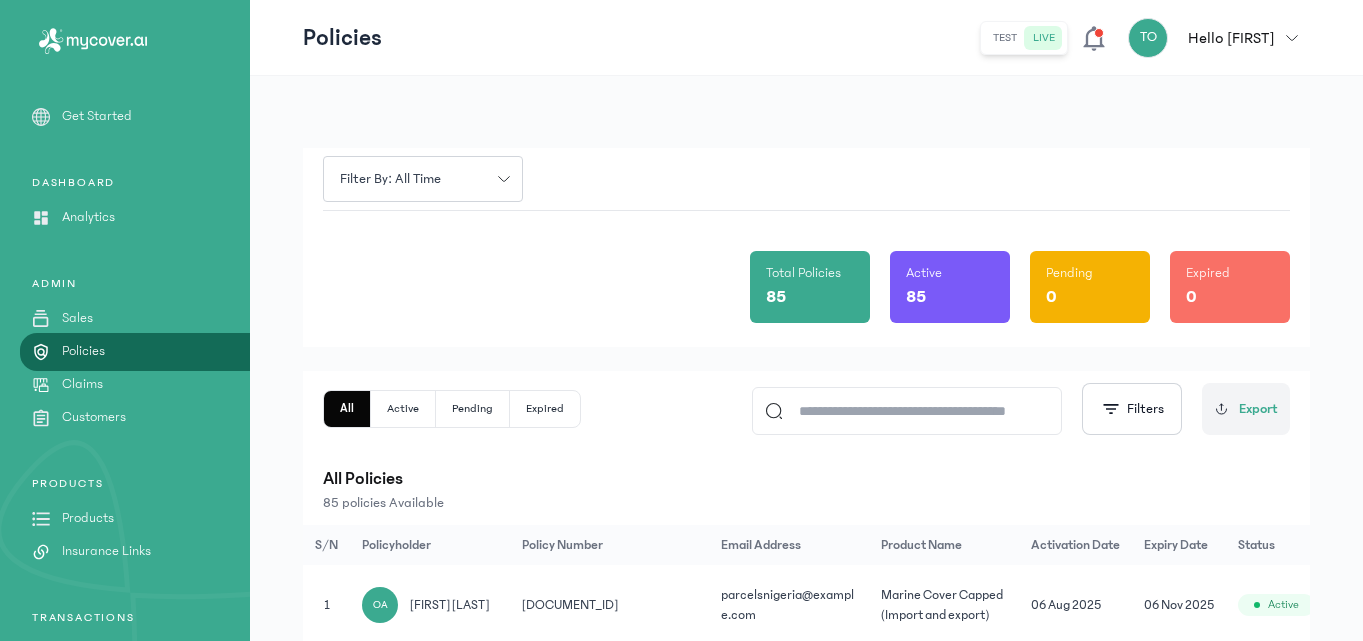 click on "Total Policies 85 Active 85 Pending 0 Expired 0" 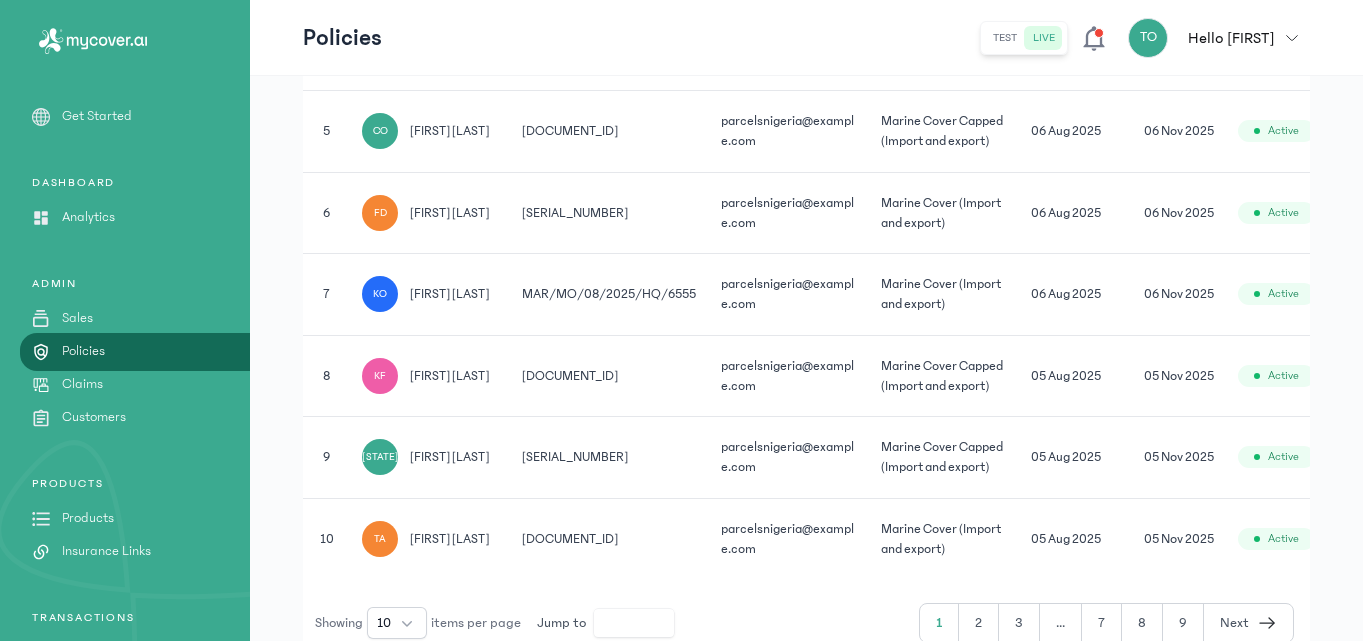 scroll, scrollTop: 840, scrollLeft: 0, axis: vertical 